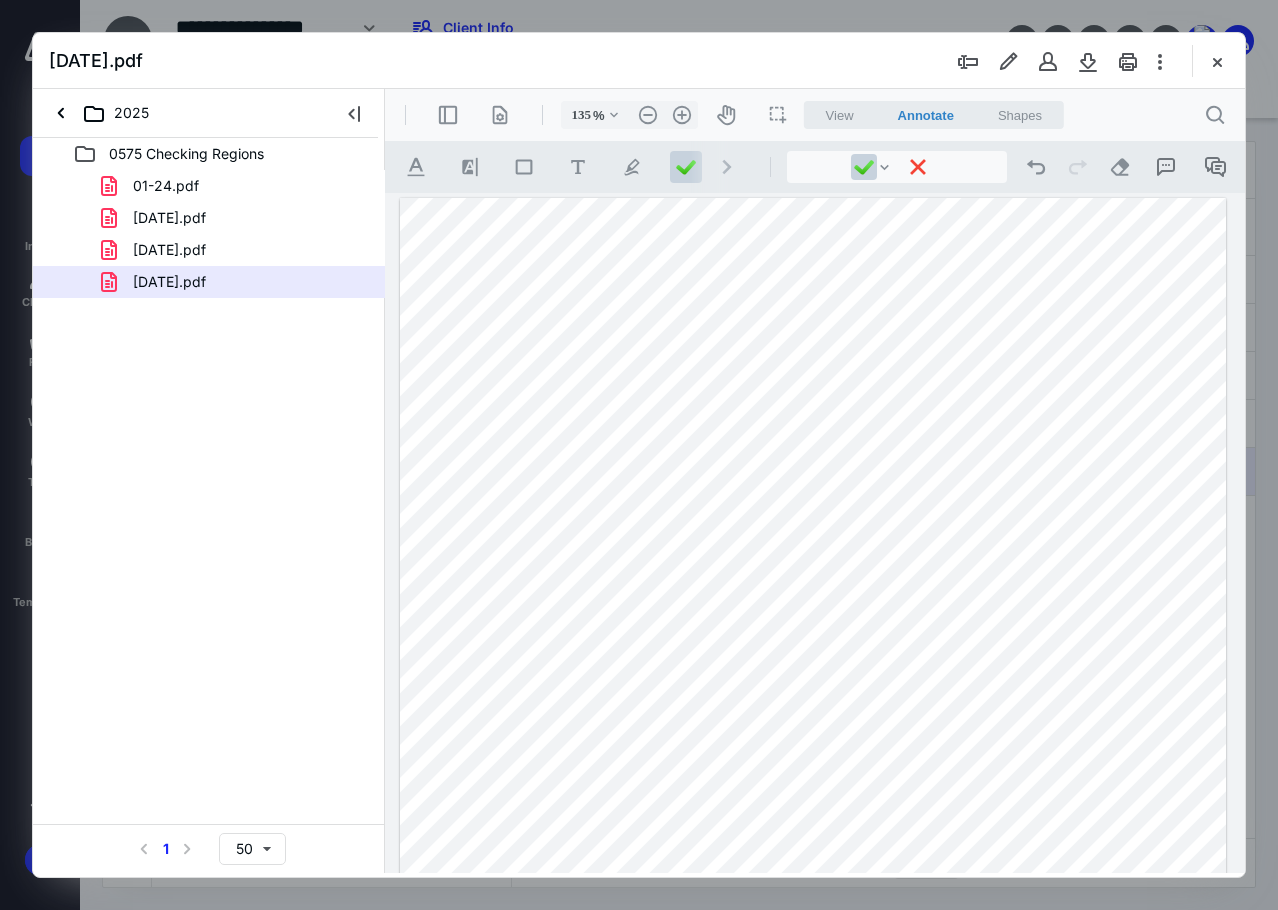 scroll, scrollTop: 0, scrollLeft: 0, axis: both 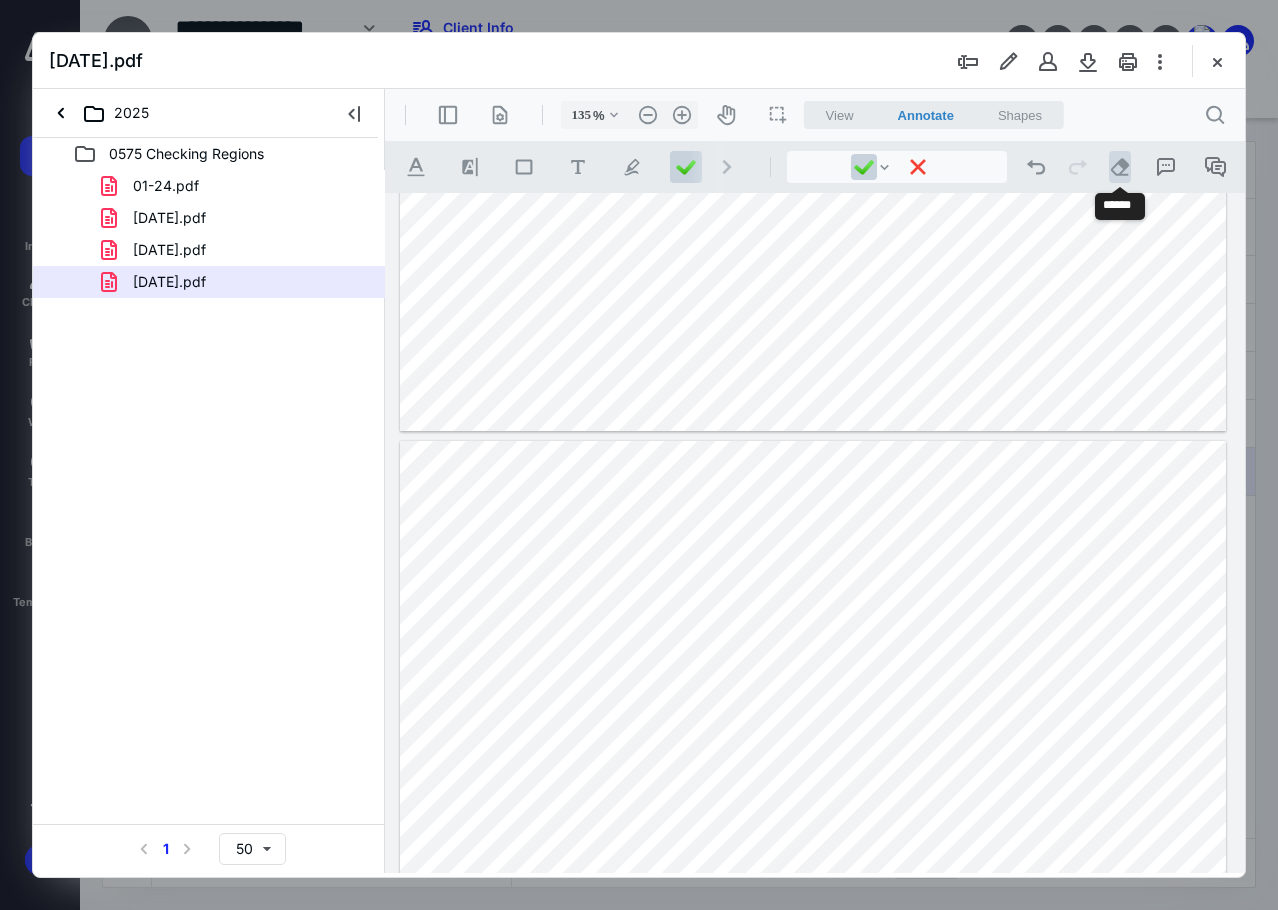 click on ".cls-1{fill:#abb0c4;} icon - operation - eraser" at bounding box center [1120, 167] 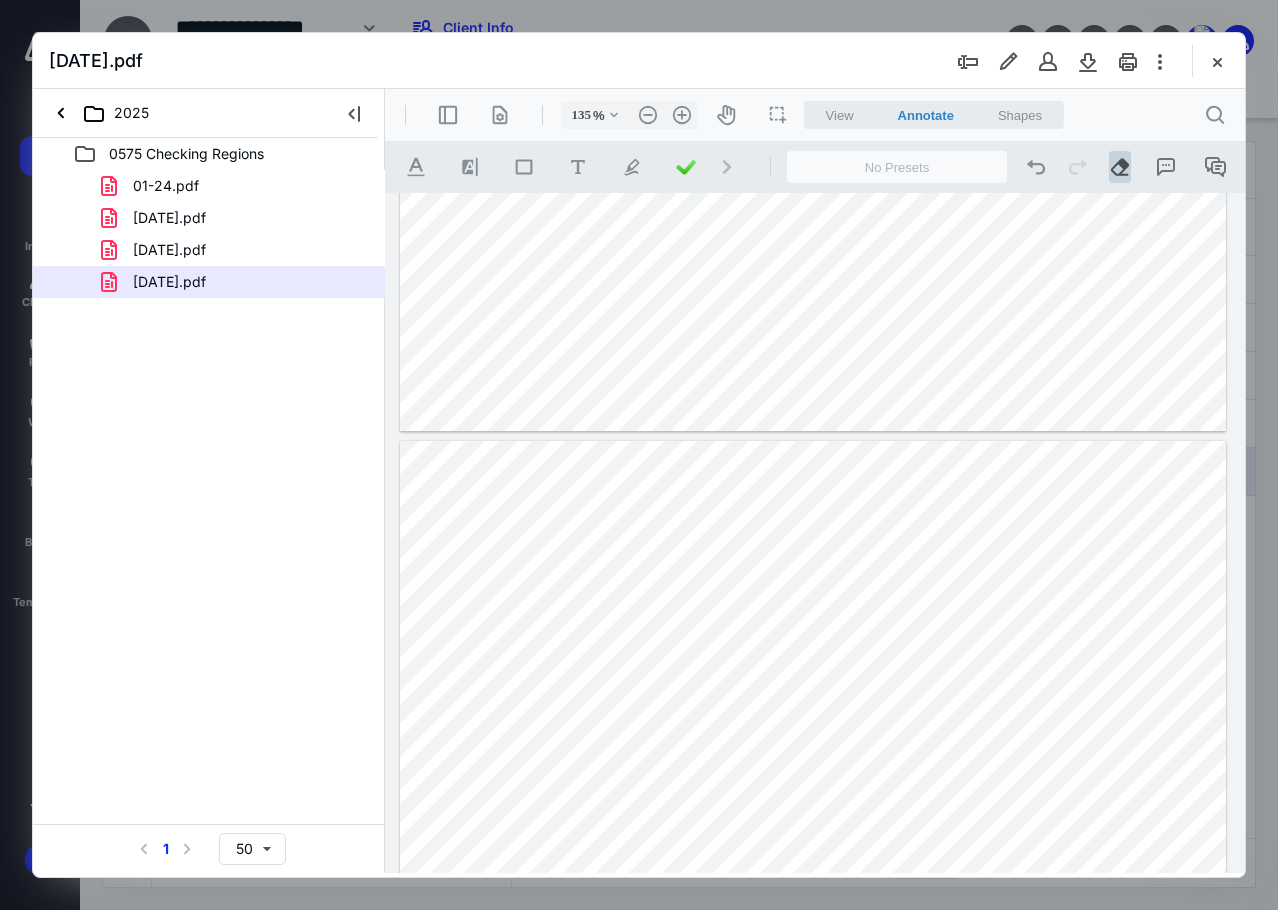 drag, startPoint x: 1064, startPoint y: 198, endPoint x: 1089, endPoint y: 251, distance: 58.60034 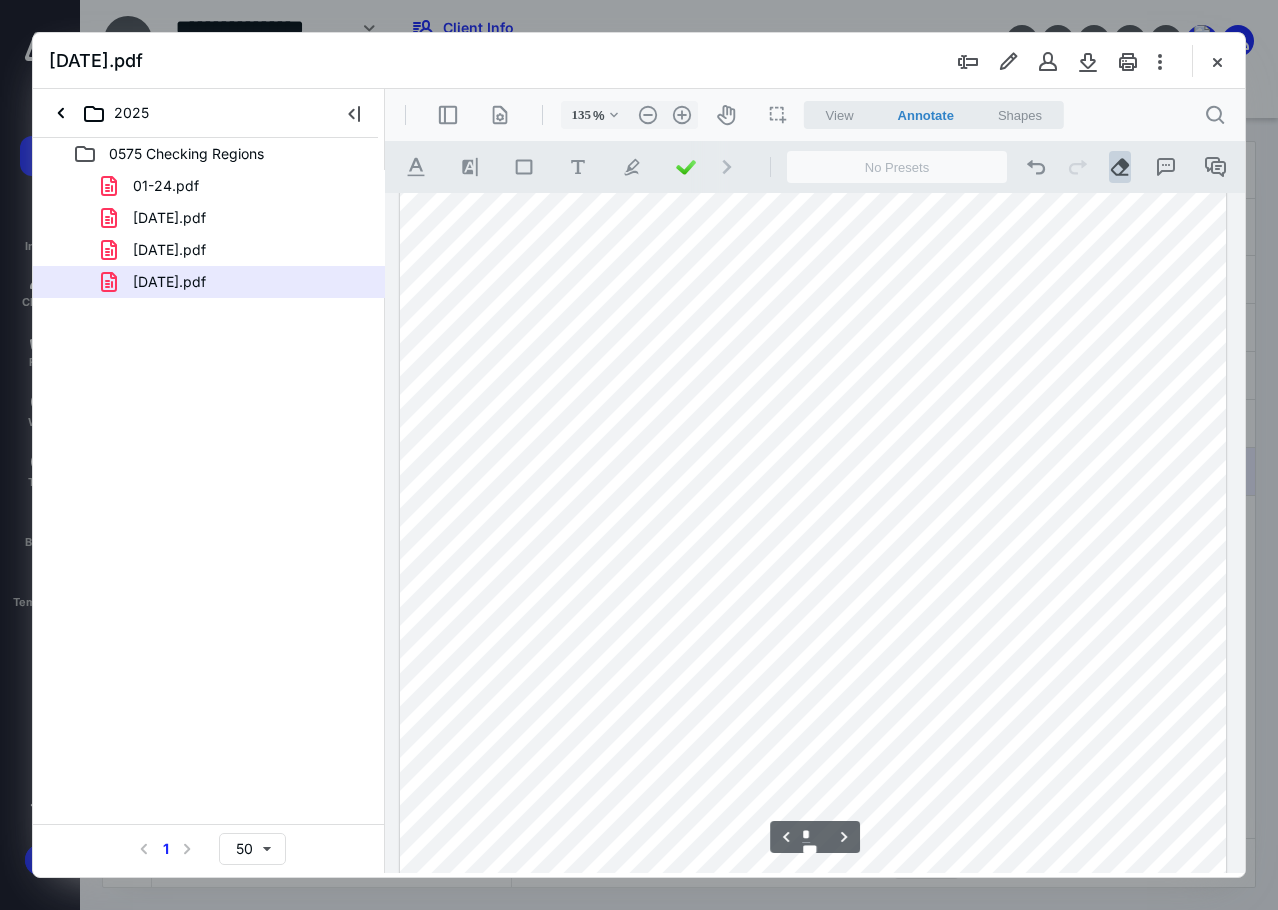 scroll, scrollTop: 1300, scrollLeft: 0, axis: vertical 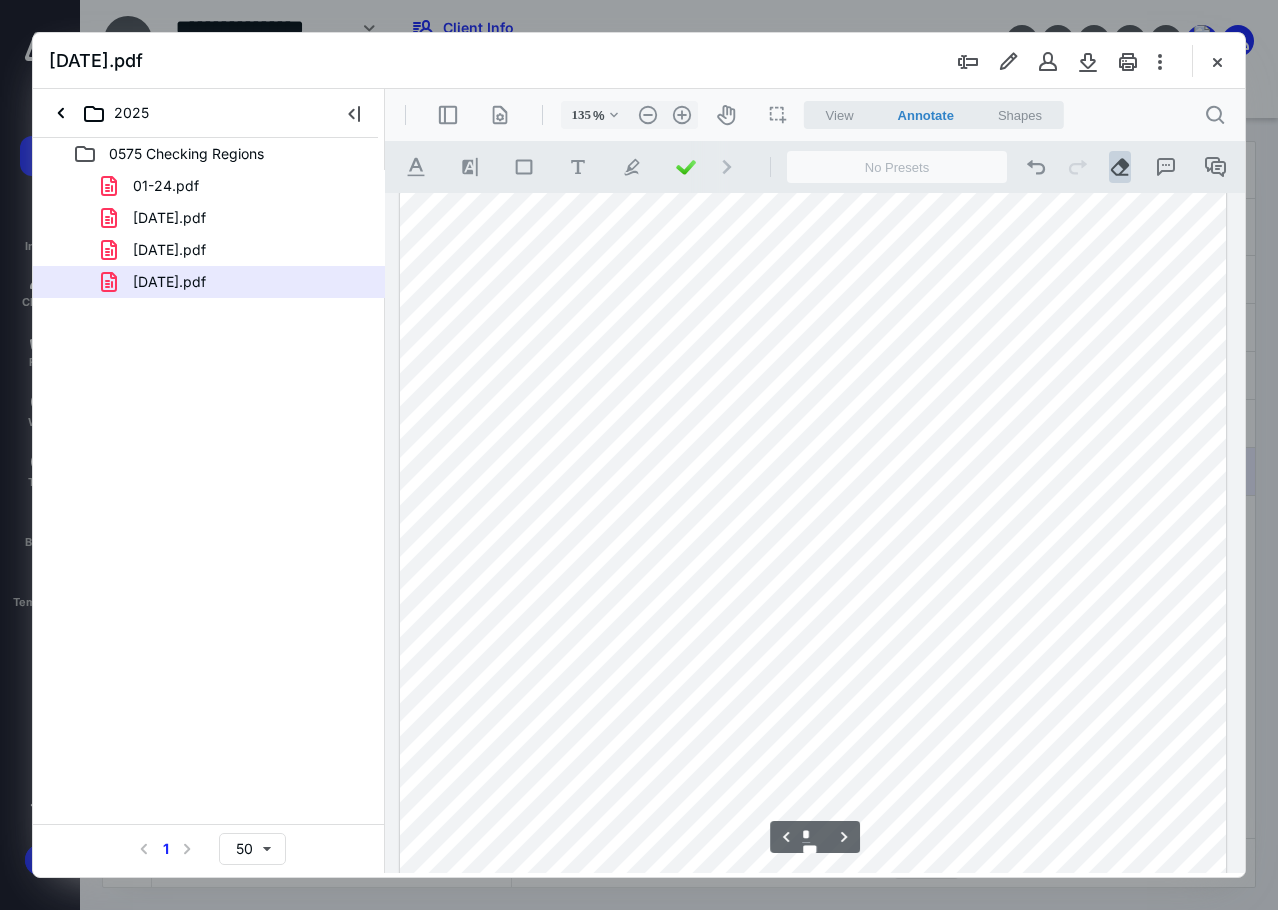 drag, startPoint x: 1101, startPoint y: 261, endPoint x: 1089, endPoint y: 395, distance: 134.53624 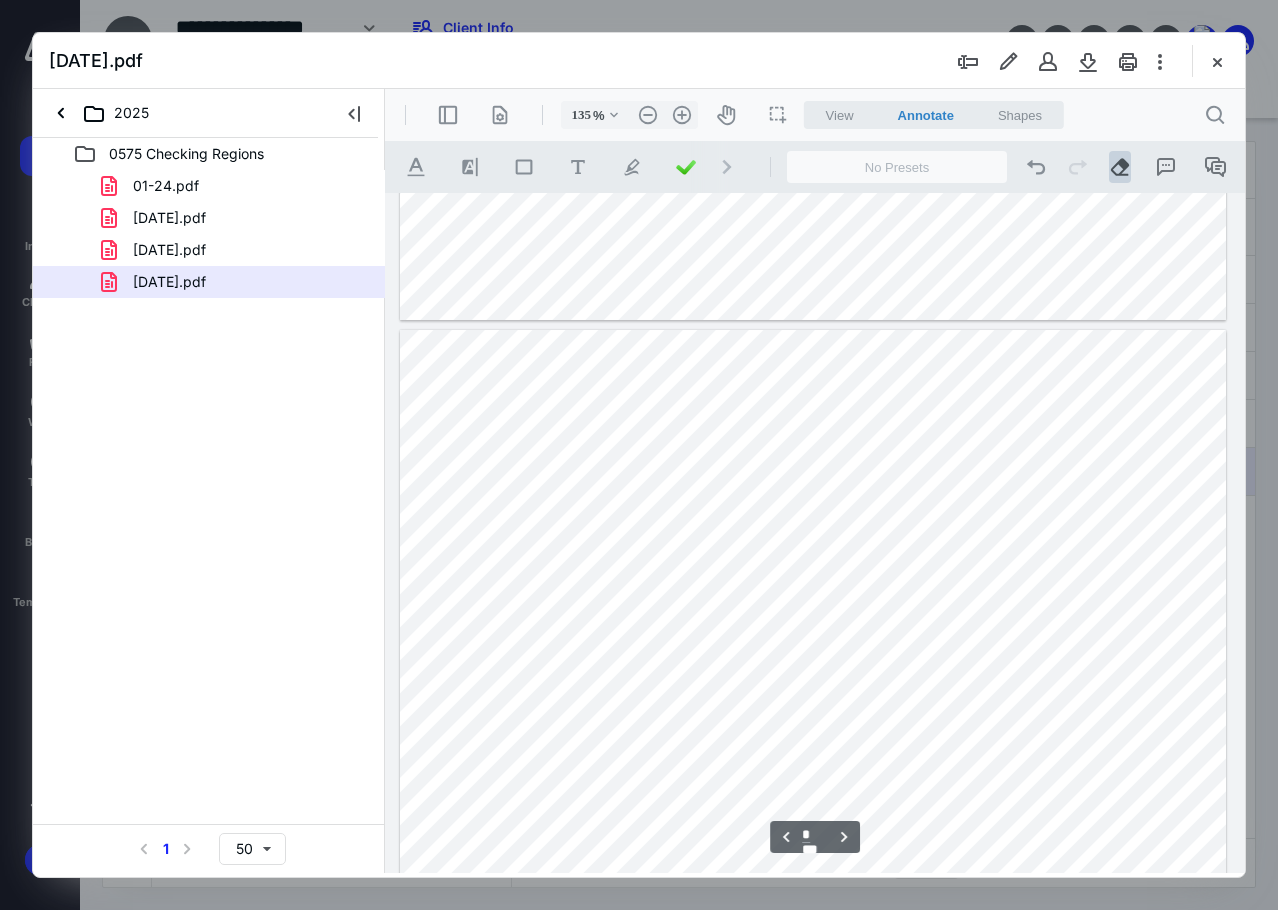 type on "*" 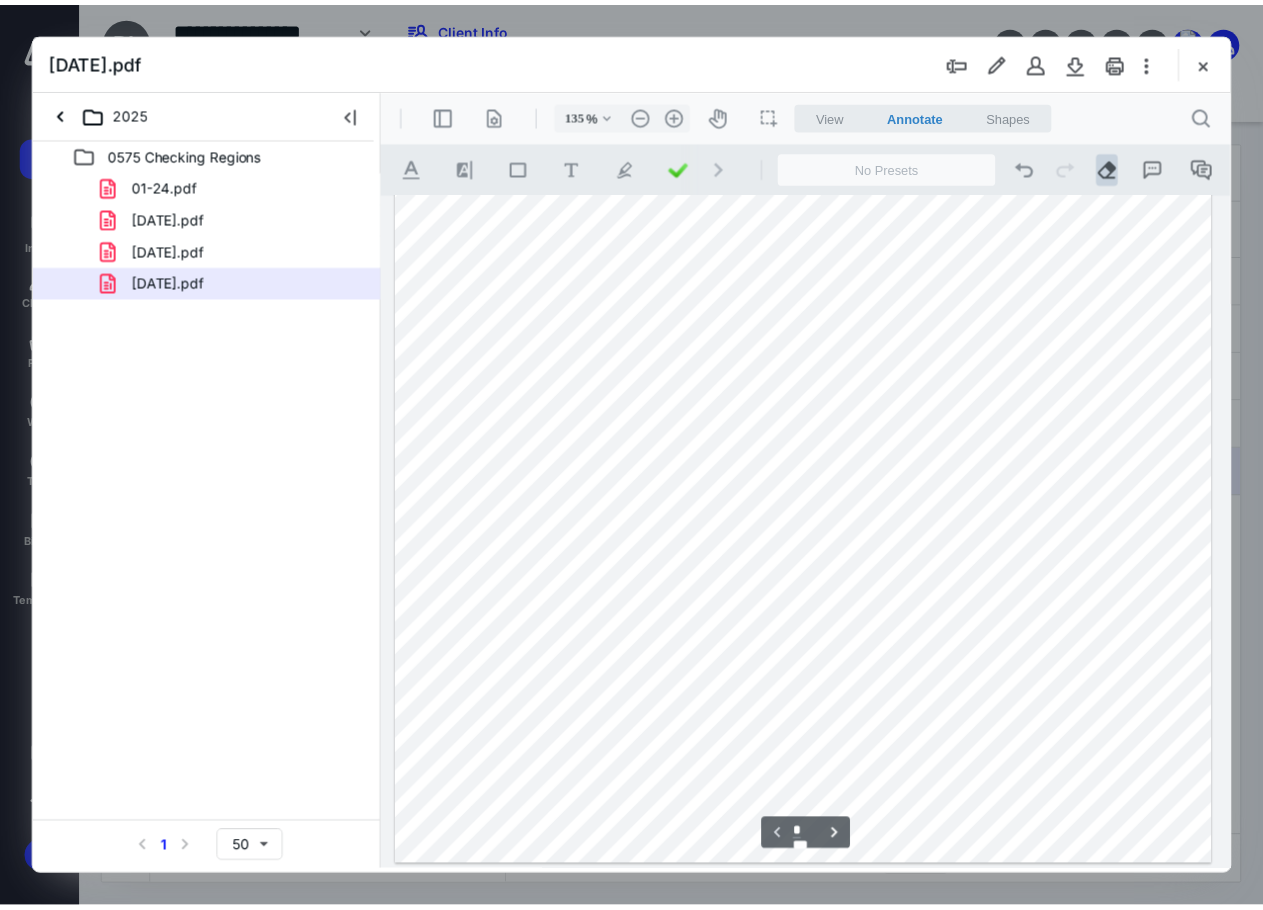scroll, scrollTop: 400, scrollLeft: 0, axis: vertical 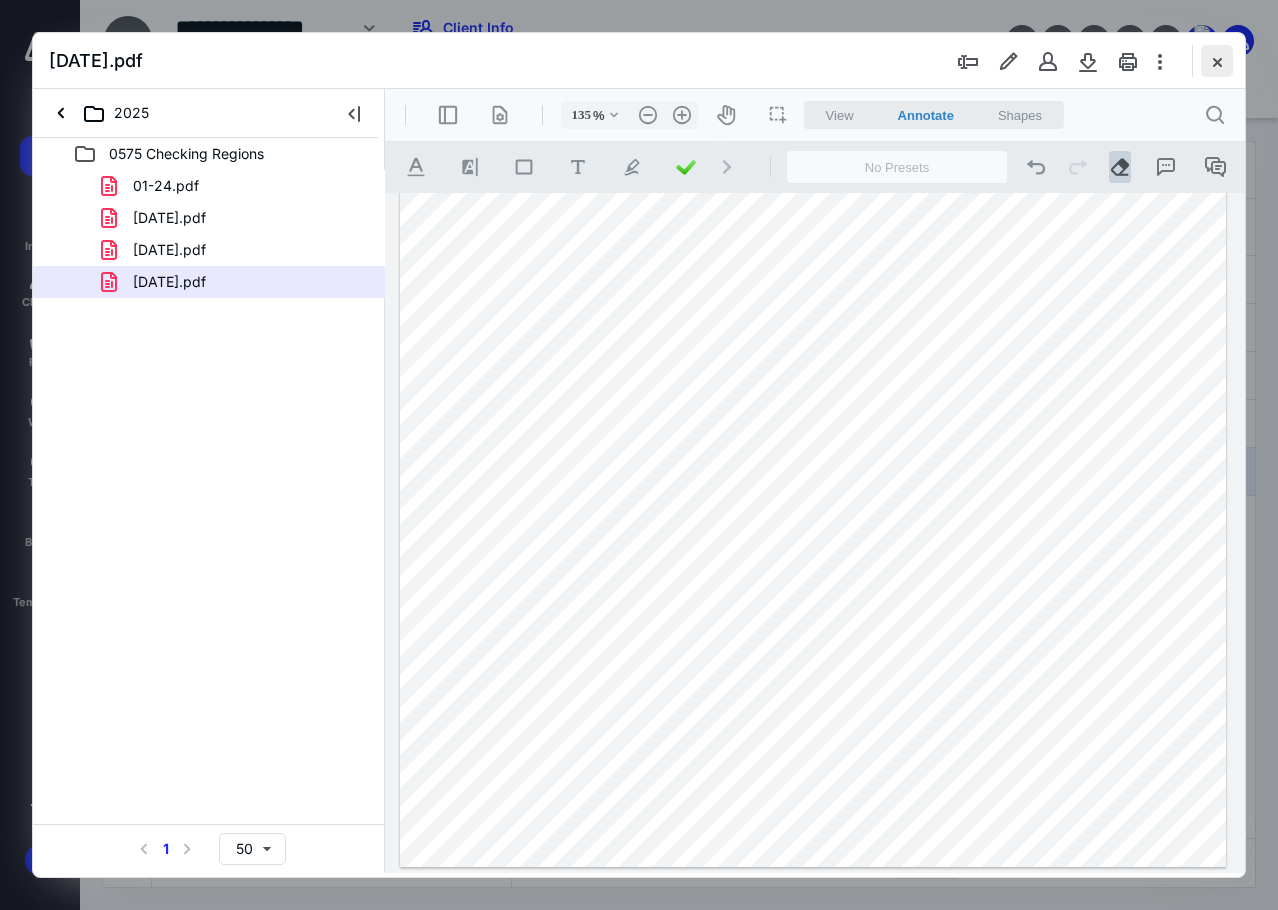 click at bounding box center (1217, 61) 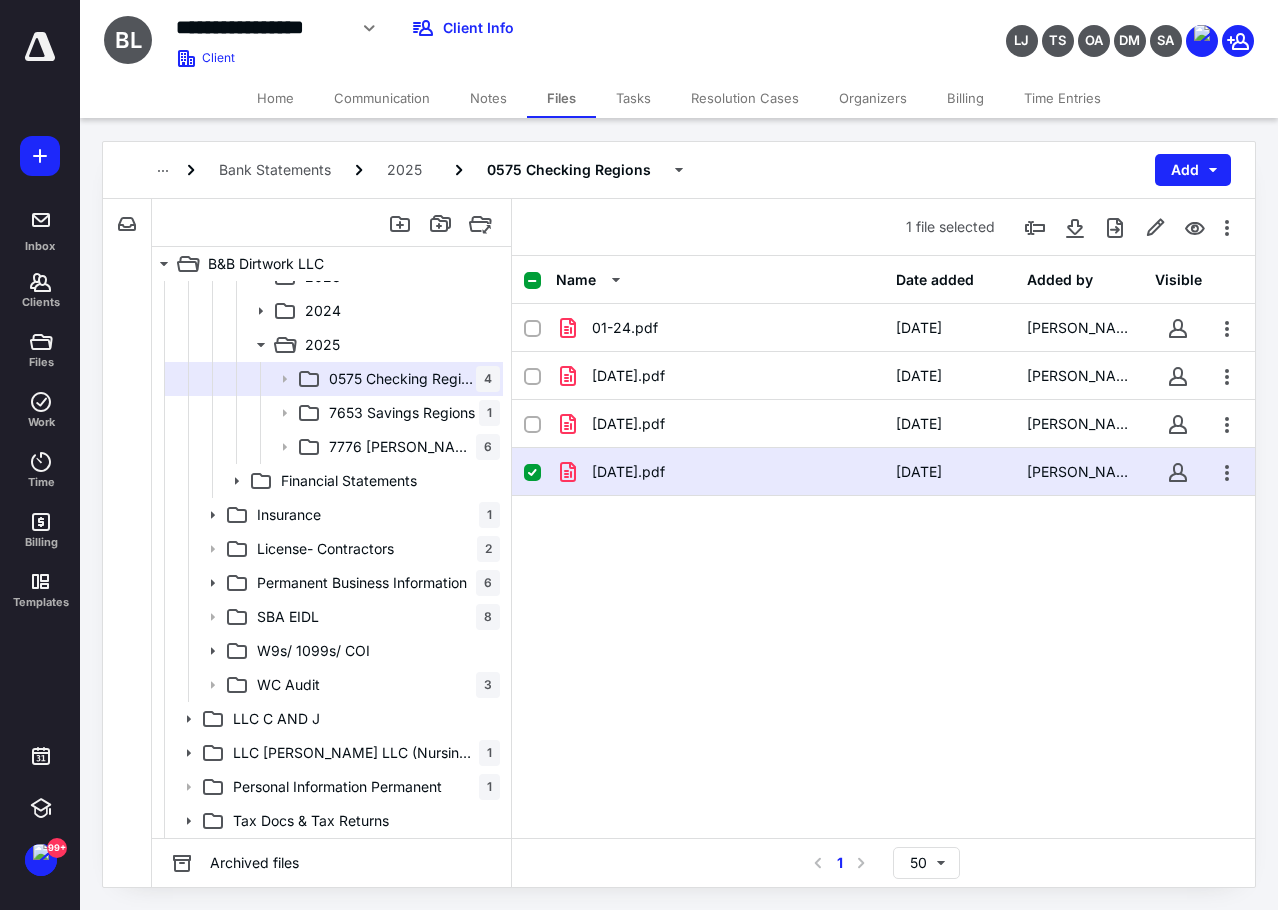drag, startPoint x: 501, startPoint y: 98, endPoint x: 597, endPoint y: 68, distance: 100.57833 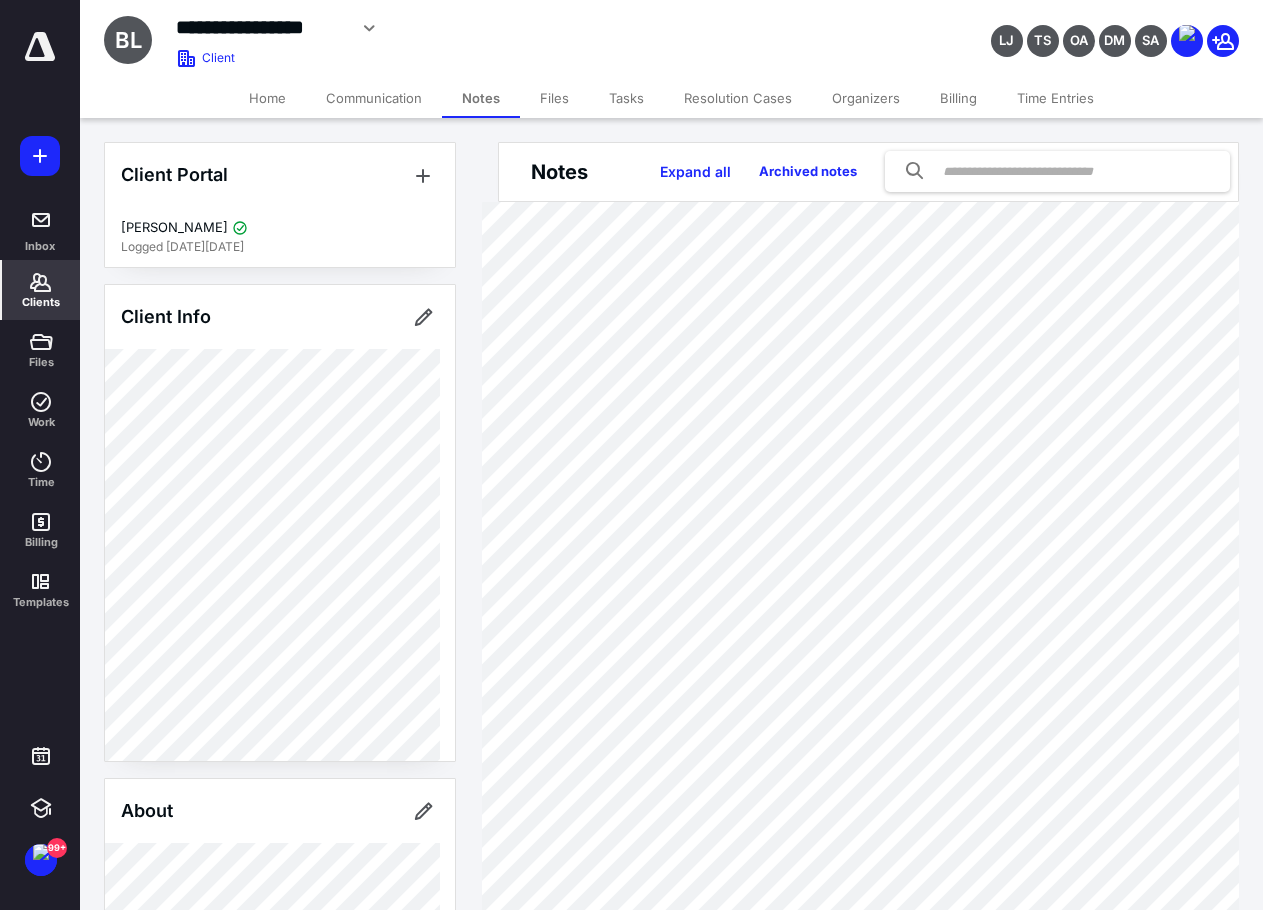 scroll, scrollTop: 400, scrollLeft: 0, axis: vertical 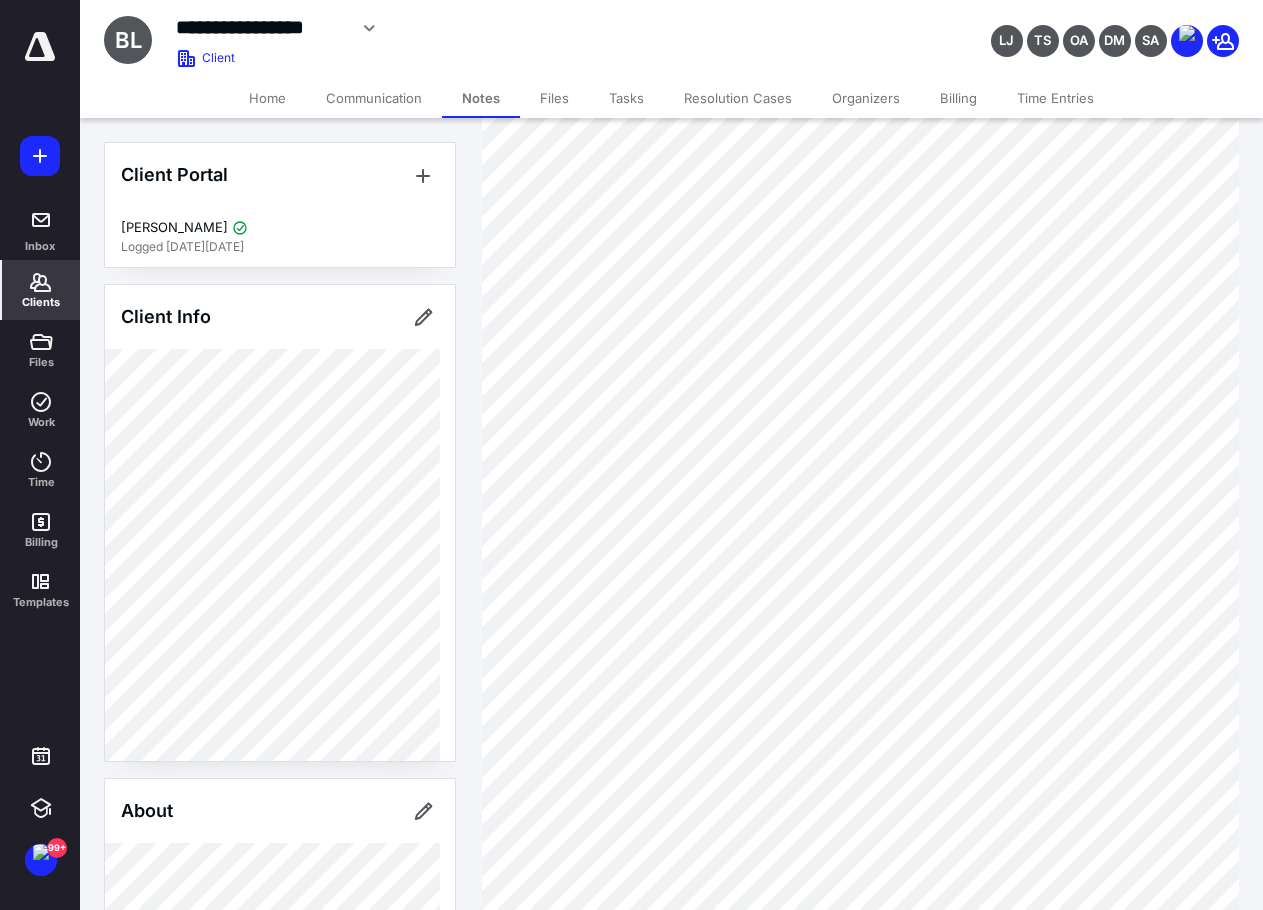 click on "Files" at bounding box center (554, 98) 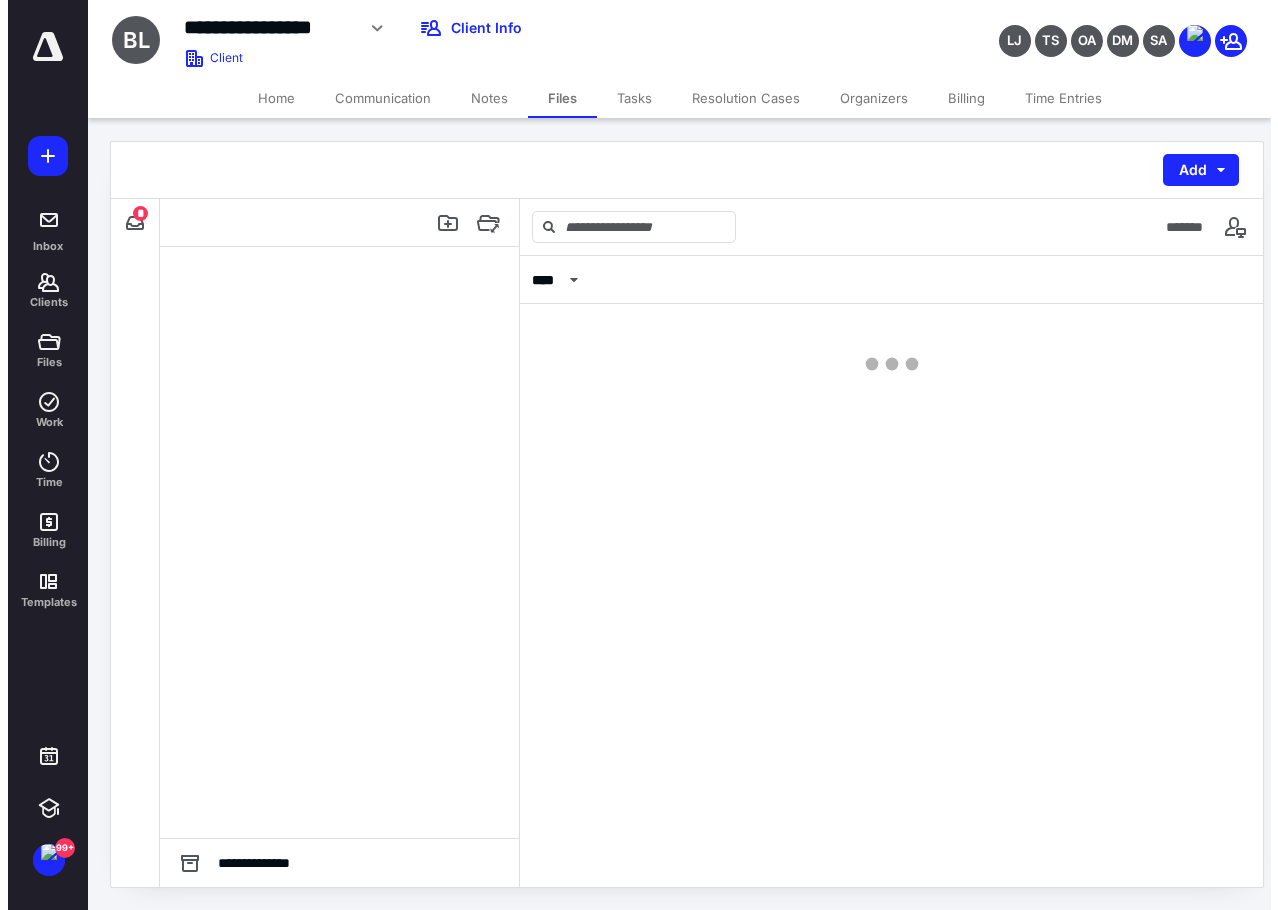 scroll, scrollTop: 0, scrollLeft: 0, axis: both 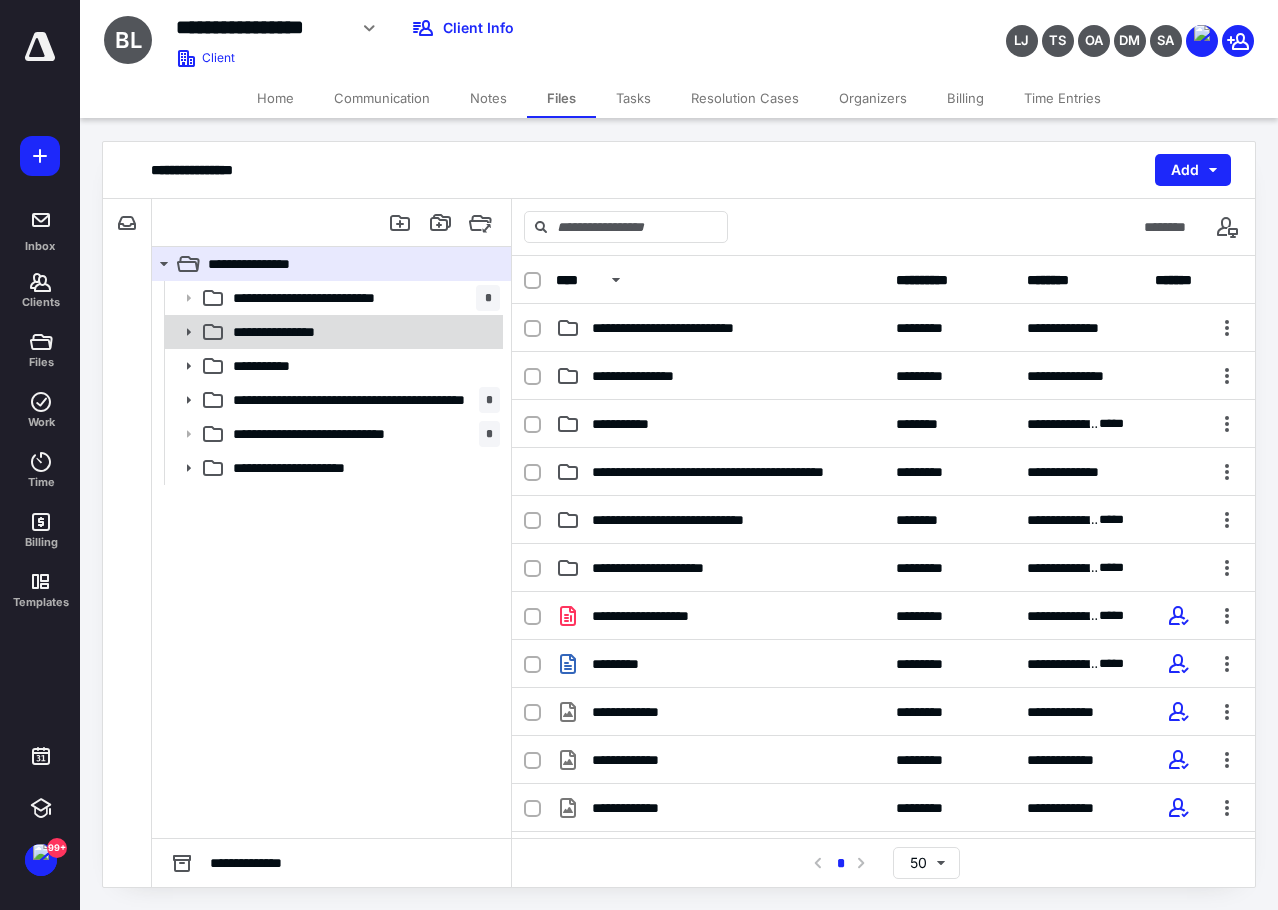 click 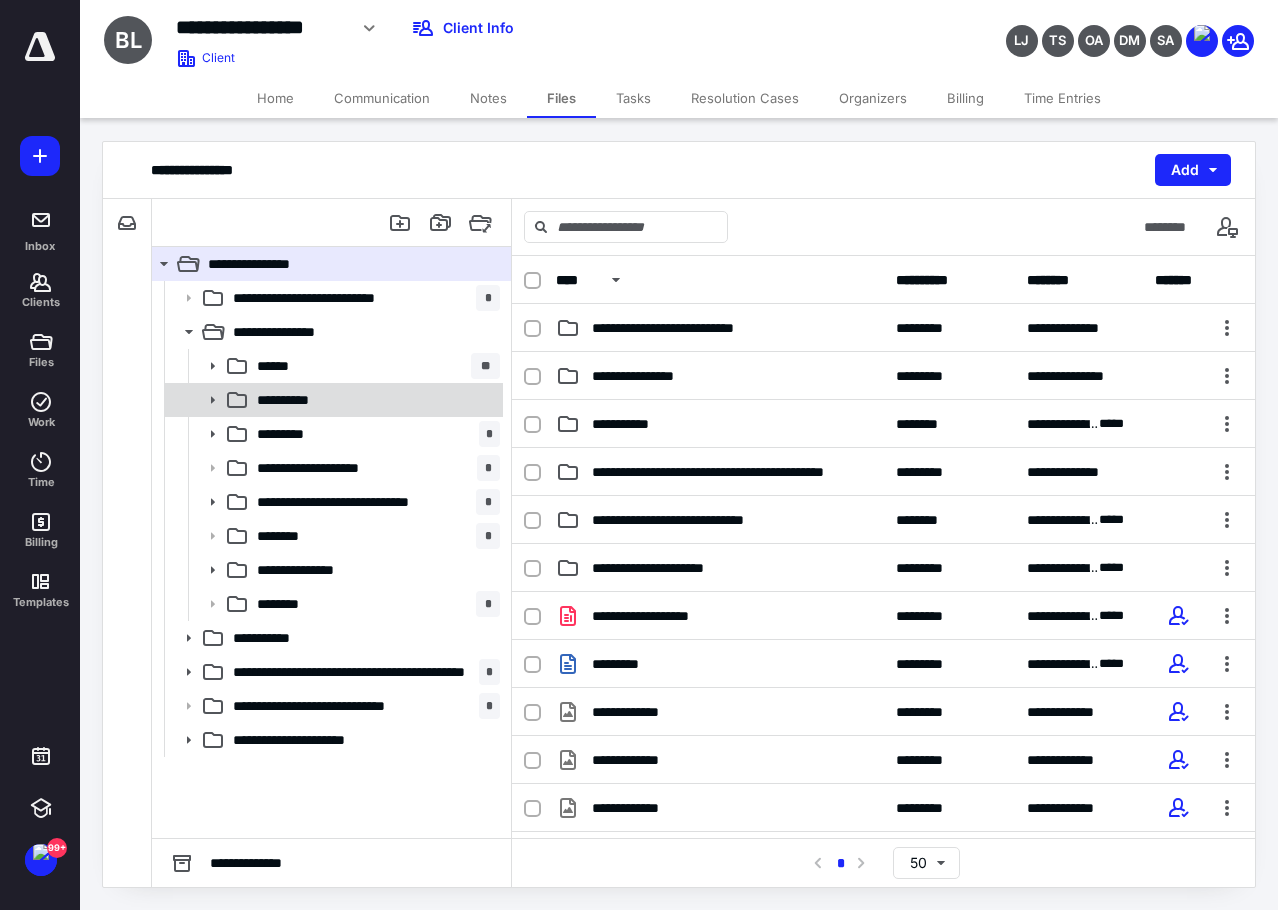 click 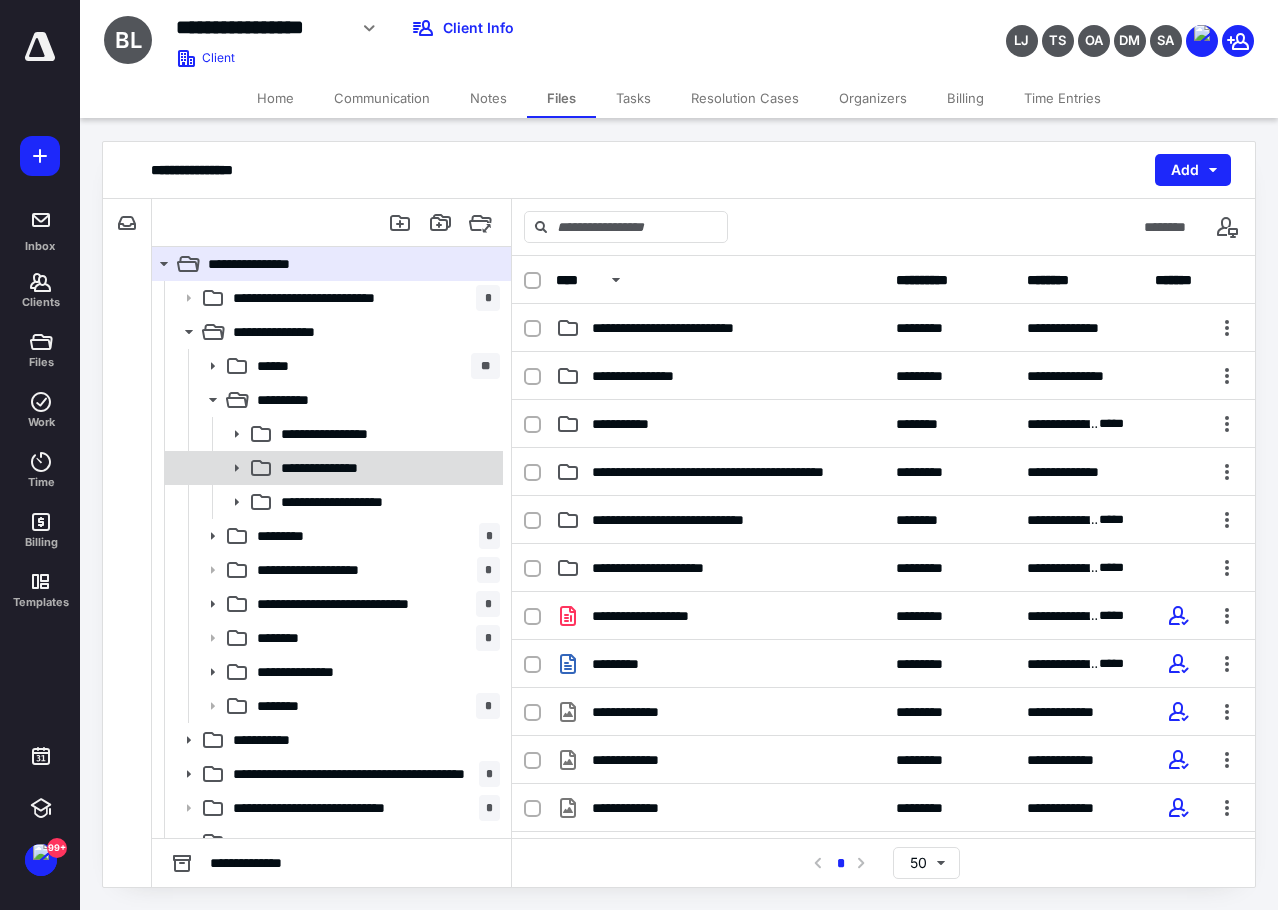 click 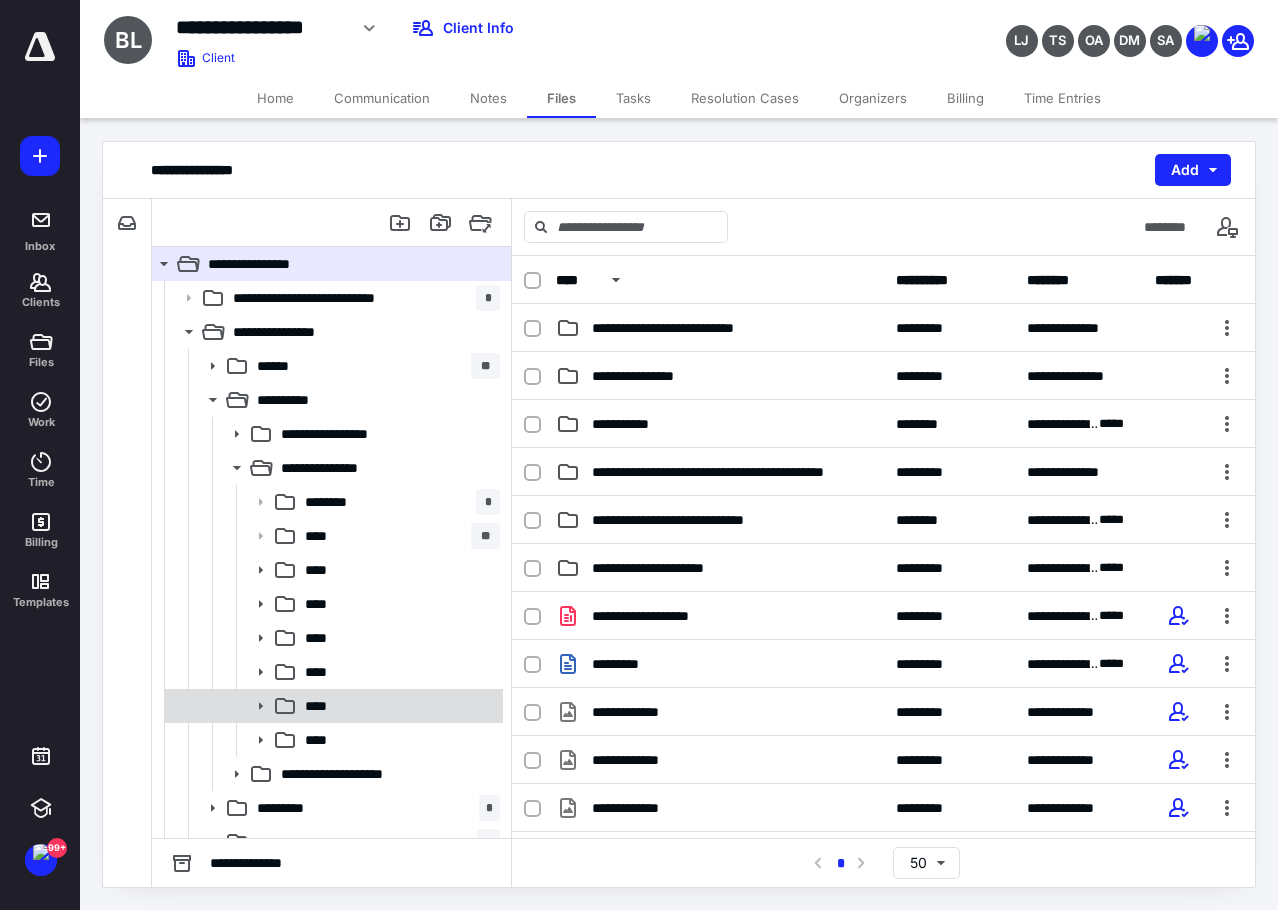 click 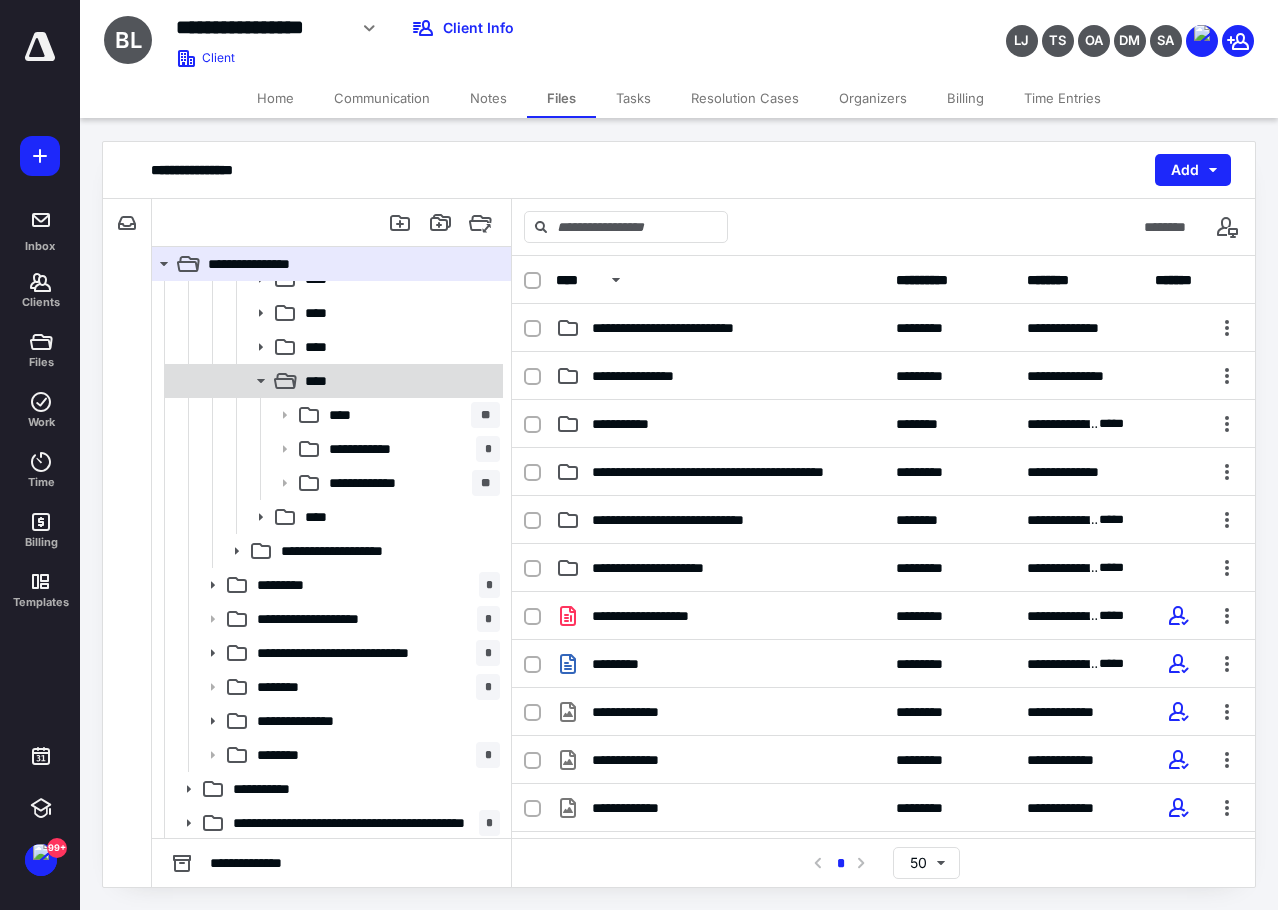 scroll, scrollTop: 395, scrollLeft: 0, axis: vertical 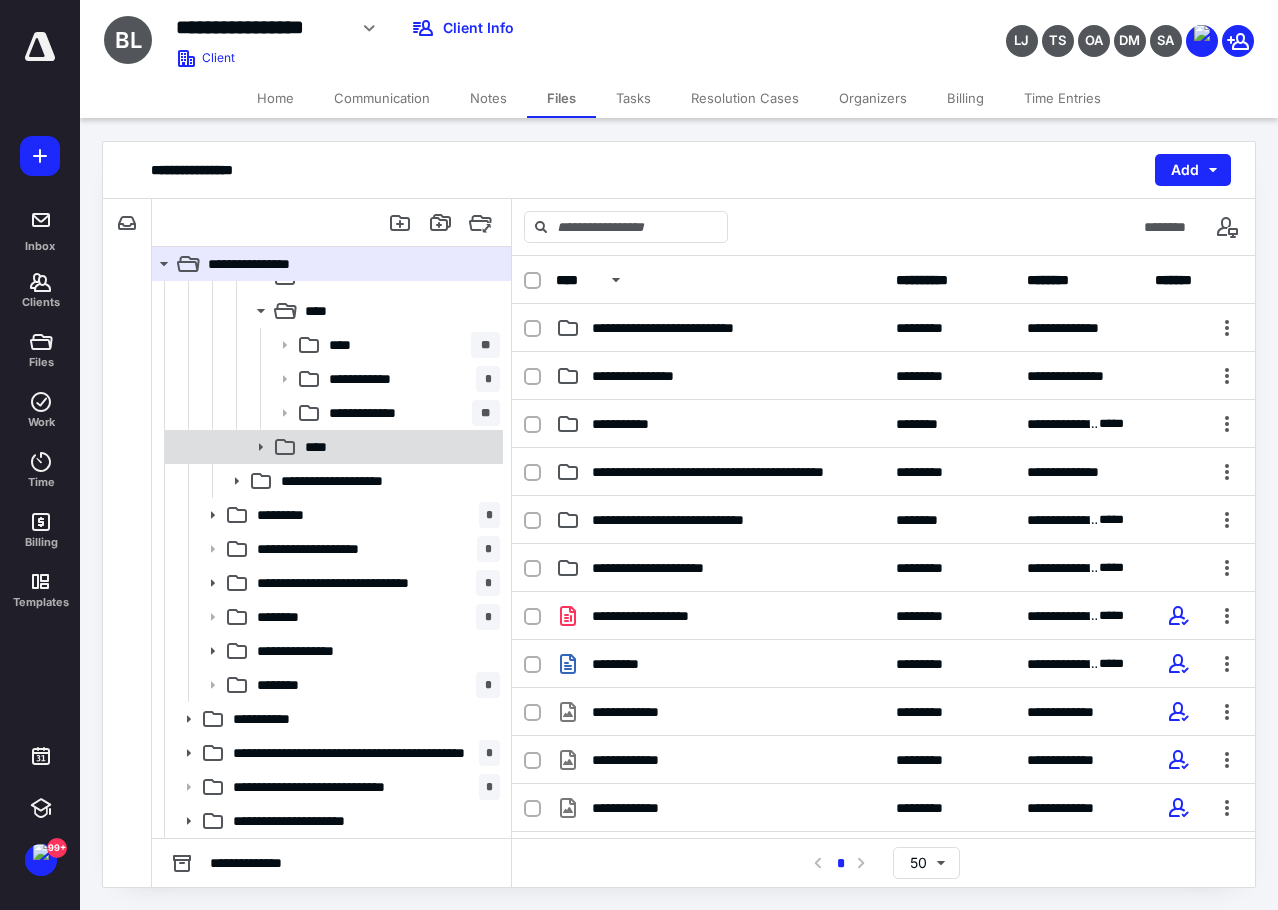click 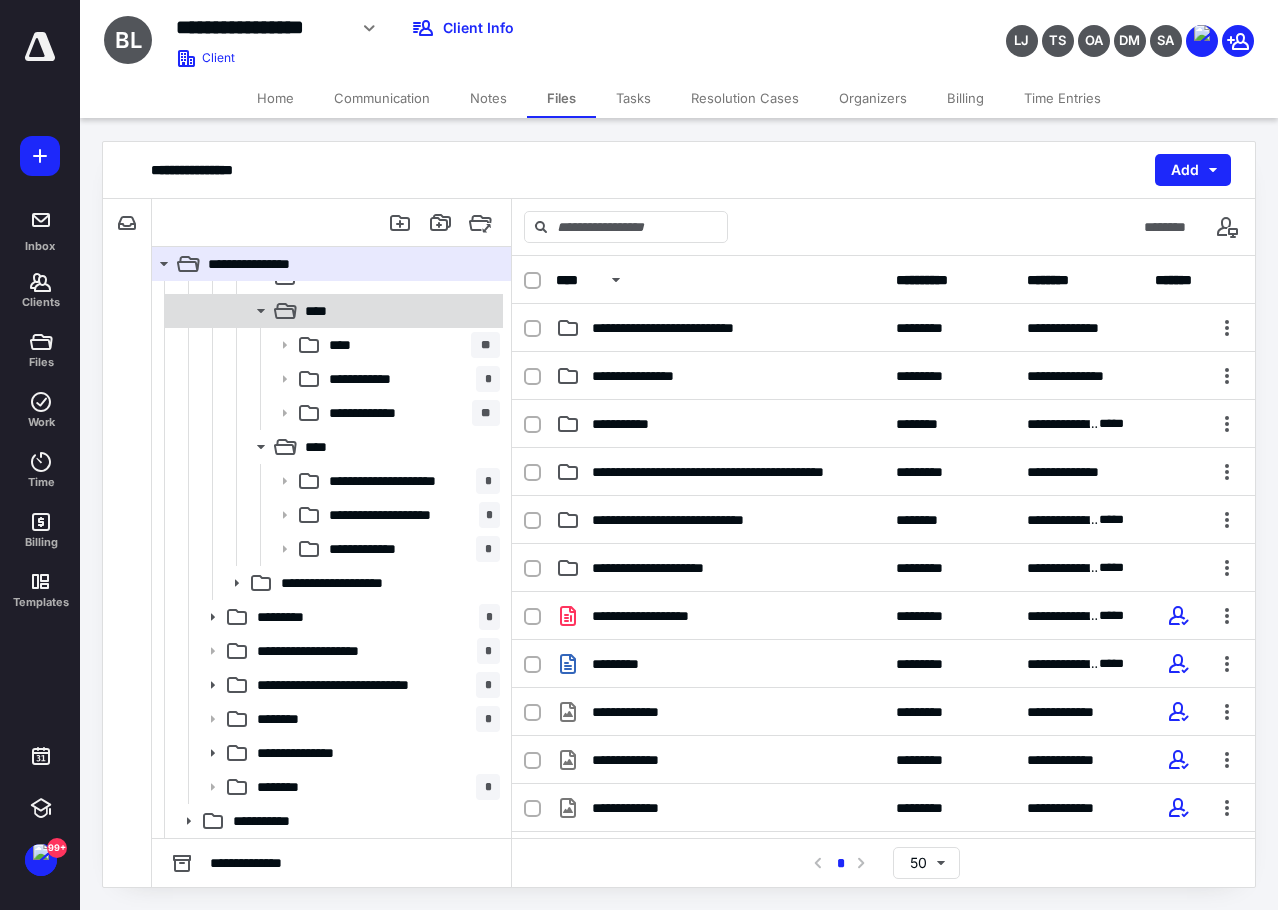click 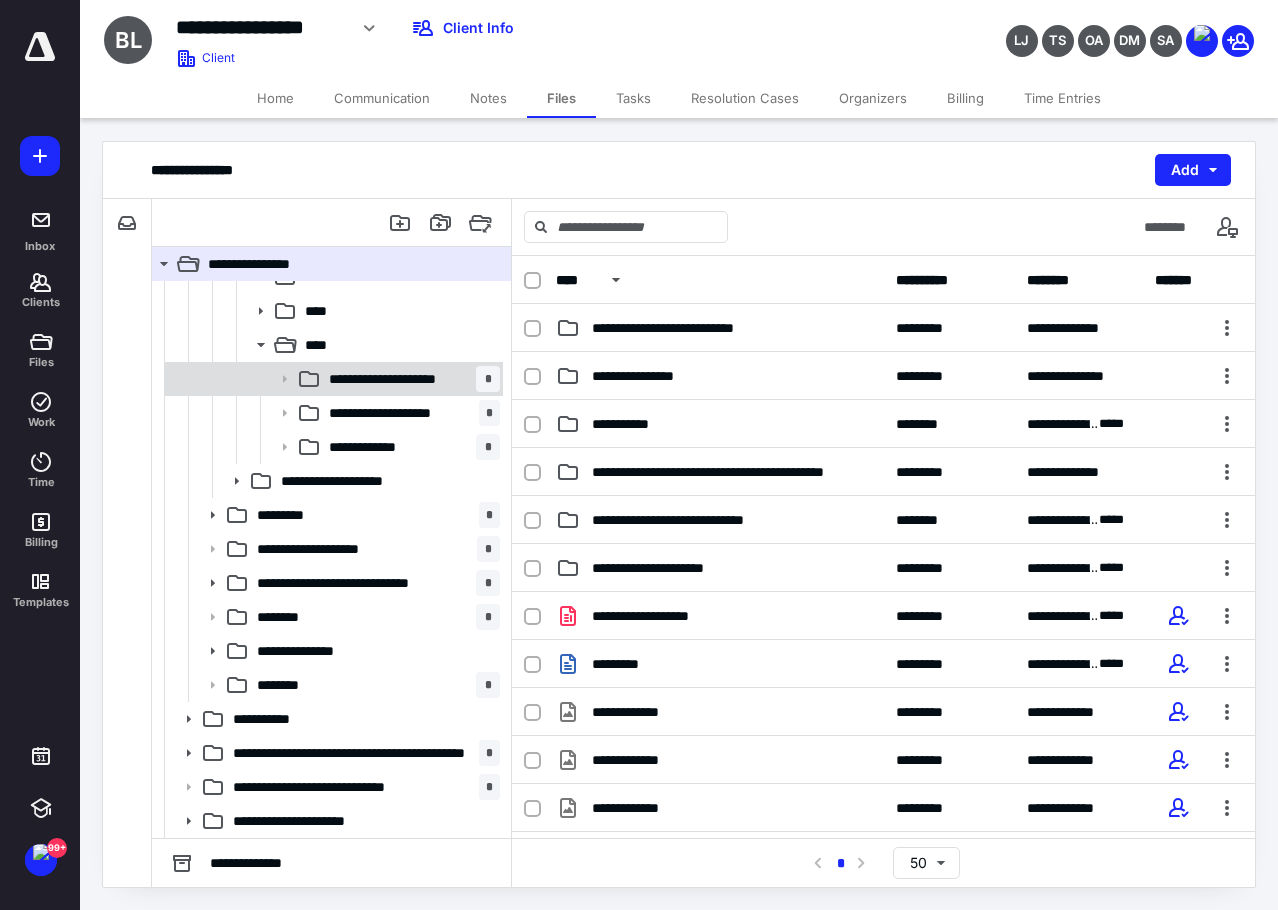 click 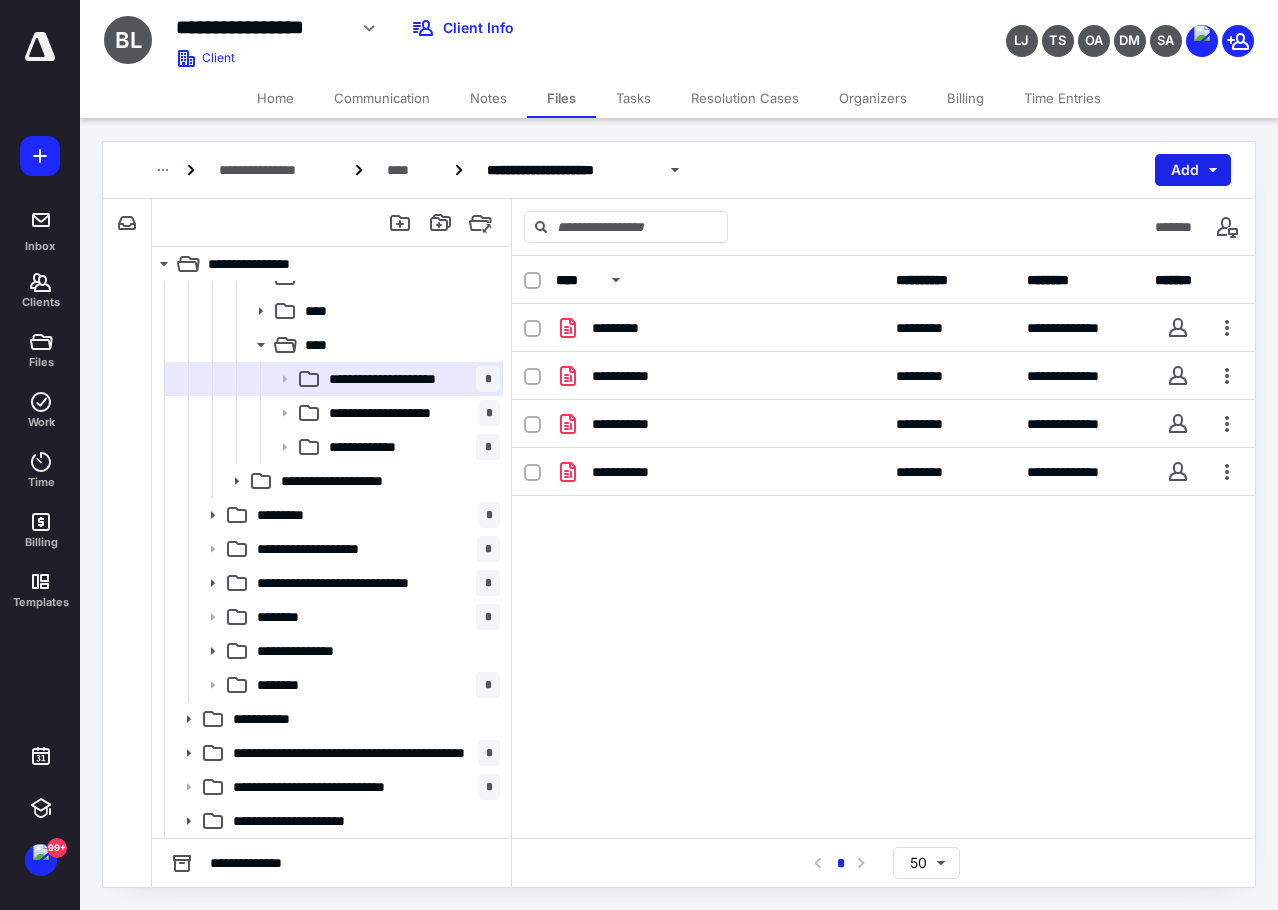 click on "Add" at bounding box center (1193, 170) 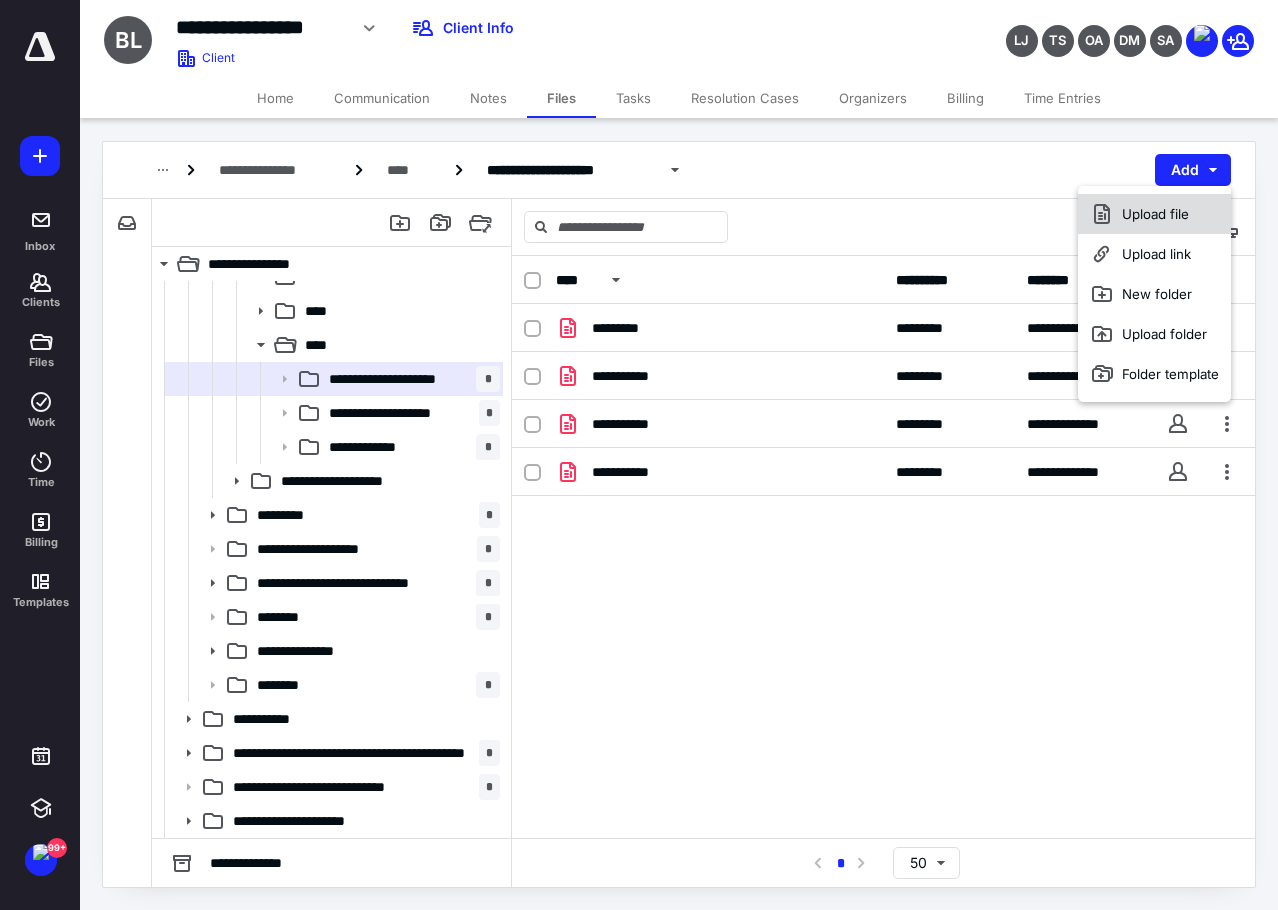 click on "Upload file" at bounding box center (1154, 214) 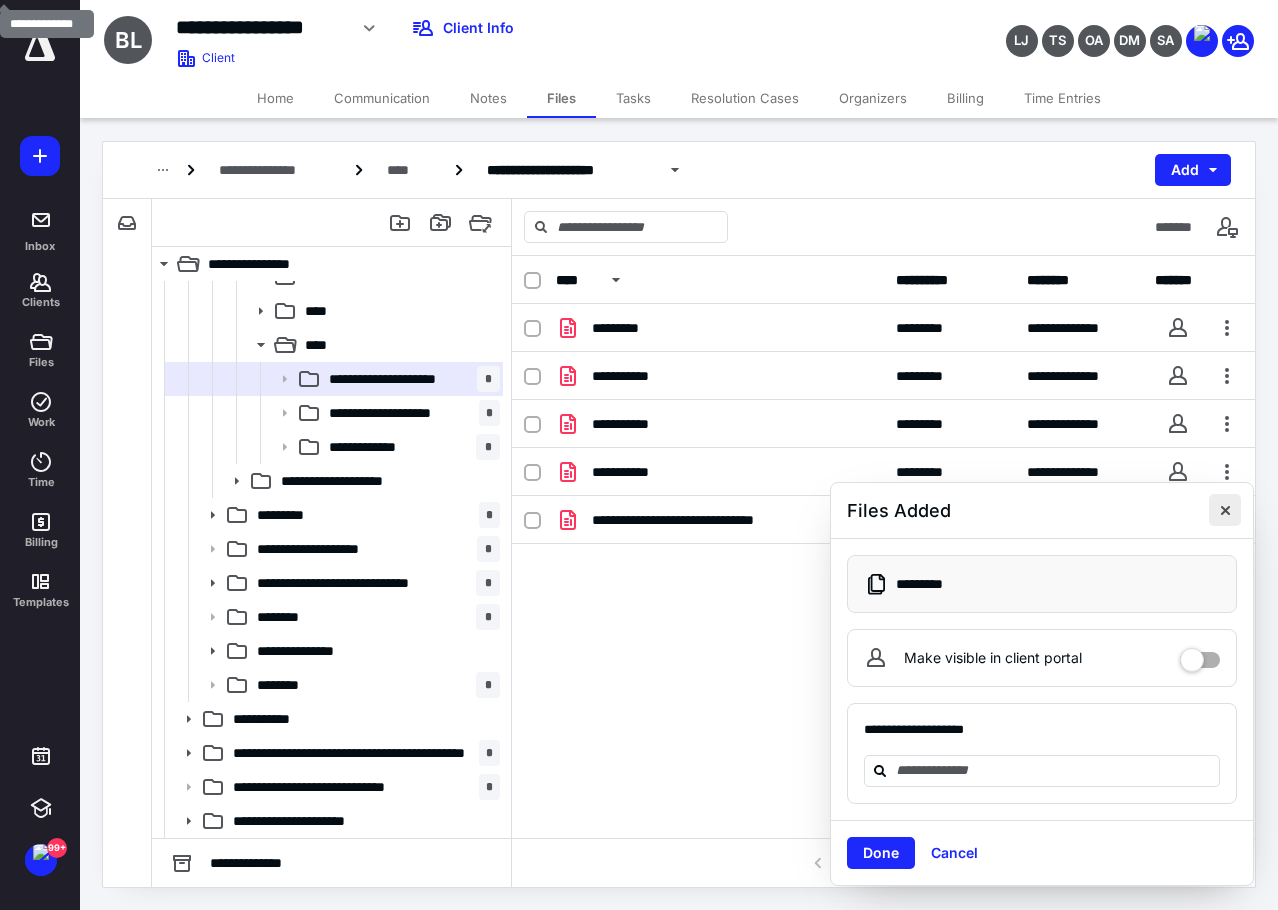 click at bounding box center (1225, 510) 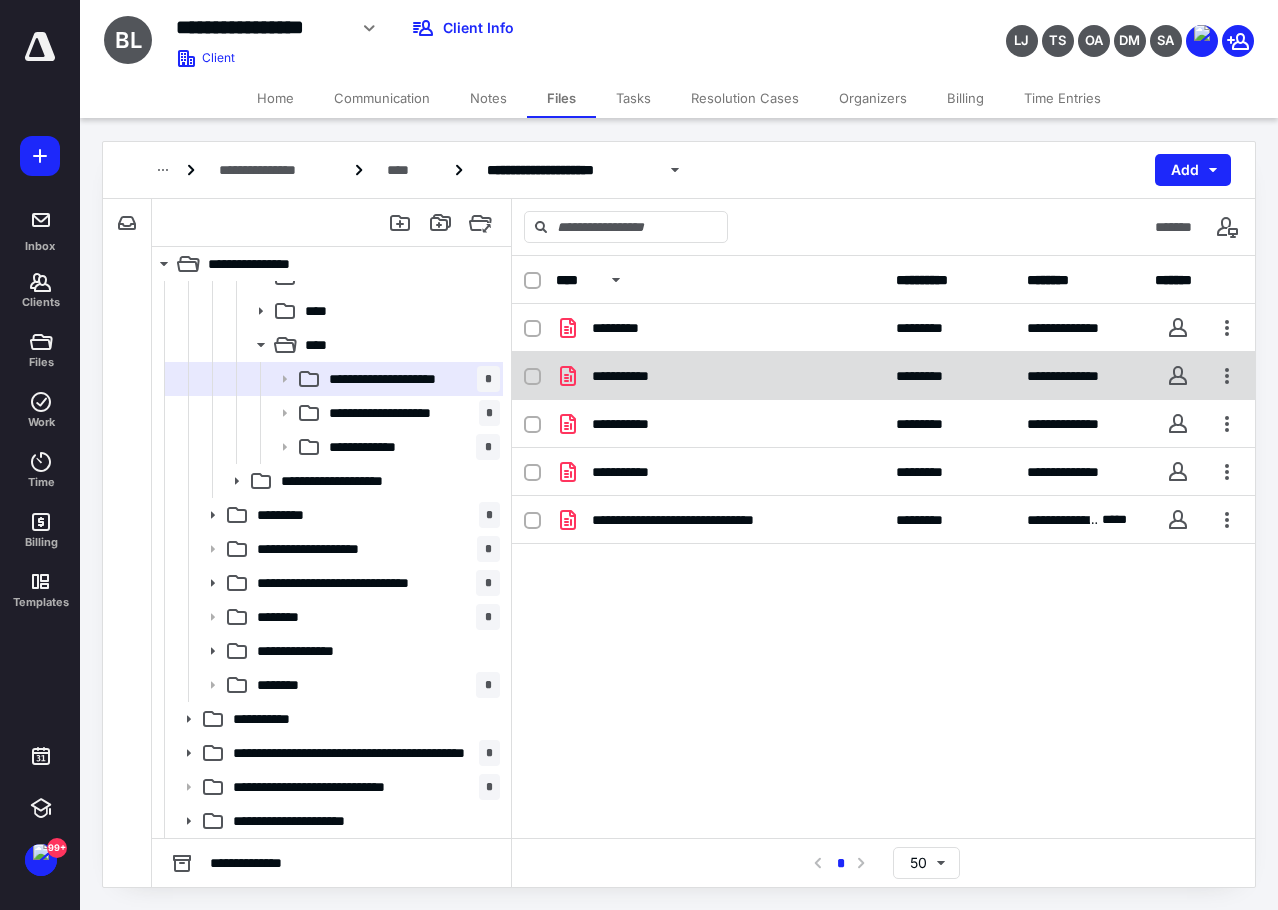 drag, startPoint x: 1175, startPoint y: 321, endPoint x: 1185, endPoint y: 356, distance: 36.40055 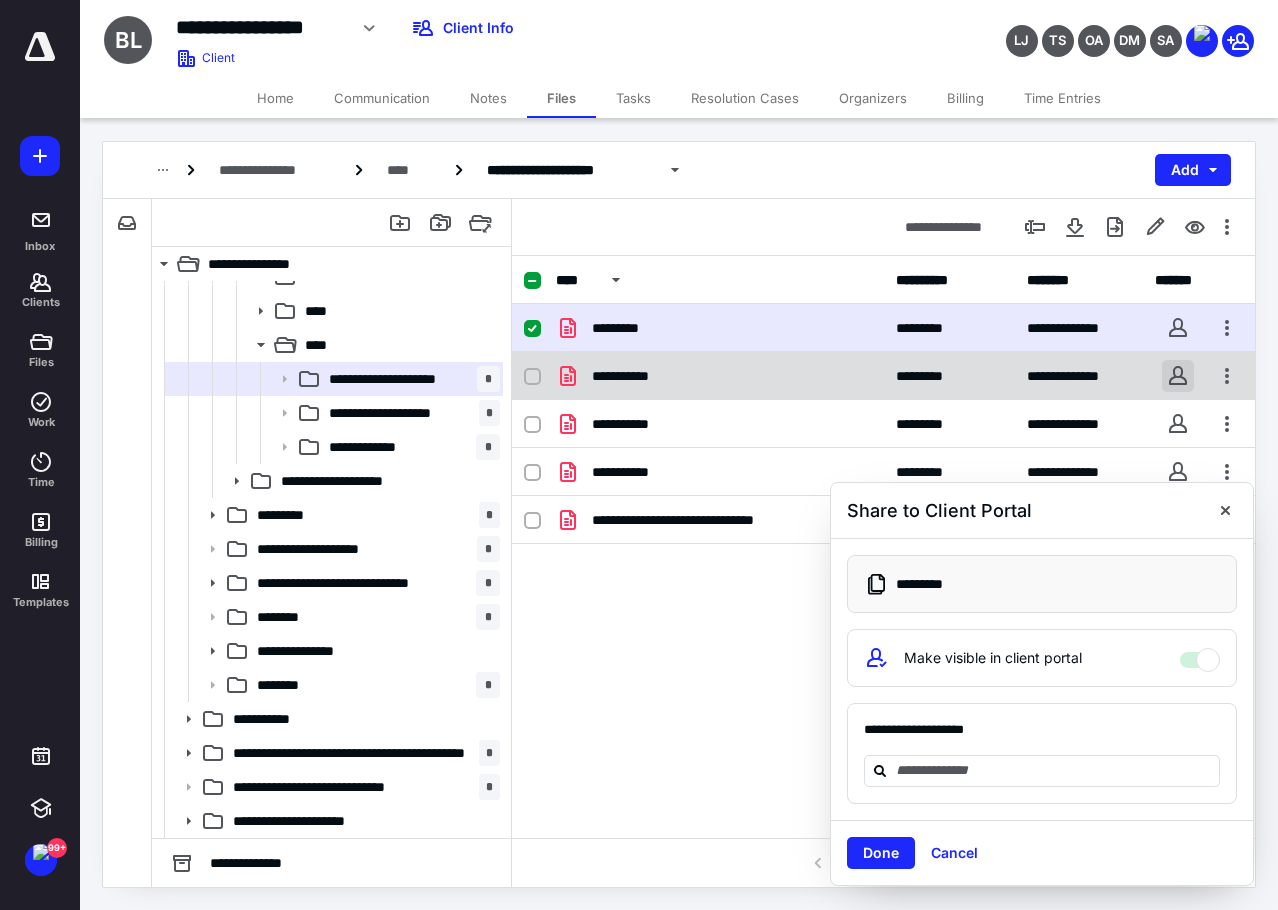 click at bounding box center [1178, 376] 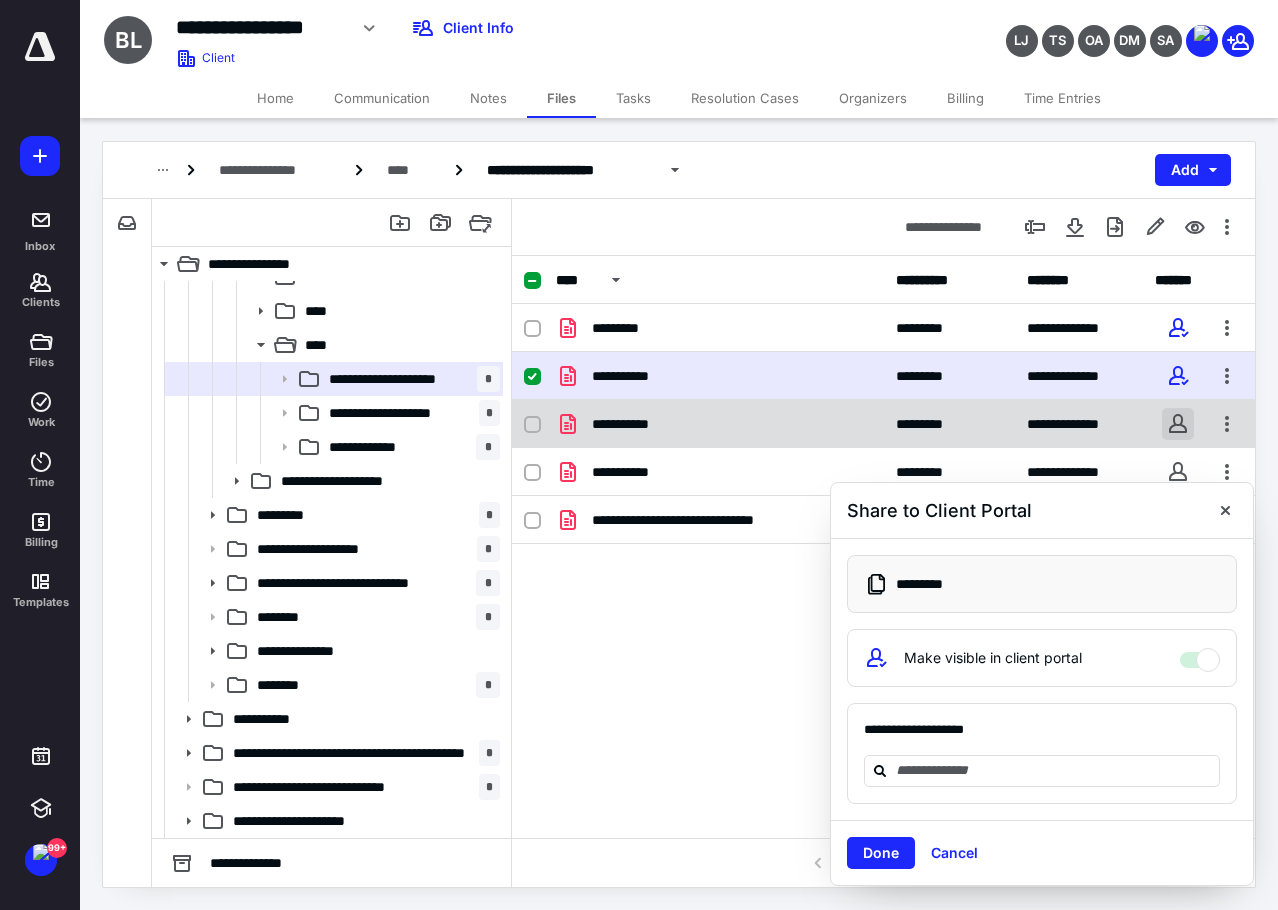 click at bounding box center (1178, 424) 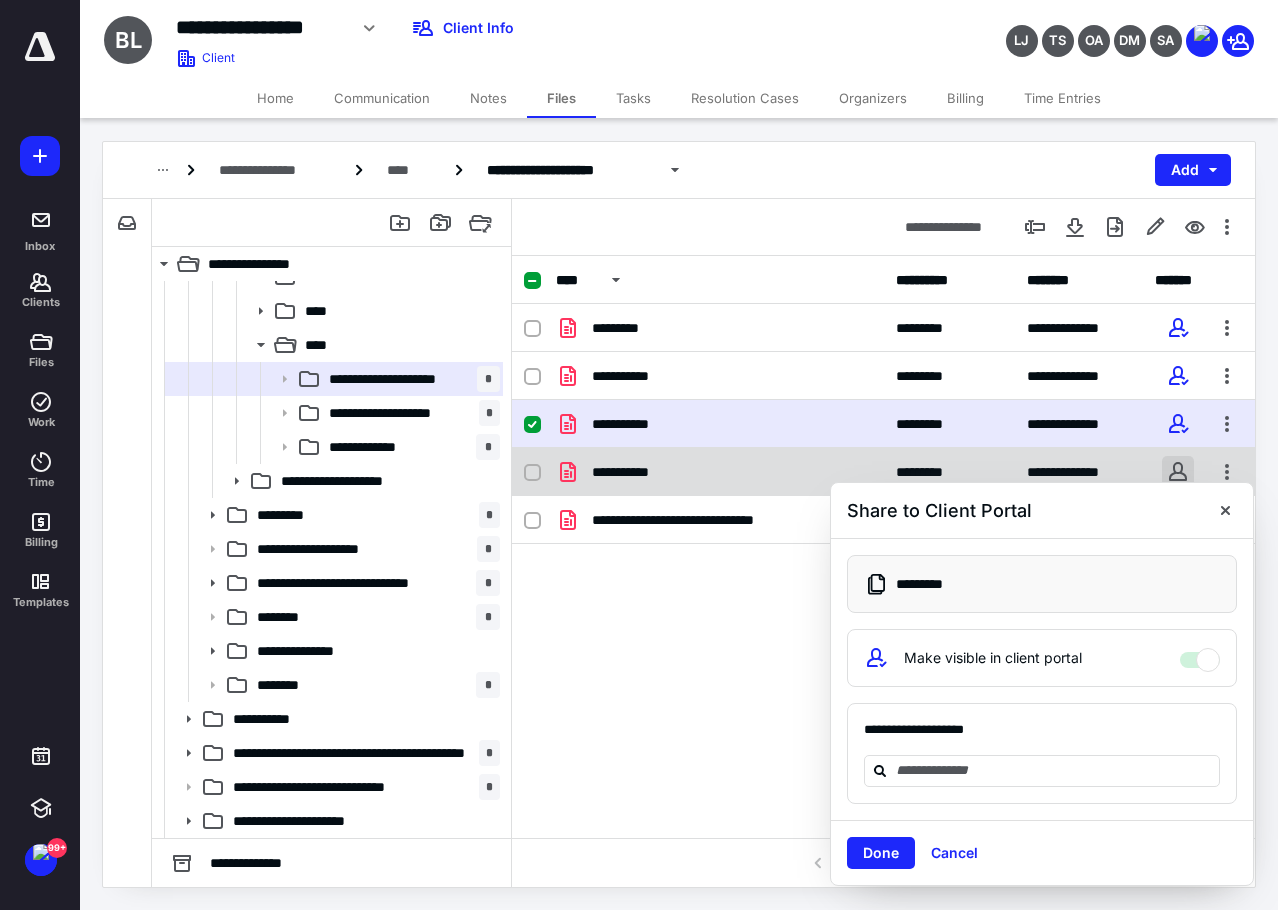 click at bounding box center [1178, 472] 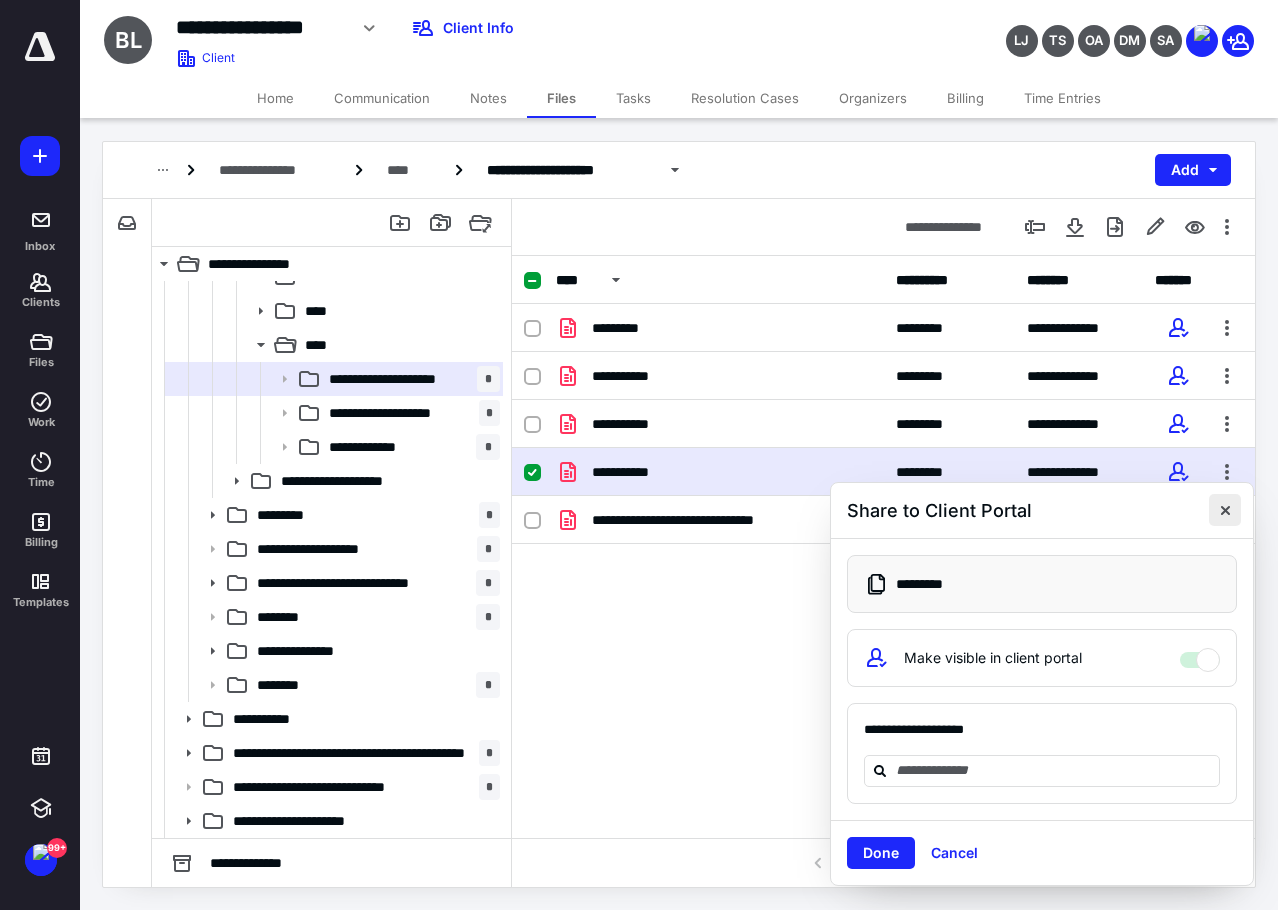 click at bounding box center (1225, 510) 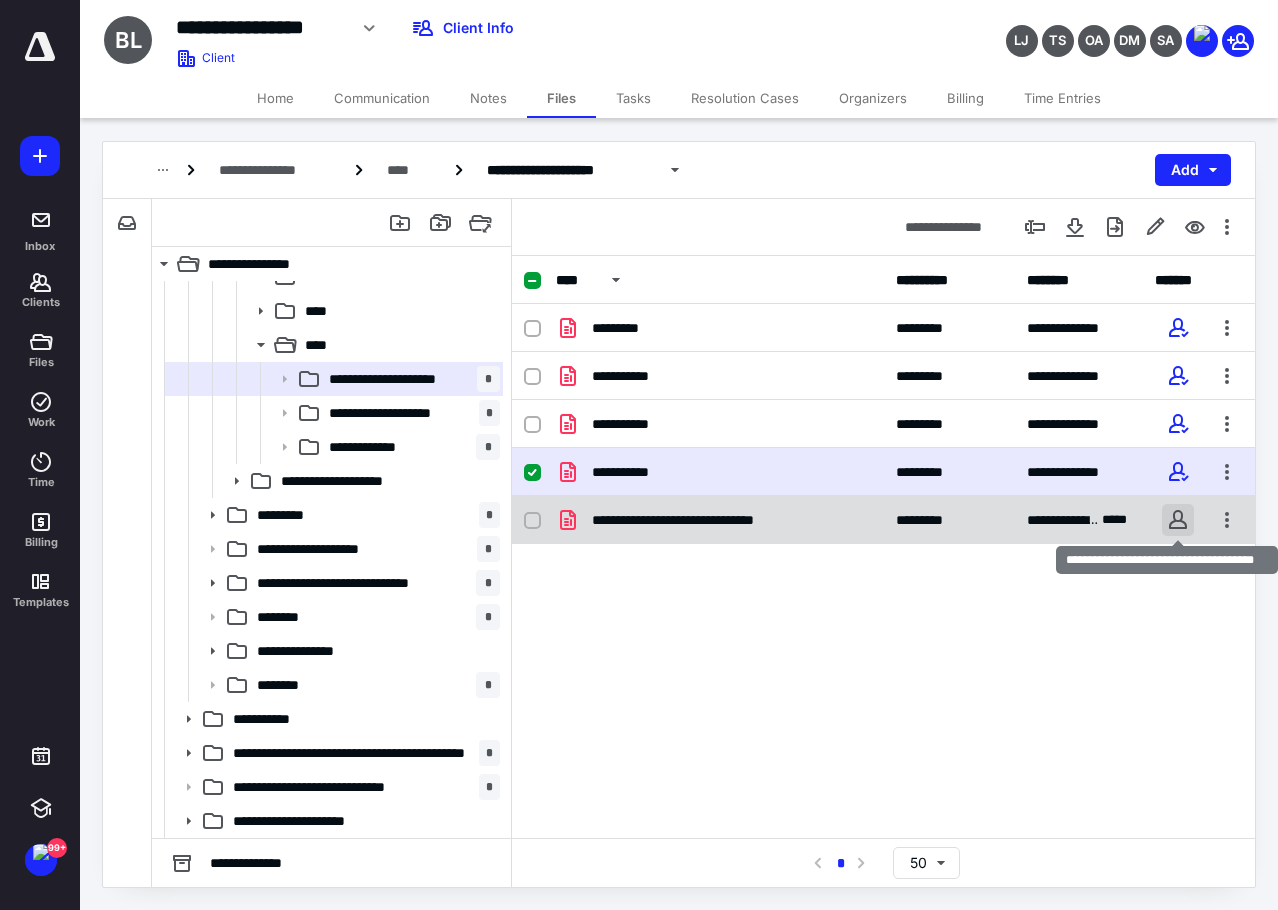 click at bounding box center (1178, 520) 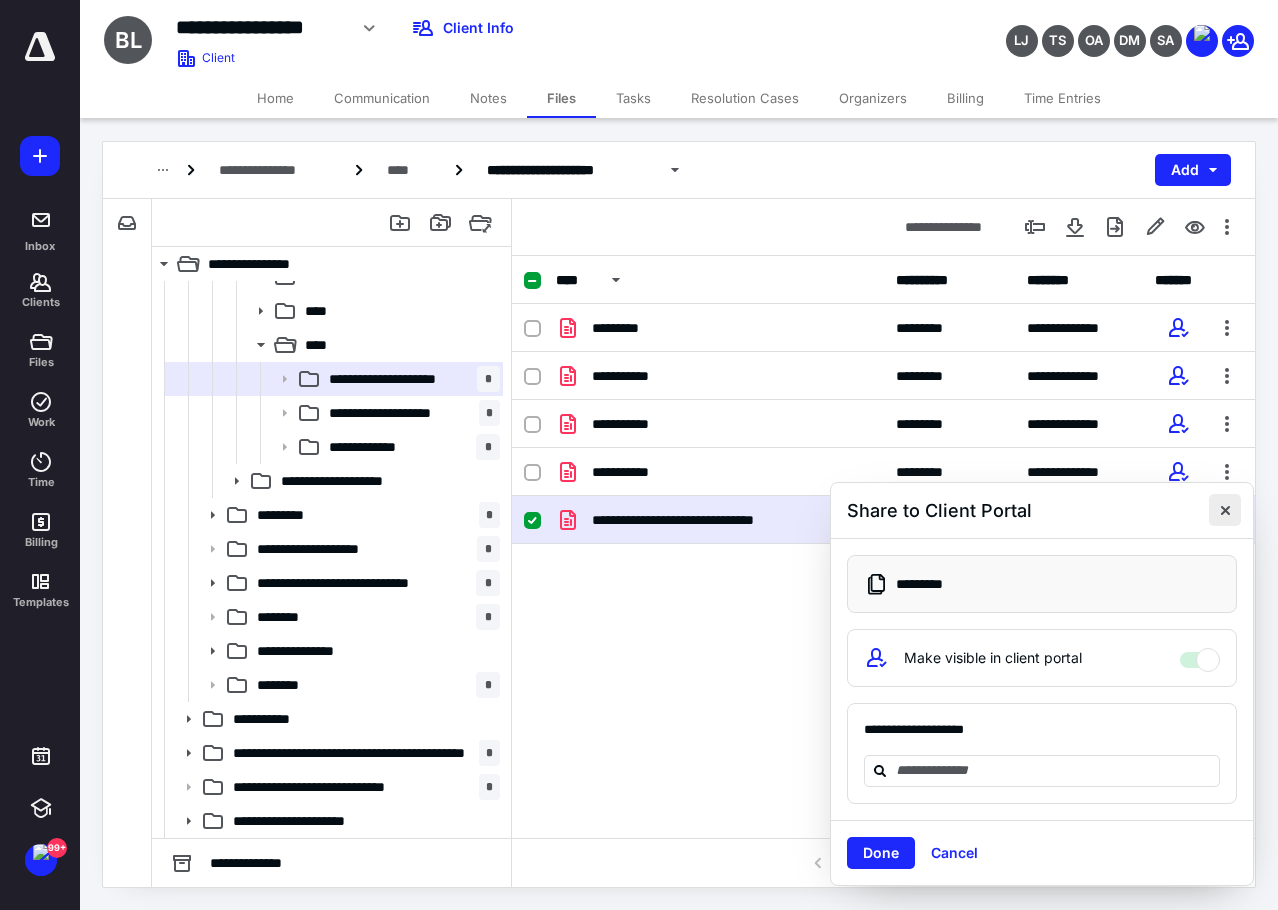click at bounding box center (1225, 510) 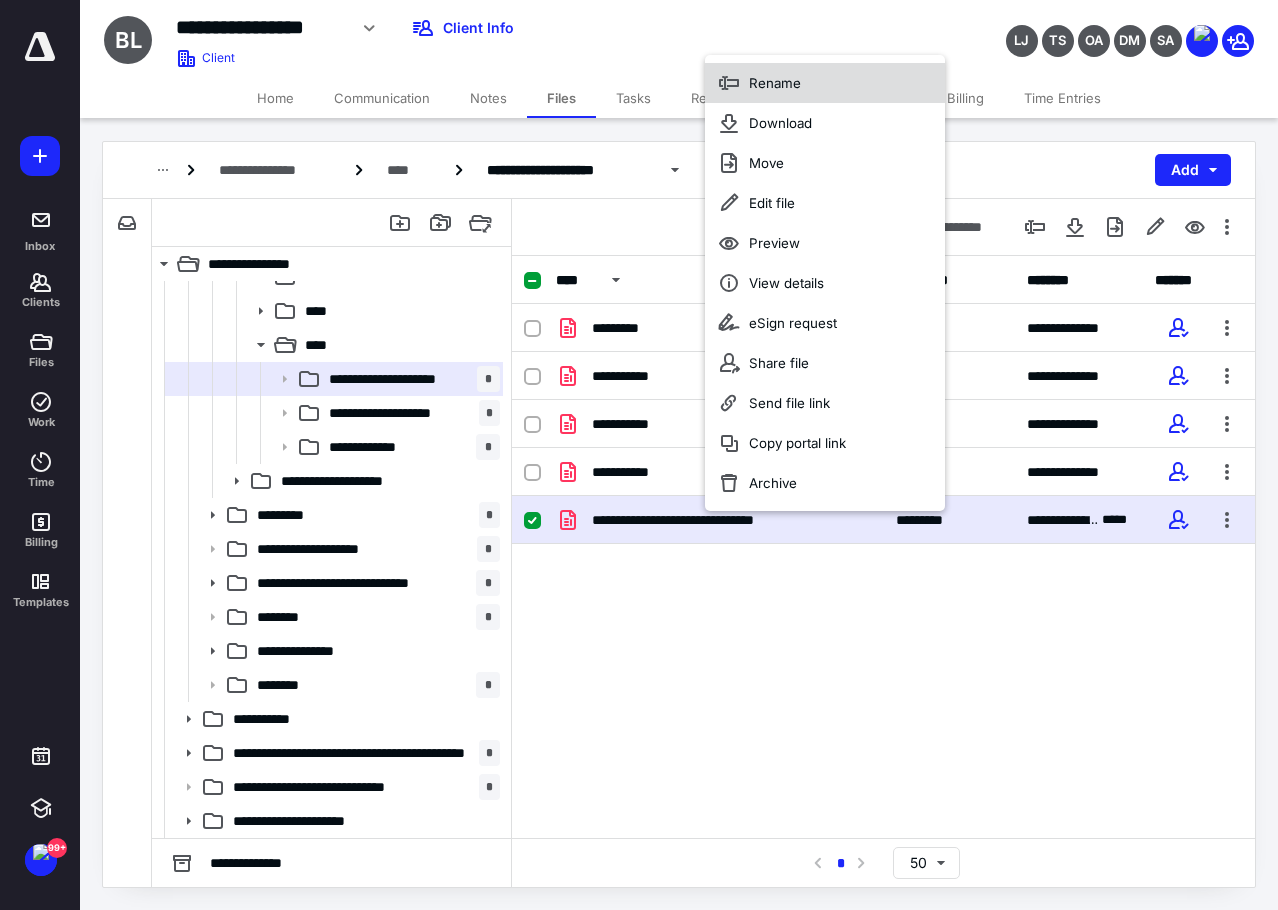 click on "Rename" at bounding box center (825, 83) 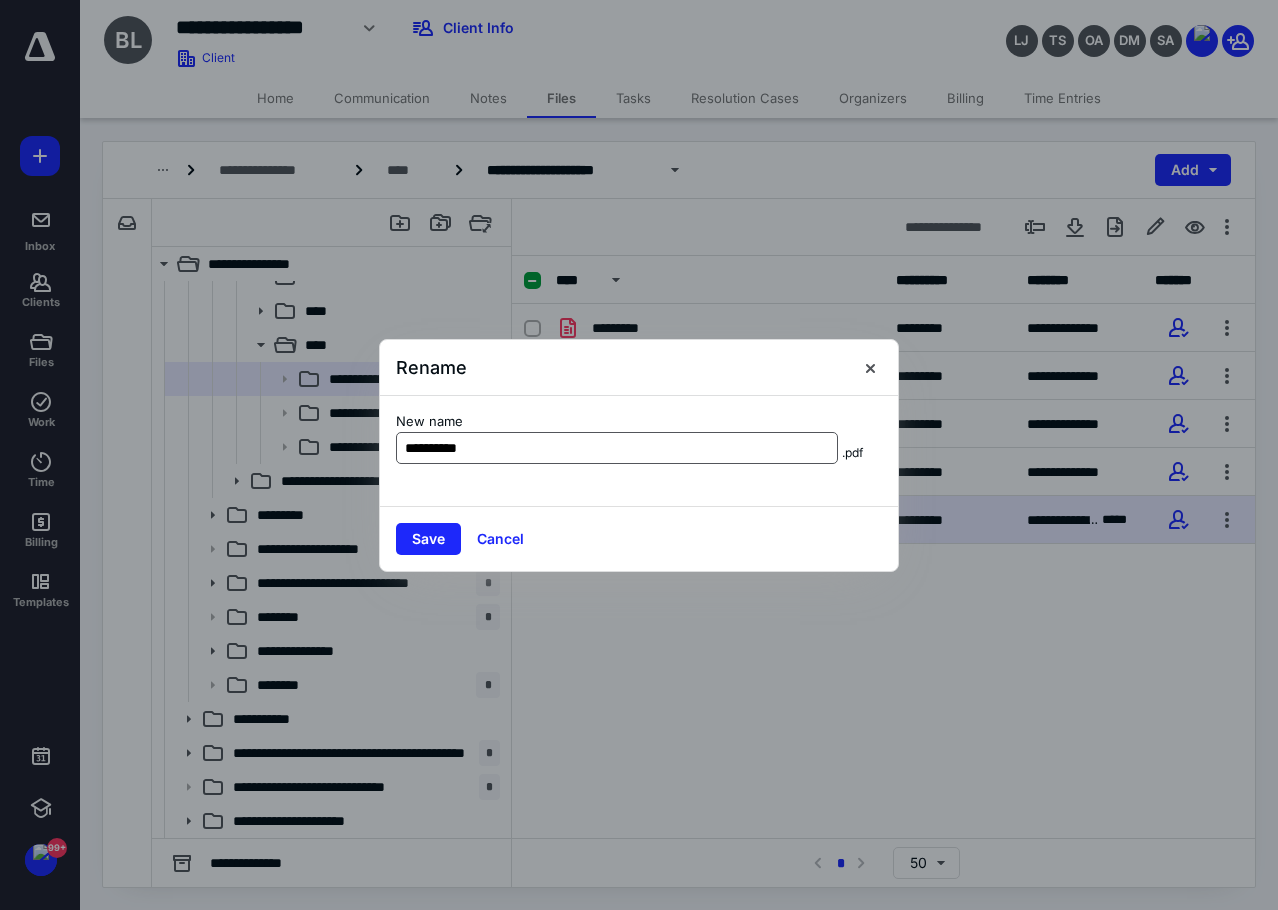 type on "**********" 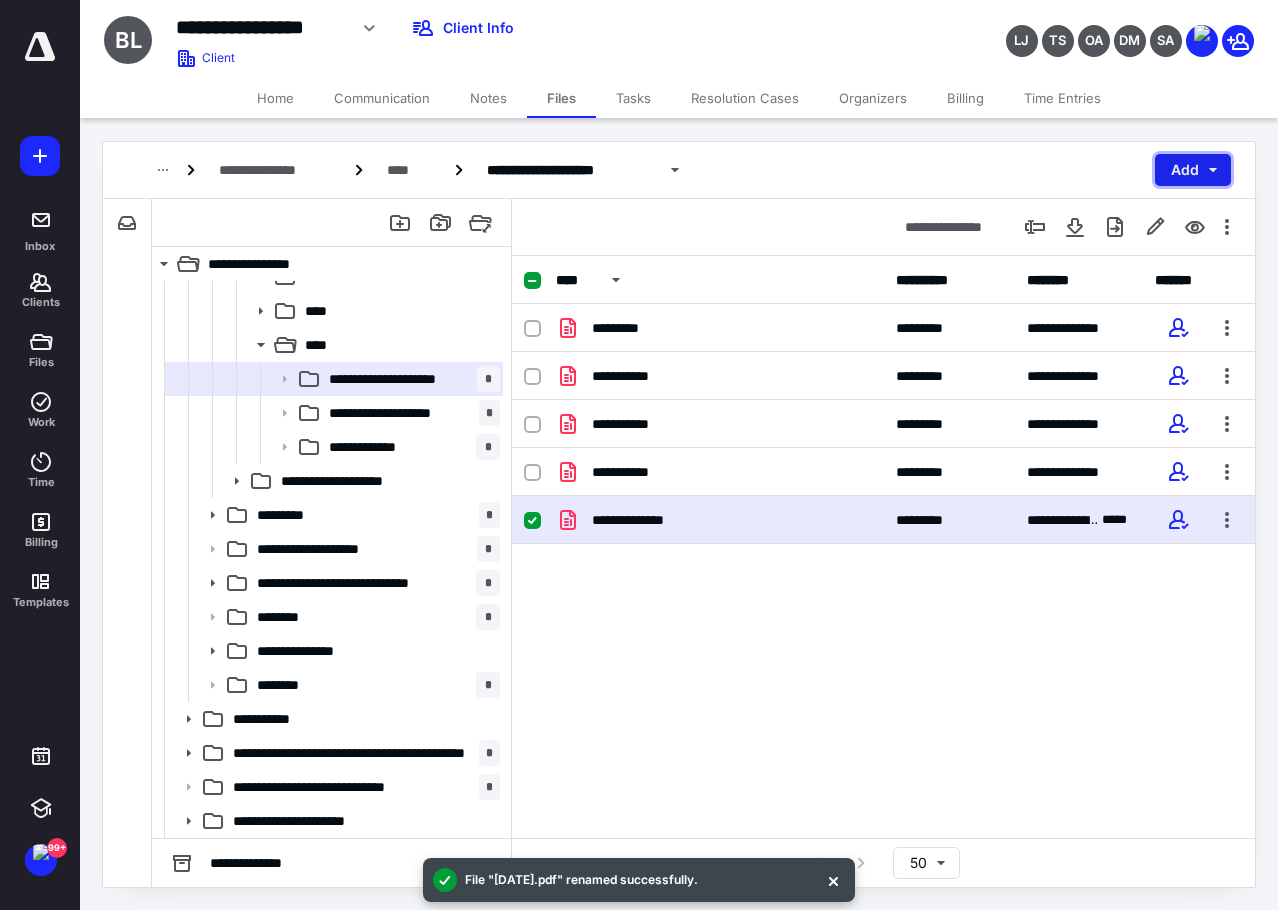 click on "Add" at bounding box center (1193, 170) 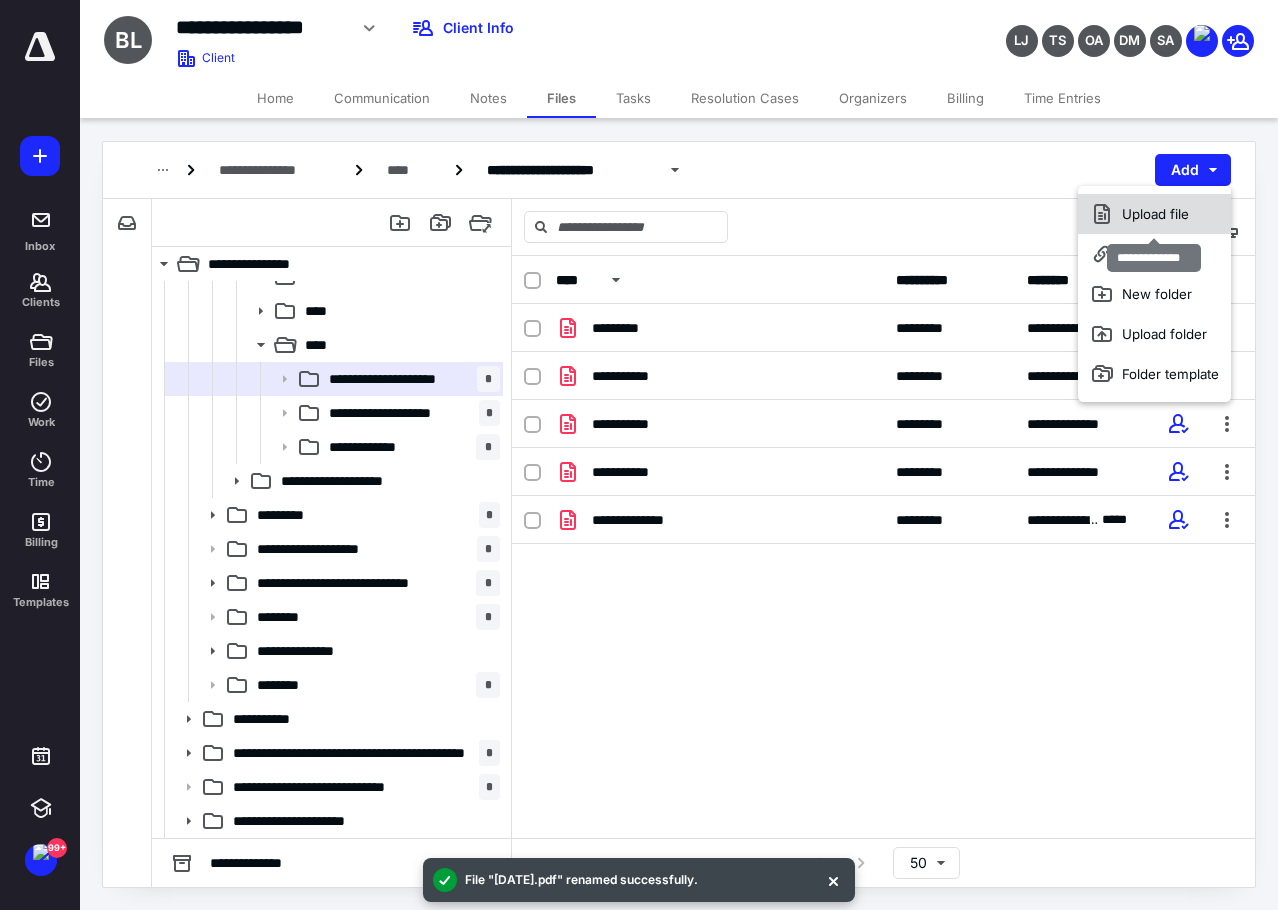 click on "Upload file" at bounding box center (1154, 214) 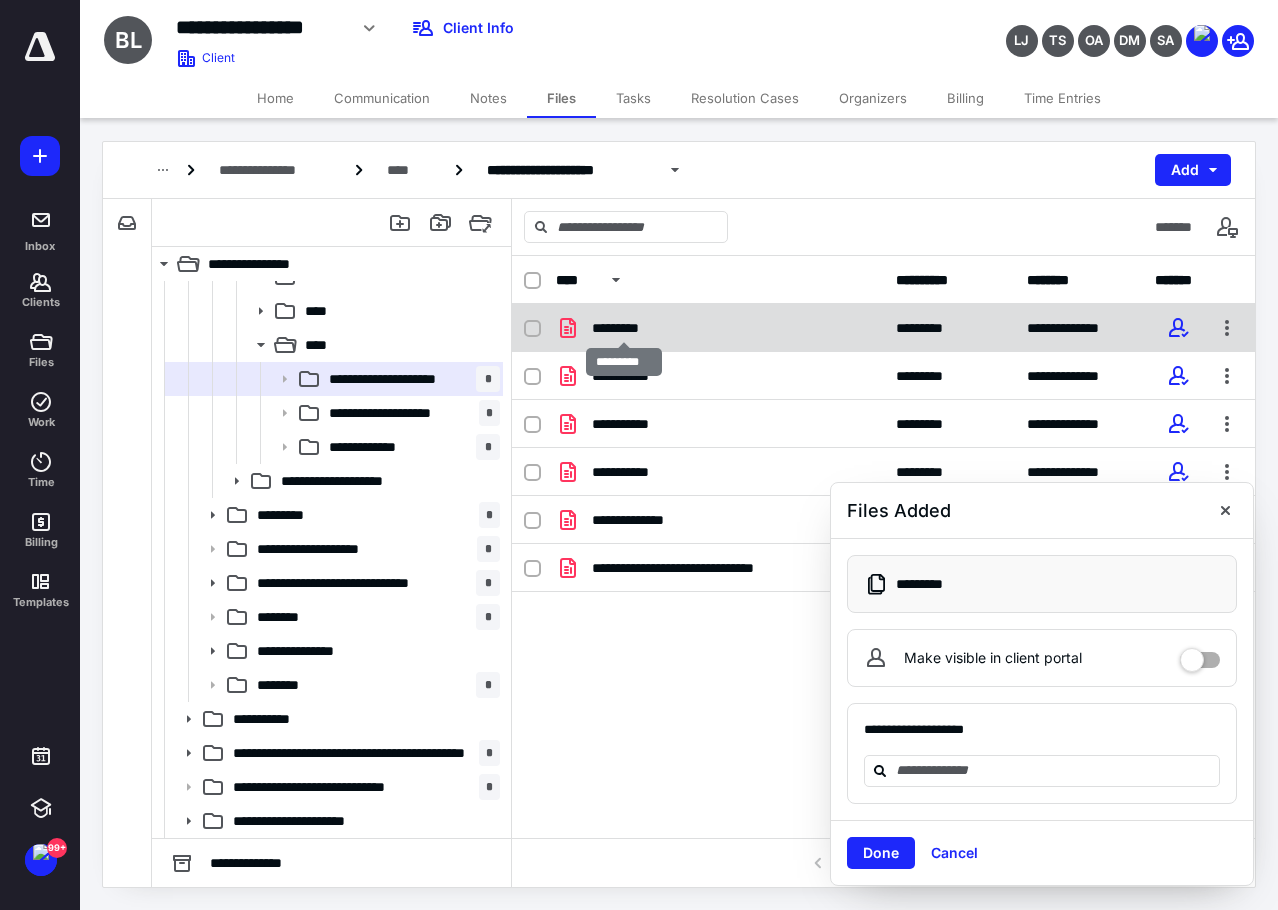 checkbox on "true" 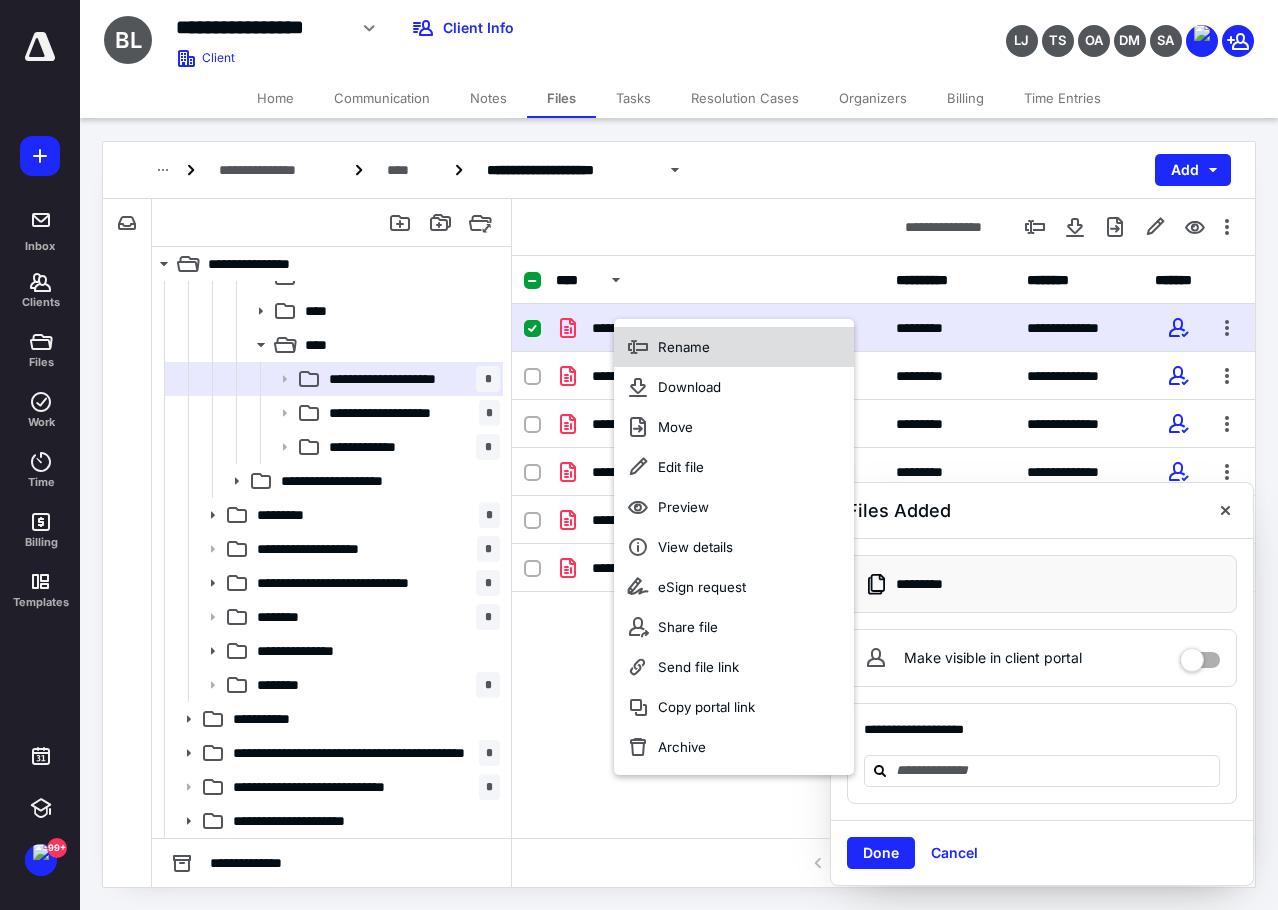 click on "Rename" at bounding box center [684, 347] 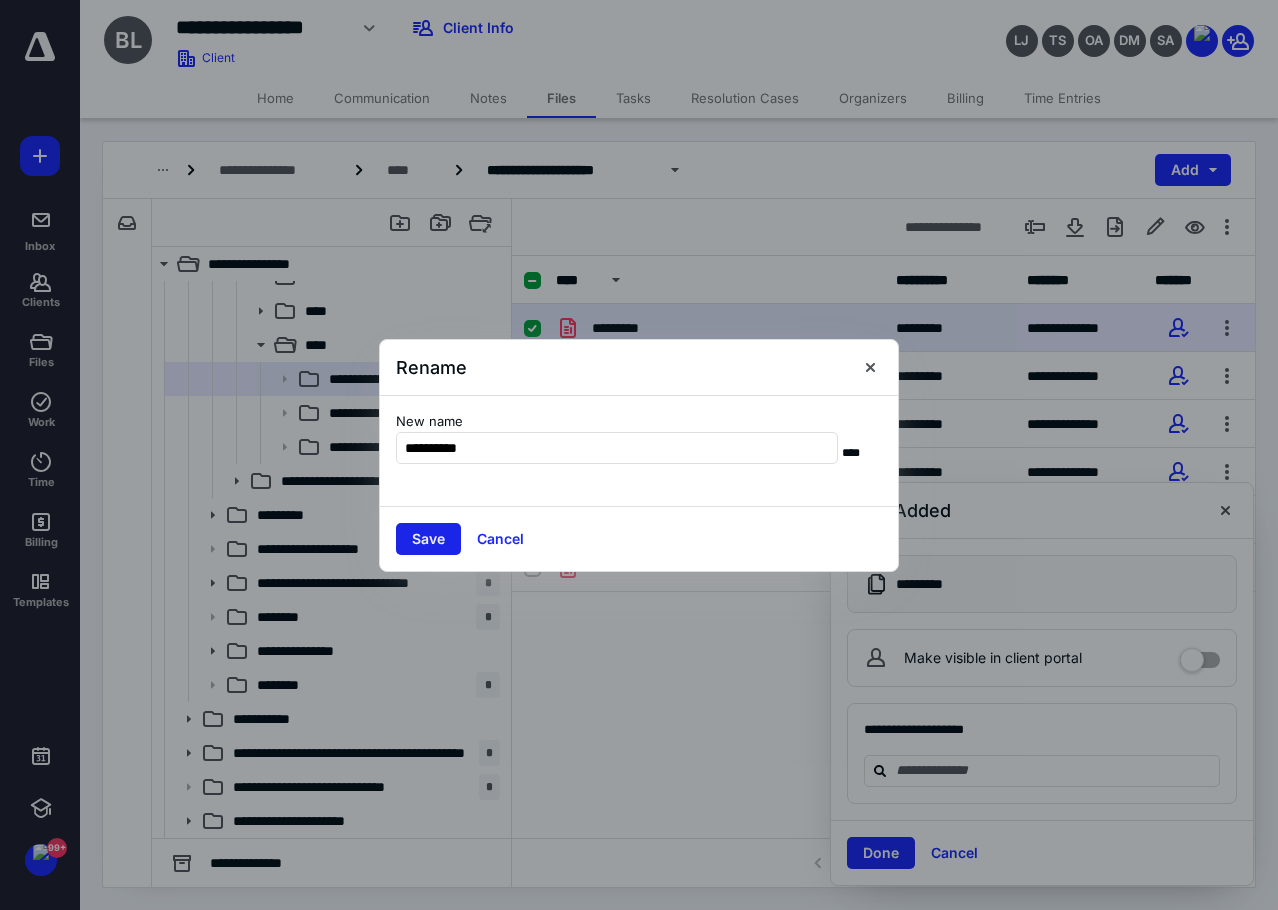 type on "**********" 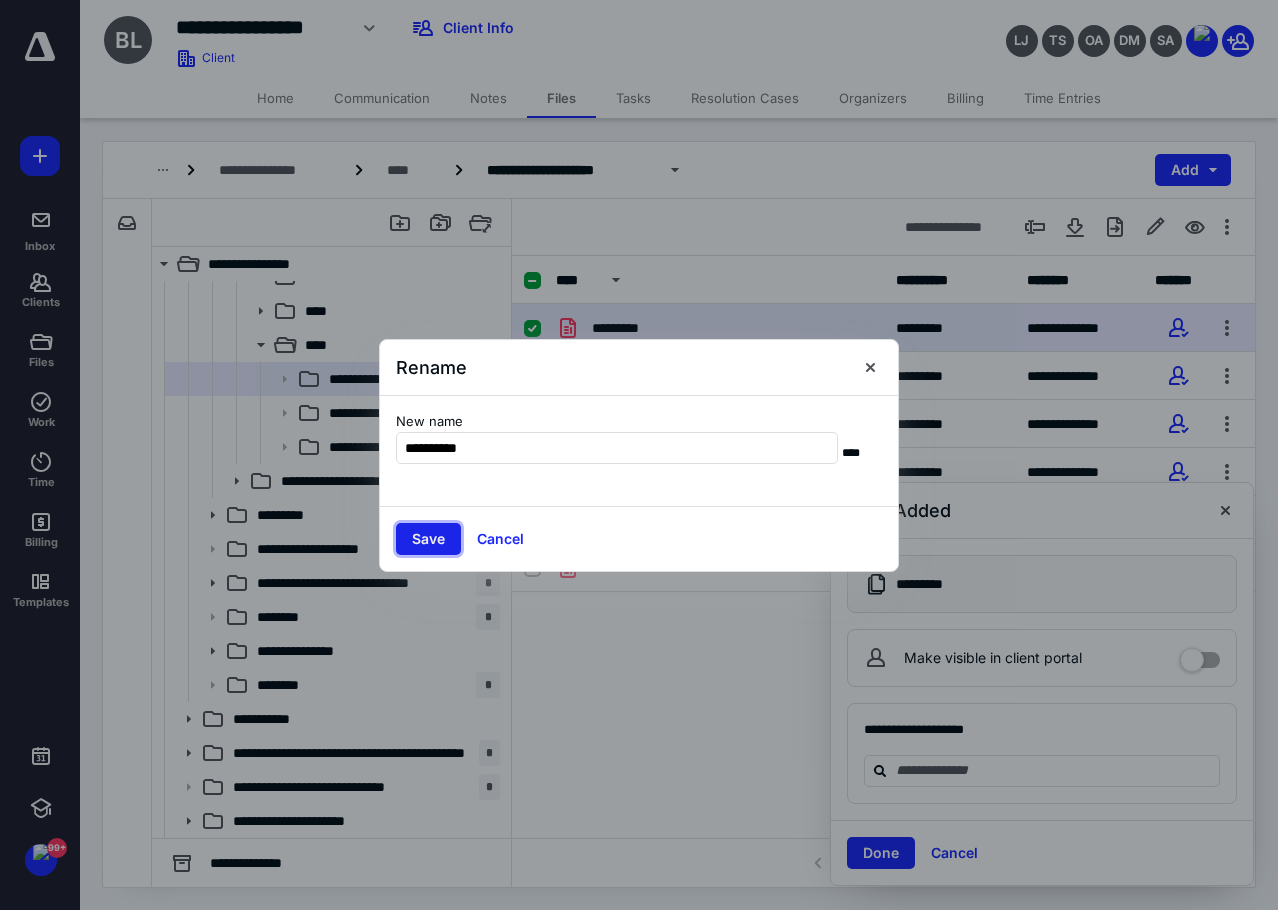 click on "Save" at bounding box center [428, 539] 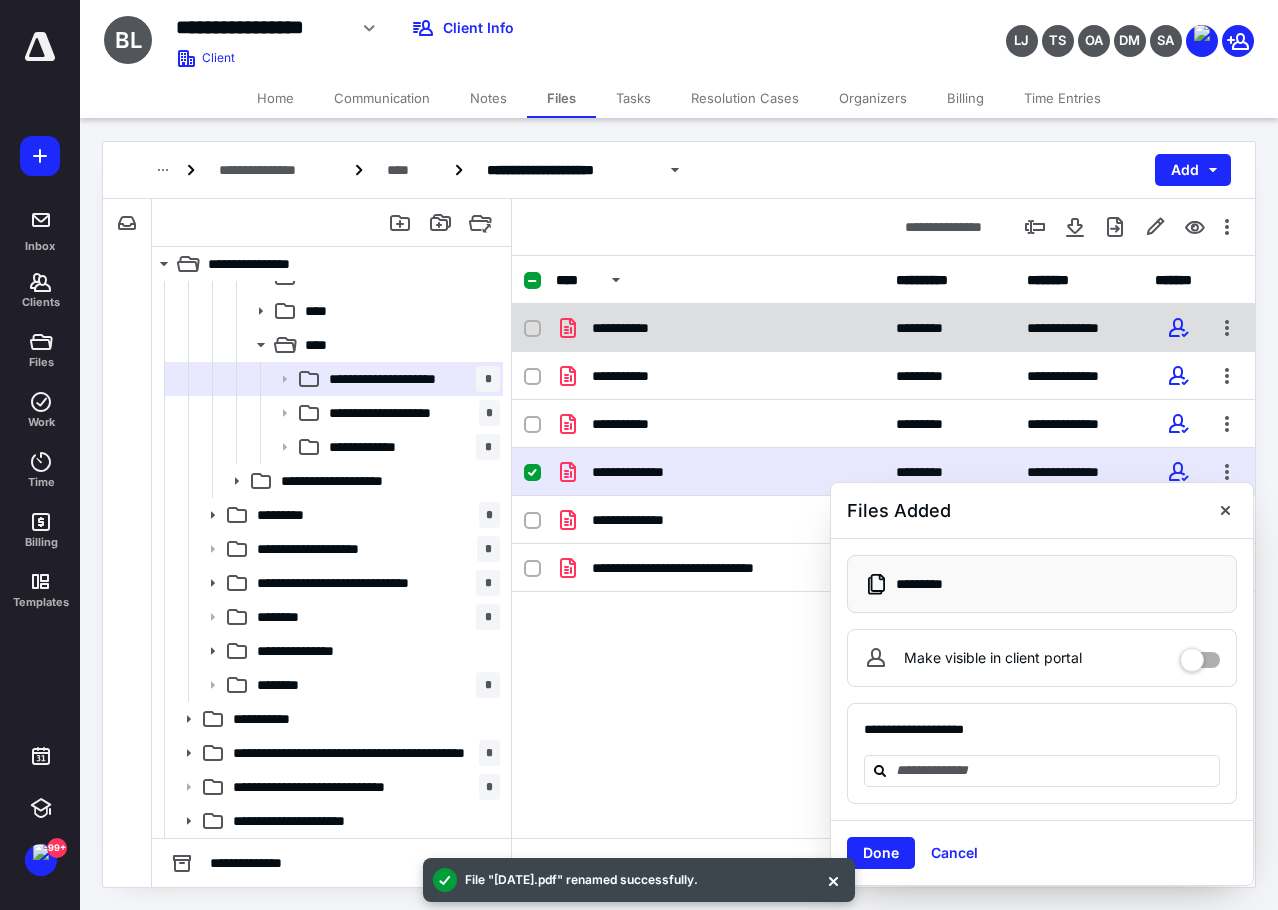 checkbox on "true" 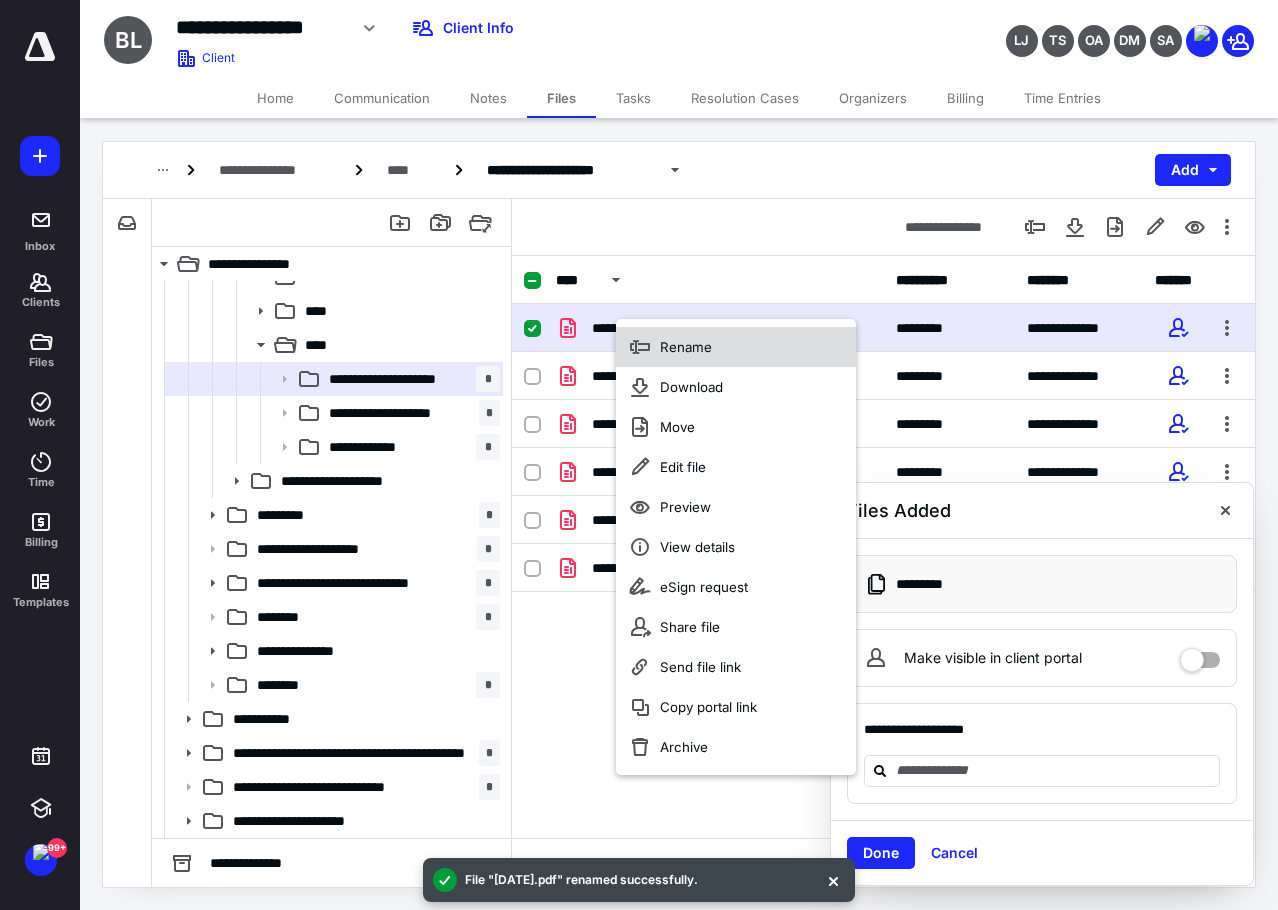 click on "Rename" at bounding box center (736, 347) 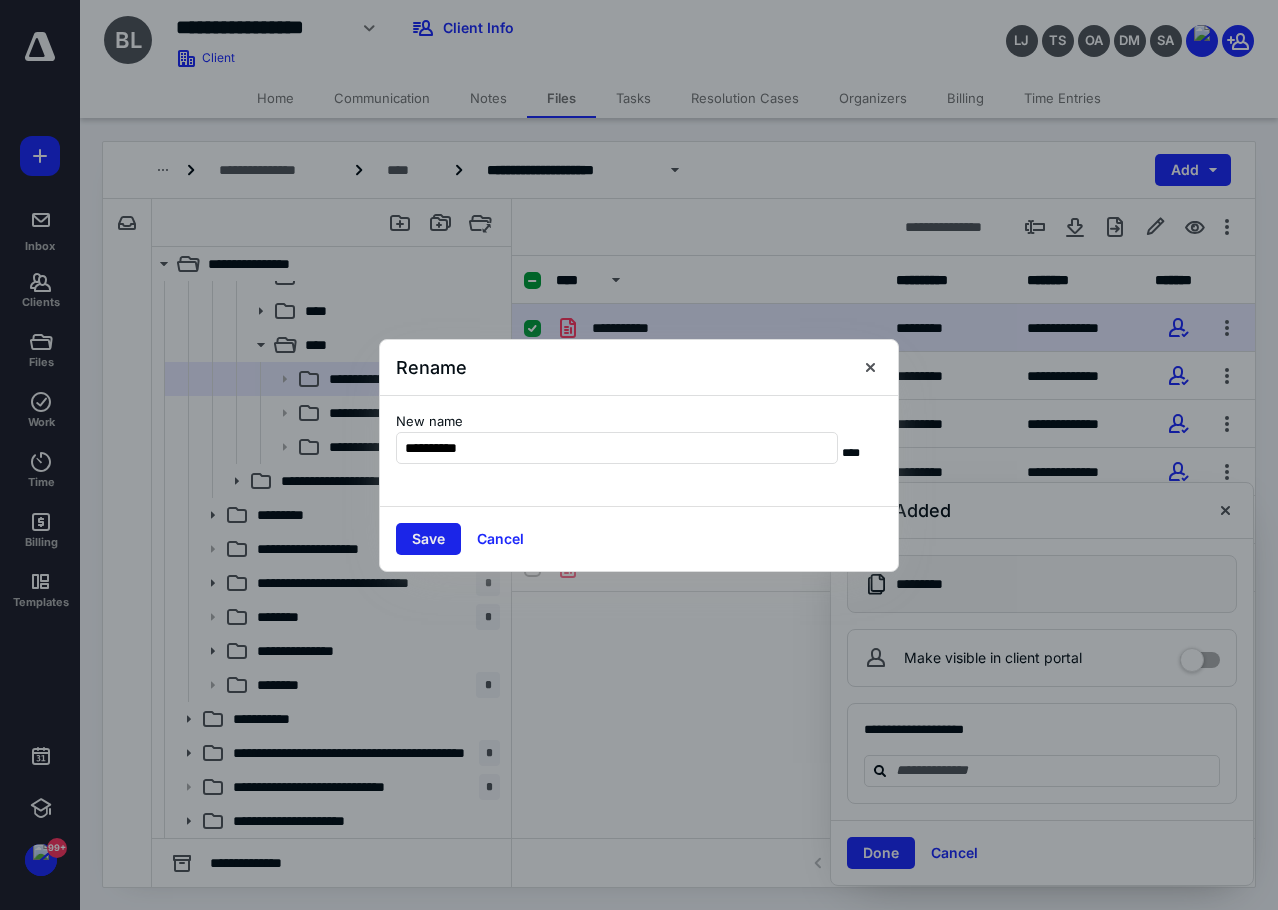 type on "**********" 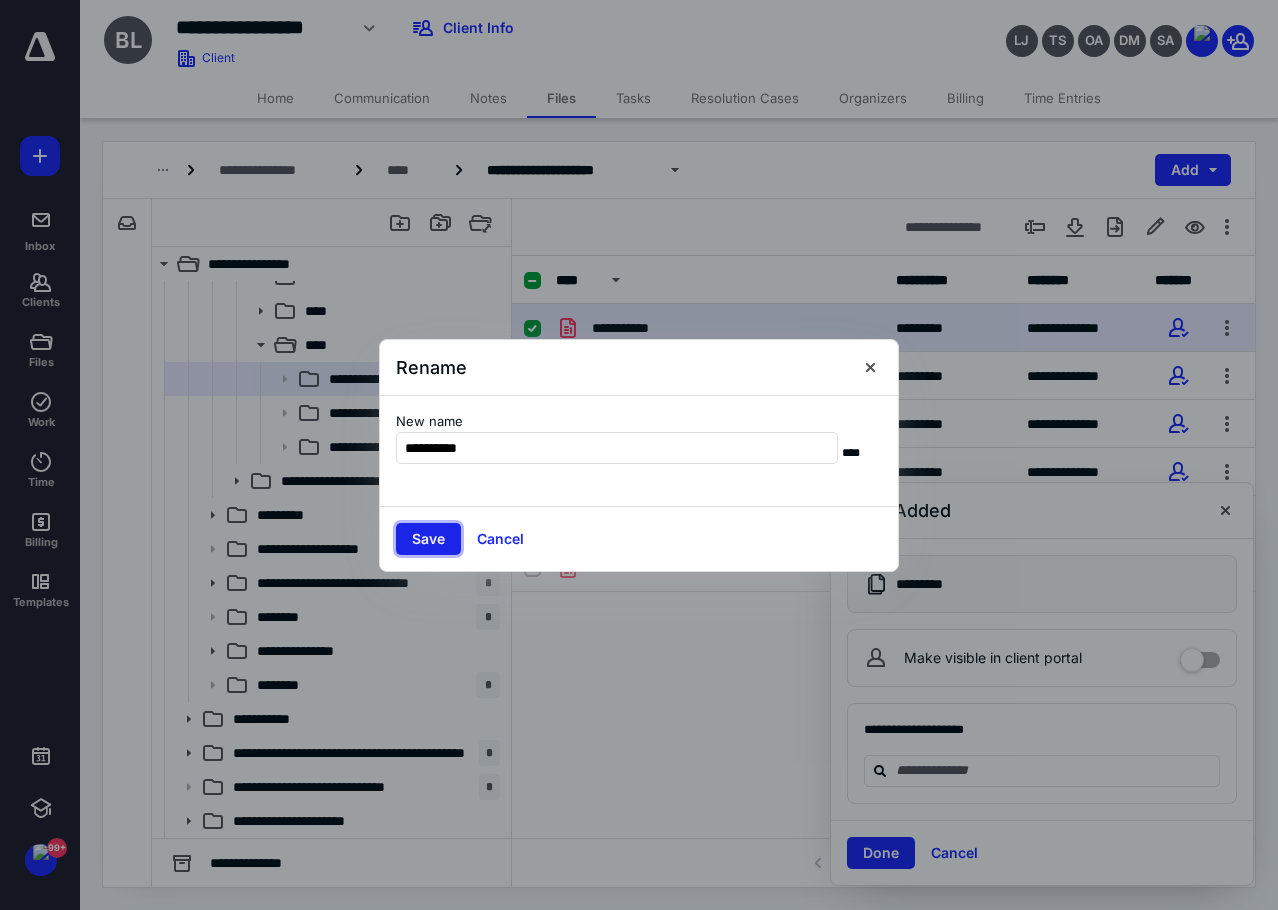 click on "Save" at bounding box center (428, 539) 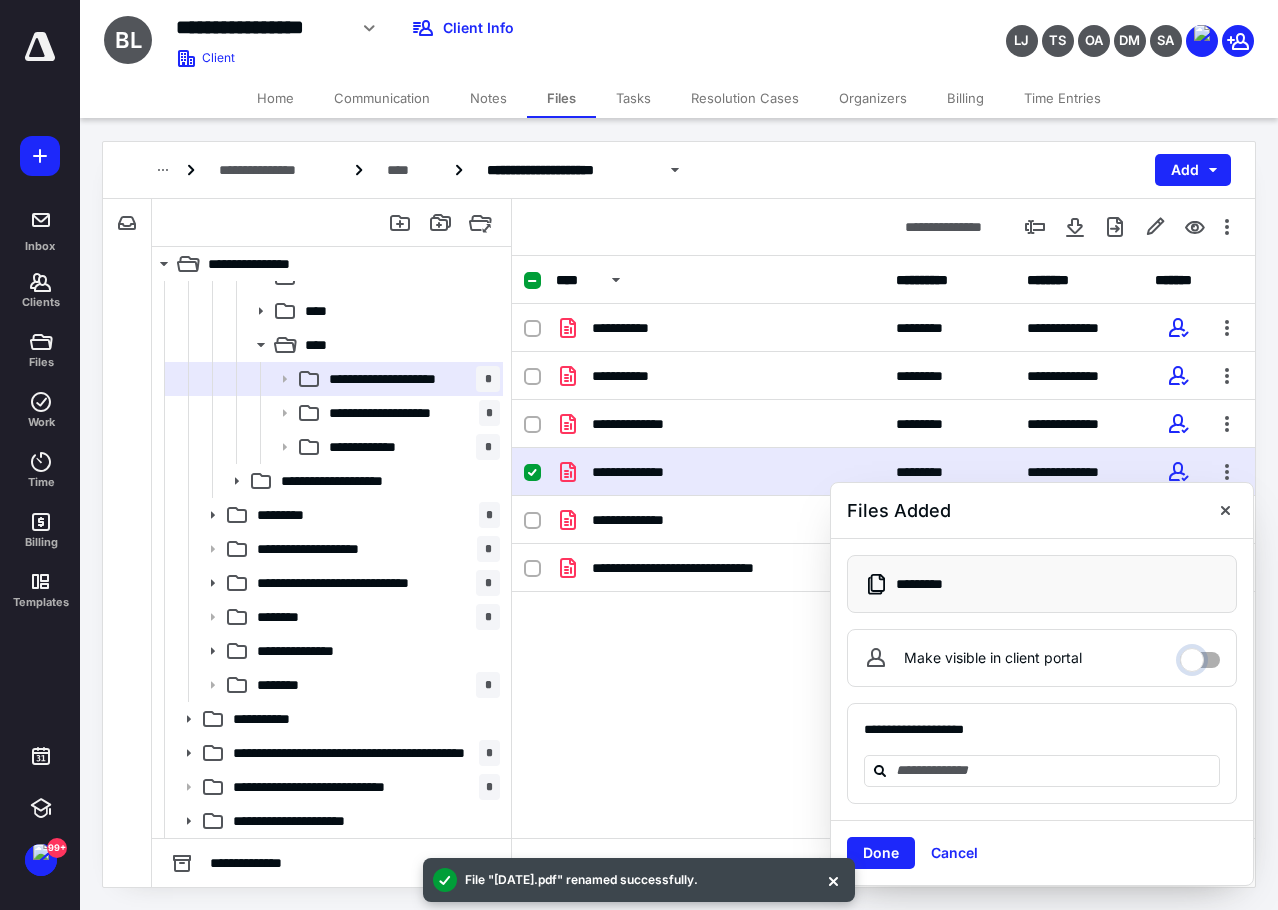 drag, startPoint x: 1209, startPoint y: 653, endPoint x: 1213, endPoint y: 602, distance: 51.156624 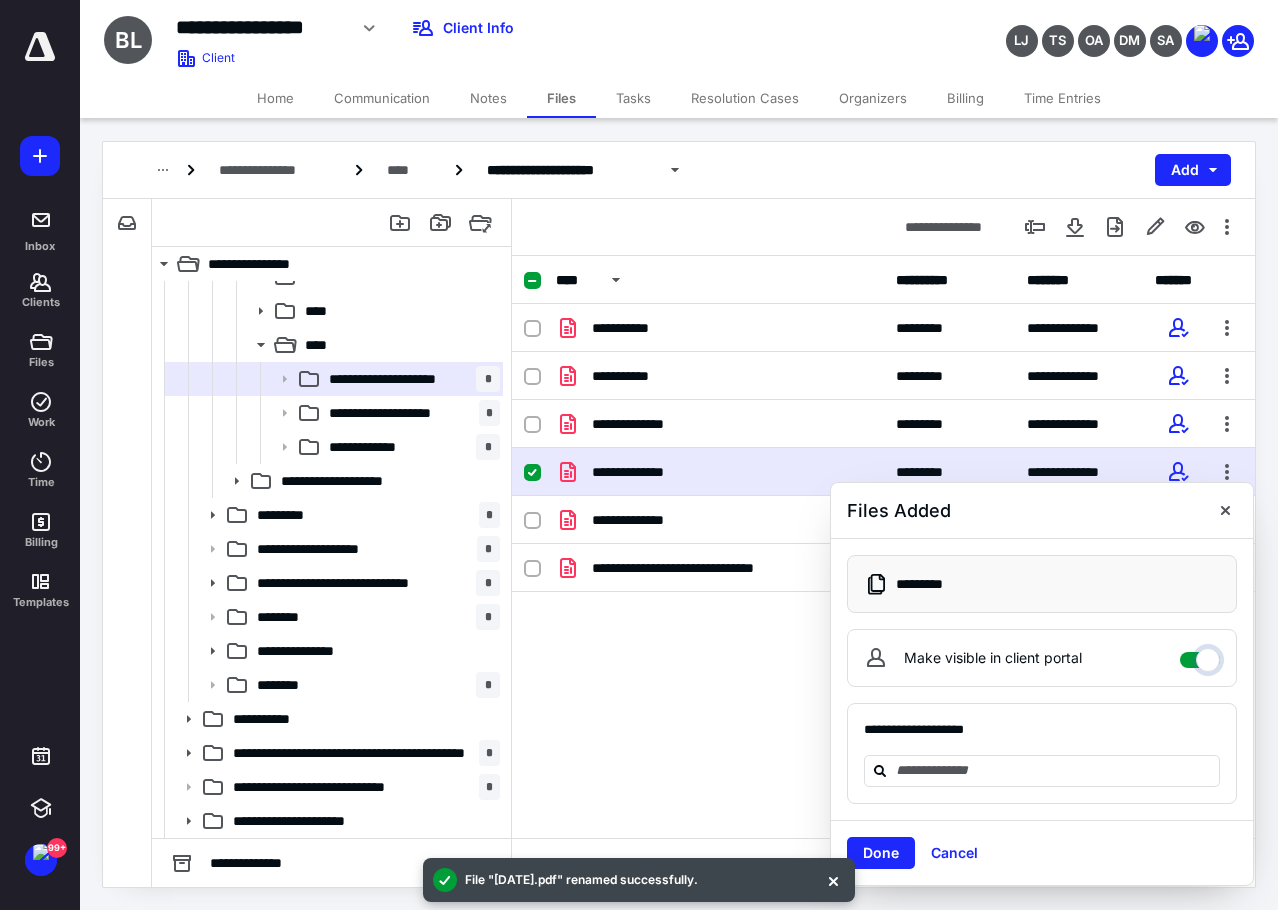 checkbox on "****" 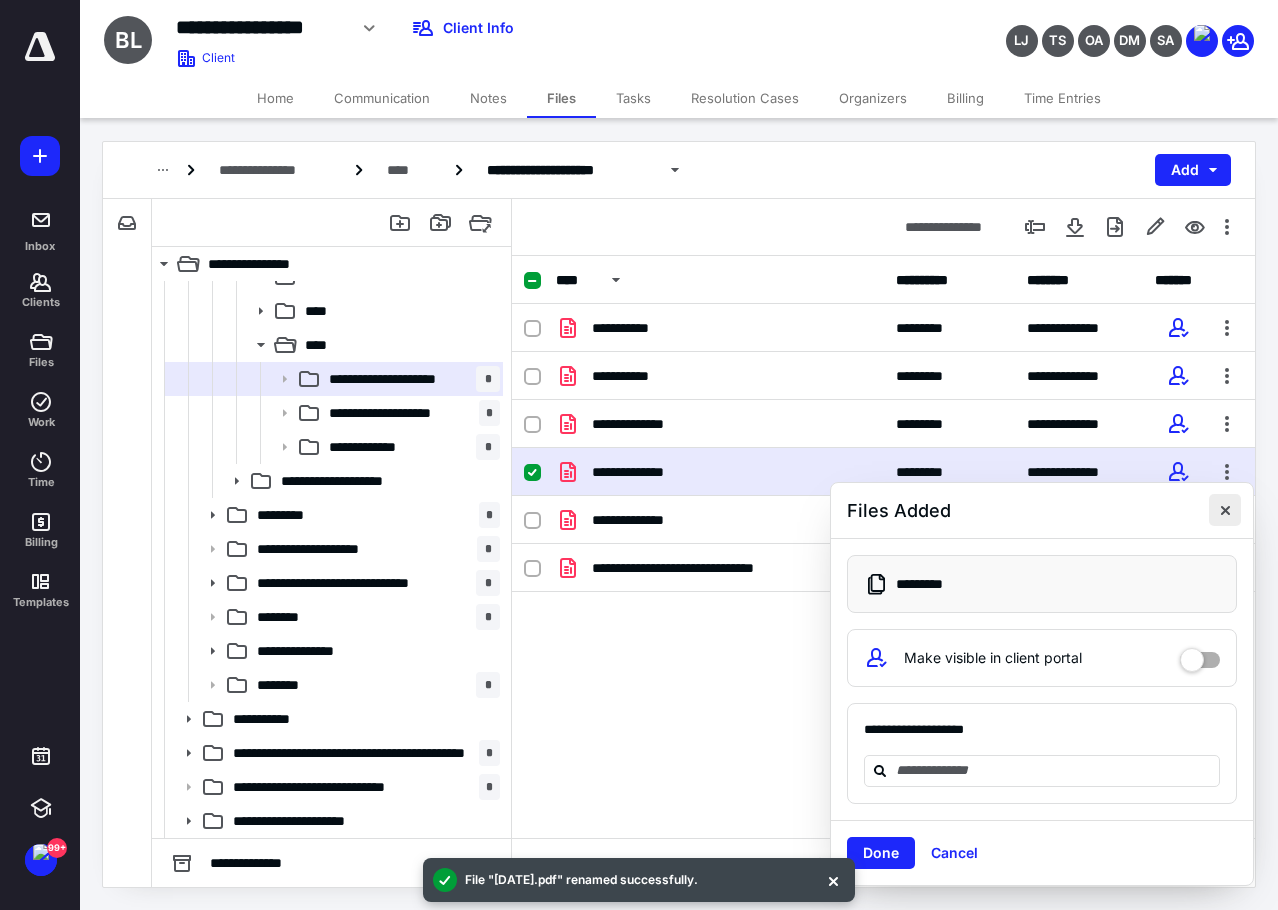 click at bounding box center [1225, 510] 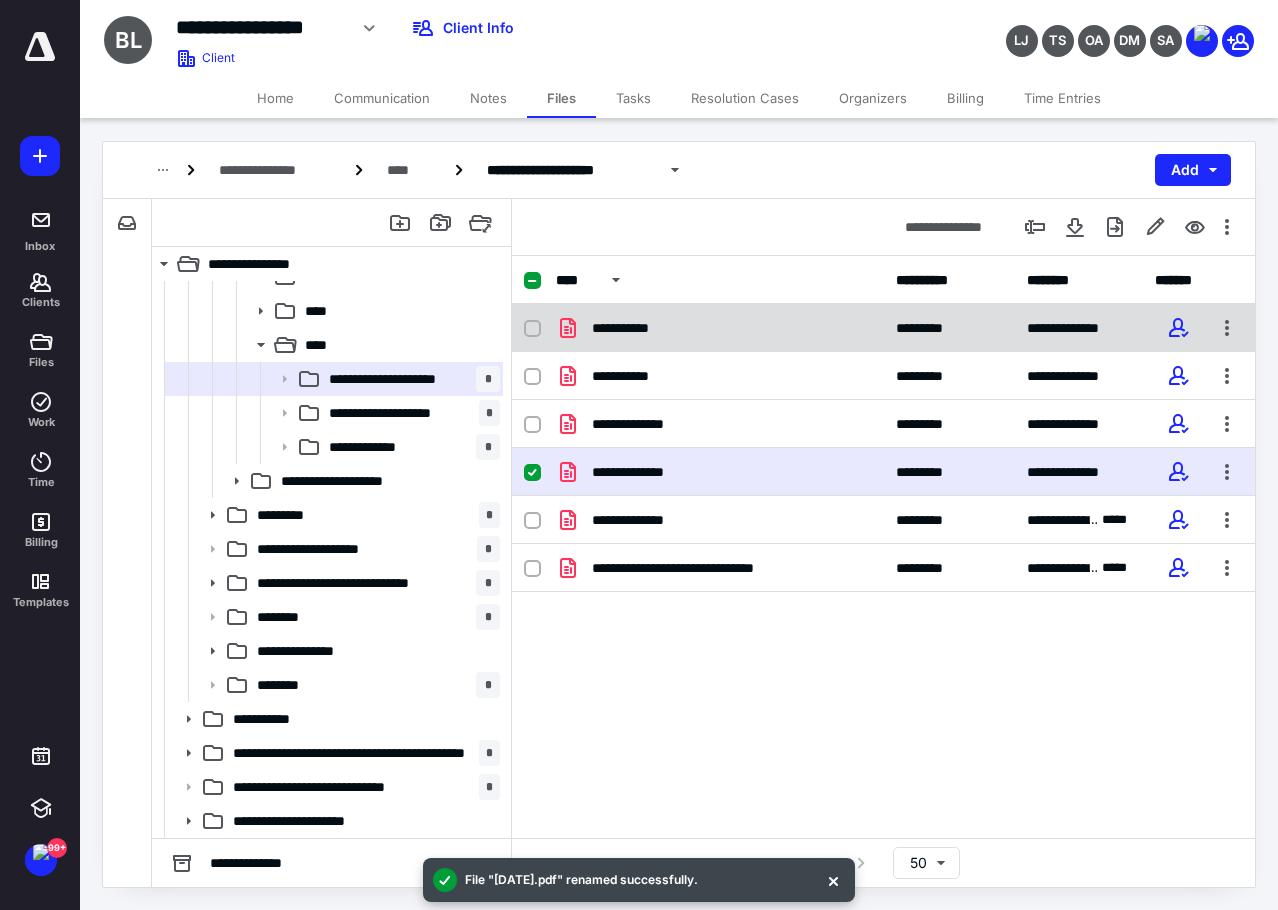 checkbox on "true" 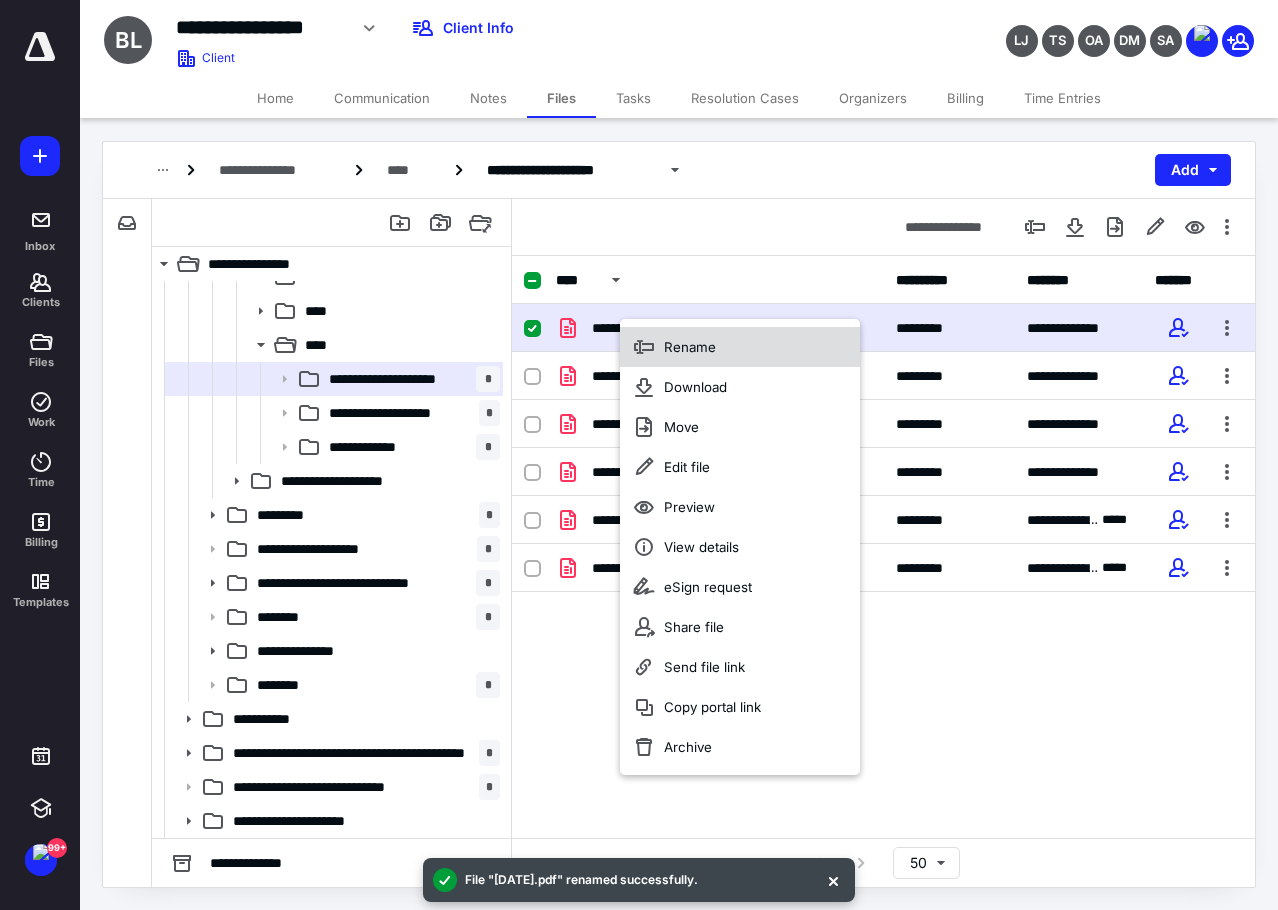 click on "Rename" at bounding box center [690, 347] 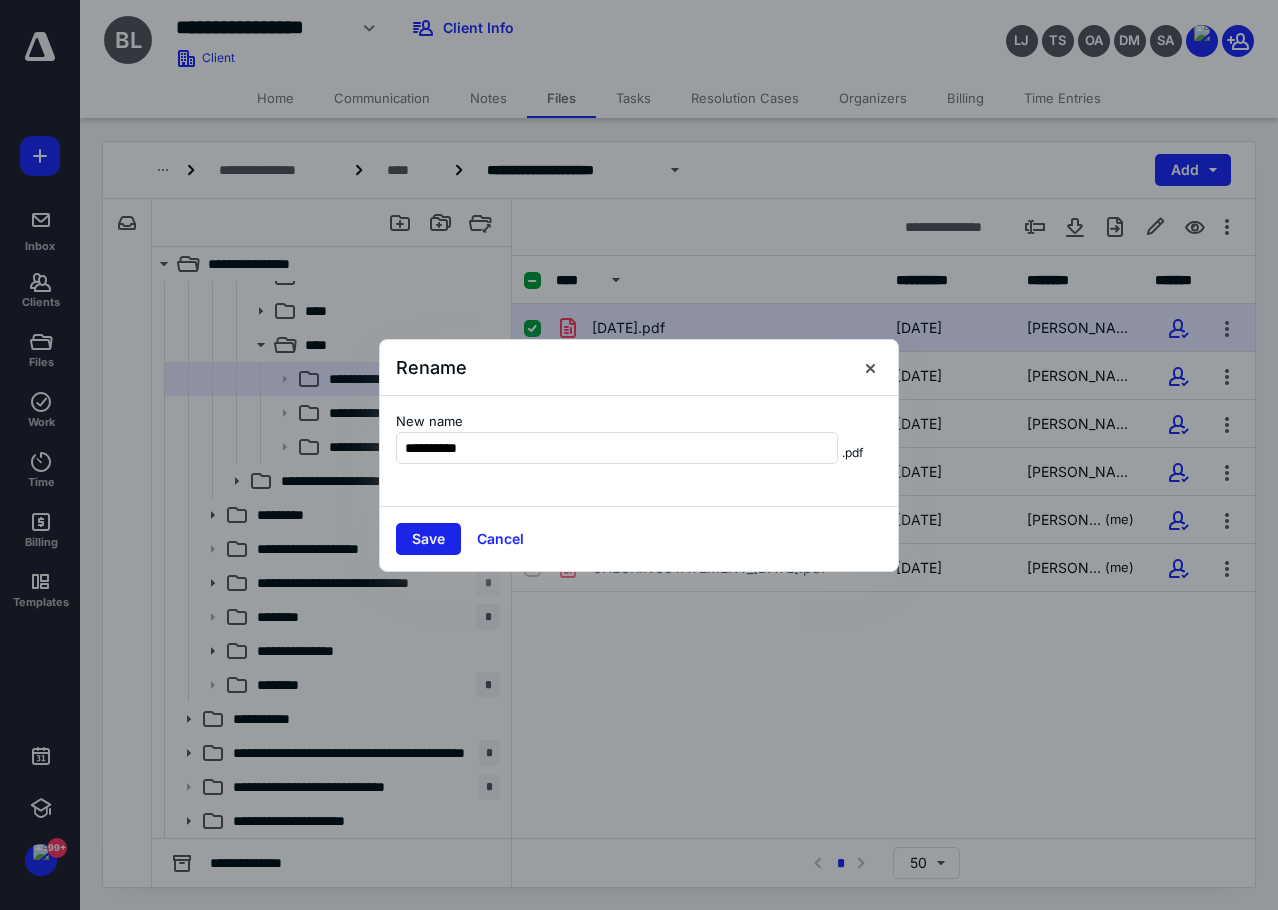 type on "**********" 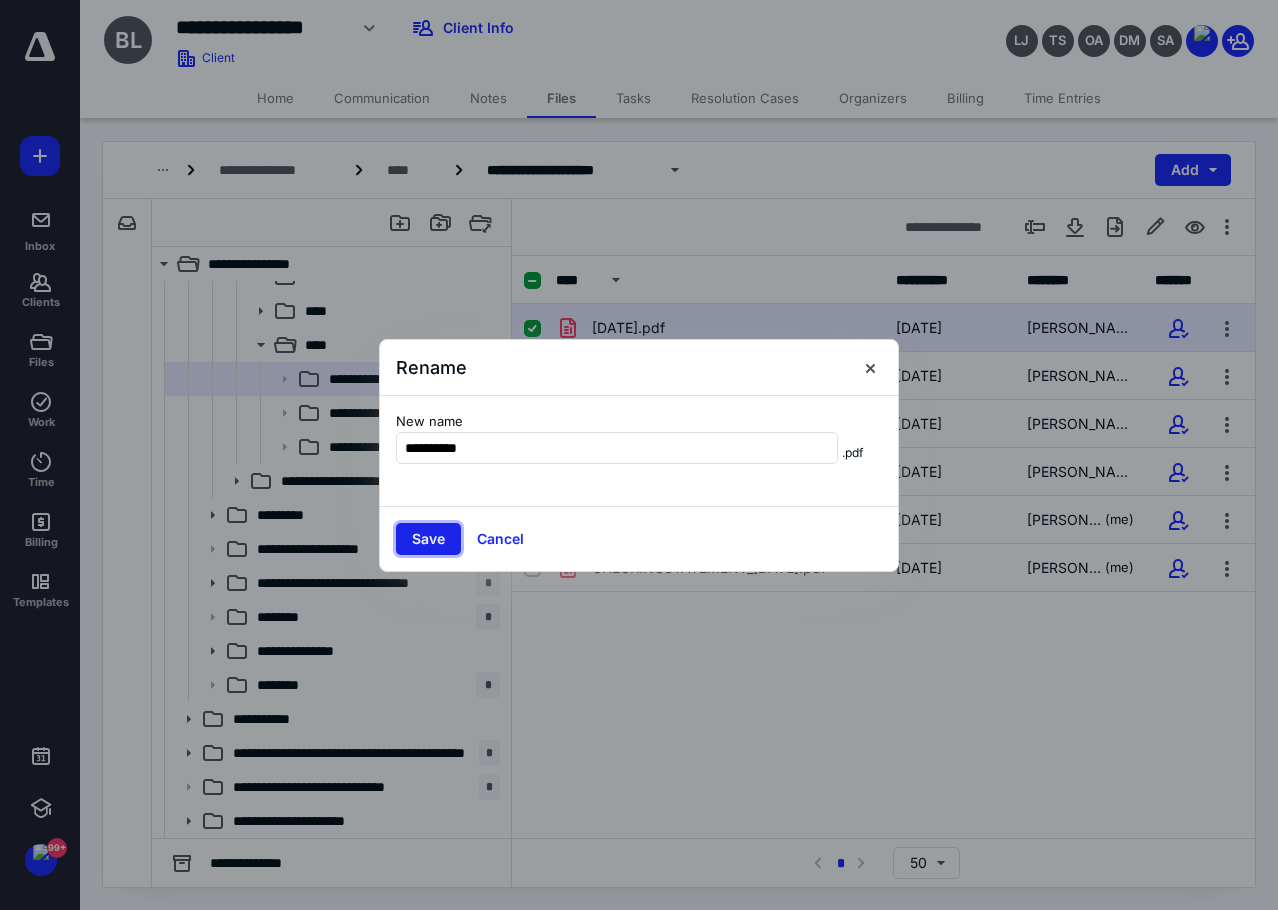 click on "Save" at bounding box center (428, 539) 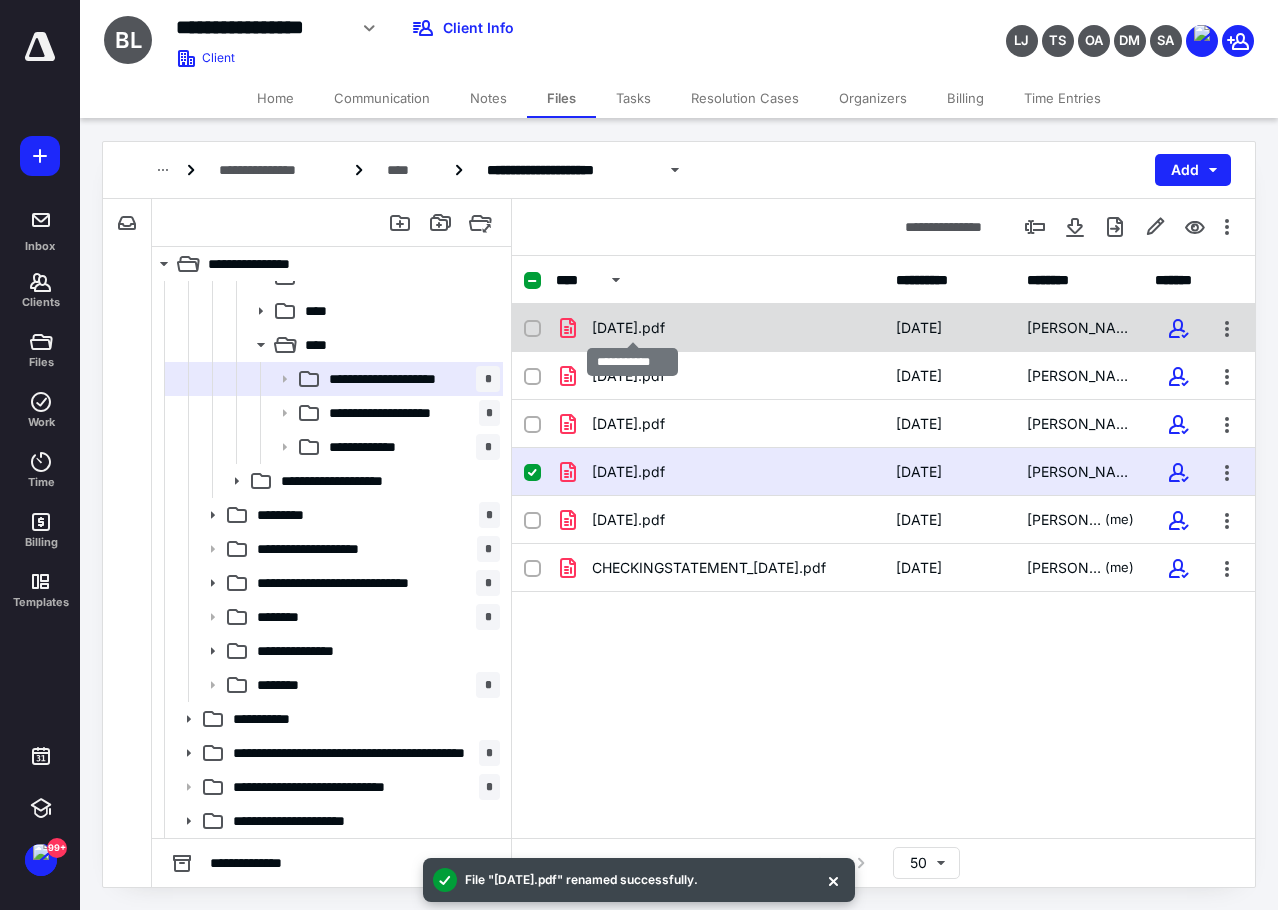 checkbox on "true" 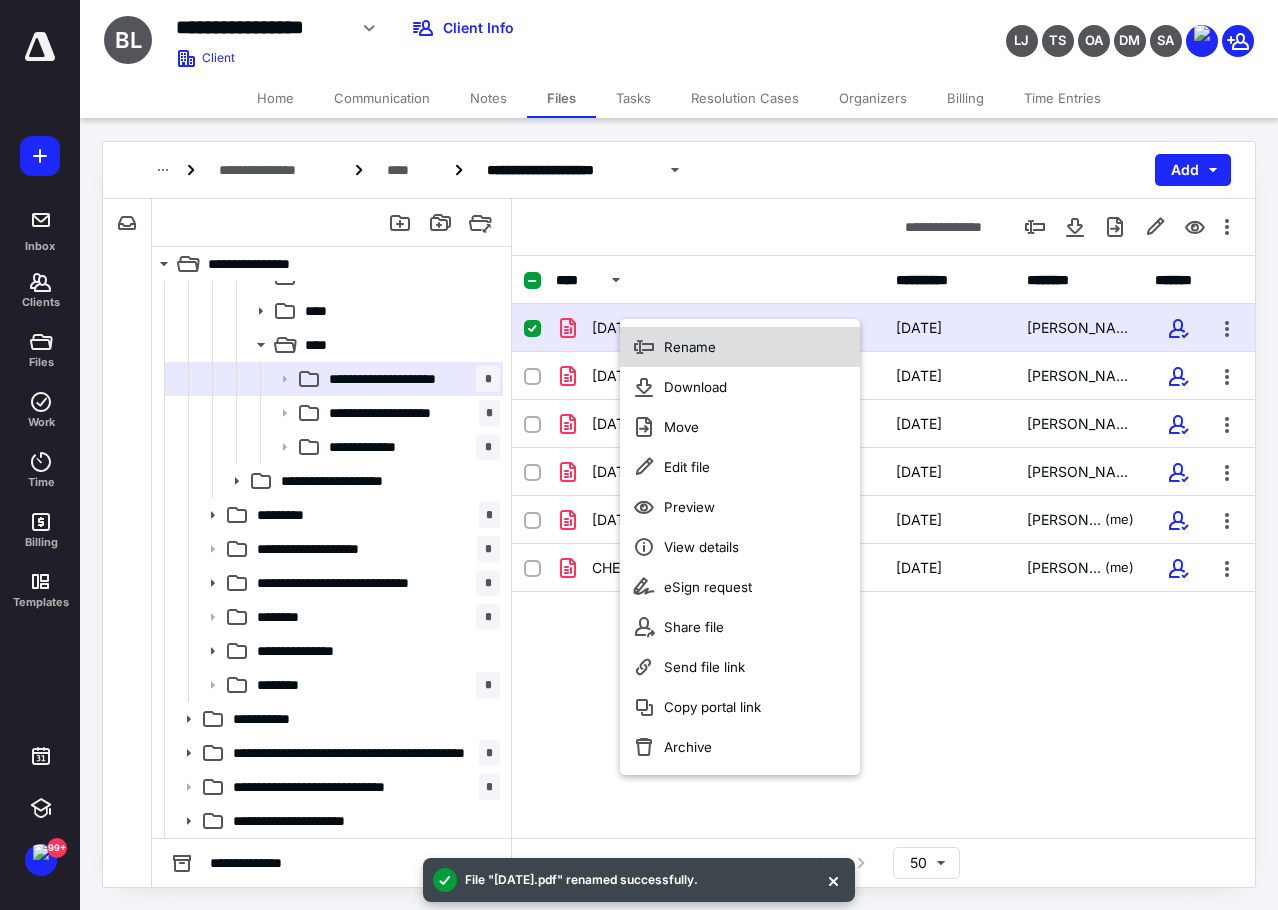 click on "Rename" at bounding box center [690, 347] 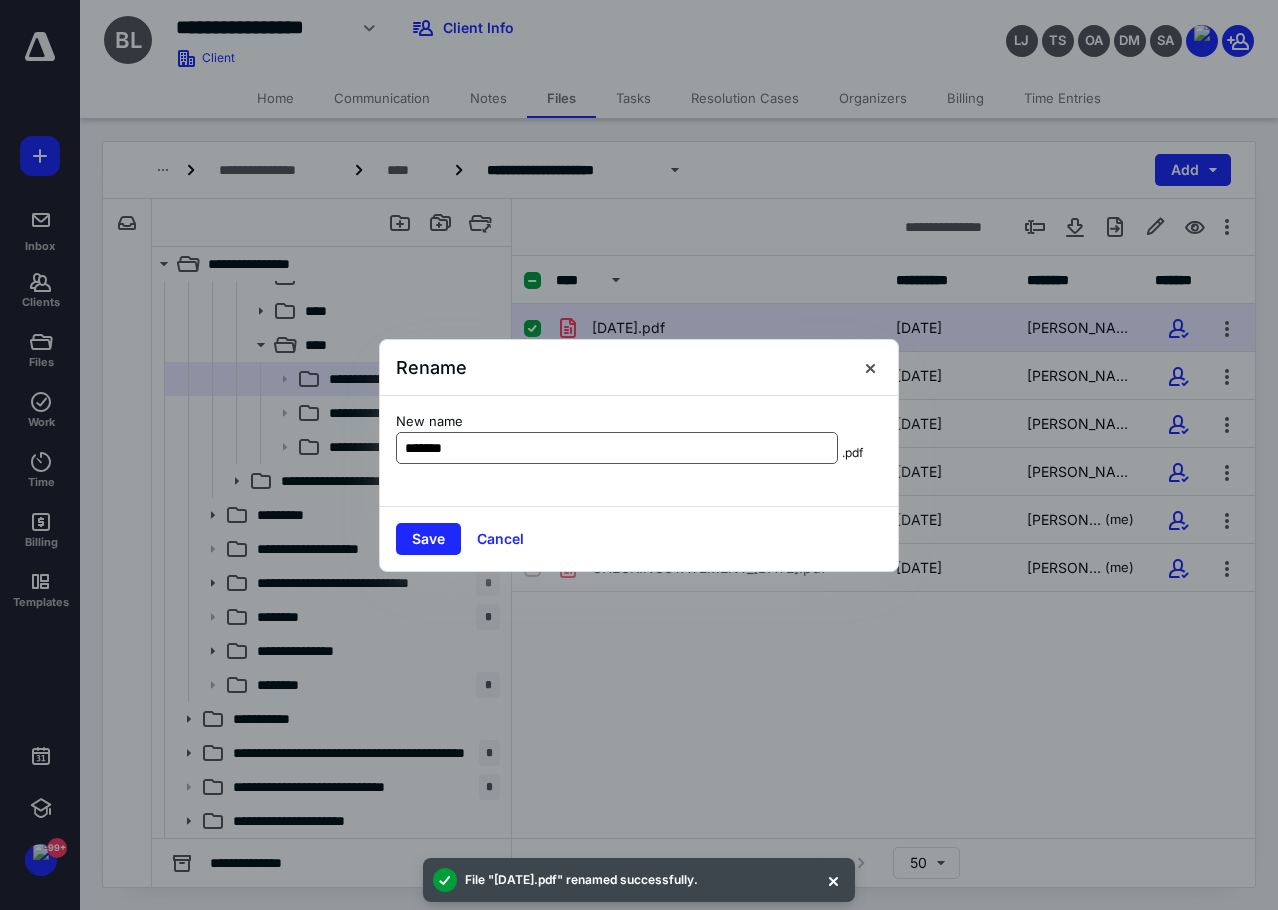 click on "*******" at bounding box center [617, 448] 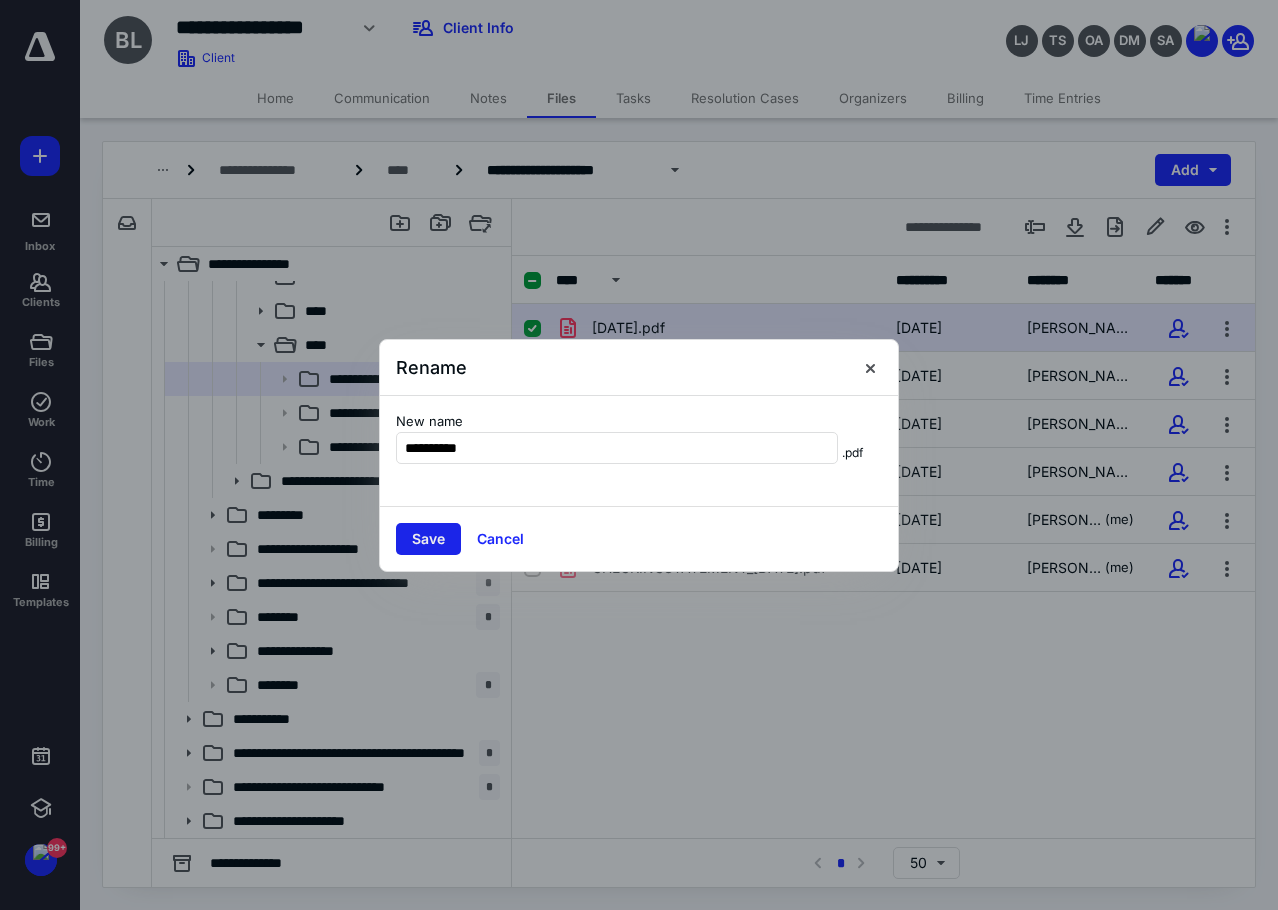 type on "**********" 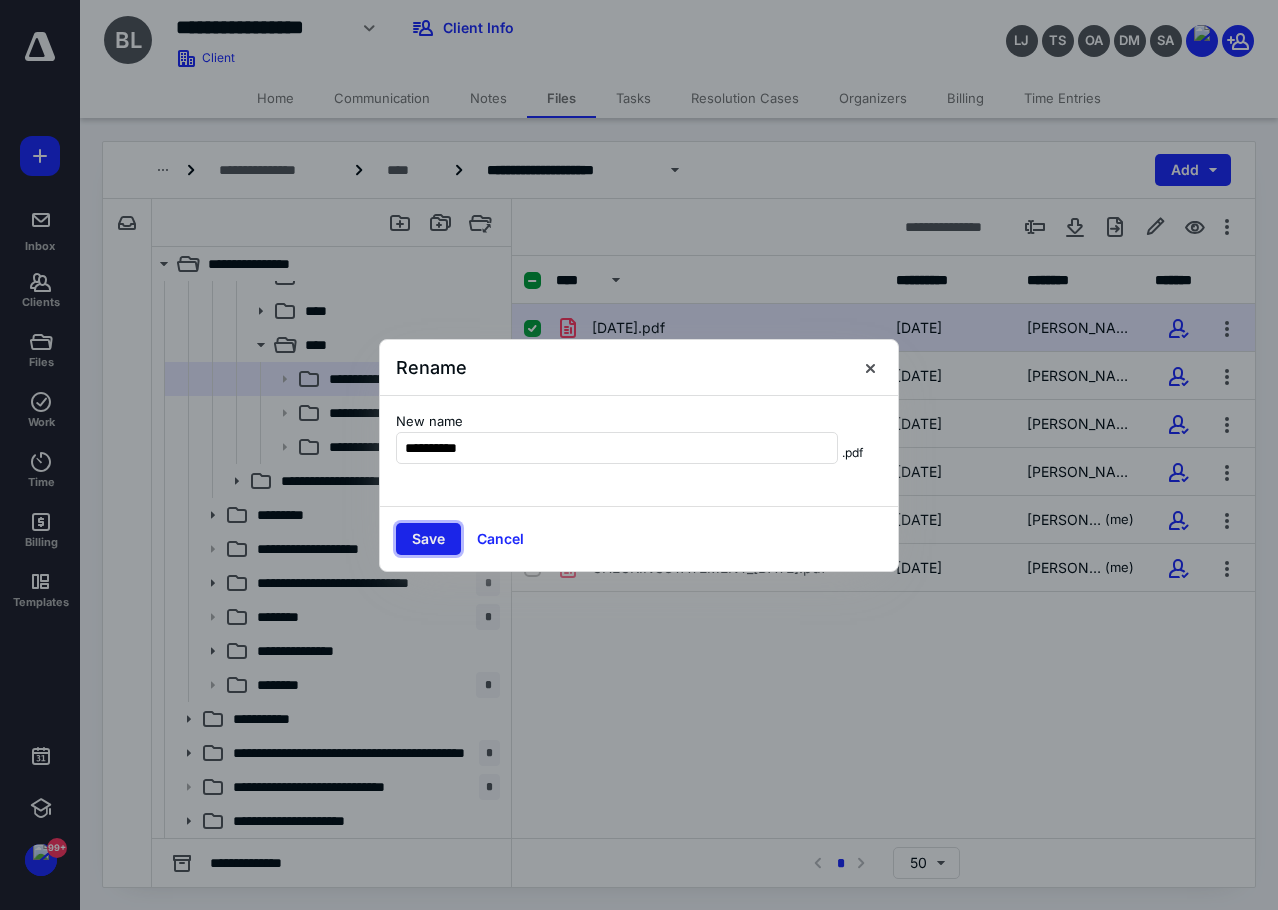 click on "Save" at bounding box center [428, 539] 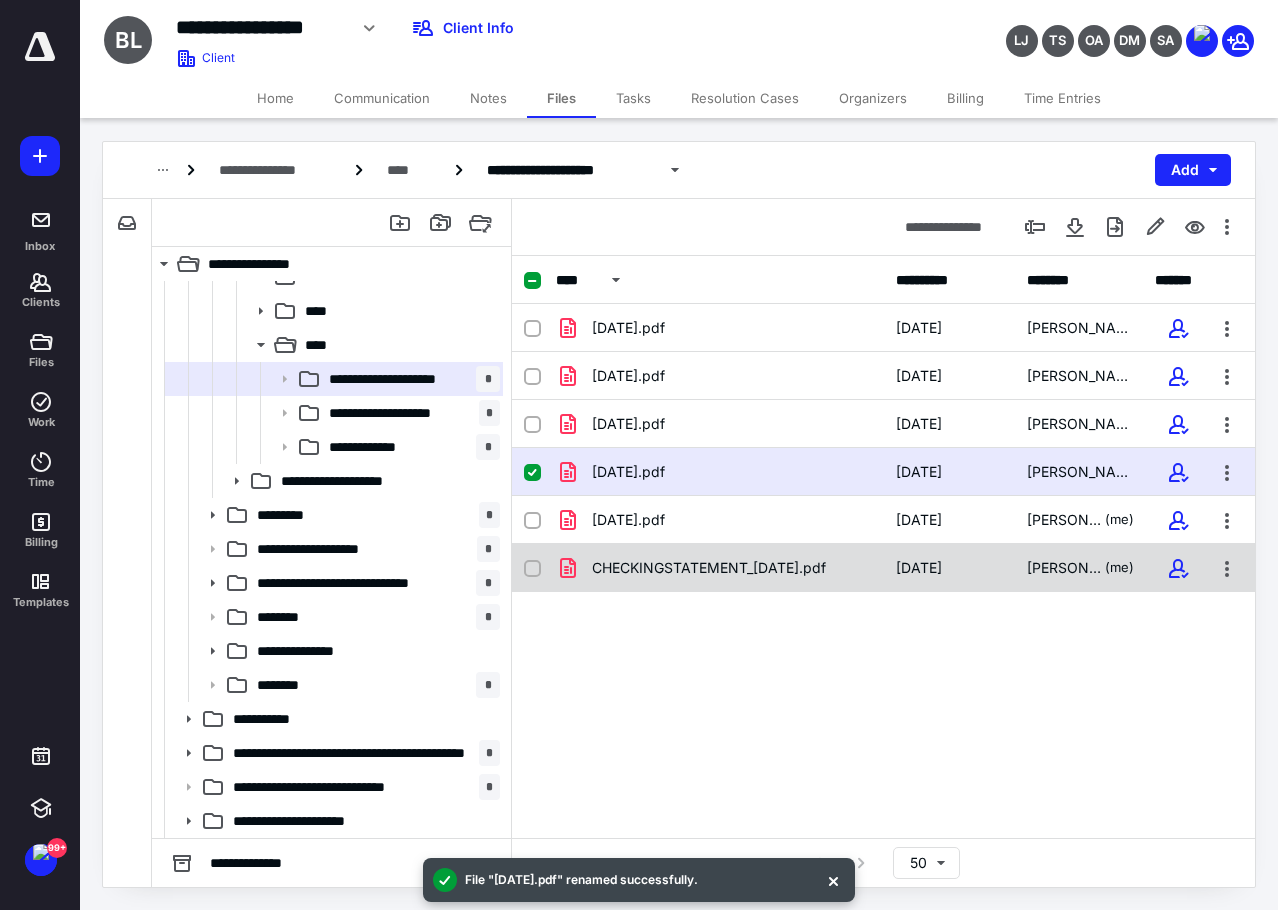 checkbox on "true" 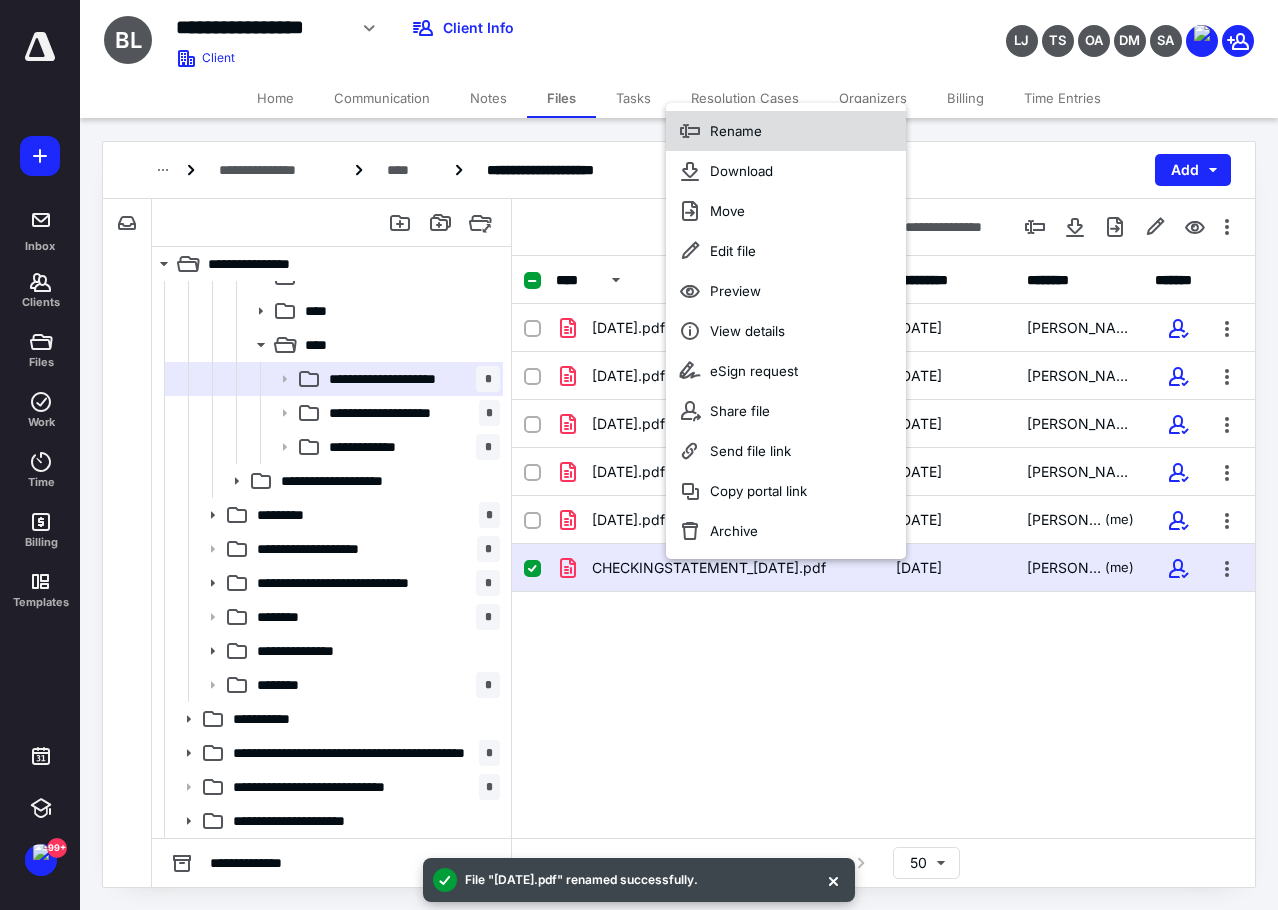 click on "Rename" at bounding box center (736, 131) 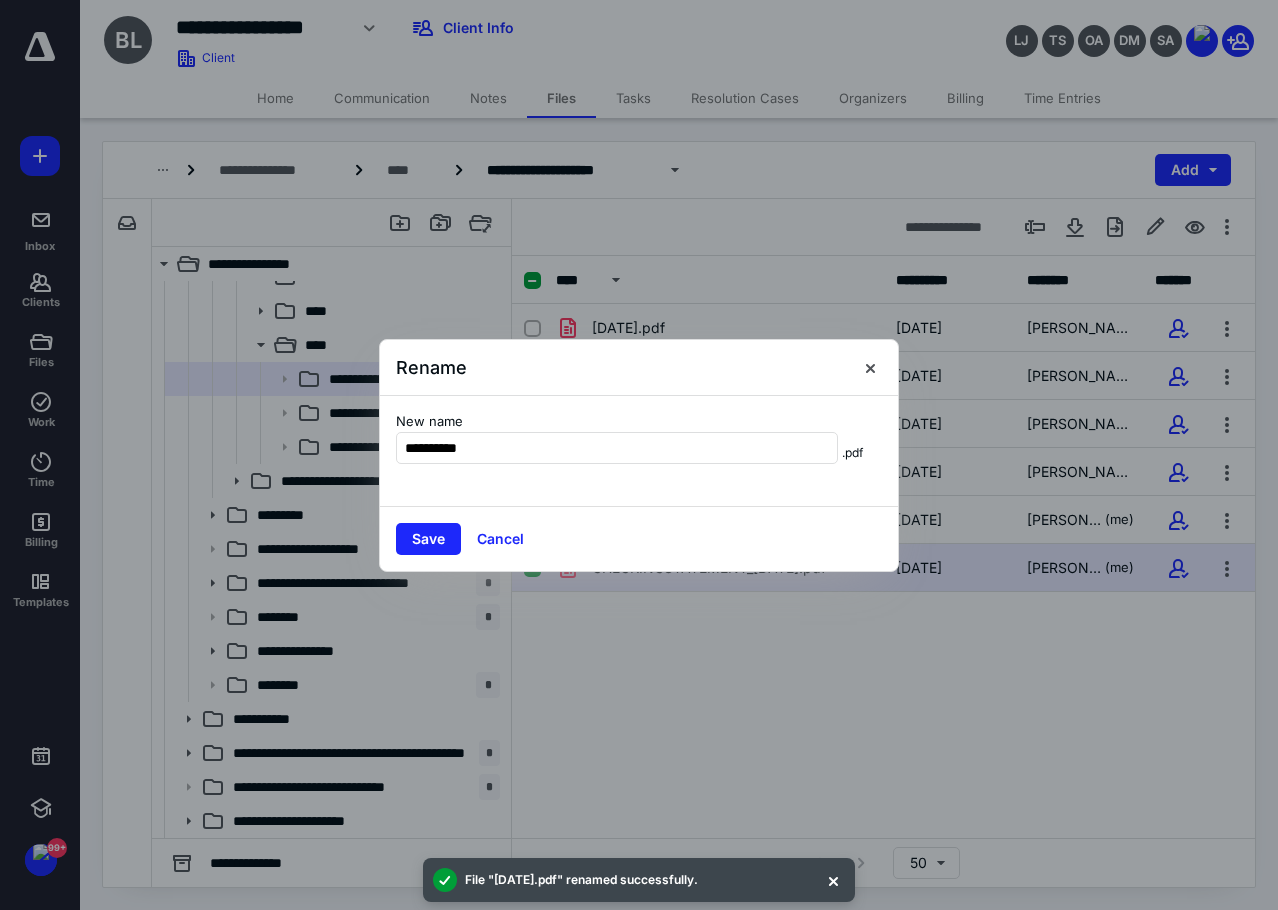 type on "**********" 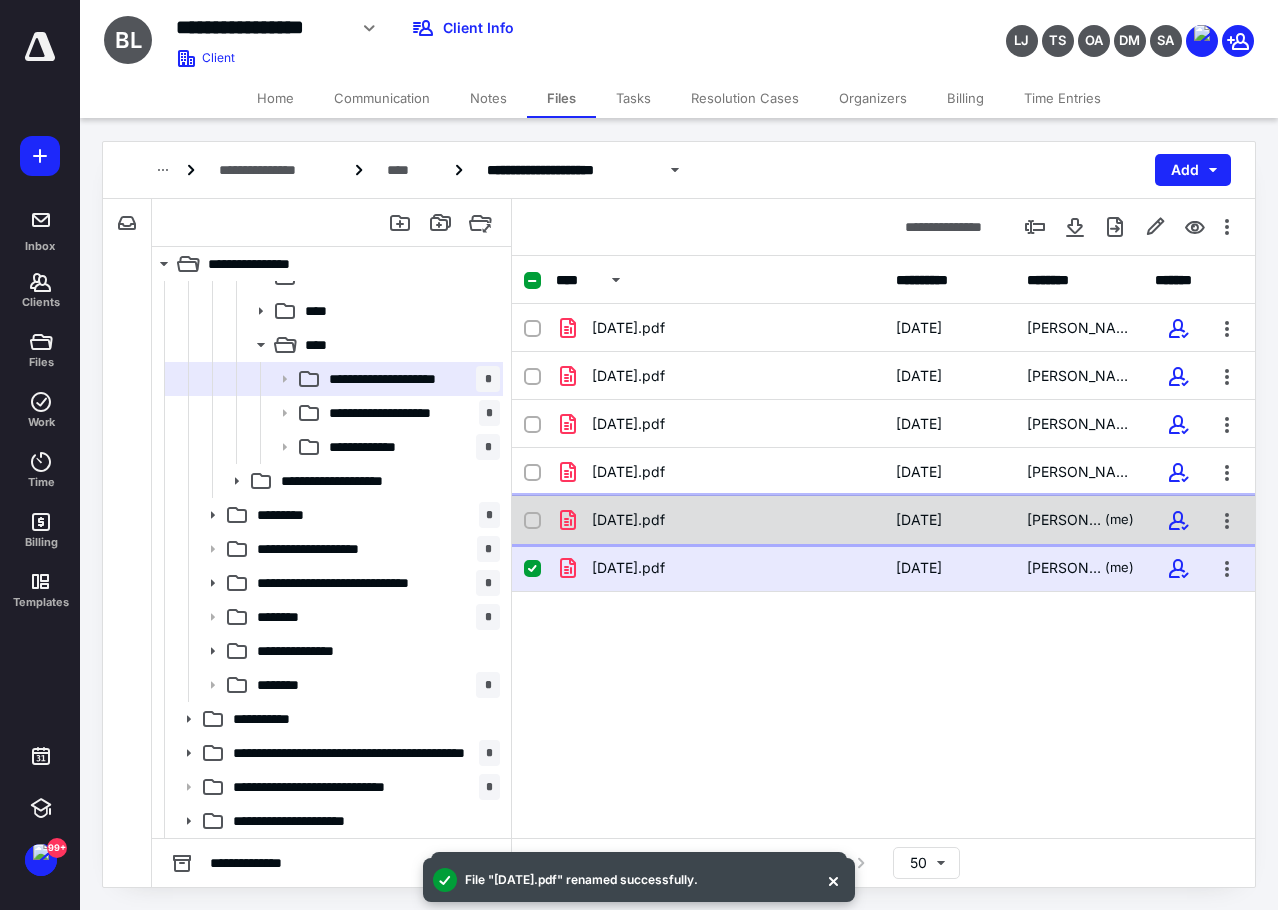 click on "[DATE].pdf" at bounding box center (628, 520) 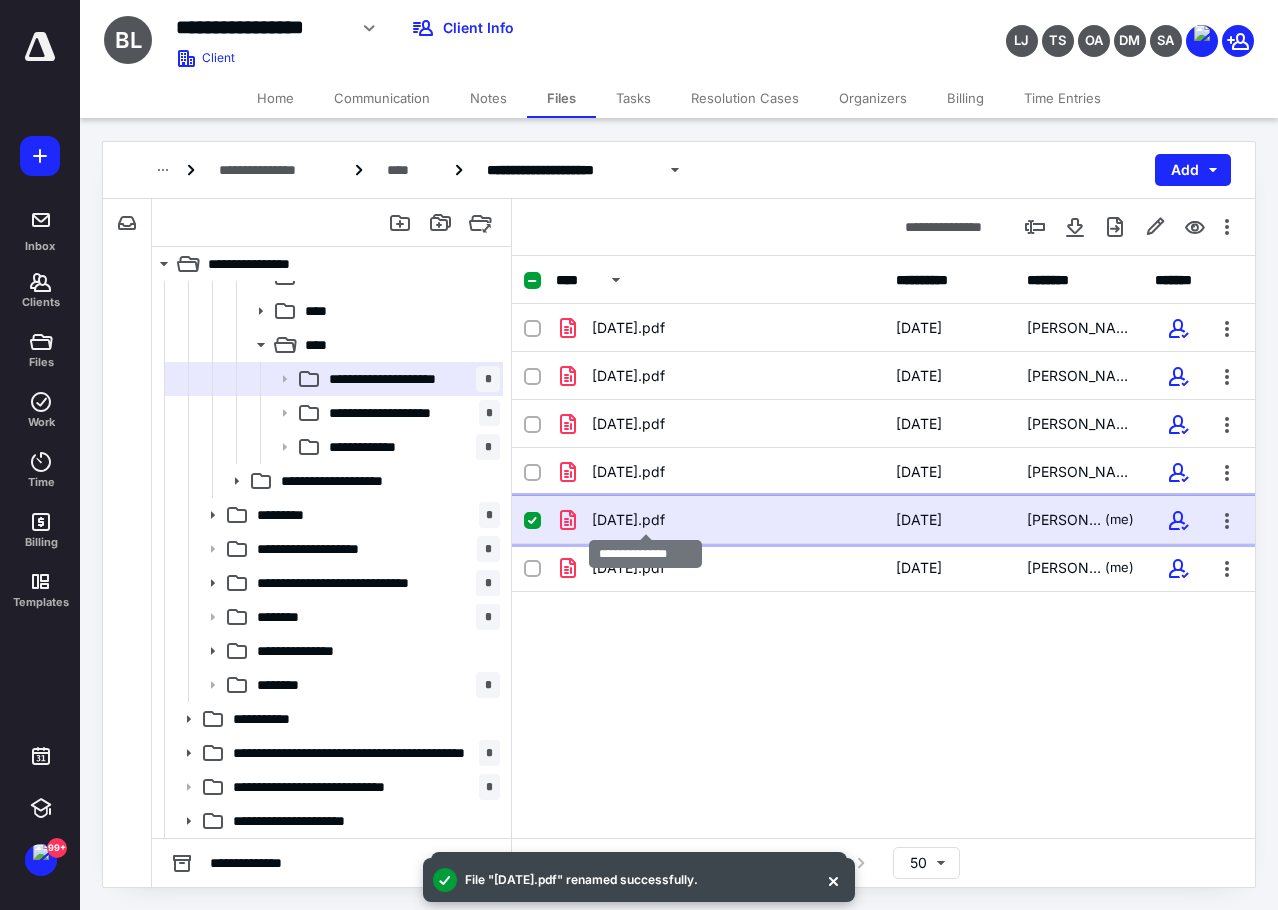 click on "[DATE].pdf" at bounding box center [628, 520] 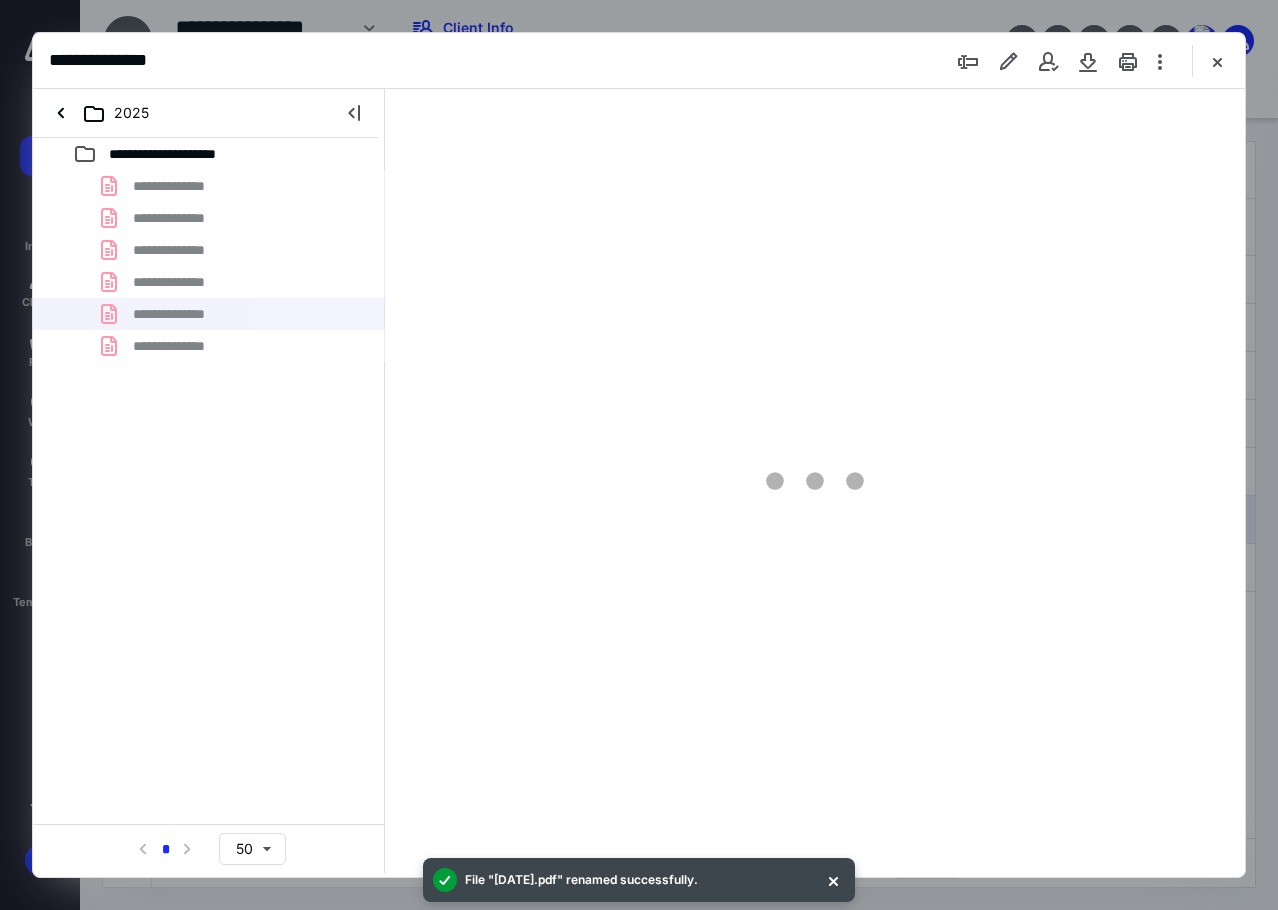 scroll, scrollTop: 0, scrollLeft: 0, axis: both 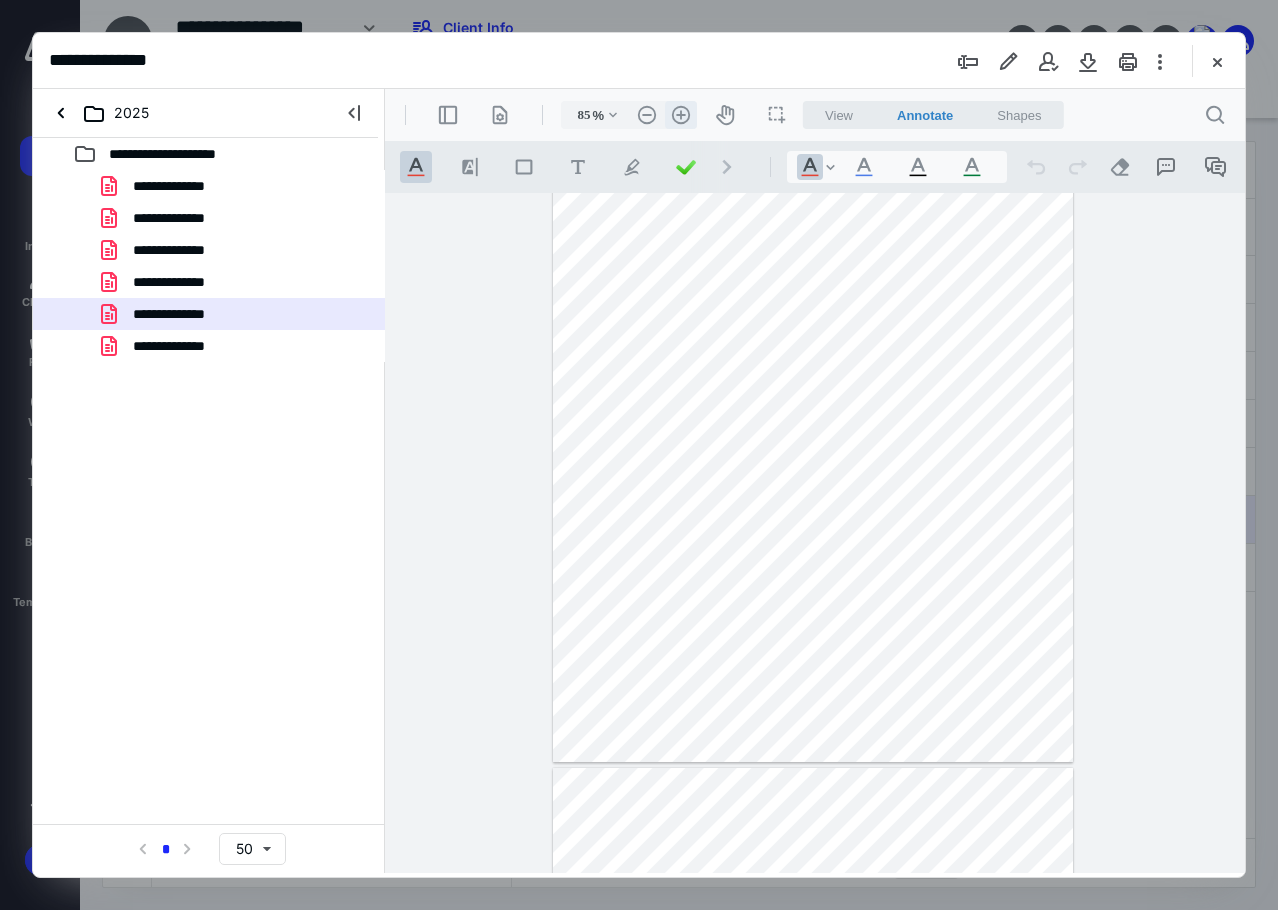 click on ".cls-1{fill:#abb0c4;} icon - header - zoom - in - line" at bounding box center [681, 115] 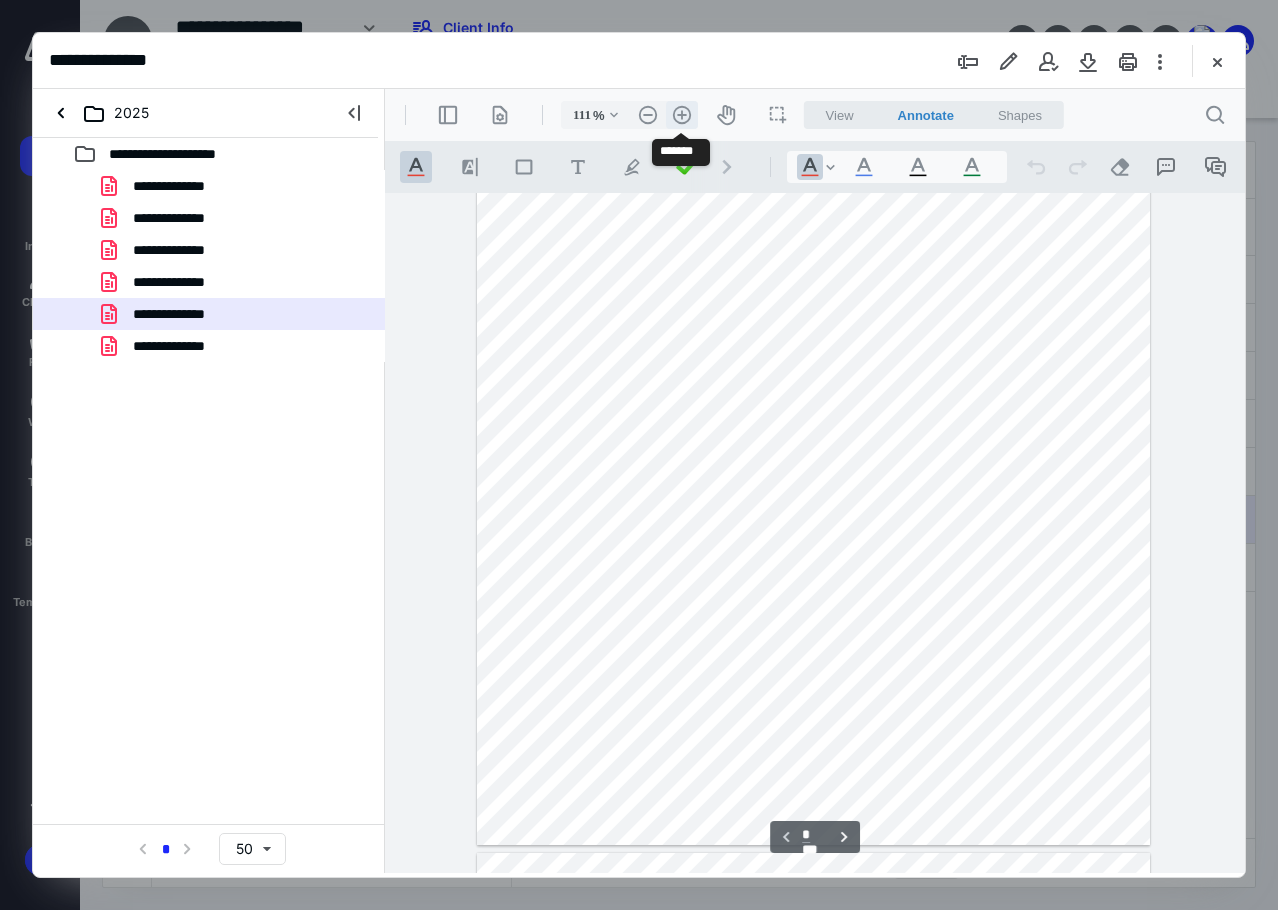 click on ".cls-1{fill:#abb0c4;} icon - header - zoom - in - line" at bounding box center [682, 115] 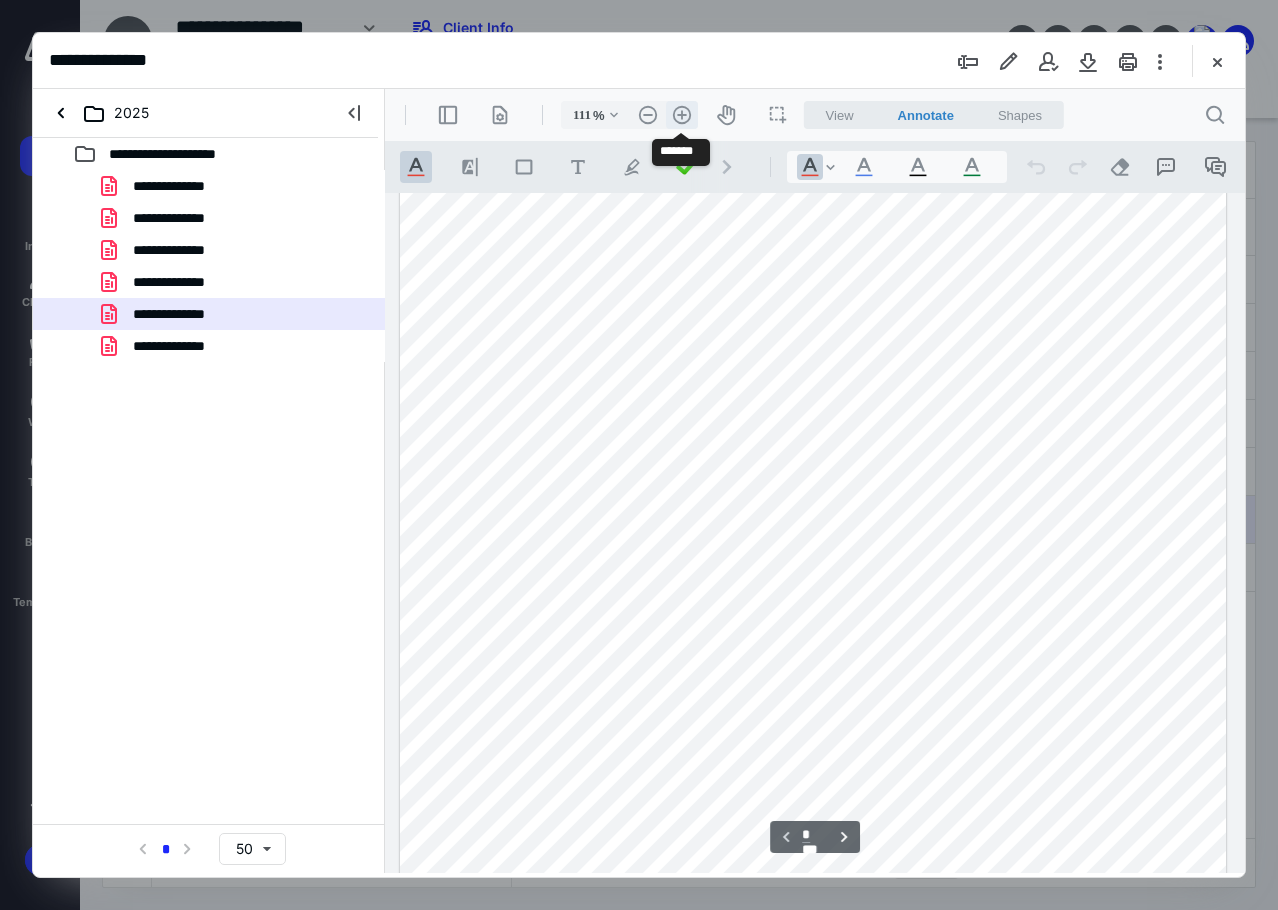type on "135" 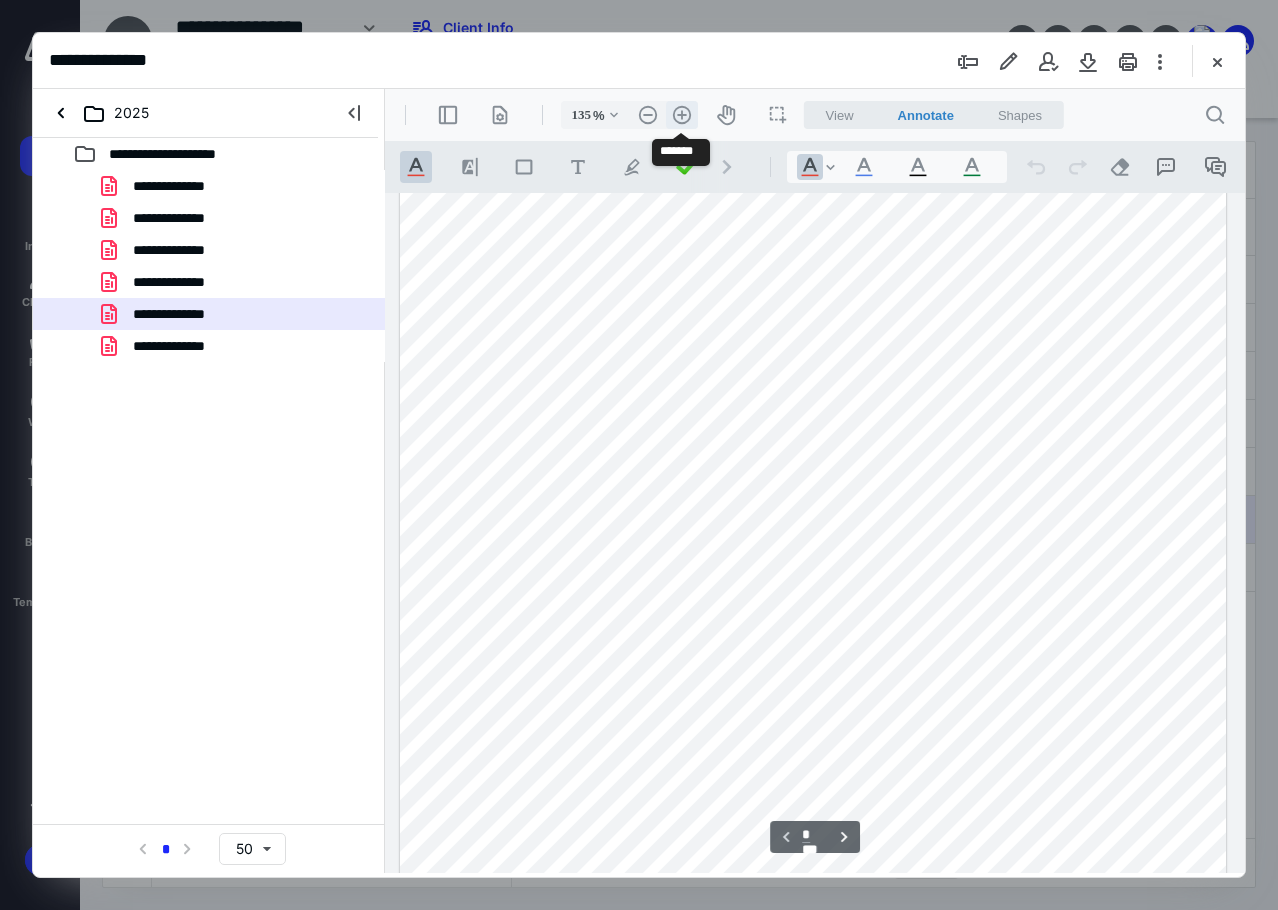 scroll, scrollTop: 339, scrollLeft: 0, axis: vertical 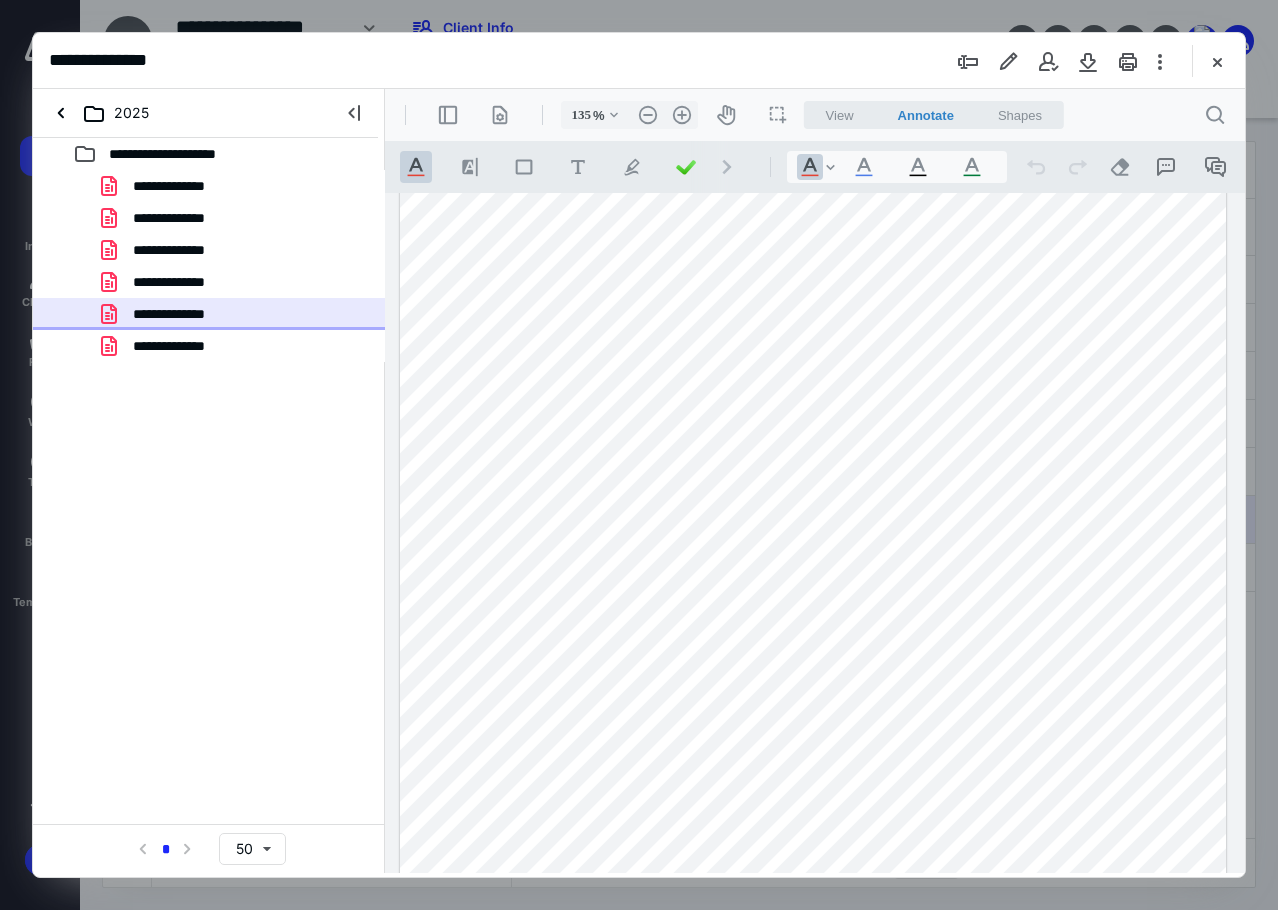 drag, startPoint x: 168, startPoint y: 346, endPoint x: 1198, endPoint y: 430, distance: 1033.4196 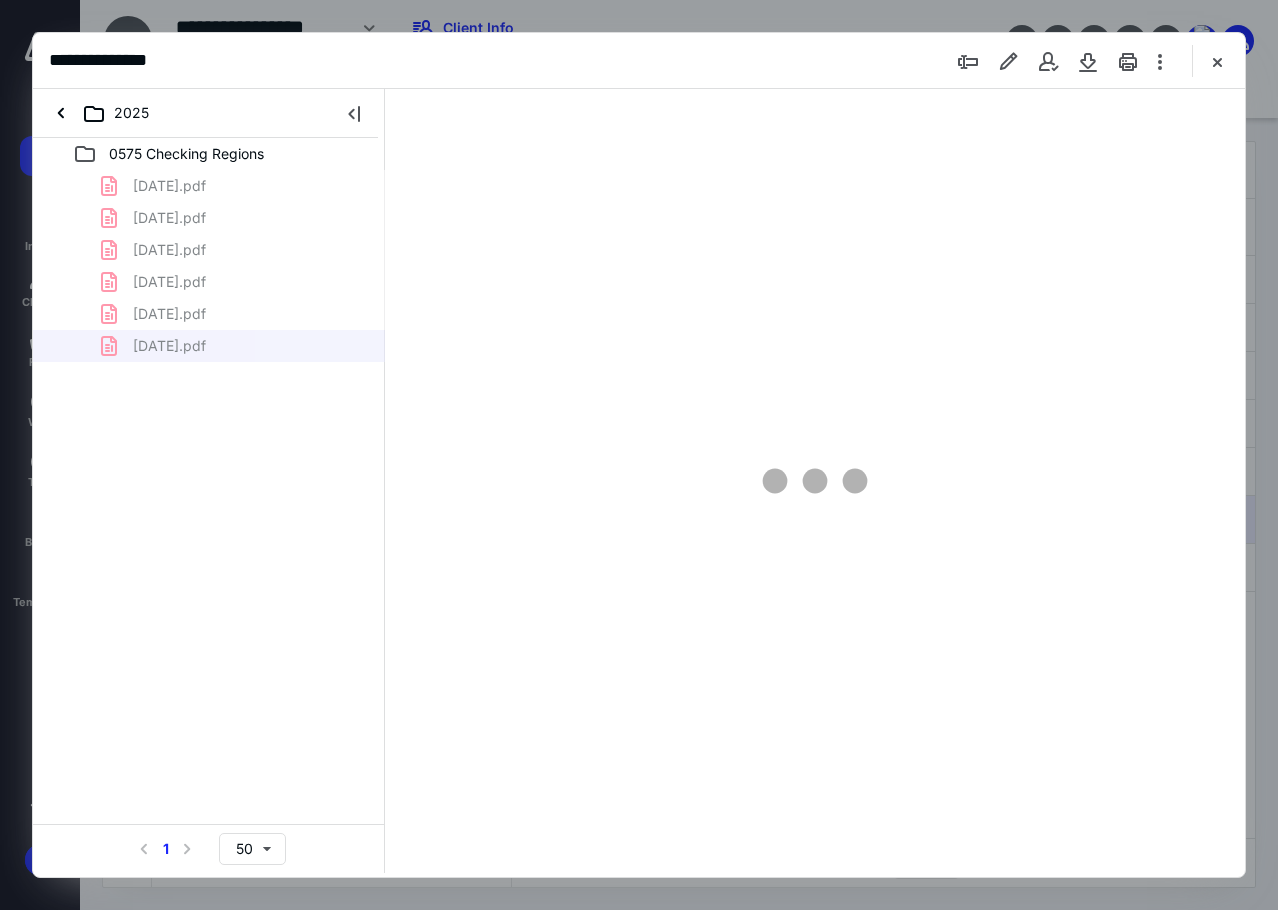 scroll, scrollTop: 0, scrollLeft: 0, axis: both 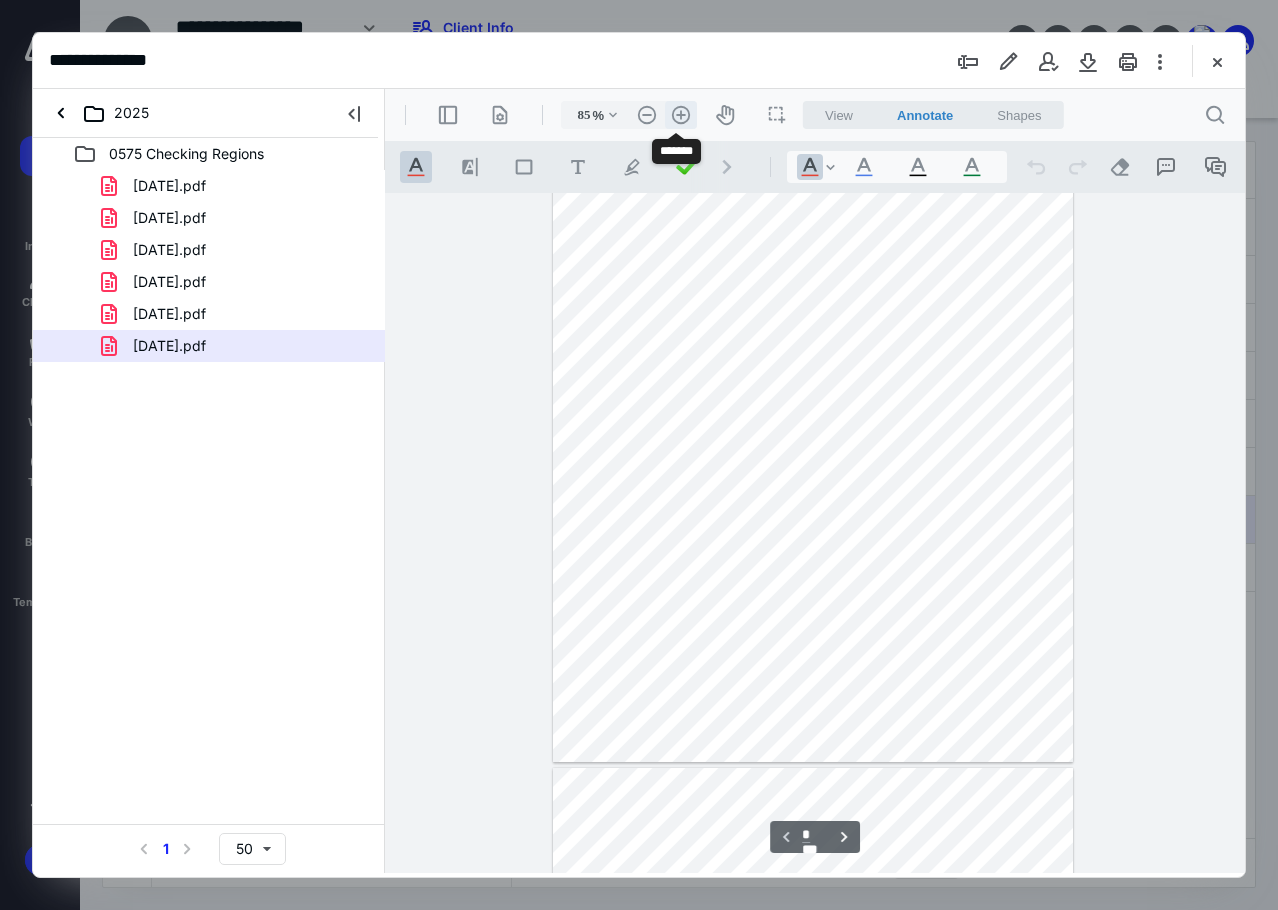 click on ".cls-1{fill:#abb0c4;} icon - header - zoom - in - line" at bounding box center (681, 115) 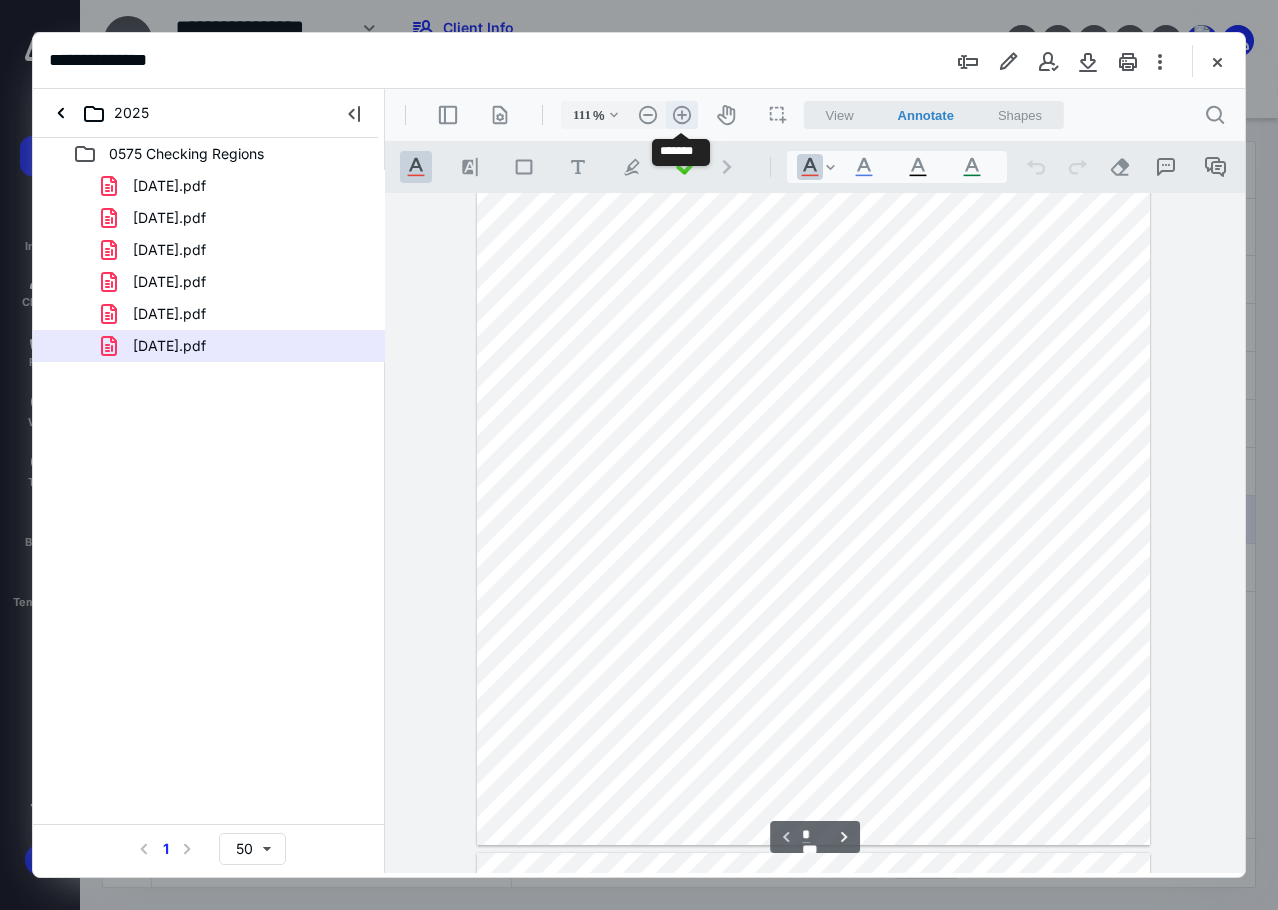 click on ".cls-1{fill:#abb0c4;} icon - header - zoom - in - line" at bounding box center [682, 115] 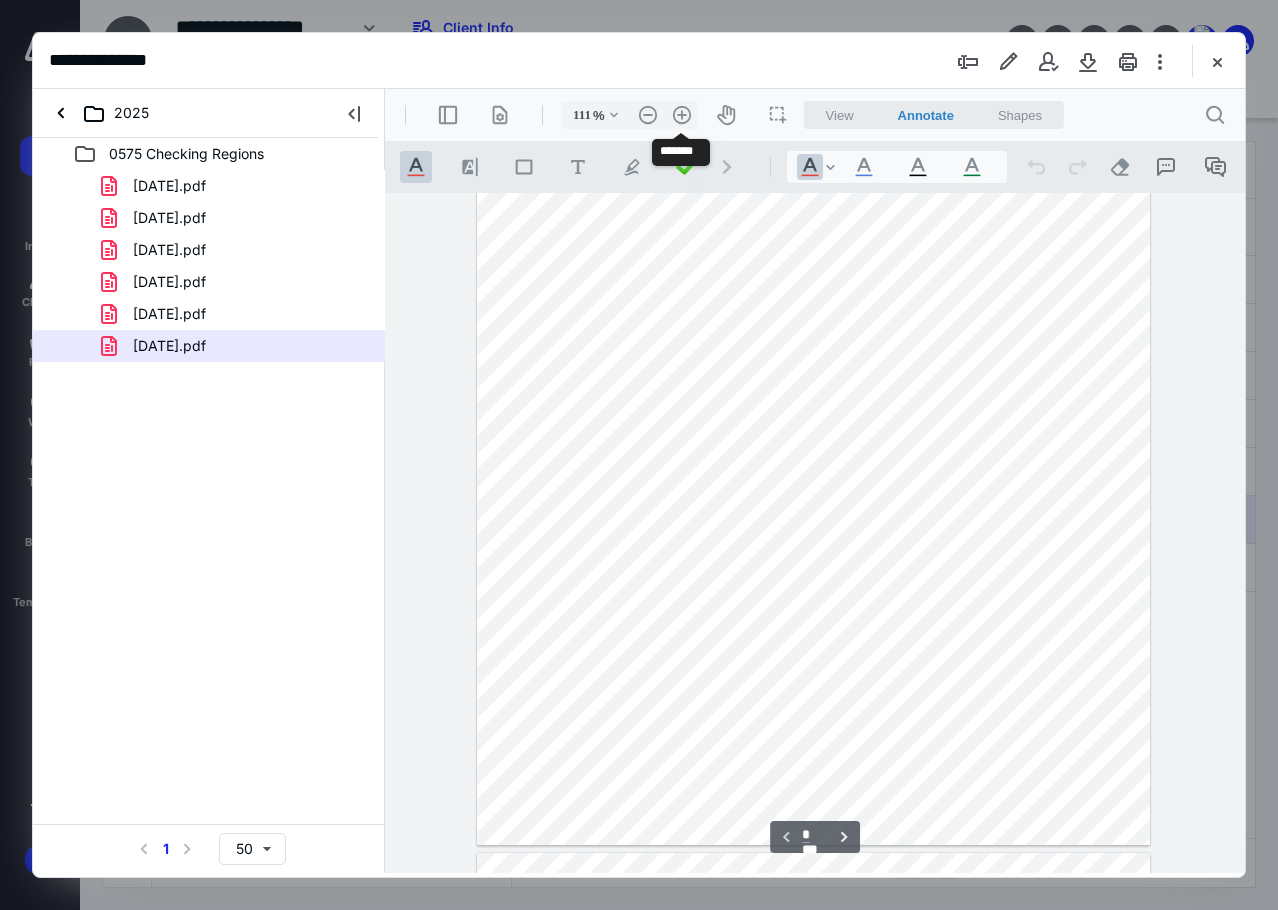 type on "135" 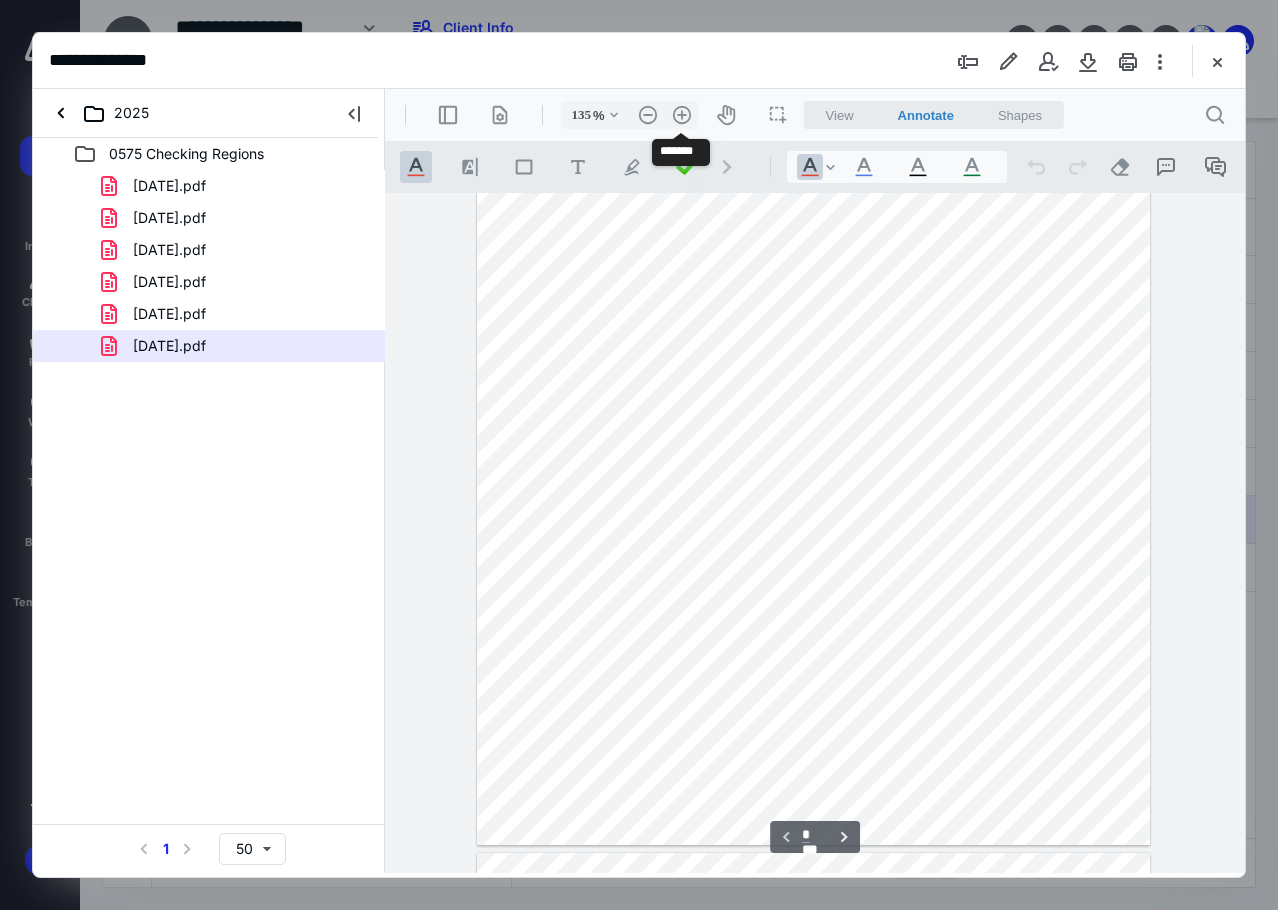 scroll, scrollTop: 339, scrollLeft: 0, axis: vertical 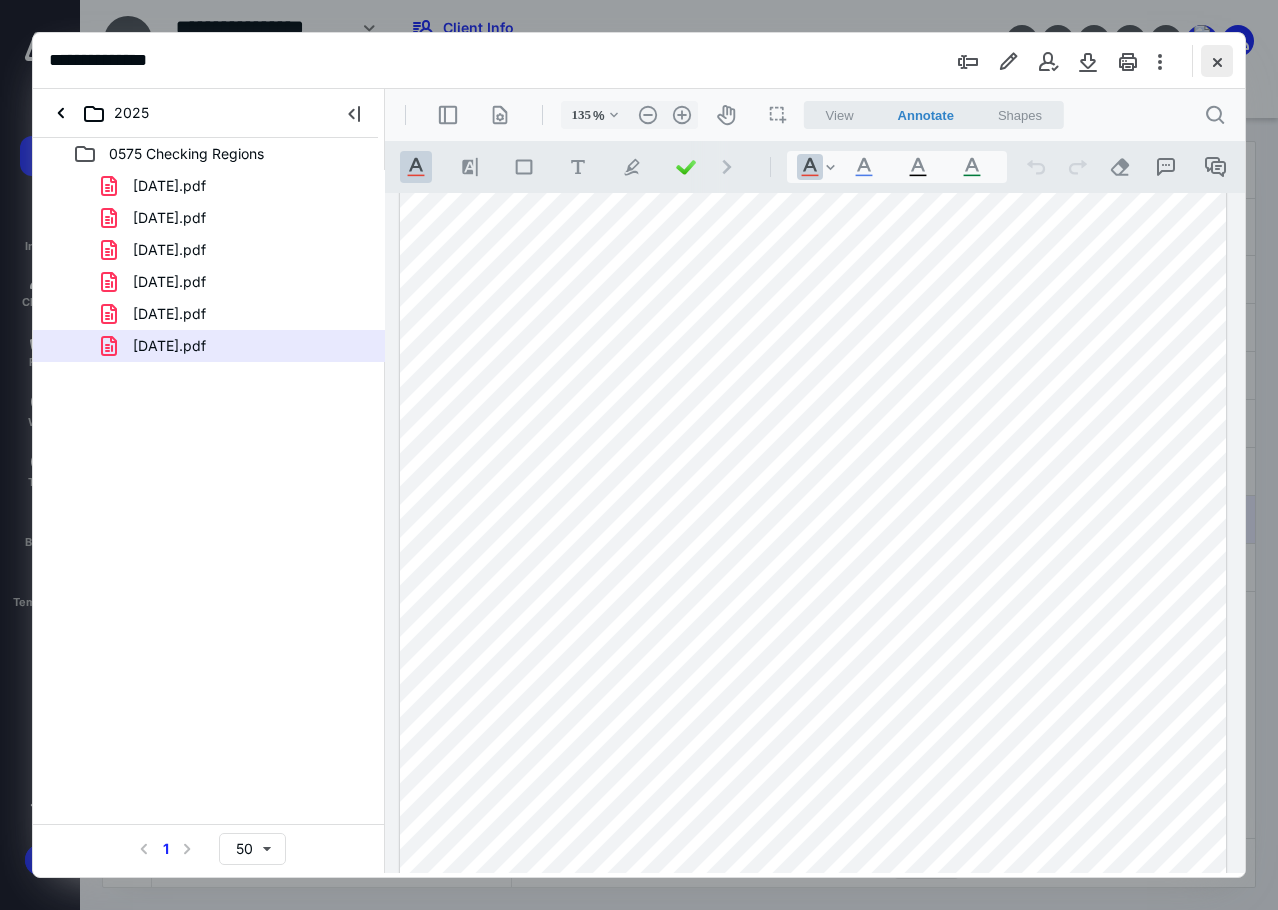 click at bounding box center [1217, 61] 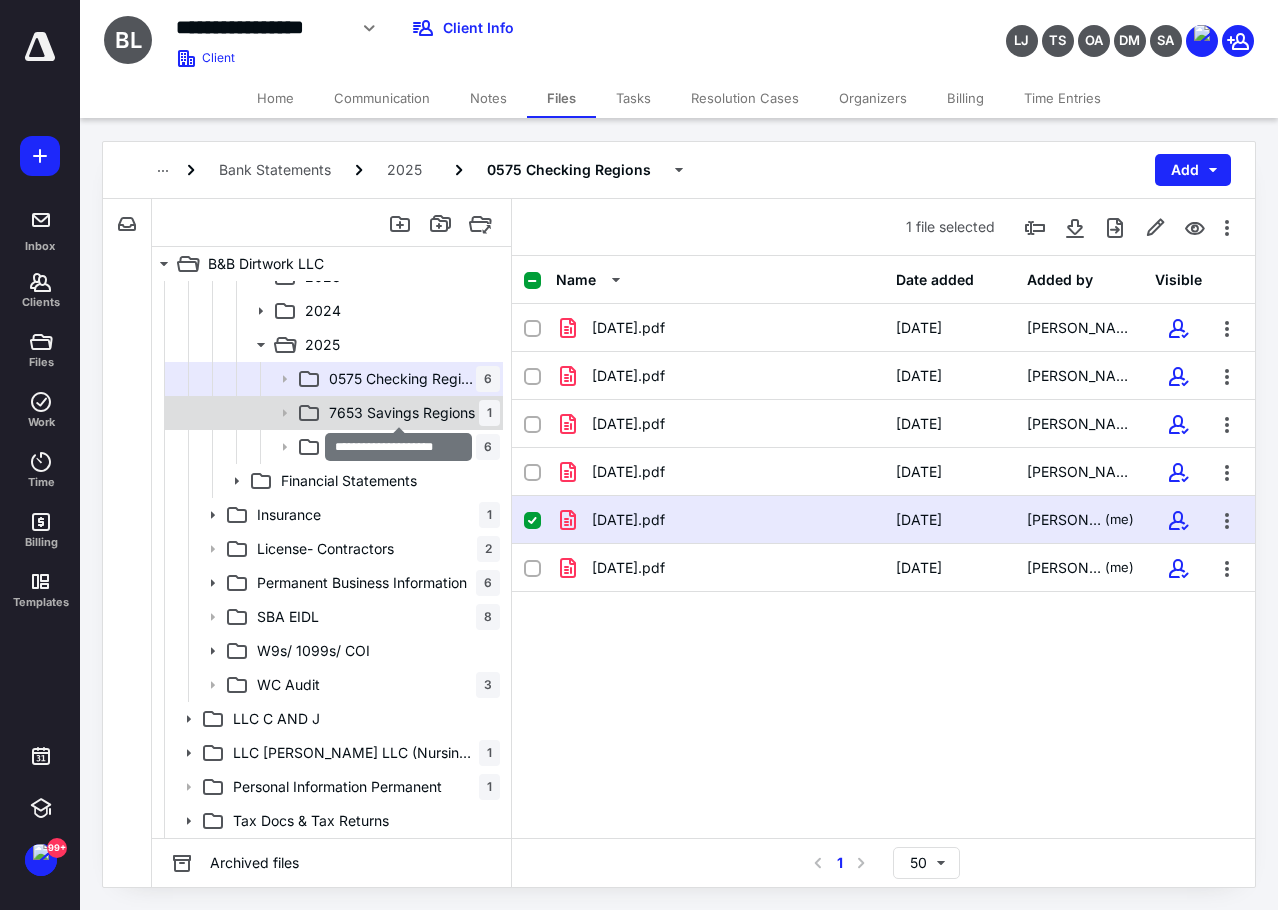 click on "7653 Savings Regions" at bounding box center (402, 413) 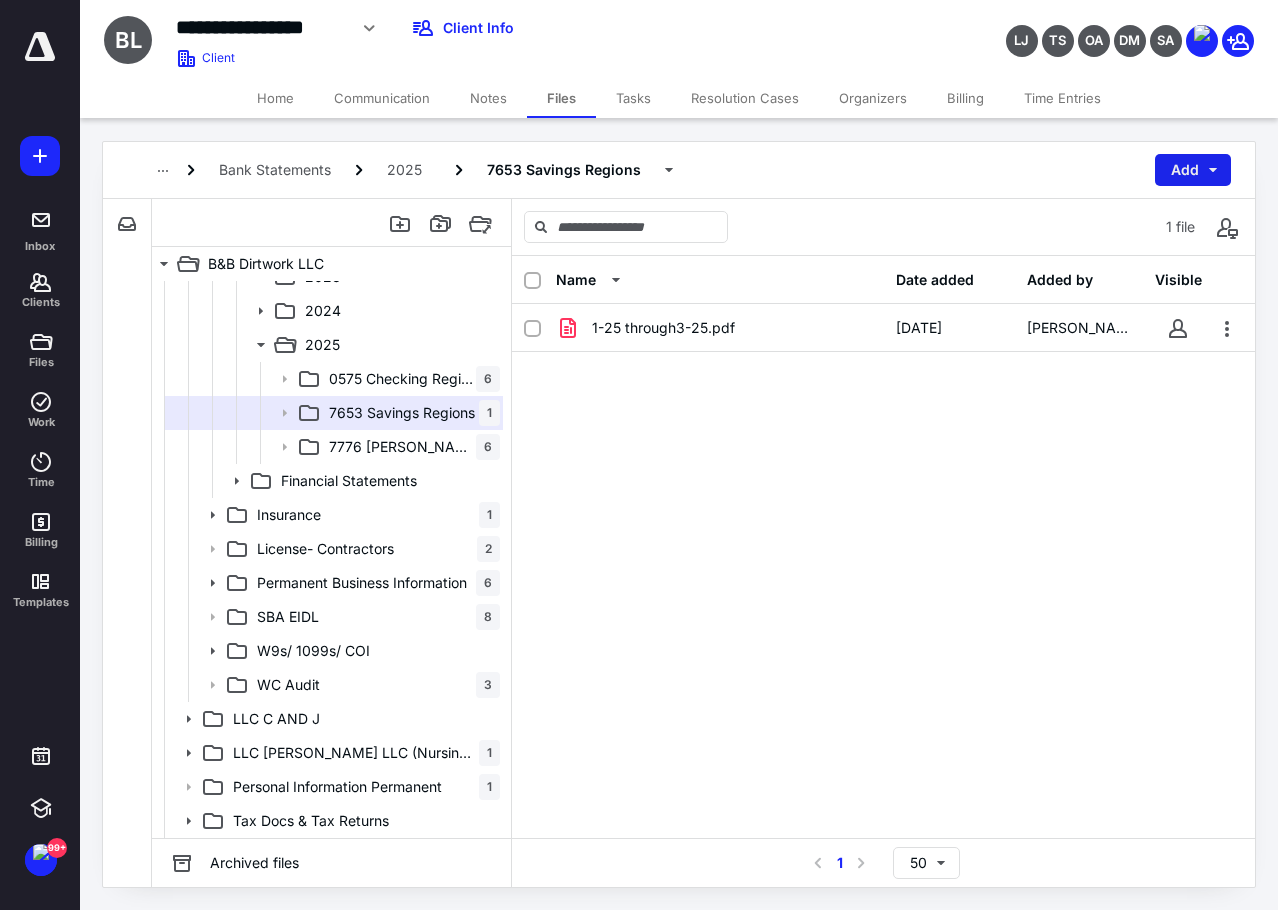 click on "Add" at bounding box center (1193, 170) 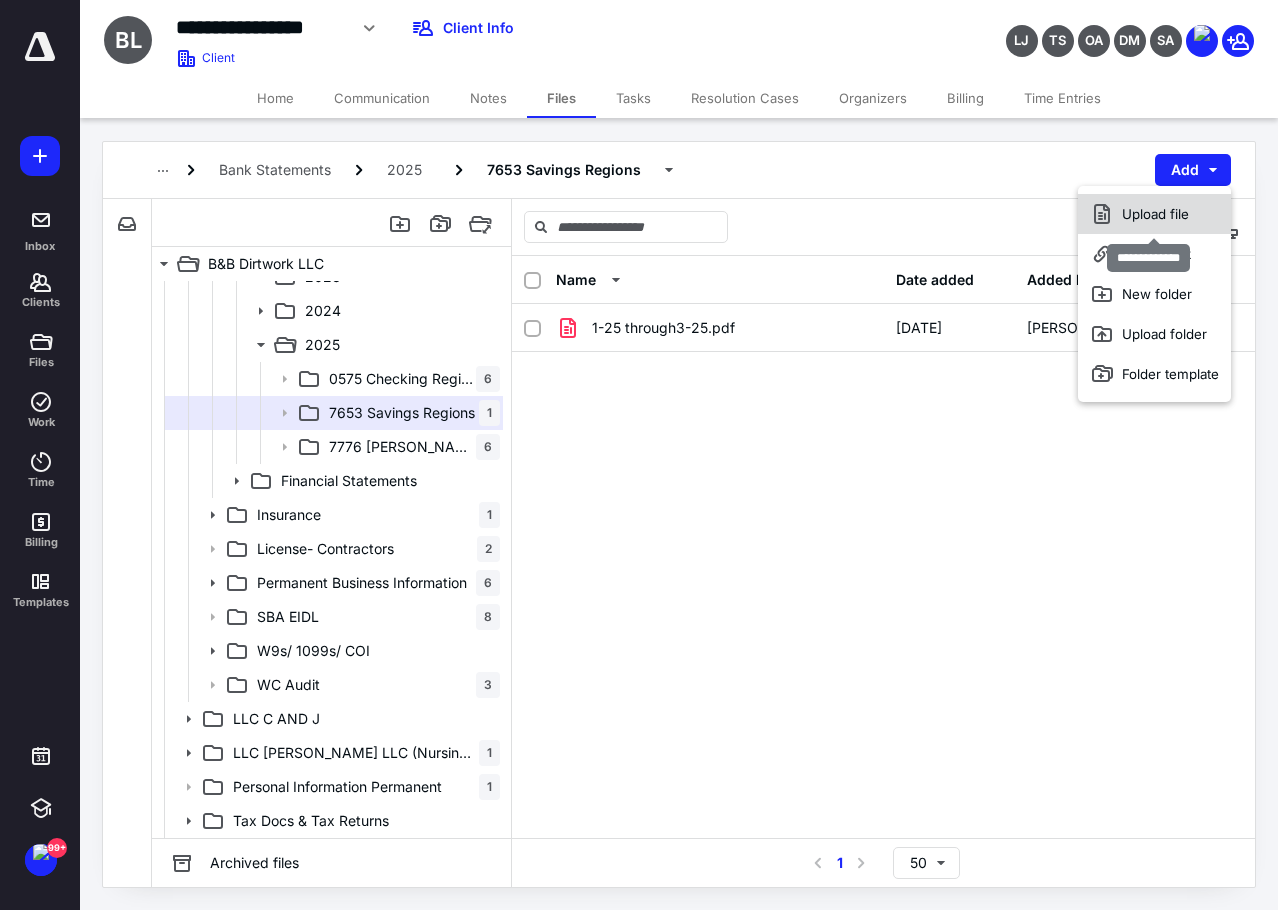 click on "Upload file" at bounding box center (1154, 214) 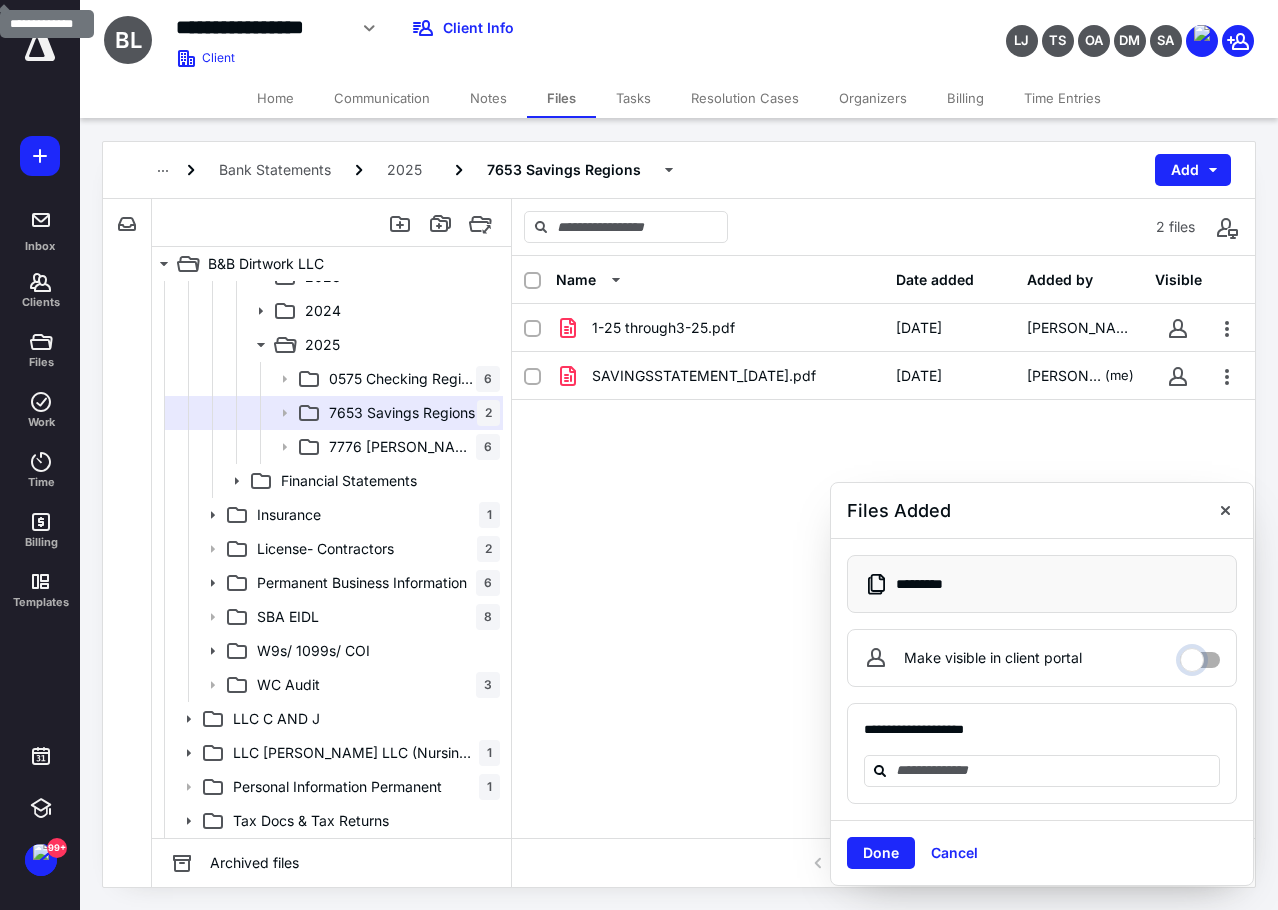 drag, startPoint x: 1206, startPoint y: 658, endPoint x: 1203, endPoint y: 609, distance: 49.09175 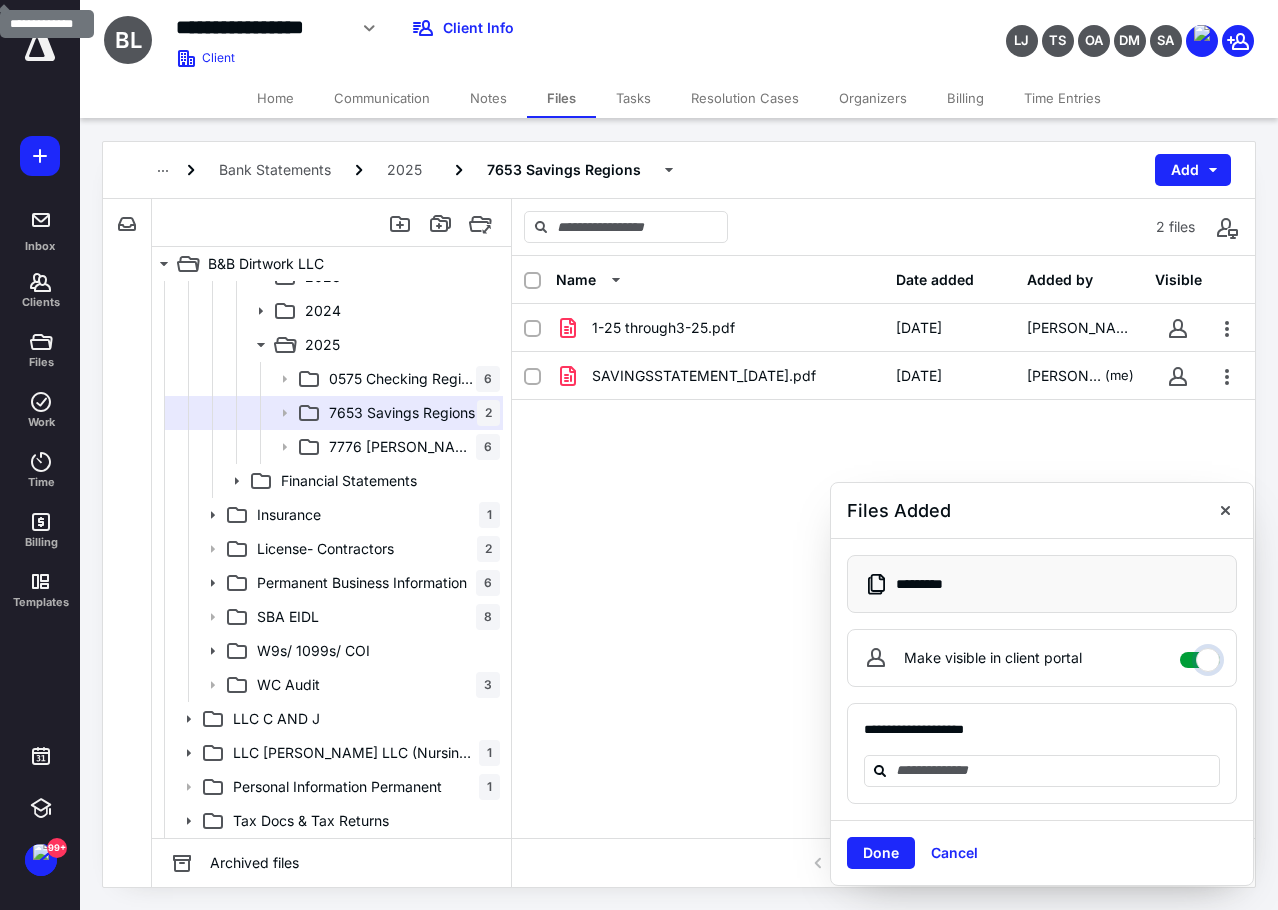checkbox on "****" 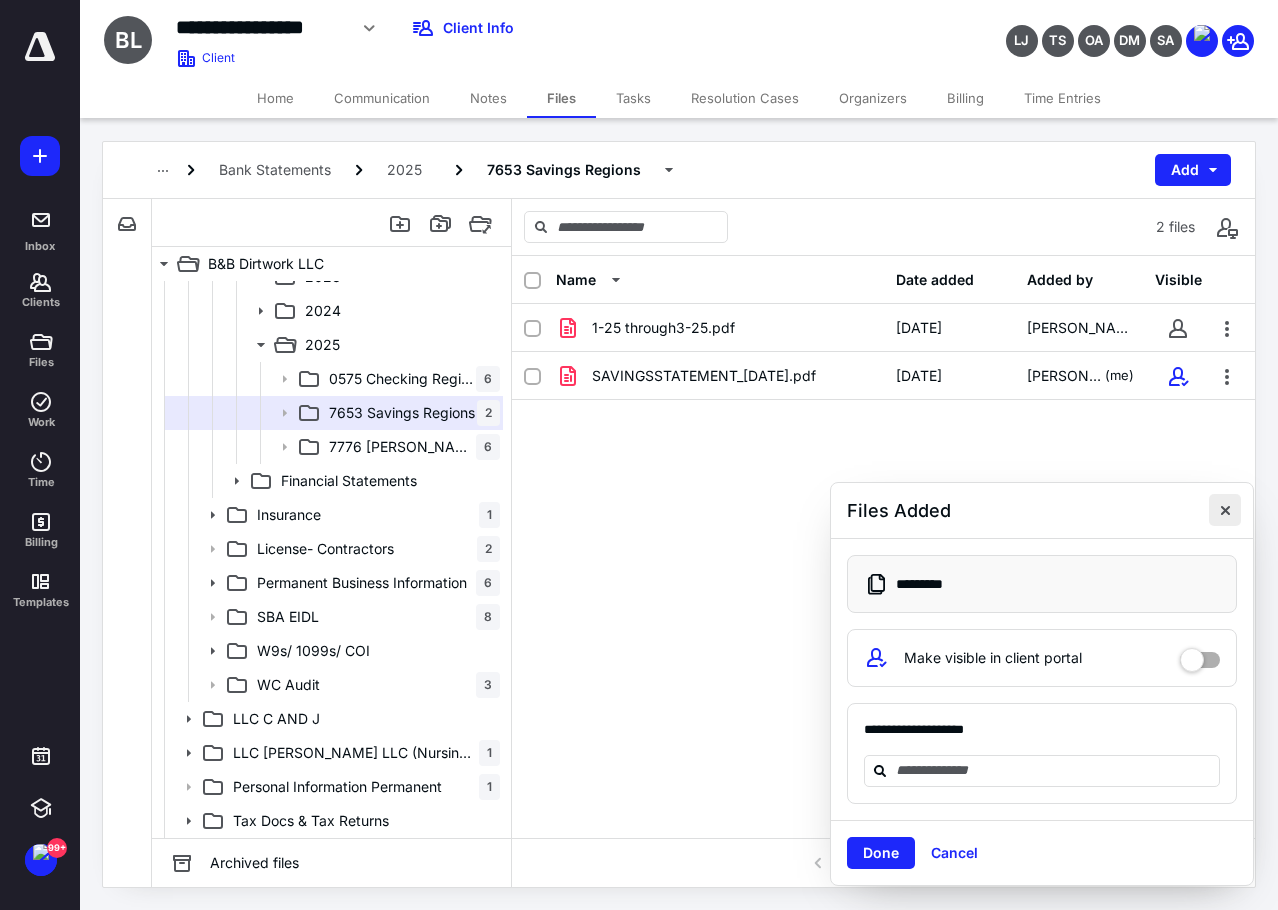 click at bounding box center (1225, 510) 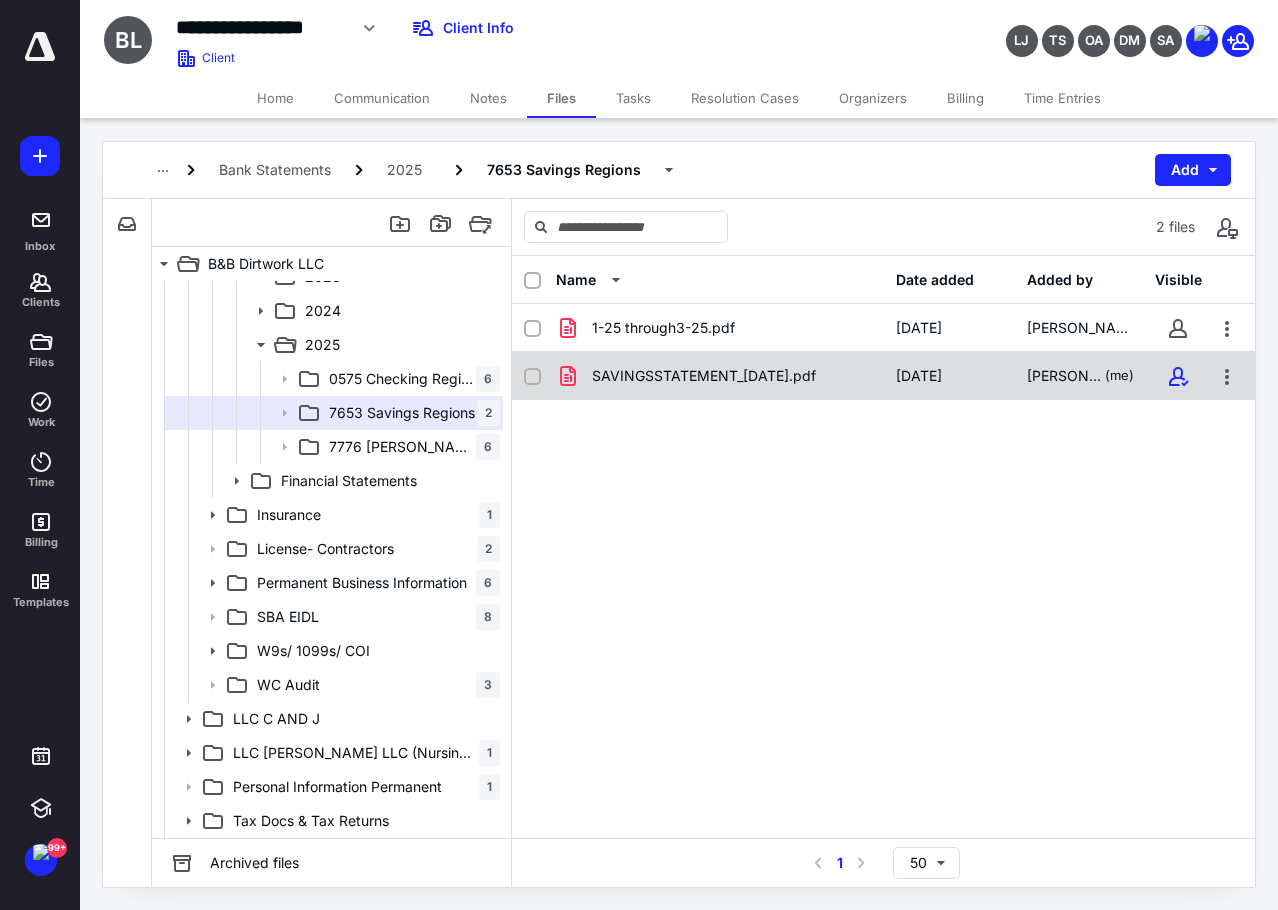 click on "SAVINGSSTATEMENT_[DATE].pdf" at bounding box center (704, 376) 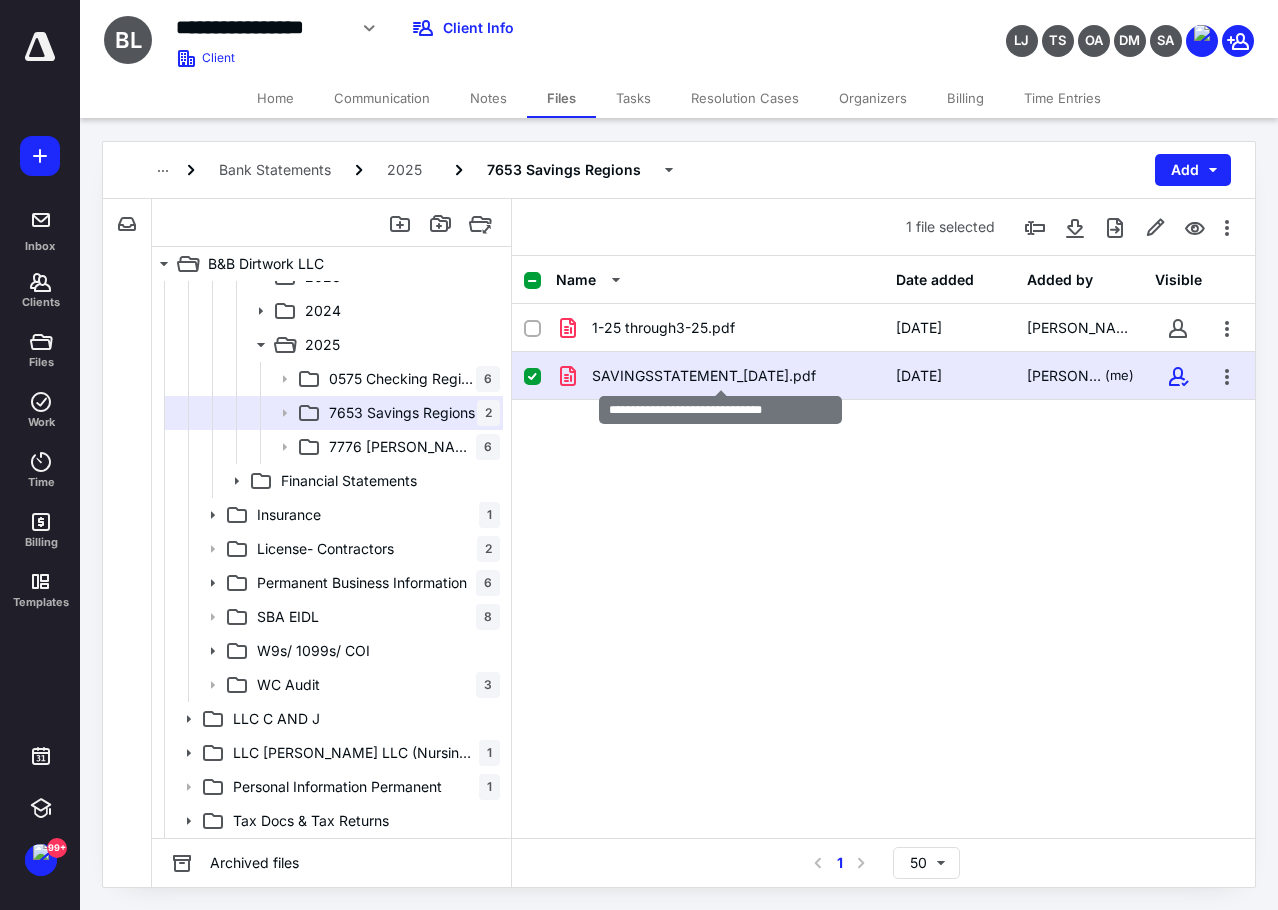 click on "SAVINGSSTATEMENT_[DATE].pdf" at bounding box center (704, 376) 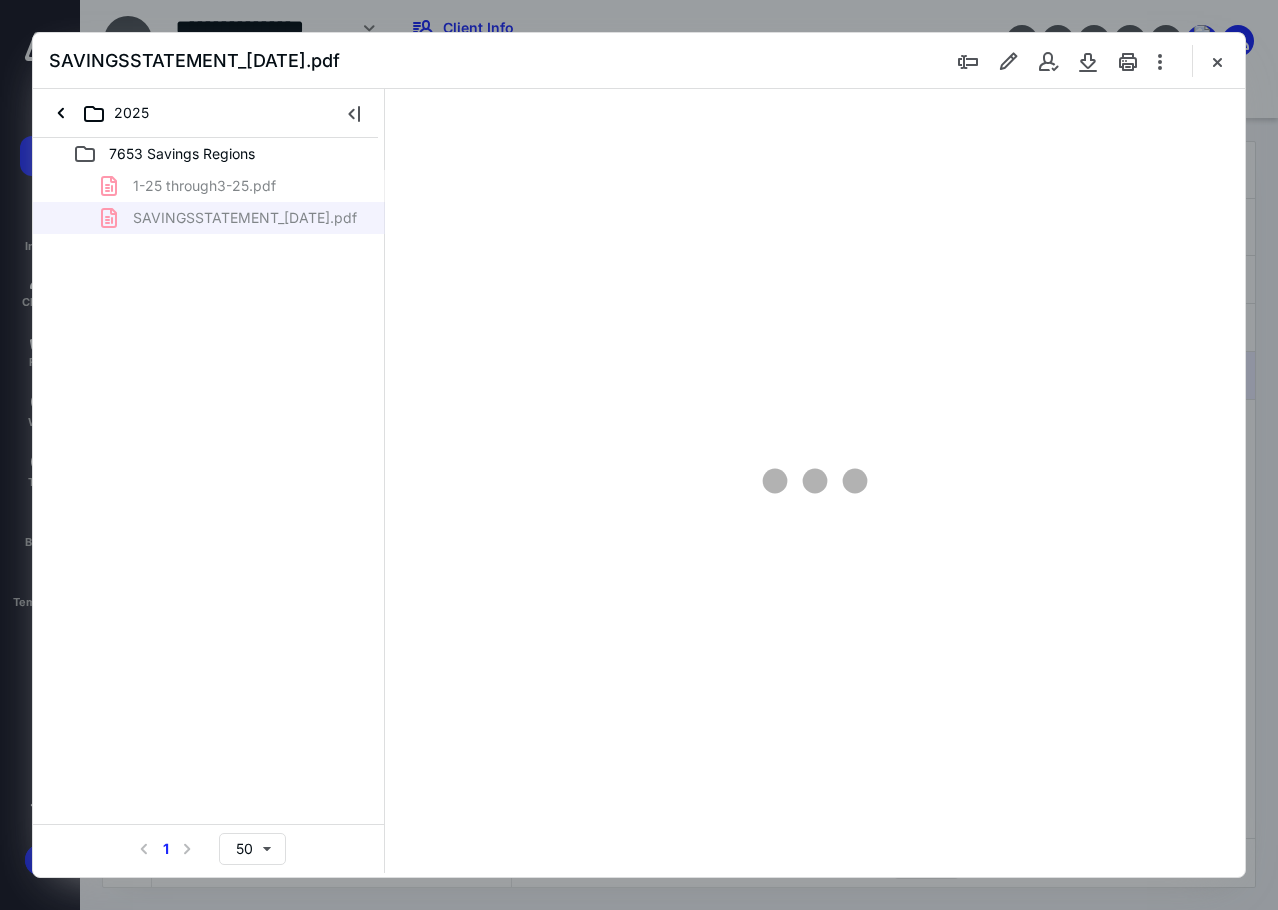 scroll, scrollTop: 0, scrollLeft: 0, axis: both 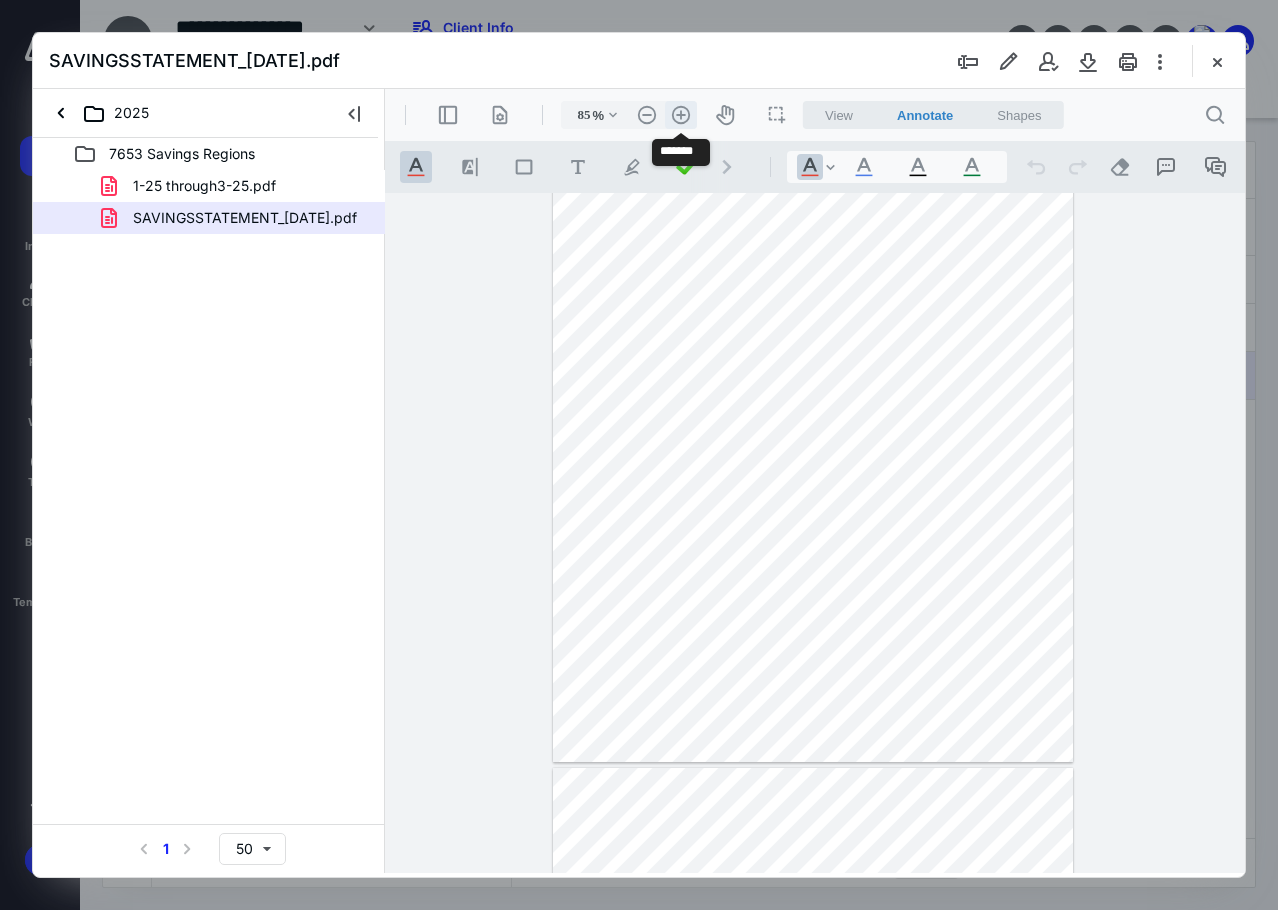click on ".cls-1{fill:#abb0c4;} icon - header - zoom - in - line" at bounding box center [681, 115] 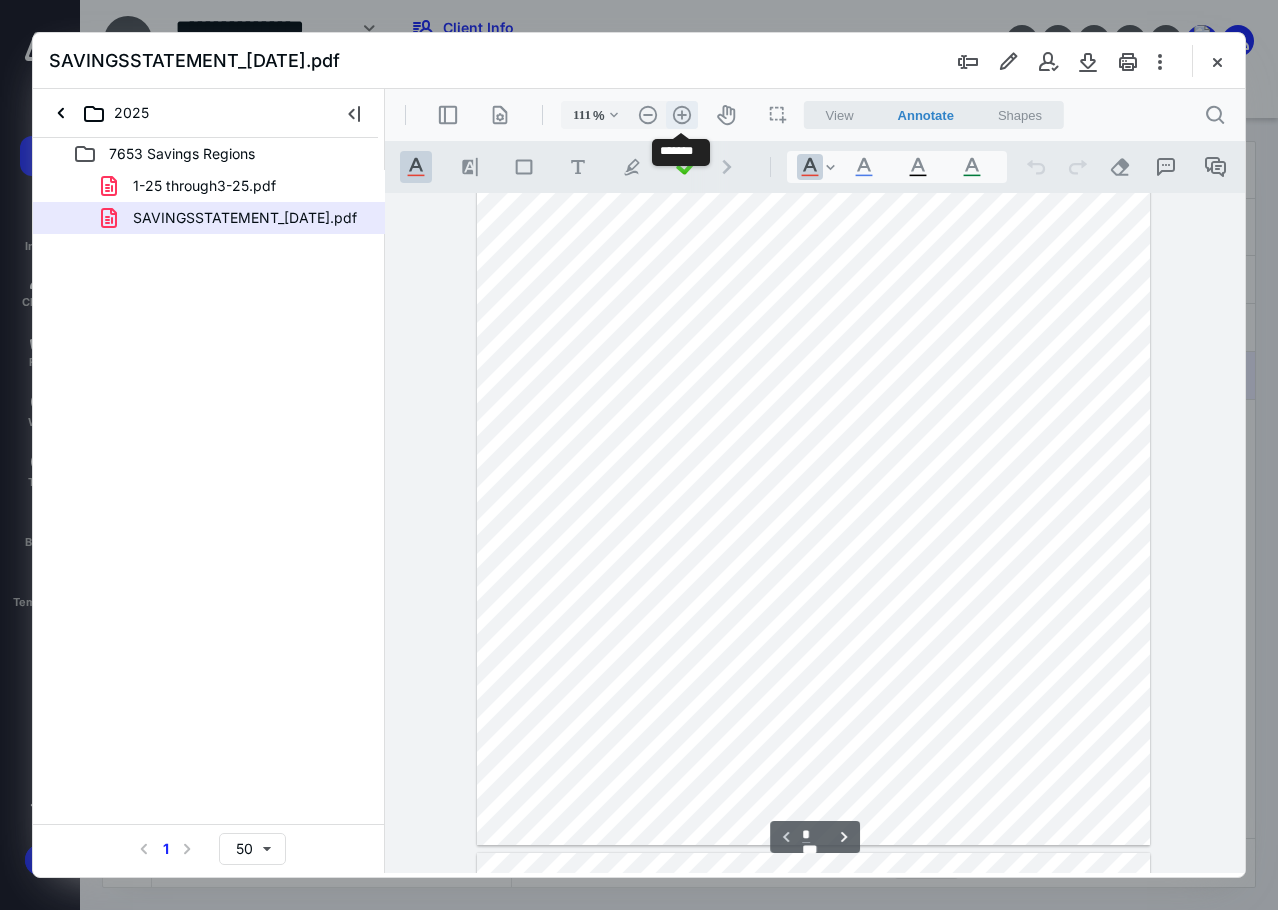 click on ".cls-1{fill:#abb0c4;} icon - header - zoom - in - line" at bounding box center (682, 115) 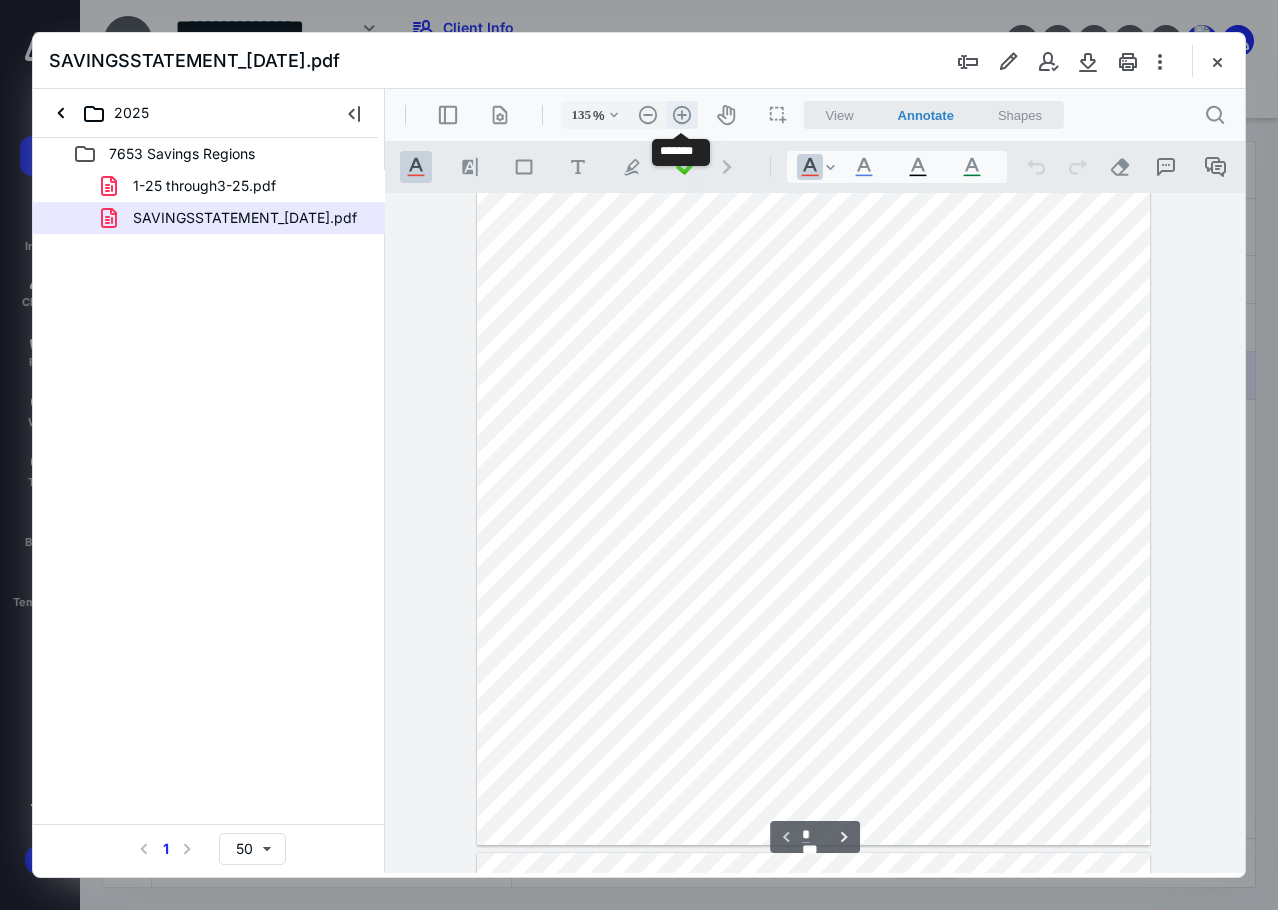 scroll, scrollTop: 339, scrollLeft: 0, axis: vertical 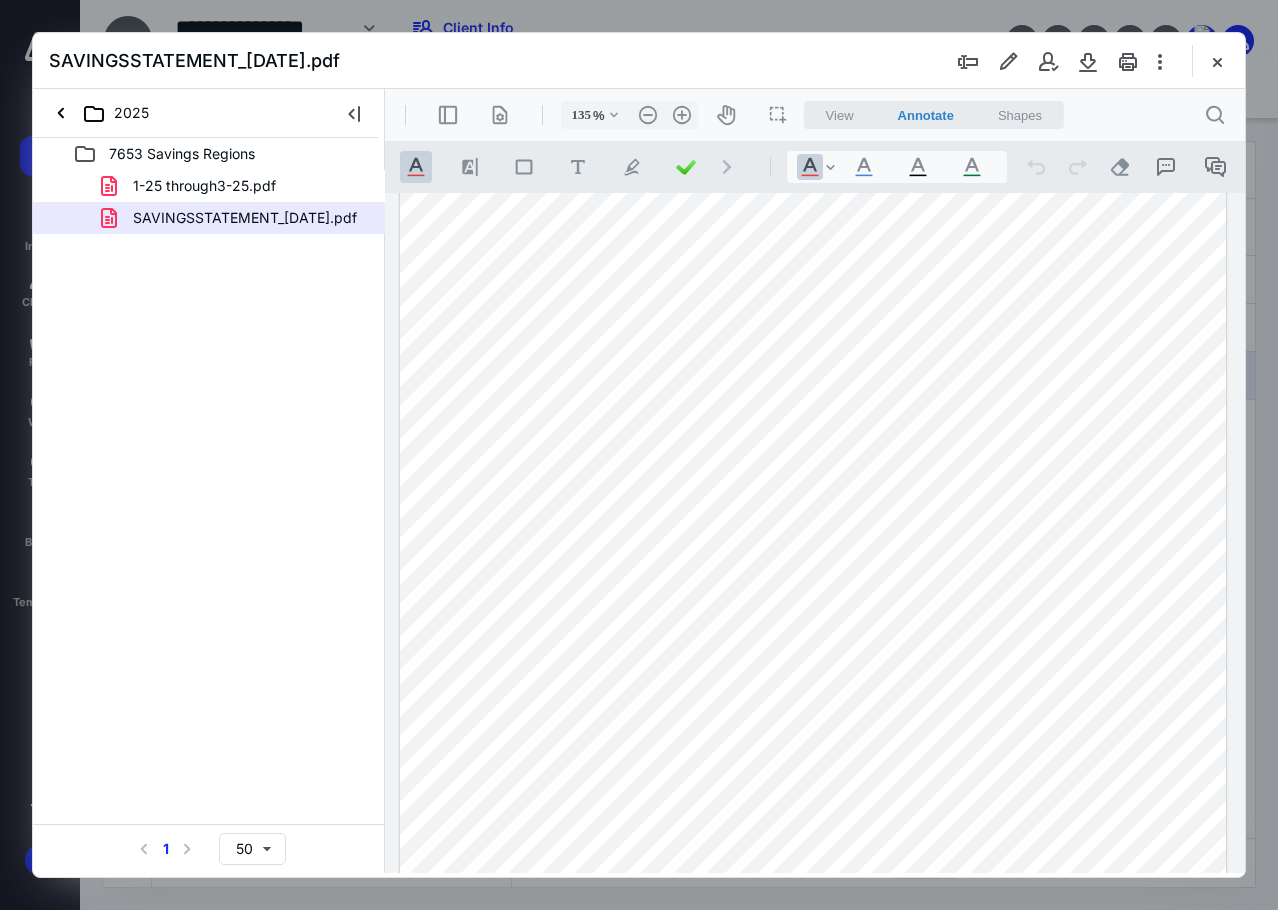 click at bounding box center (813, 393) 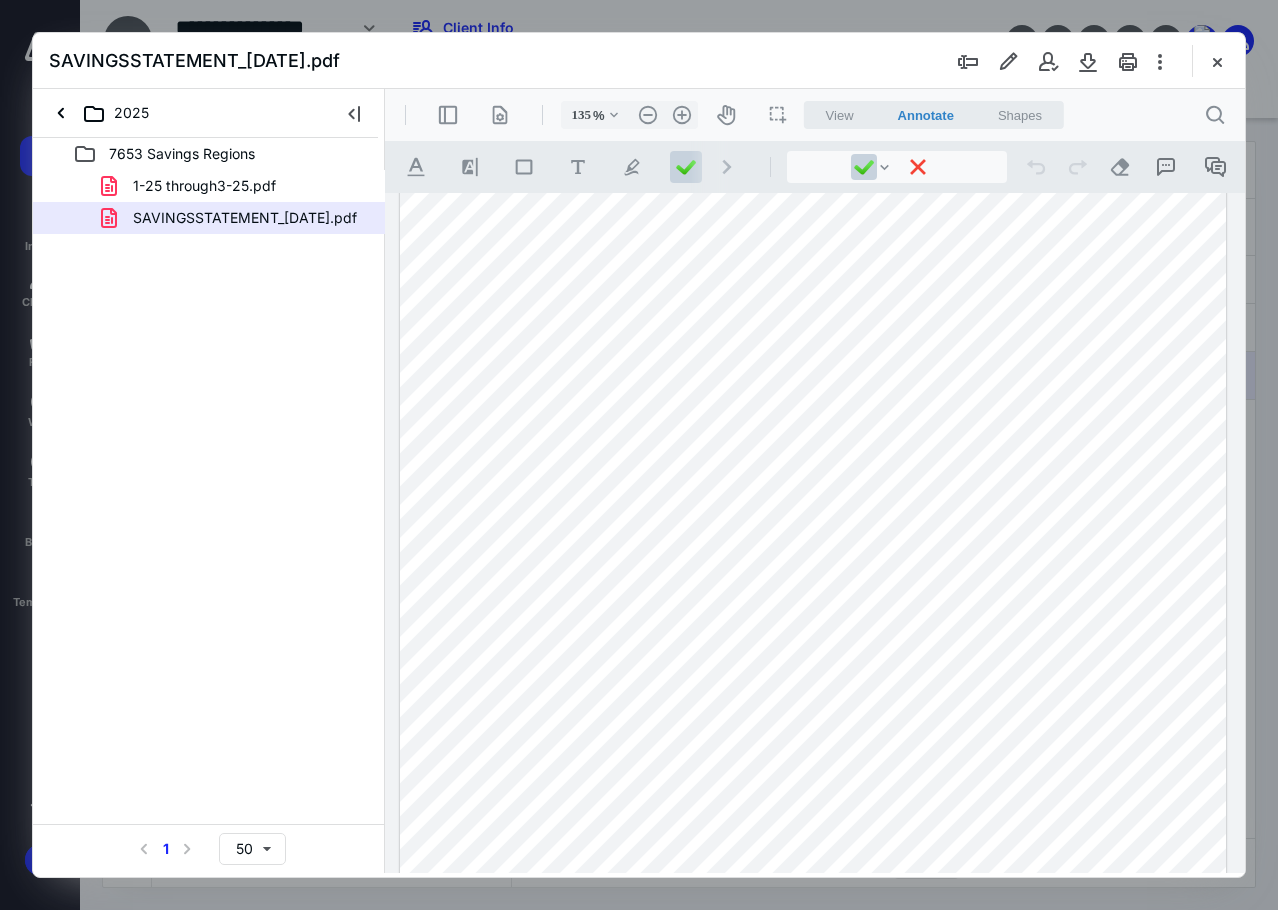 click at bounding box center (813, 393) 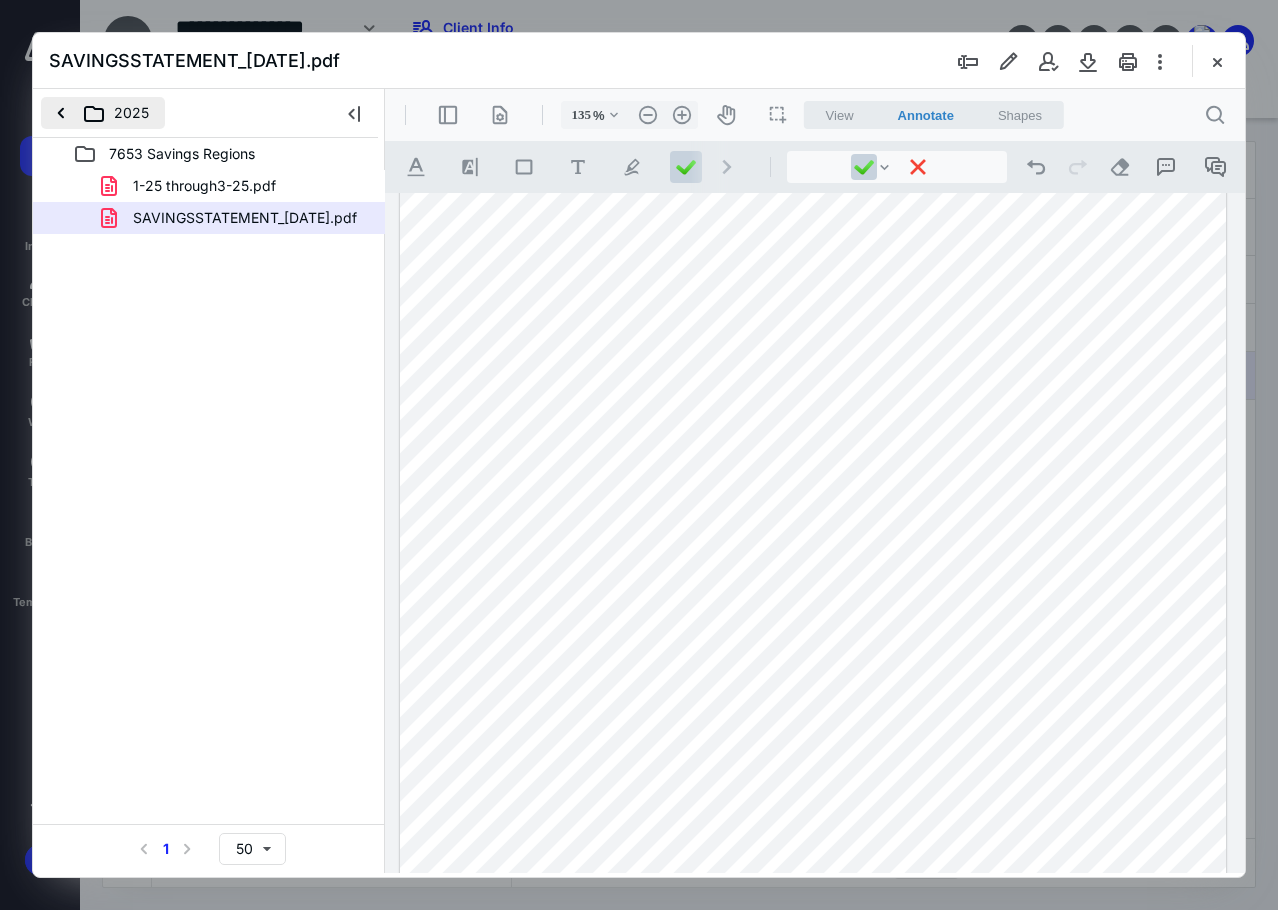click on "2025" at bounding box center [103, 113] 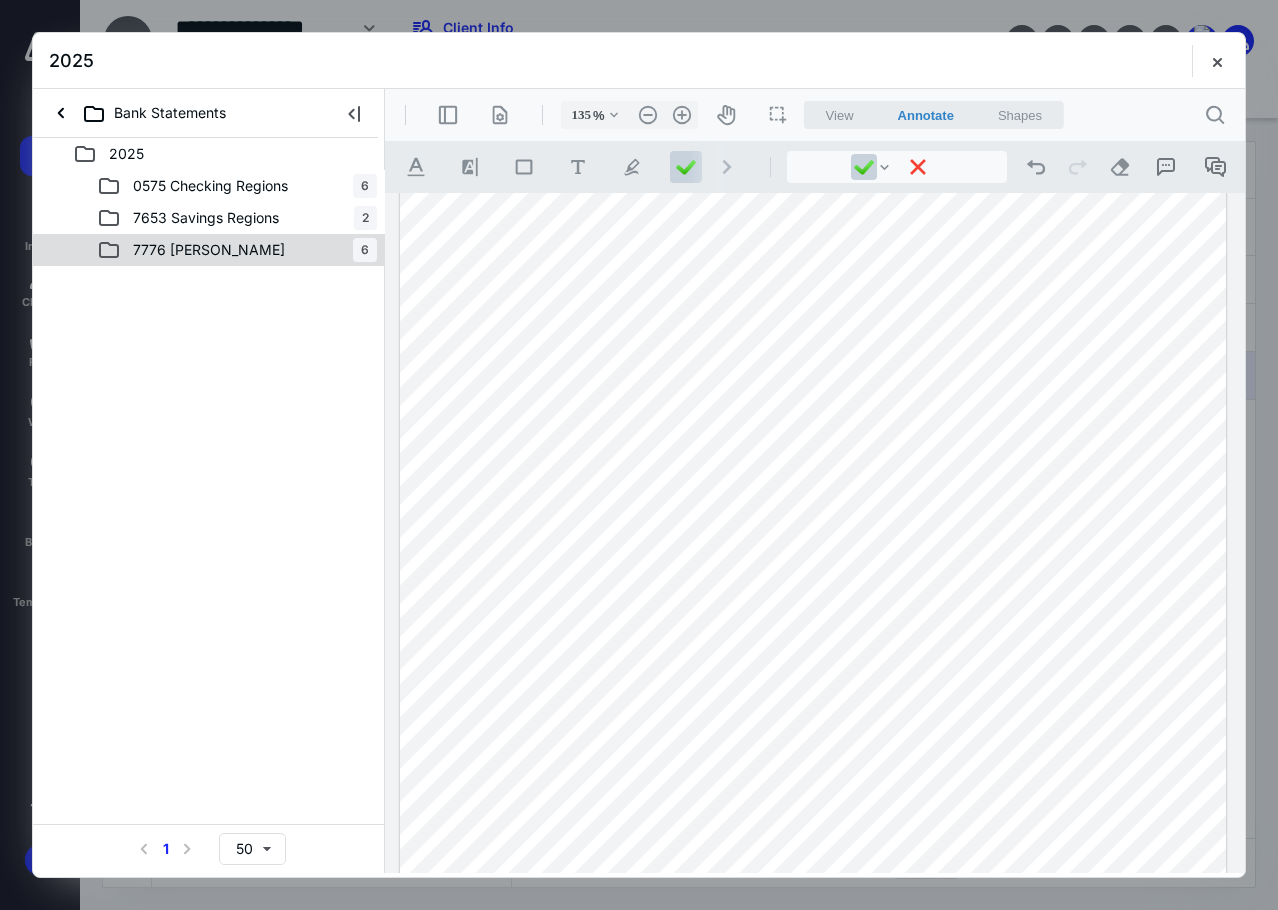 click 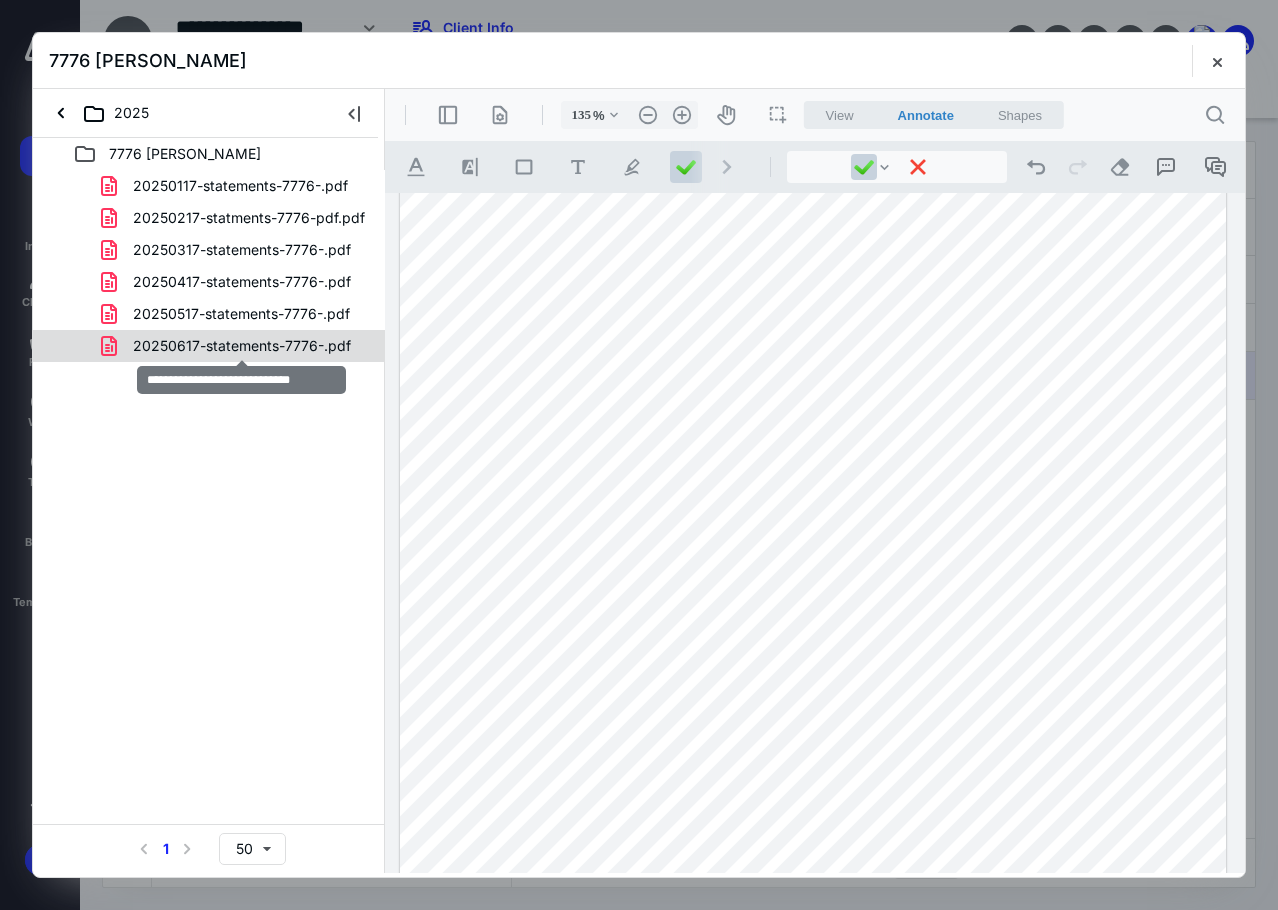 click on "20250617-statements-7776-.pdf" at bounding box center (242, 346) 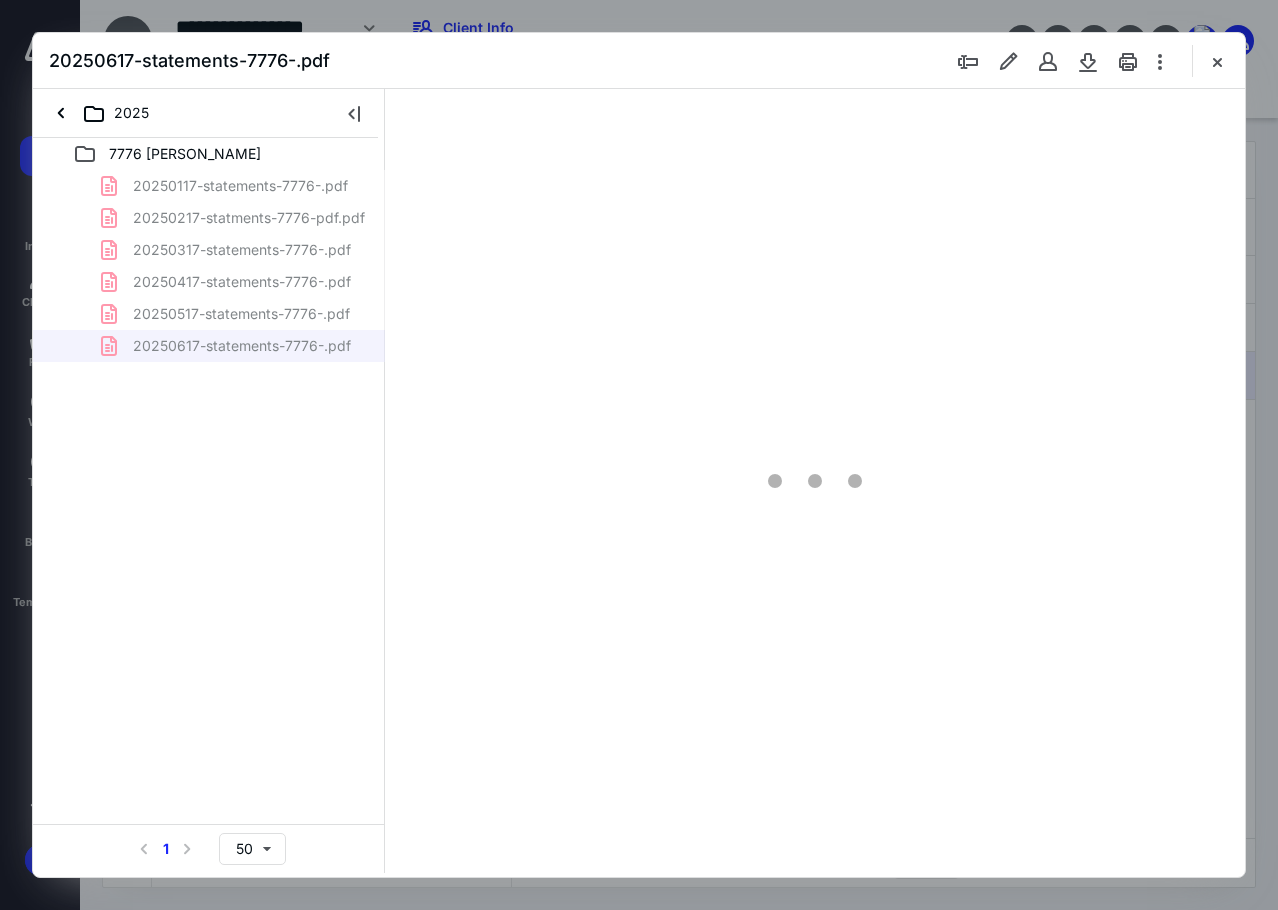 scroll, scrollTop: 107, scrollLeft: 0, axis: vertical 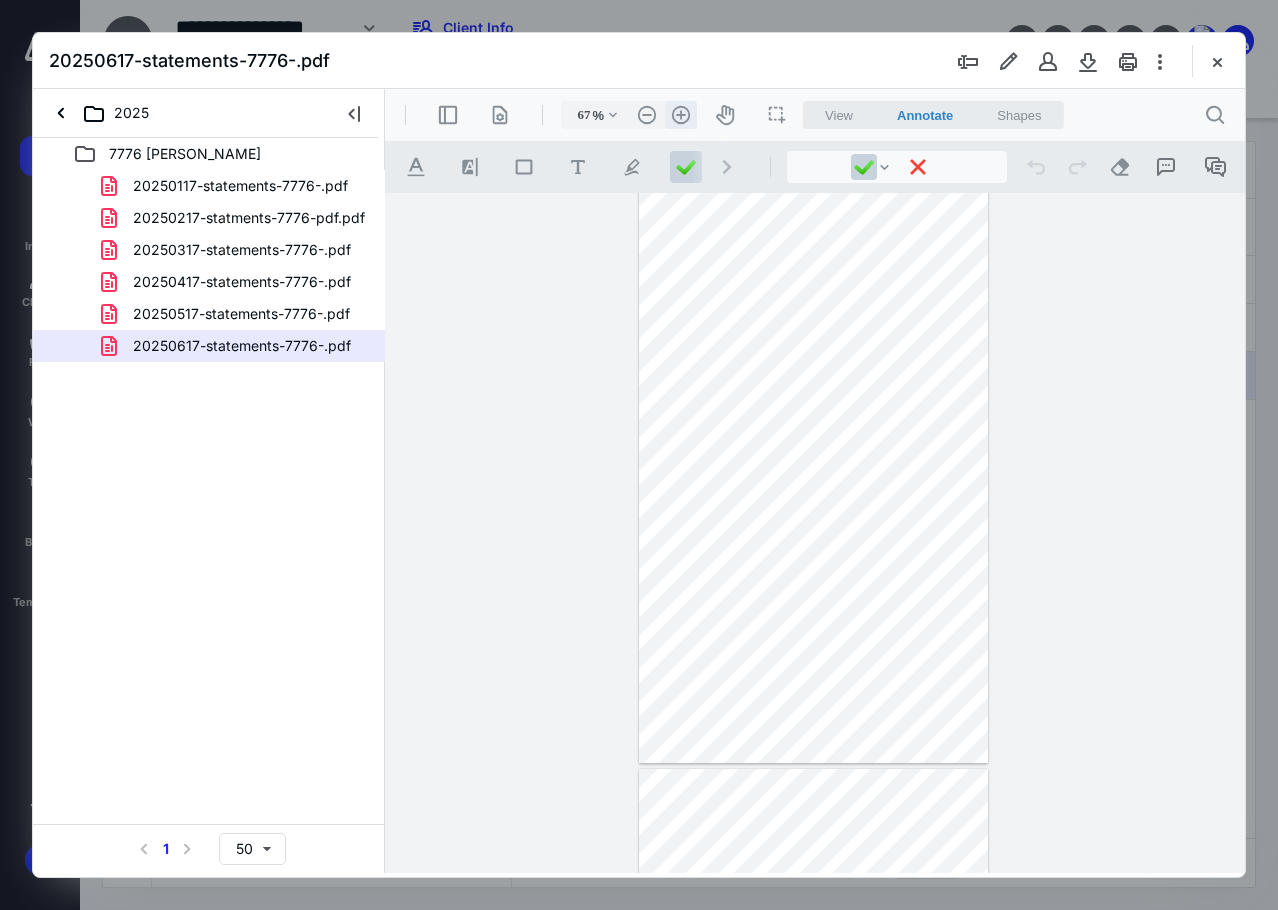 click on ".cls-1{fill:#abb0c4;} icon - header - zoom - in - line" at bounding box center (681, 115) 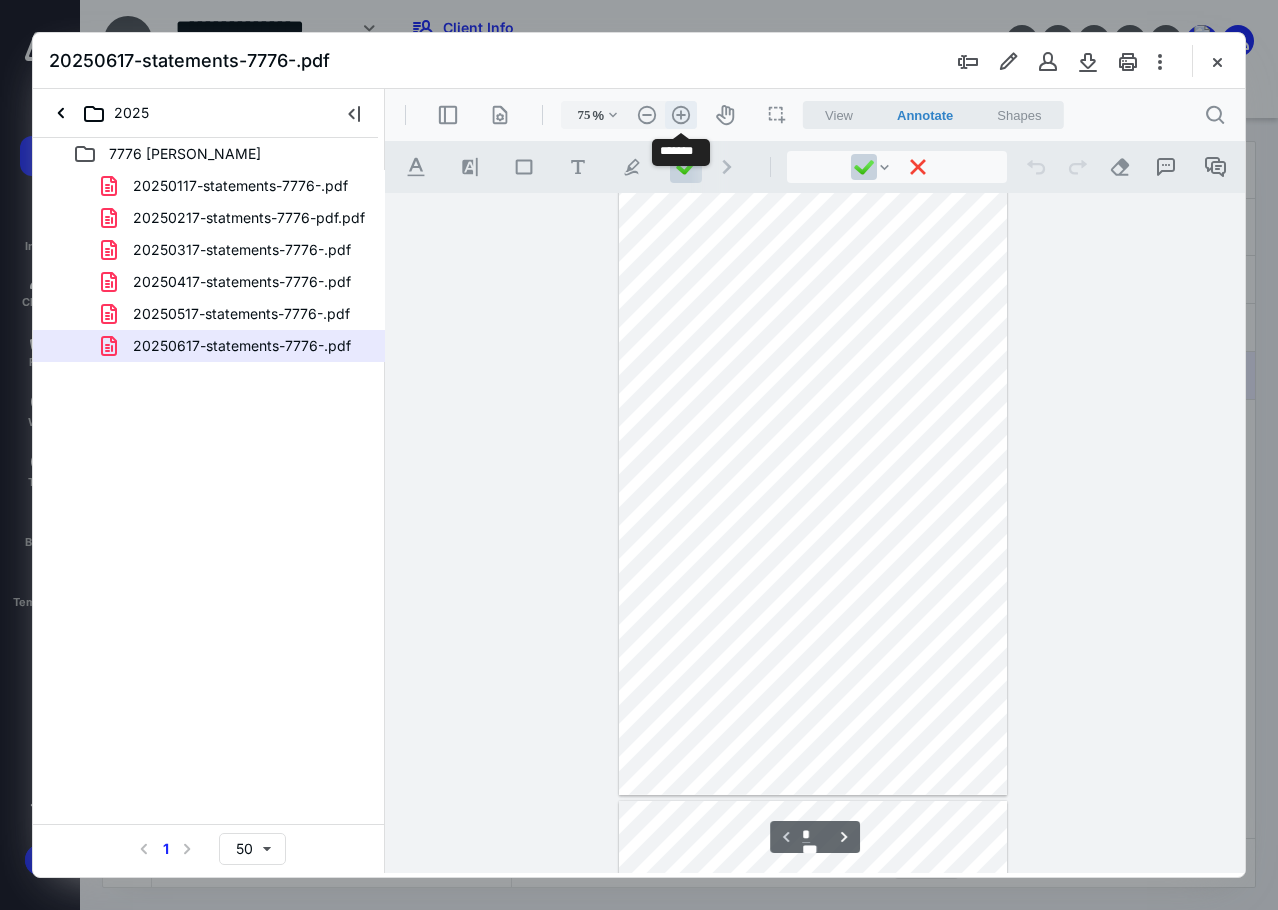 click on ".cls-1{fill:#abb0c4;} icon - header - zoom - in - line" at bounding box center [681, 115] 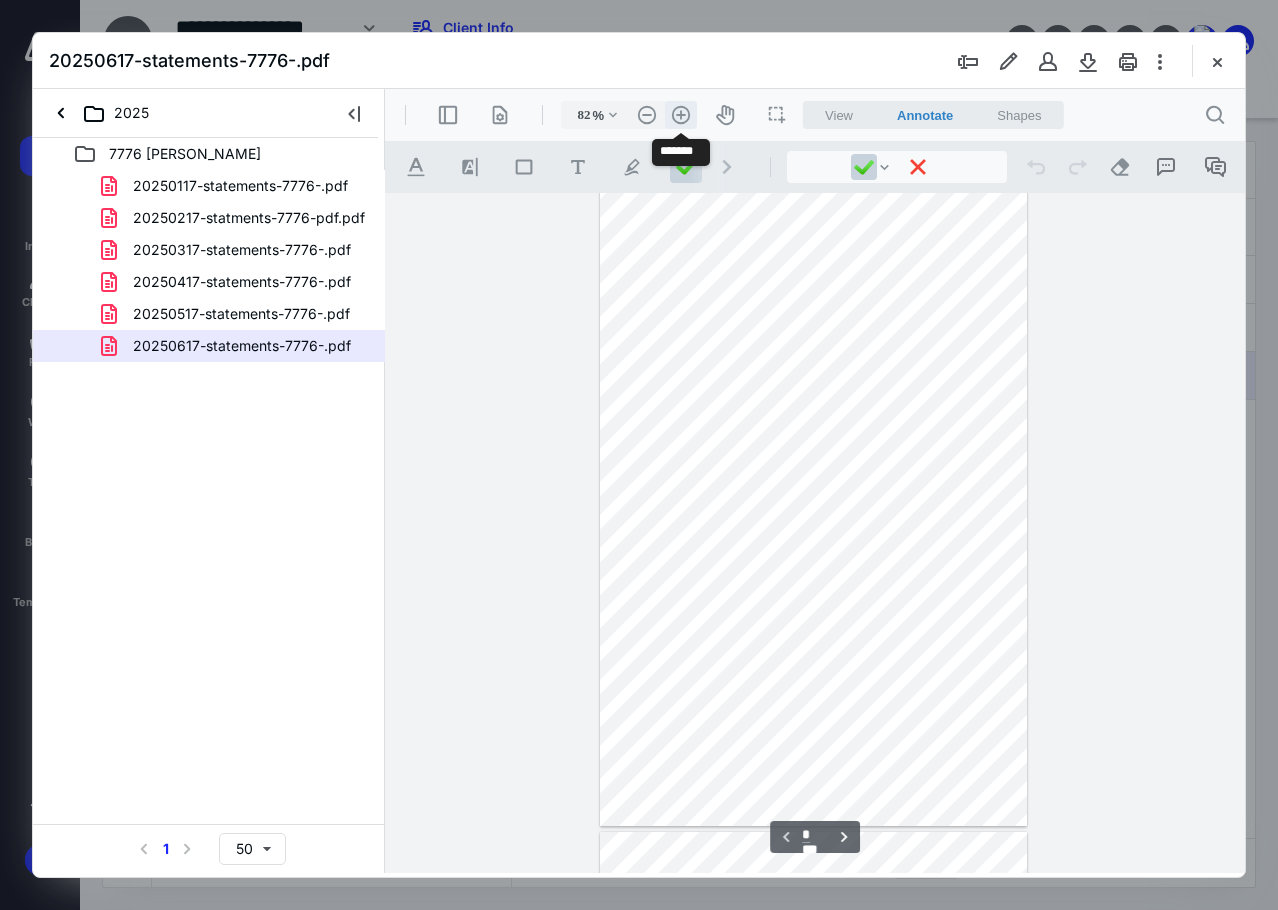 click on ".cls-1{fill:#abb0c4;} icon - header - zoom - in - line" at bounding box center [681, 115] 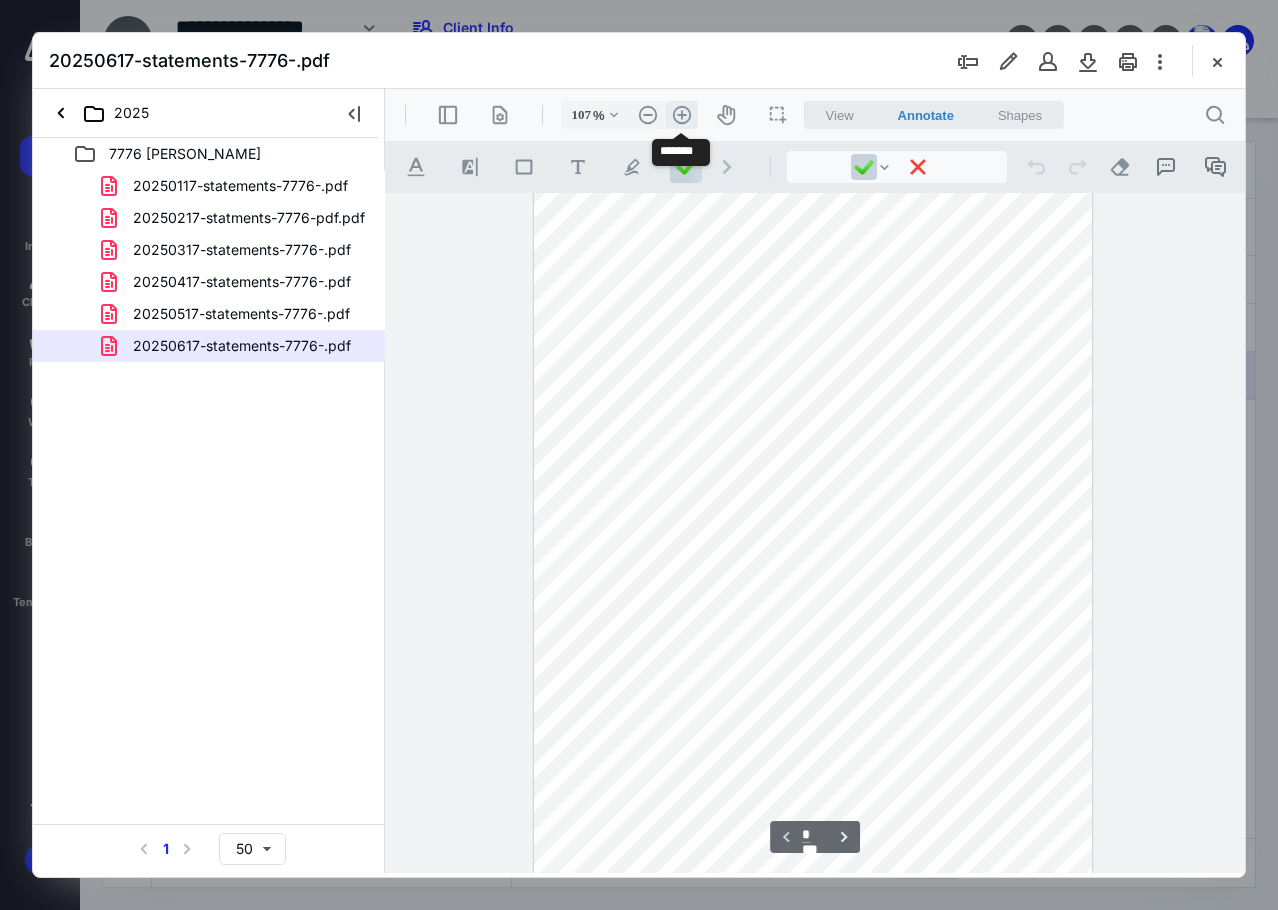 click on ".cls-1{fill:#abb0c4;} icon - header - zoom - in - line" at bounding box center [682, 115] 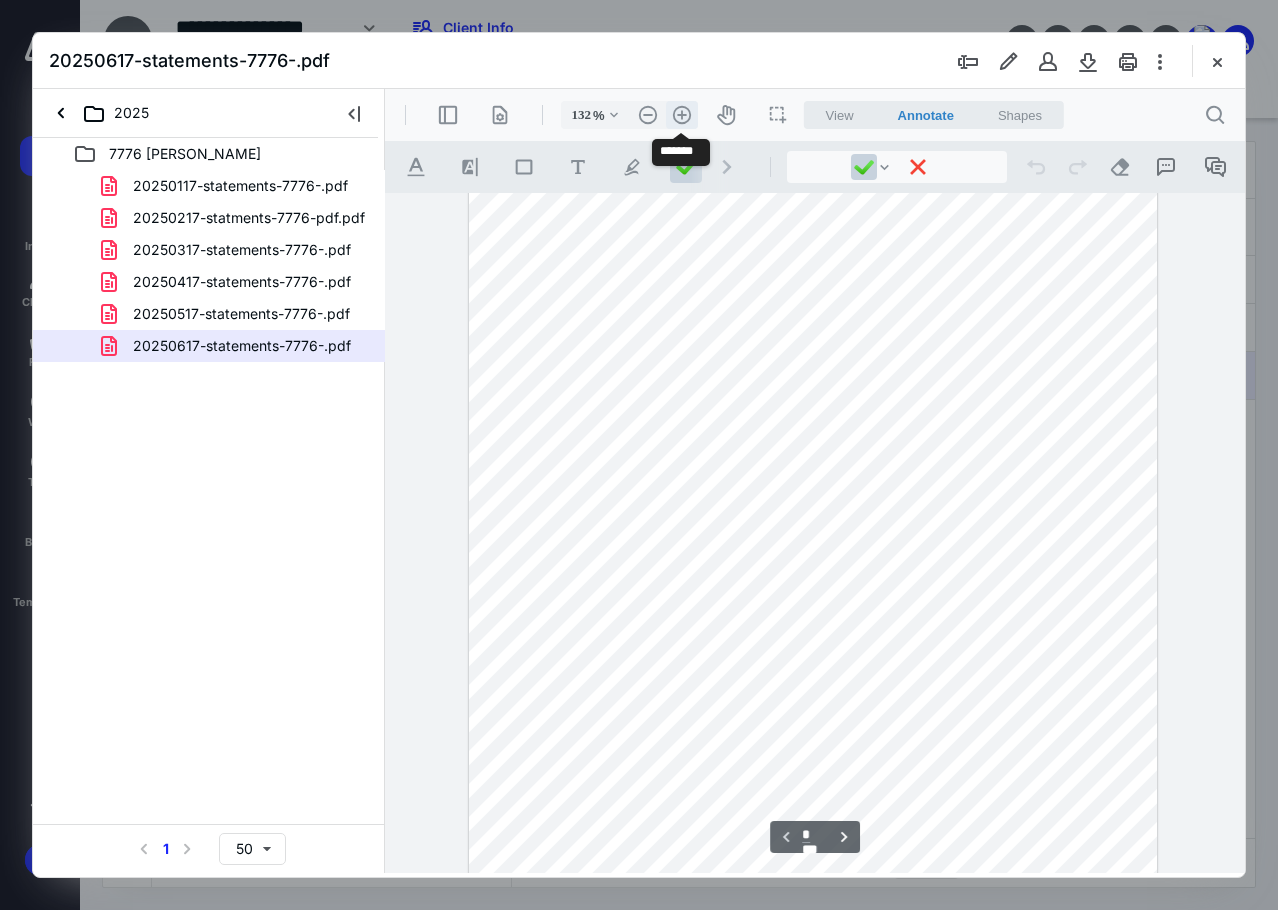 click on ".cls-1{fill:#abb0c4;} icon - header - zoom - in - line" at bounding box center [682, 115] 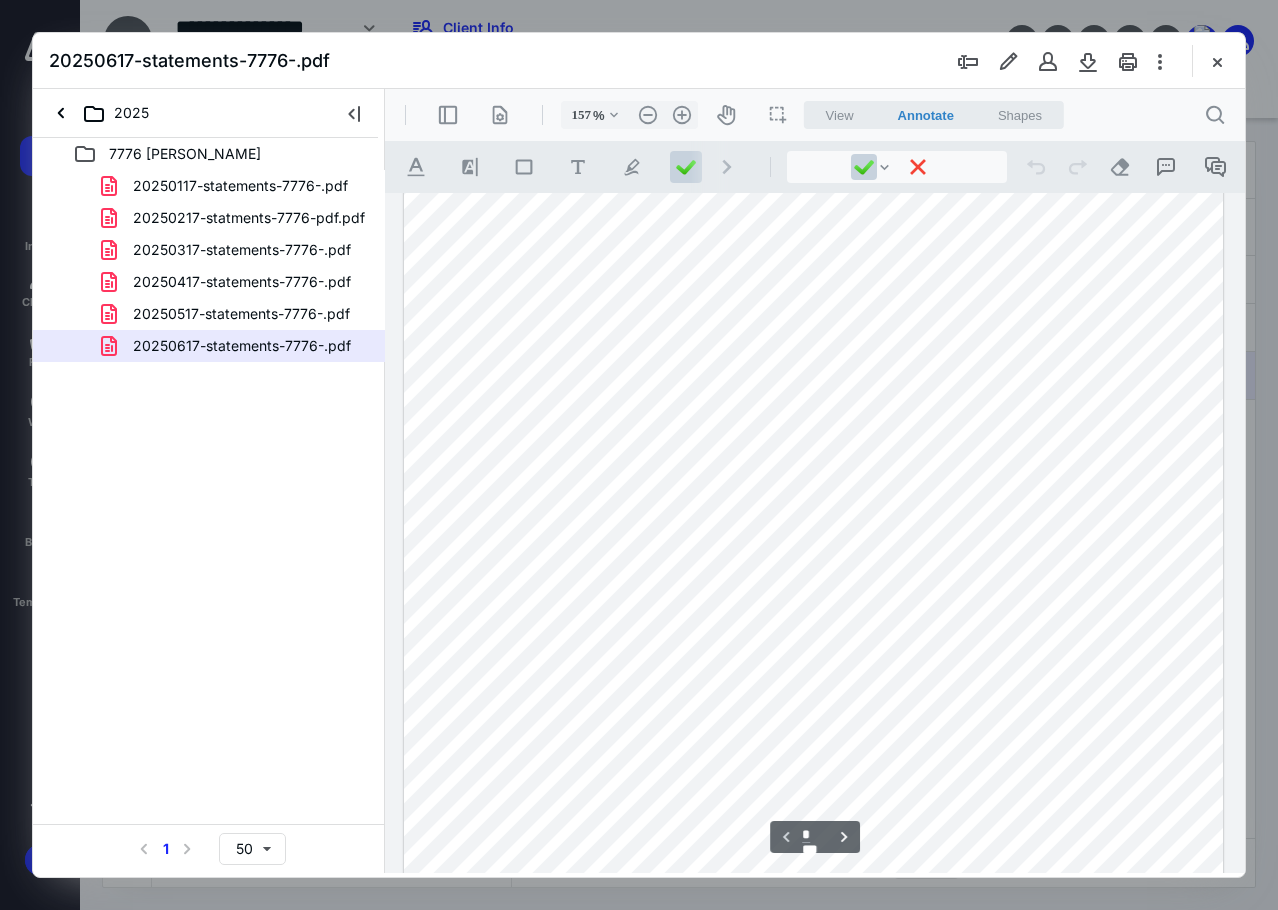 scroll, scrollTop: 336, scrollLeft: 0, axis: vertical 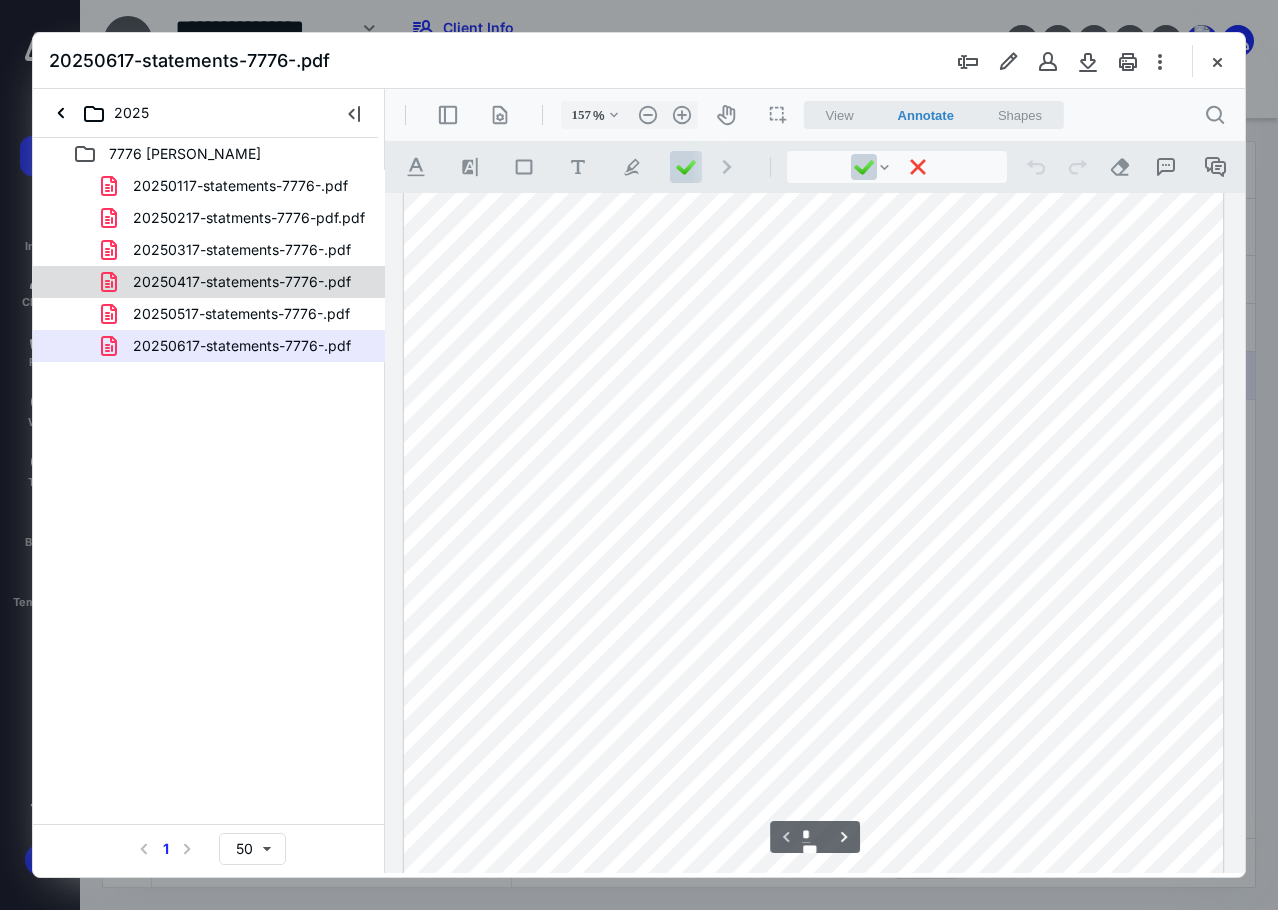 click on "20250417-statements-7776-.pdf" at bounding box center [242, 282] 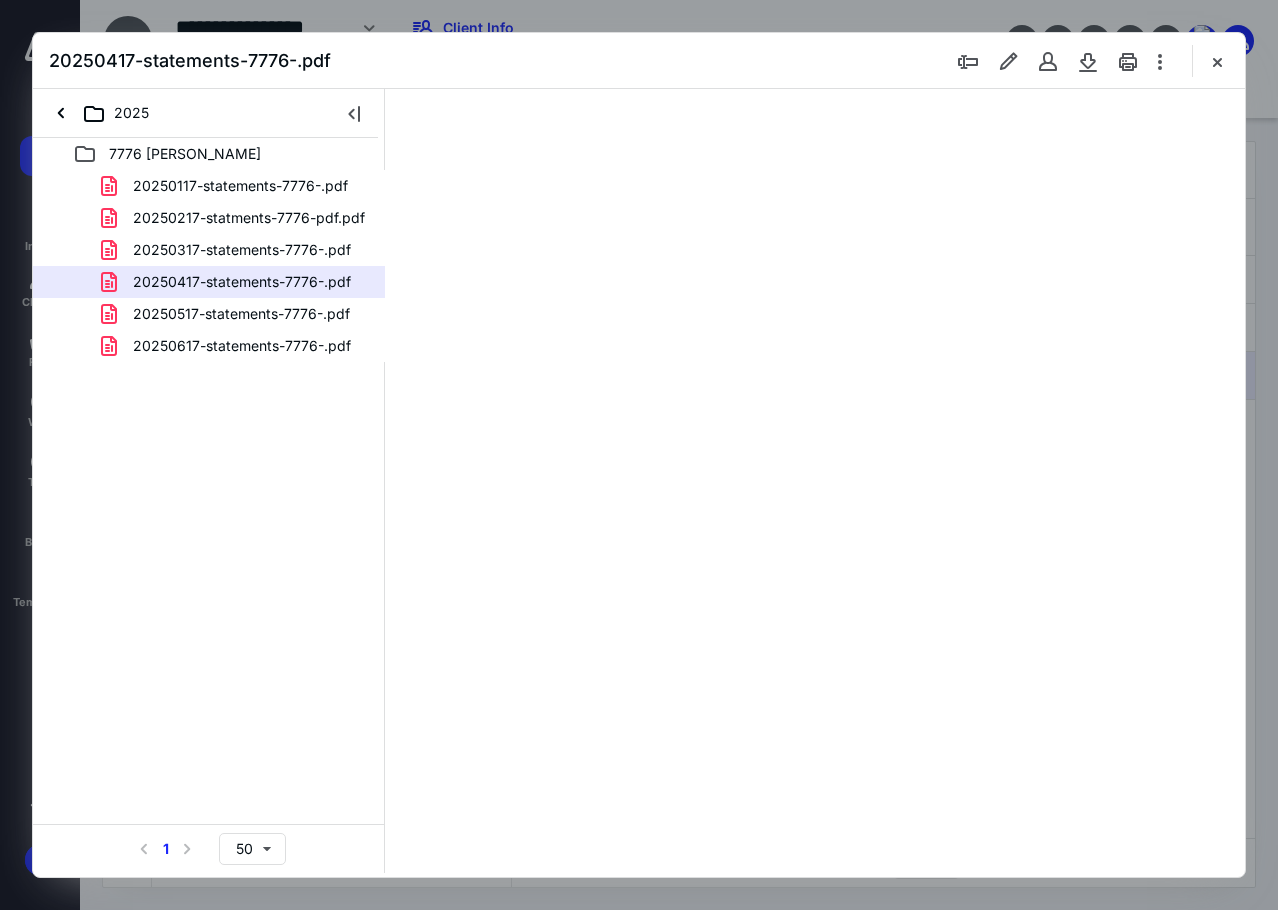 scroll, scrollTop: 107, scrollLeft: 0, axis: vertical 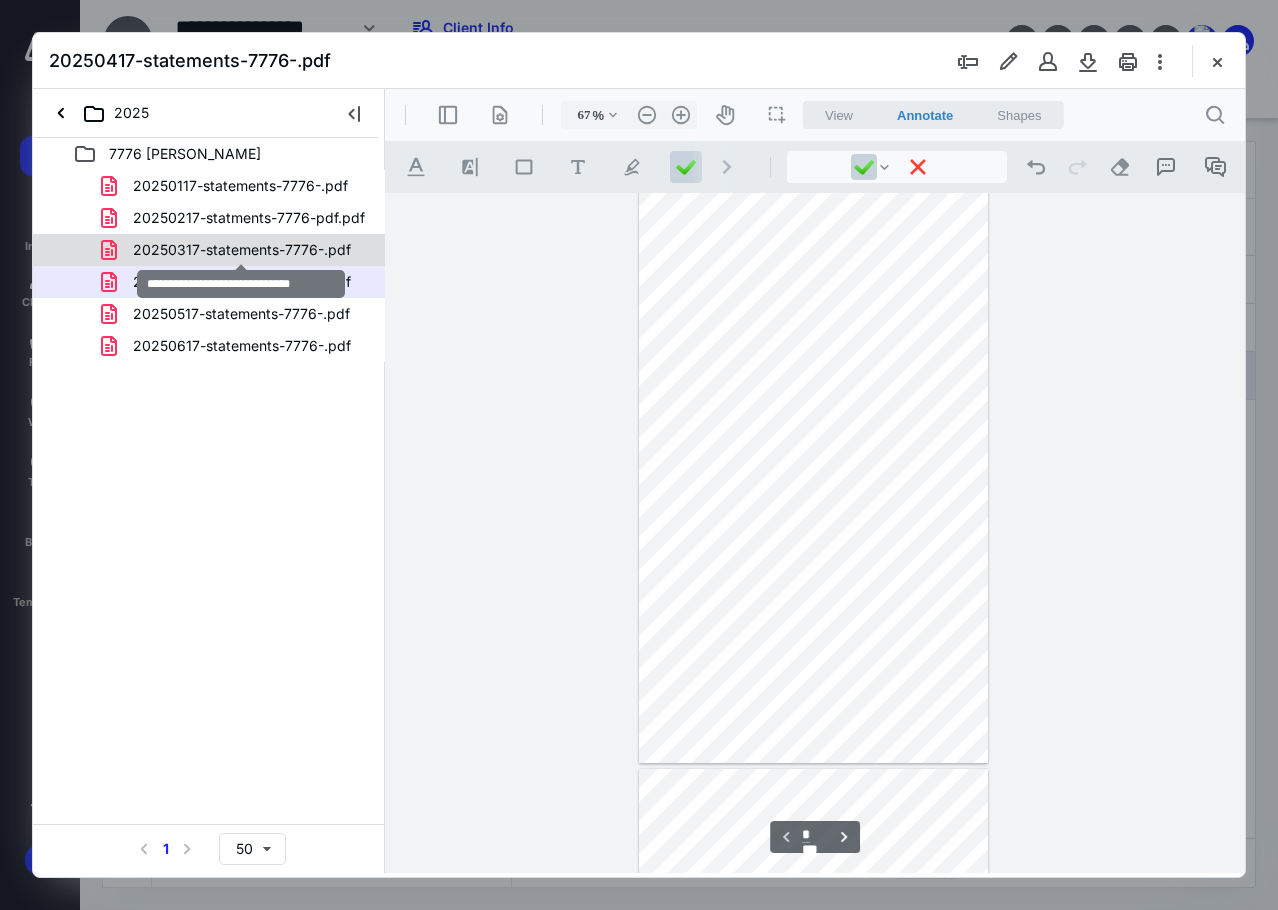 click on "20250317-statements-7776-.pdf" at bounding box center [242, 250] 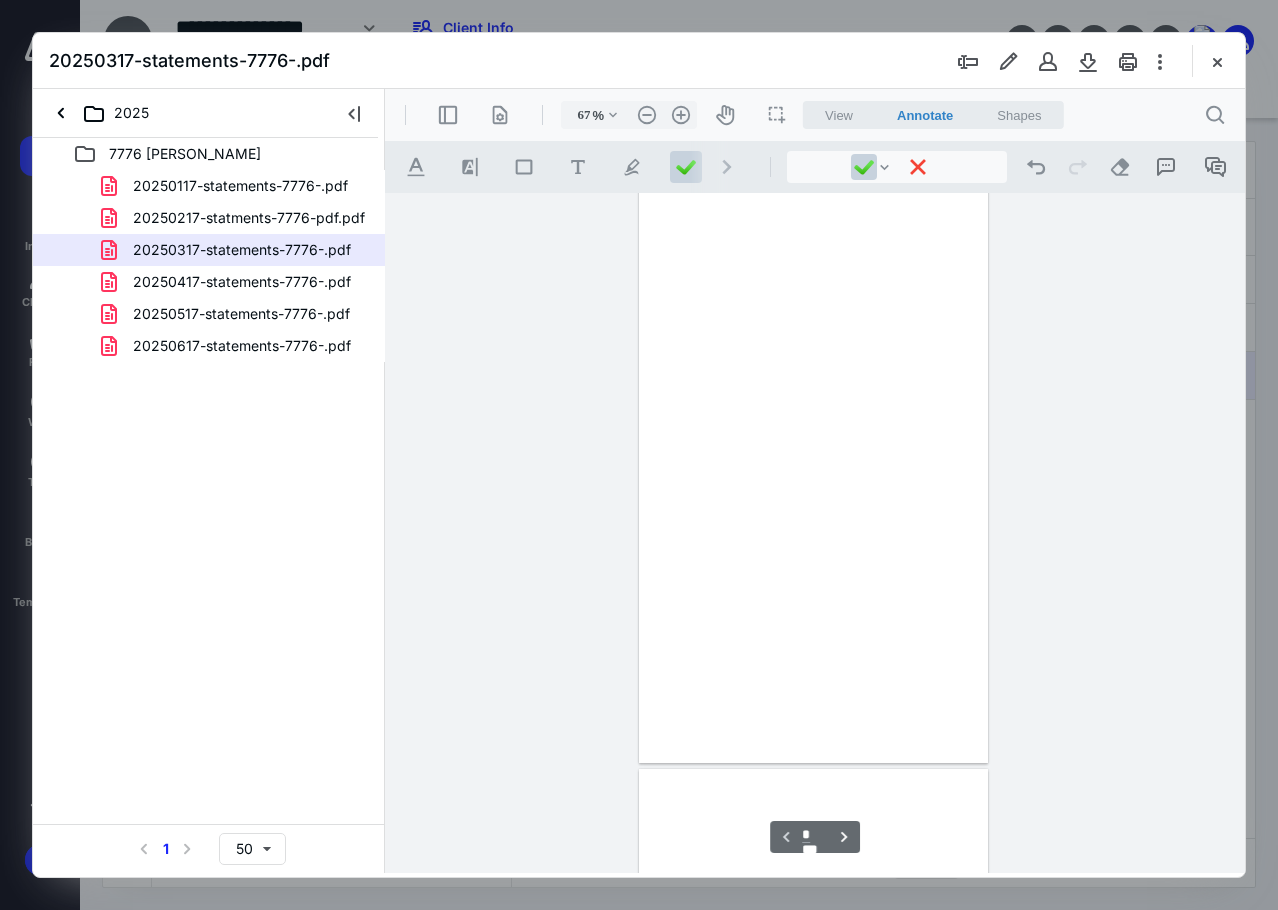 scroll, scrollTop: 107, scrollLeft: 0, axis: vertical 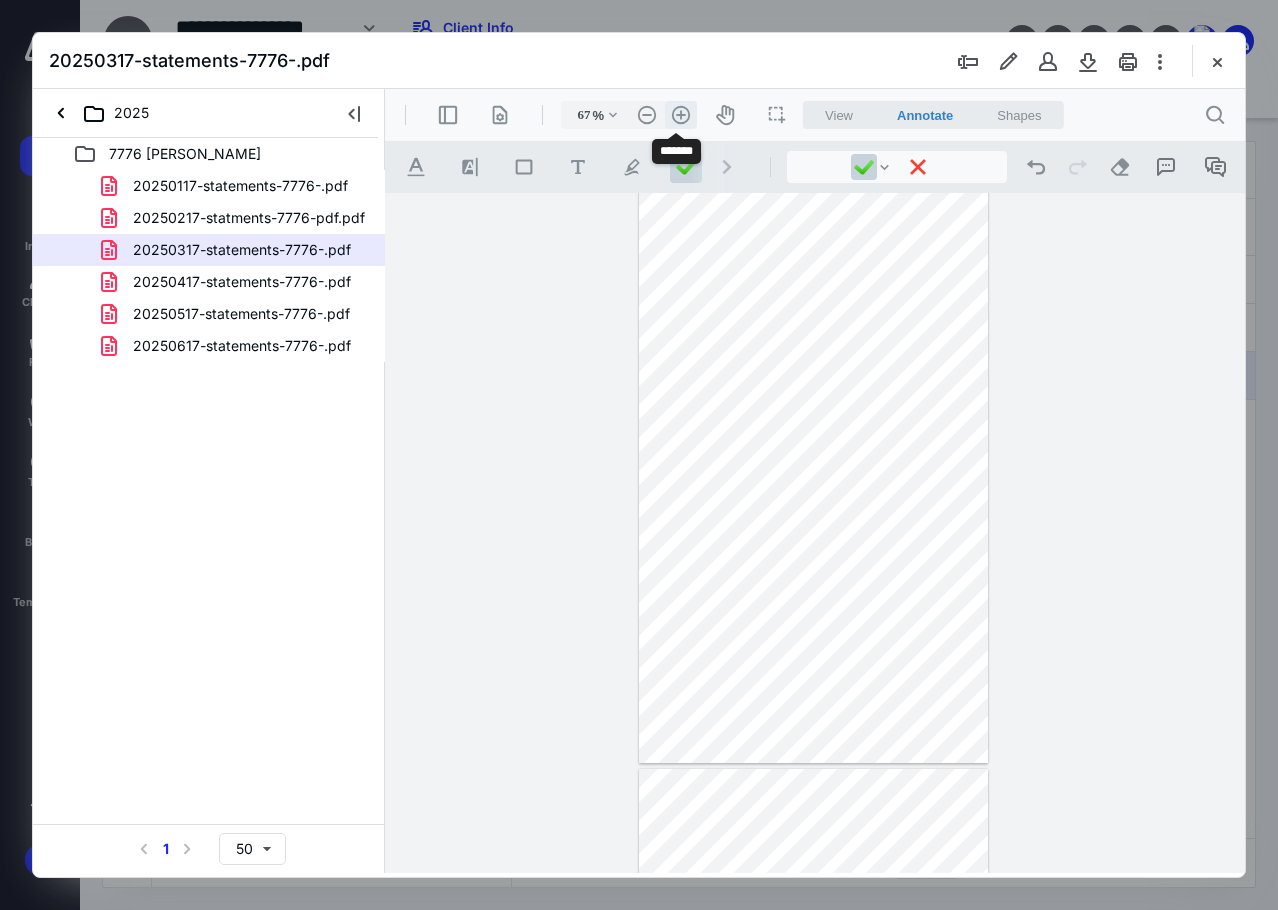click on ".cls-1{fill:#abb0c4;} icon - header - zoom - in - line" at bounding box center (681, 115) 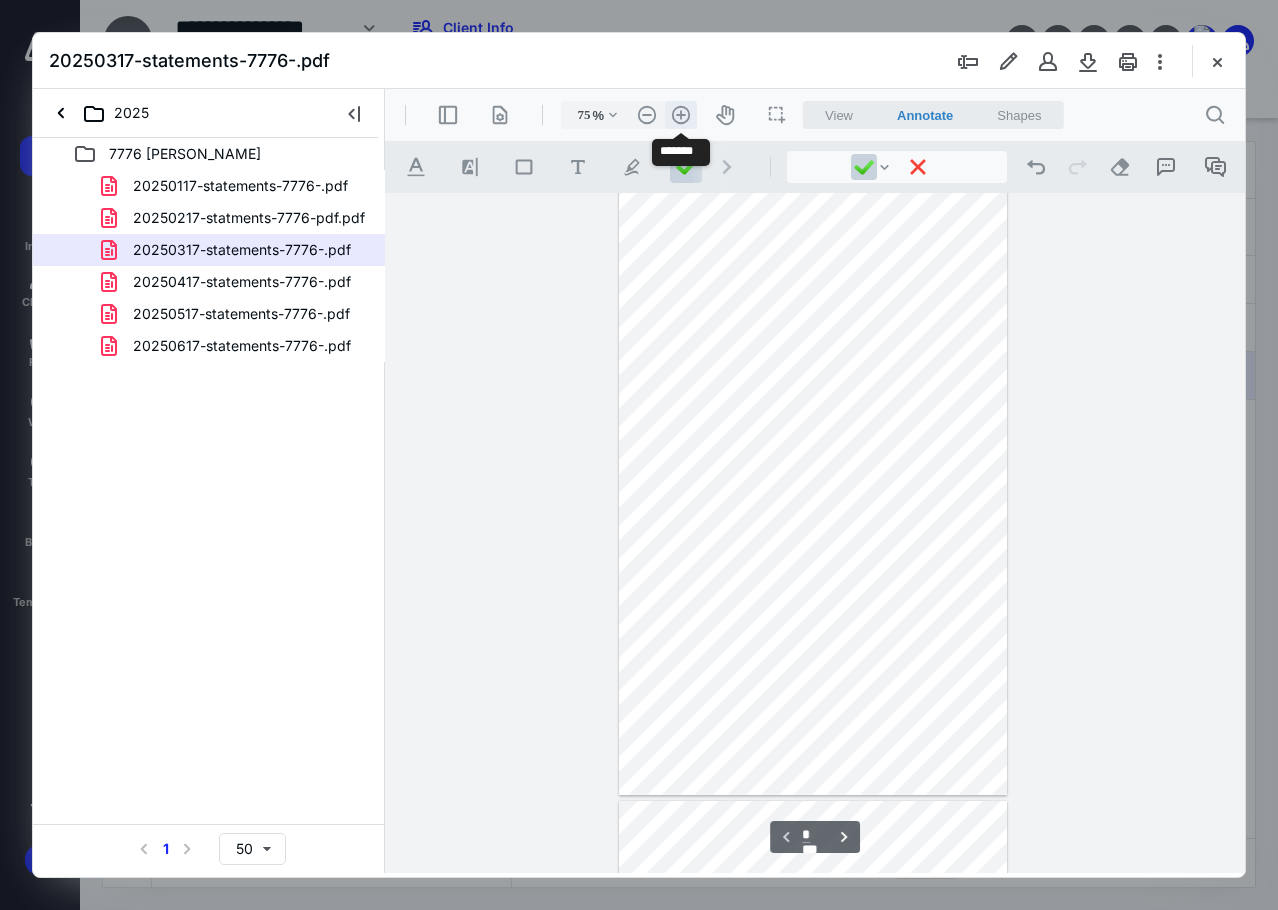 click on ".cls-1{fill:#abb0c4;} icon - header - zoom - in - line" at bounding box center (681, 115) 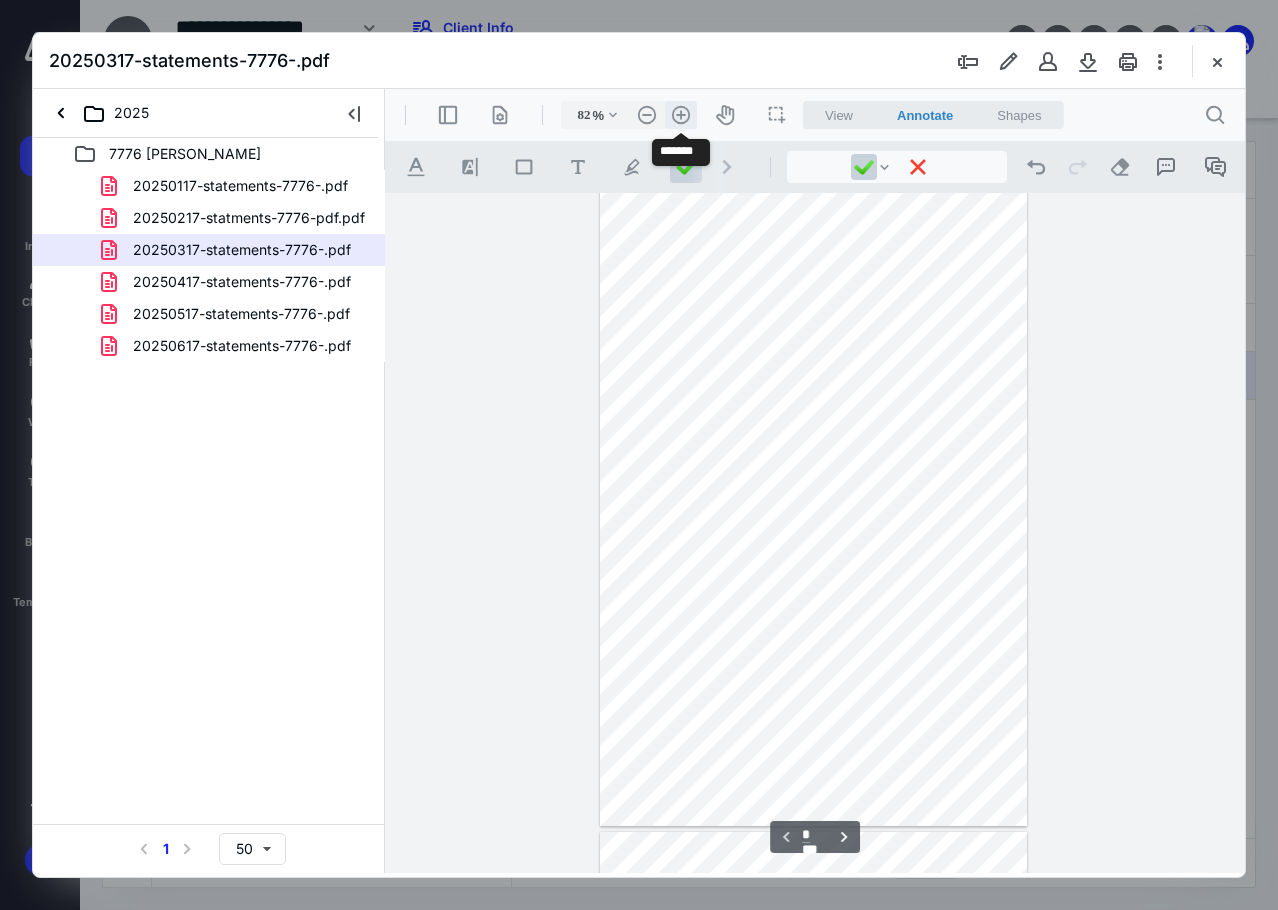 click on ".cls-1{fill:#abb0c4;} icon - header - zoom - in - line" at bounding box center (681, 115) 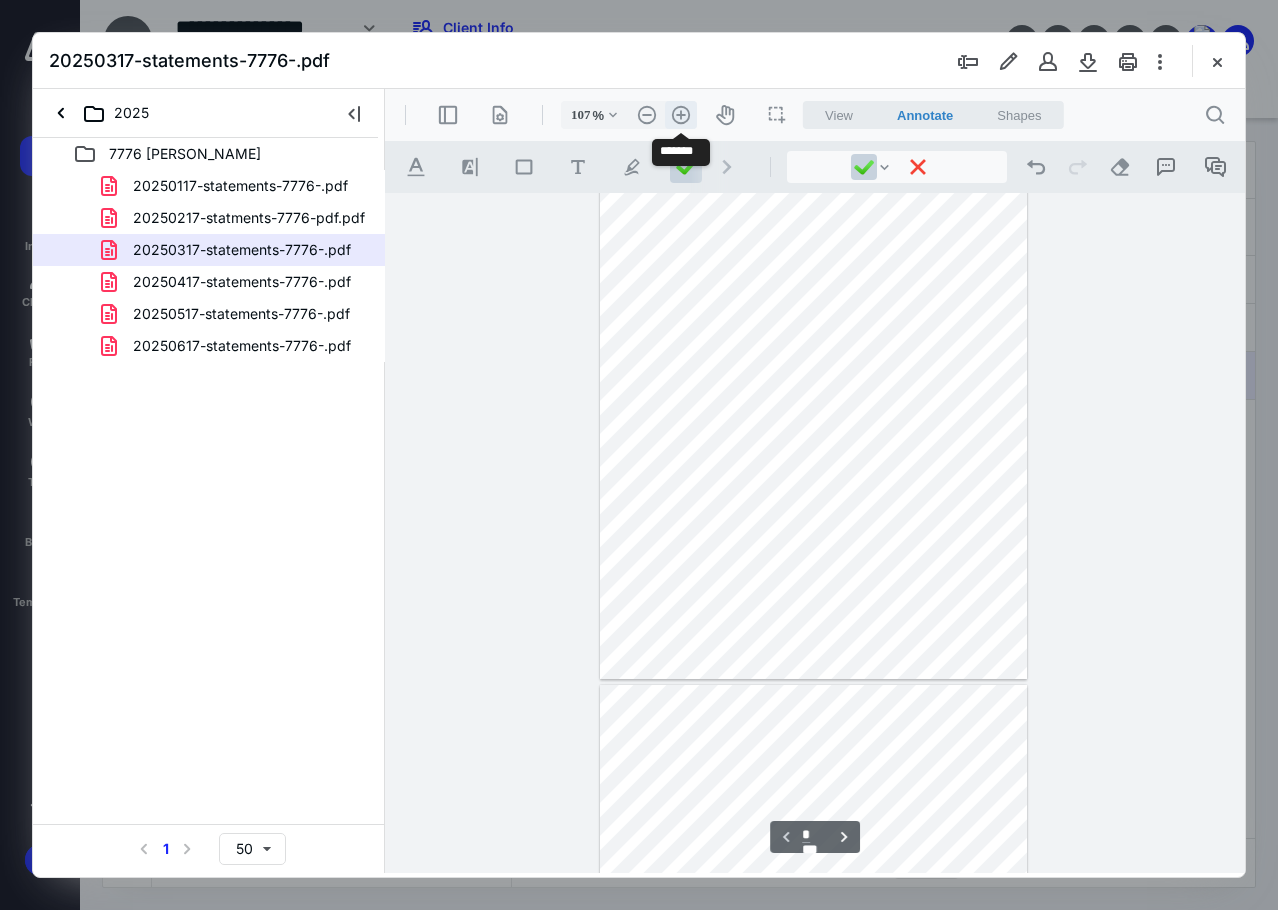 click on ".cls-1{fill:#abb0c4;} icon - header - zoom - in - line" at bounding box center [681, 115] 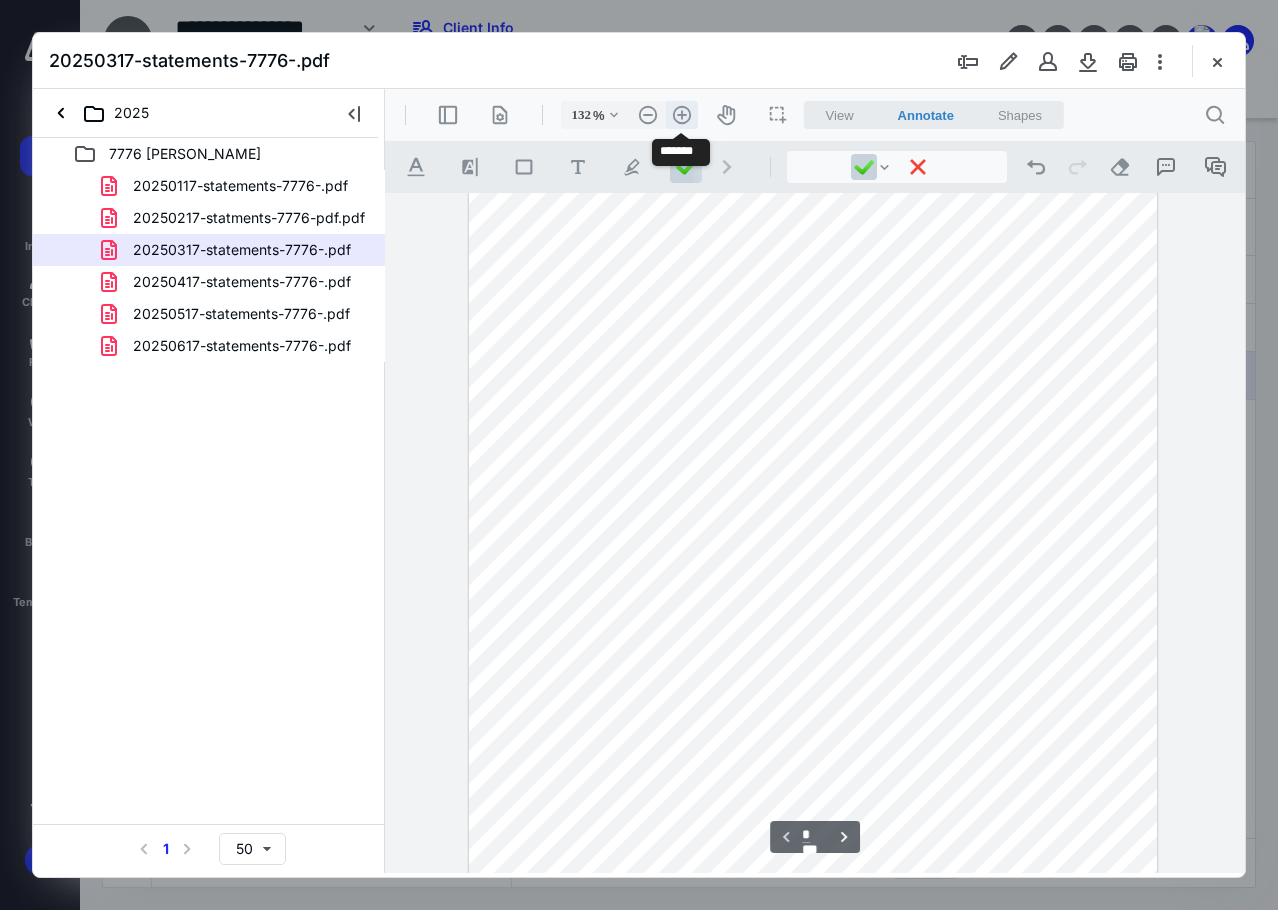 click on ".cls-1{fill:#abb0c4;} icon - header - zoom - in - line" at bounding box center [682, 115] 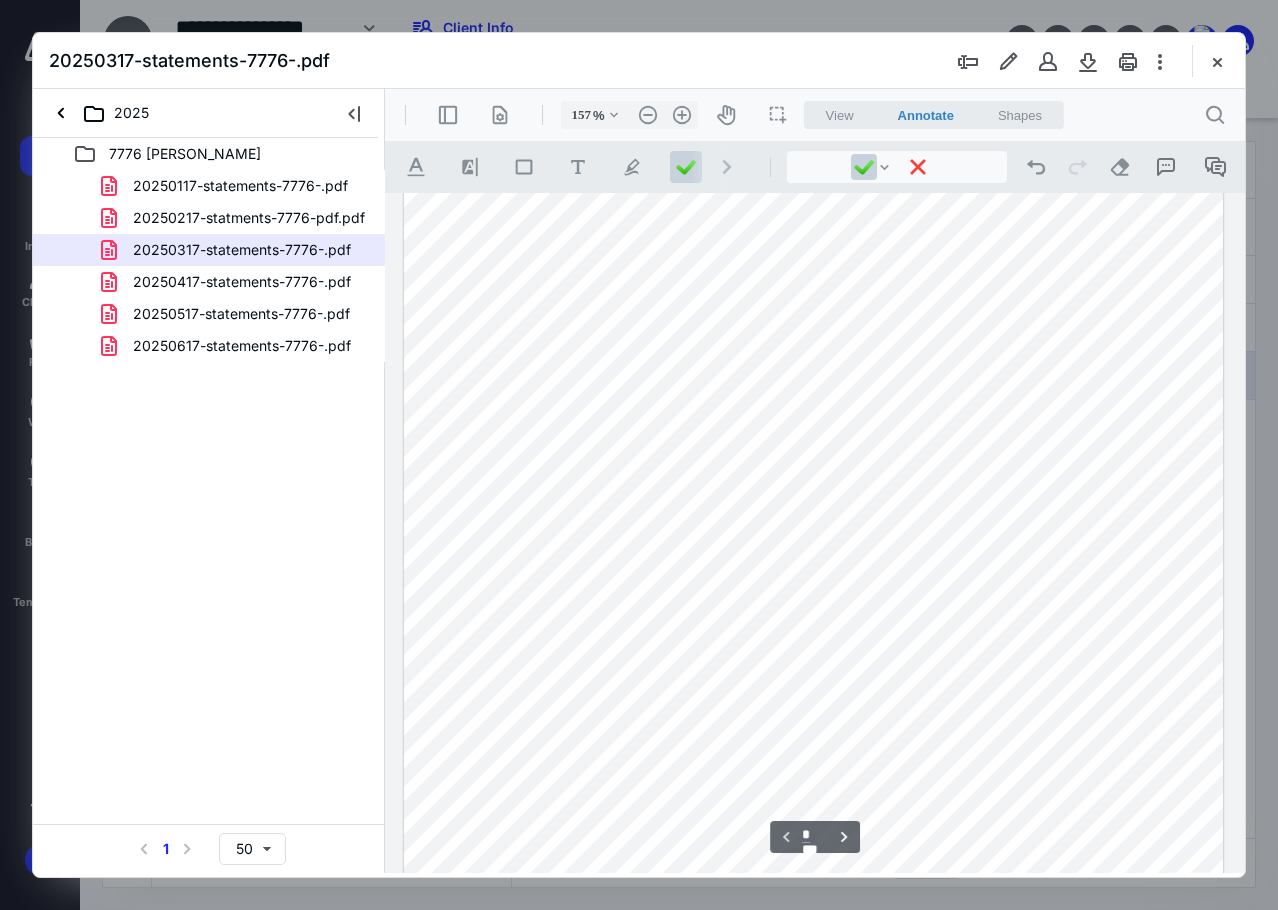 scroll, scrollTop: 300, scrollLeft: 0, axis: vertical 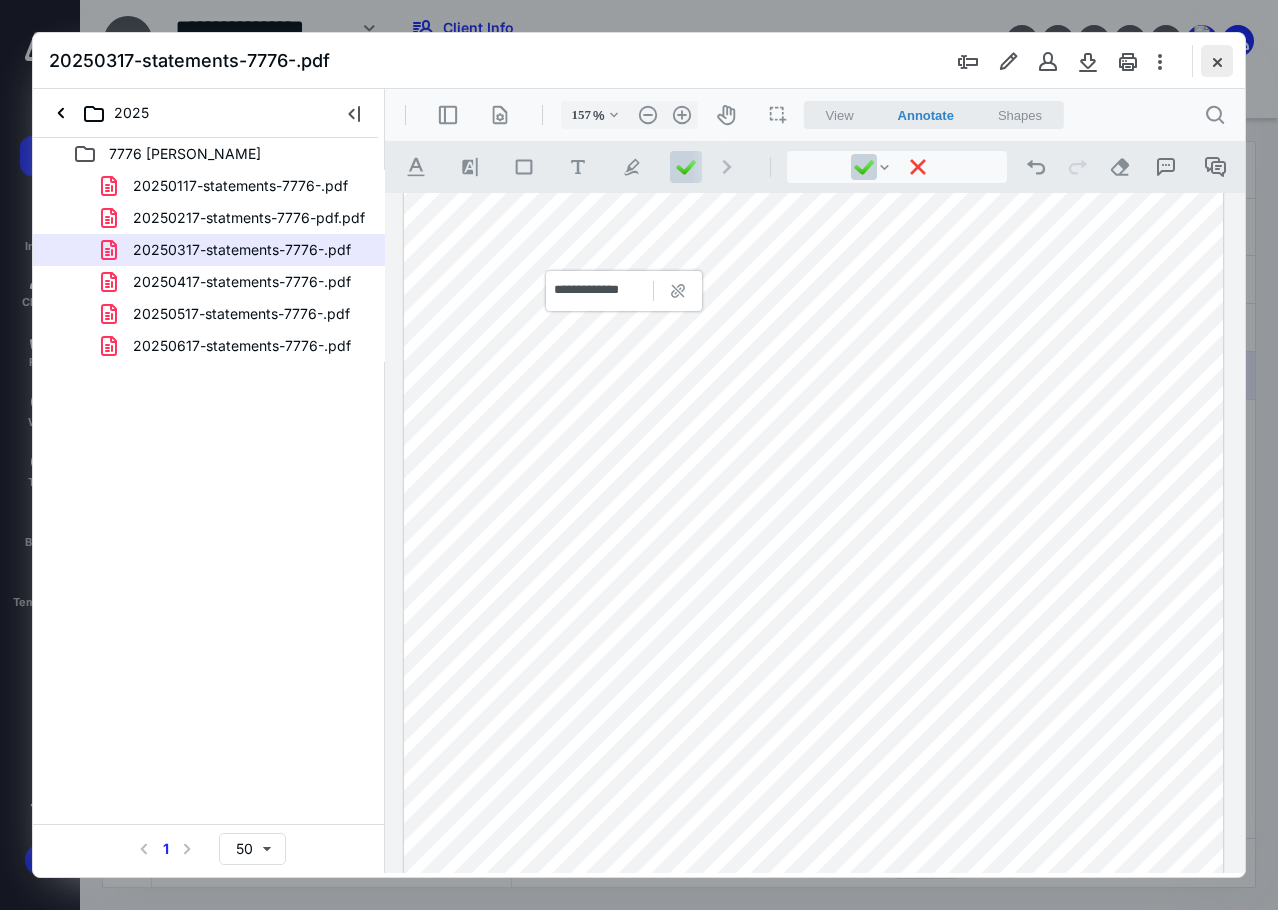 click at bounding box center (1217, 61) 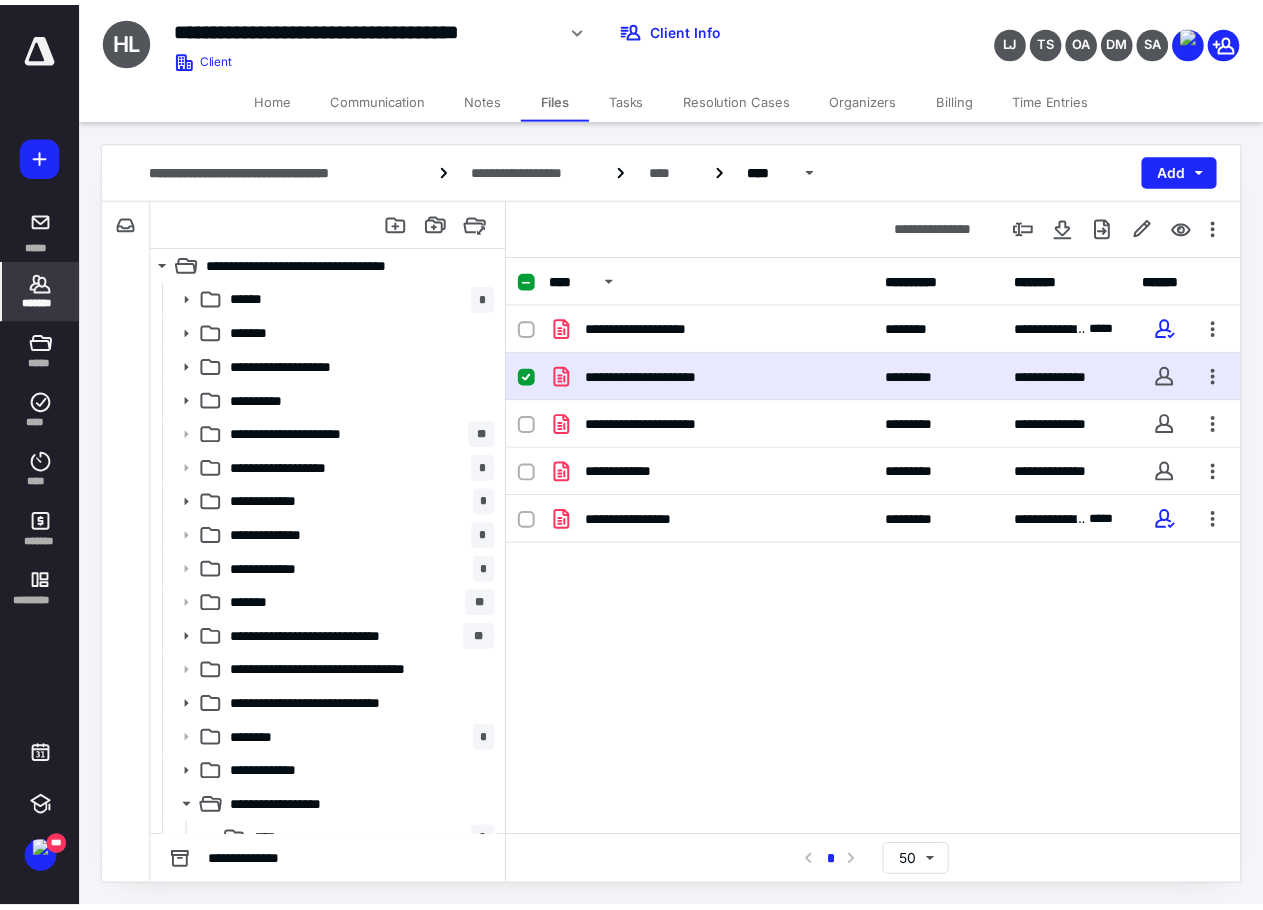 scroll, scrollTop: 0, scrollLeft: 0, axis: both 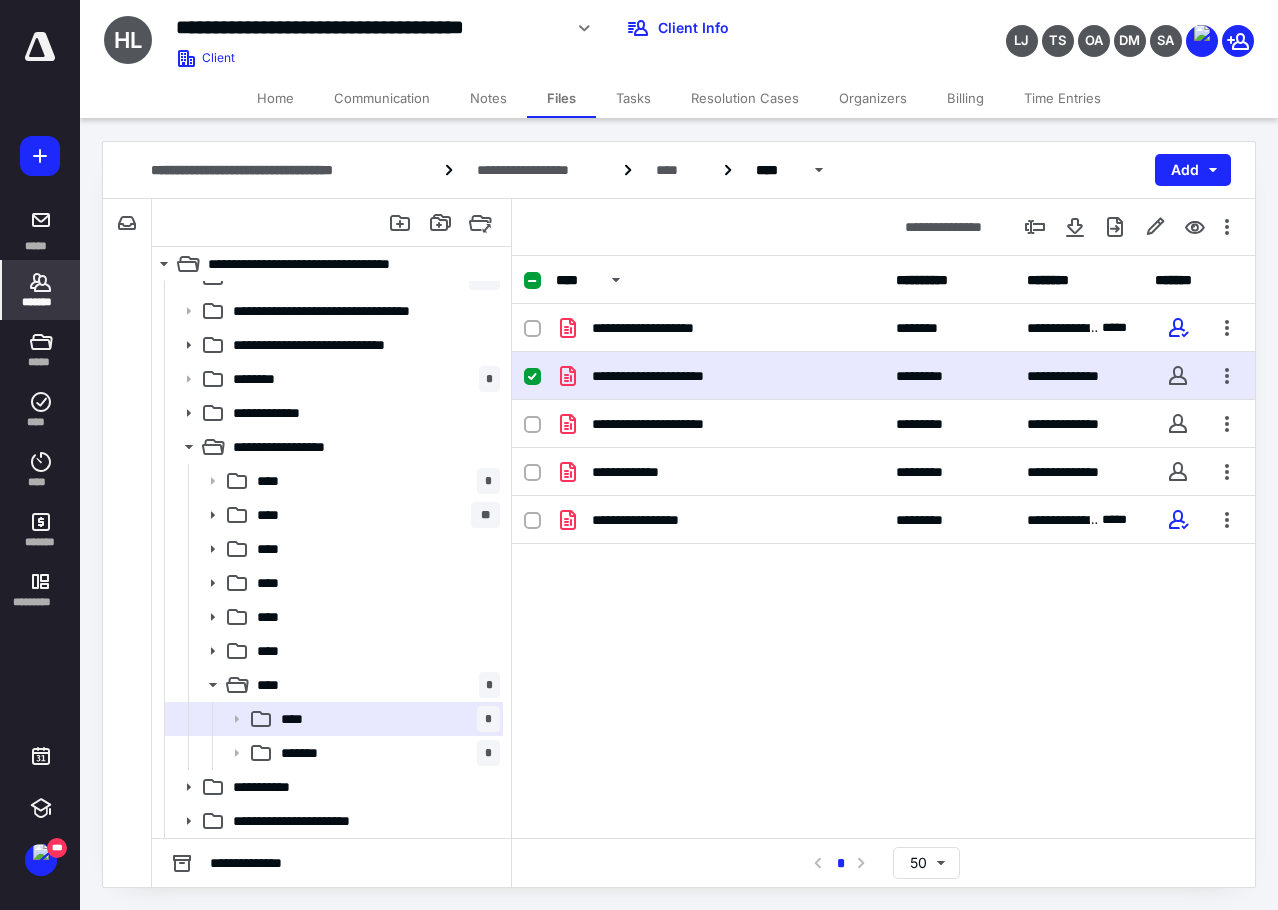 click on "*******" at bounding box center [41, 302] 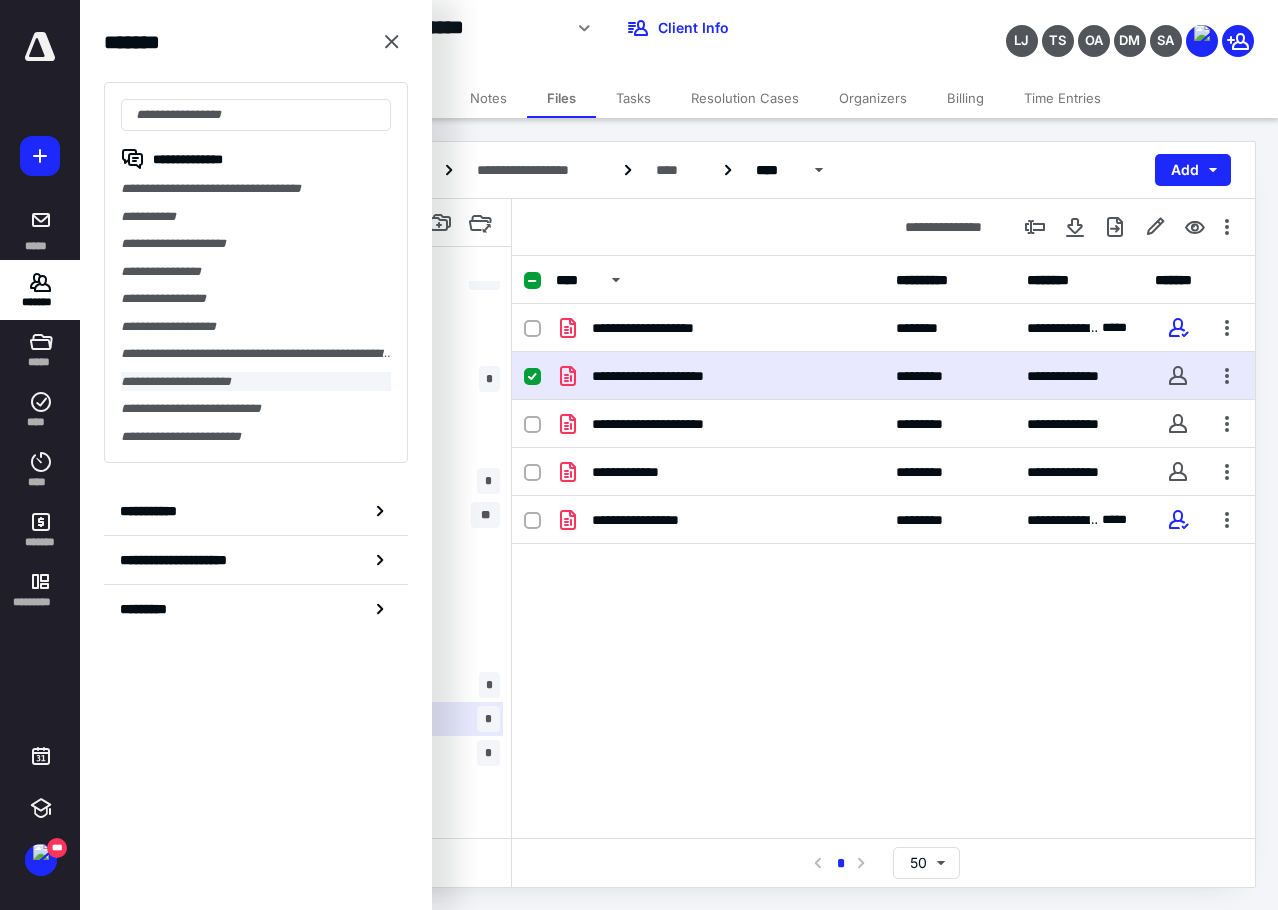 click on "**********" at bounding box center [256, 382] 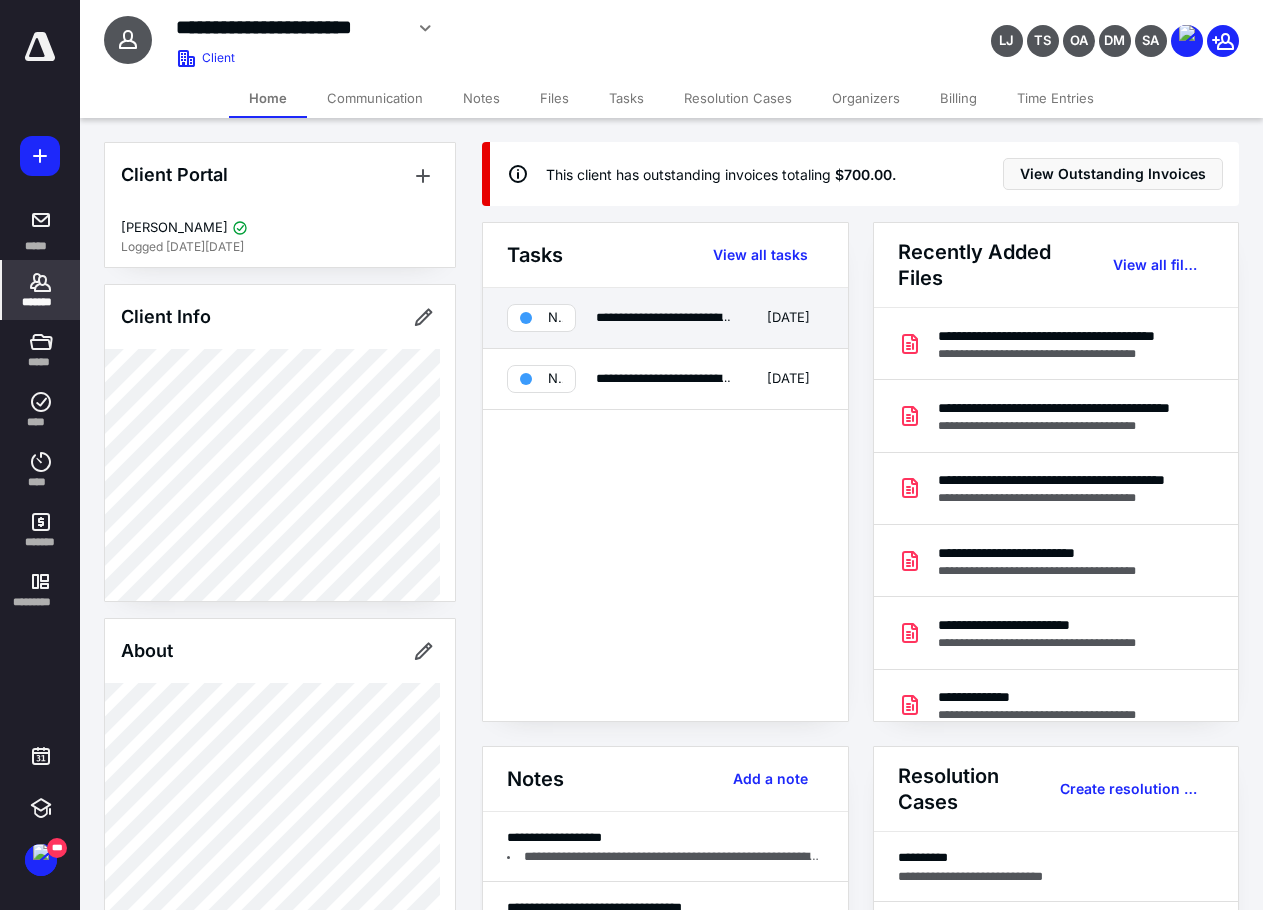 click on "Needs review" at bounding box center (541, 318) 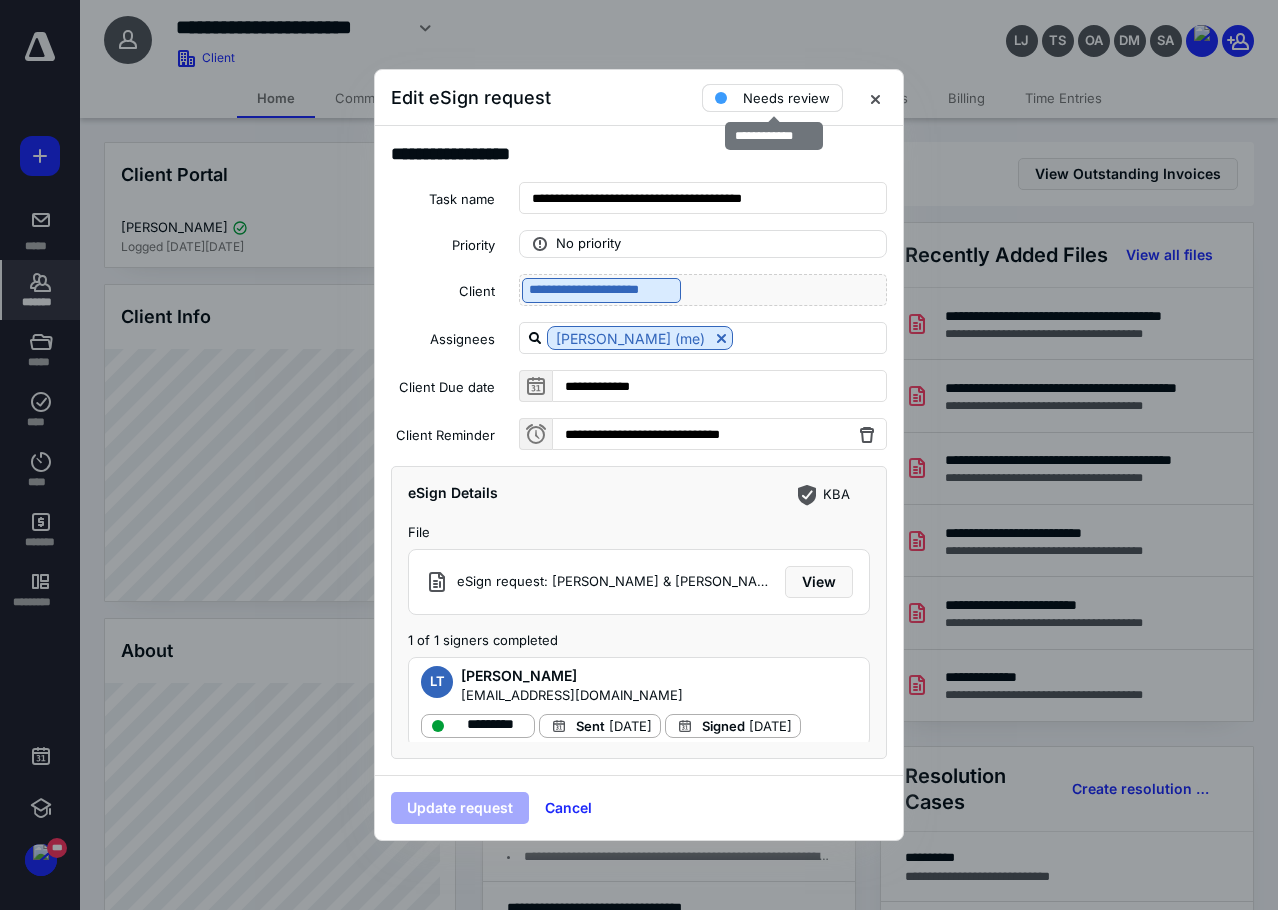 click on "Needs review" at bounding box center (786, 98) 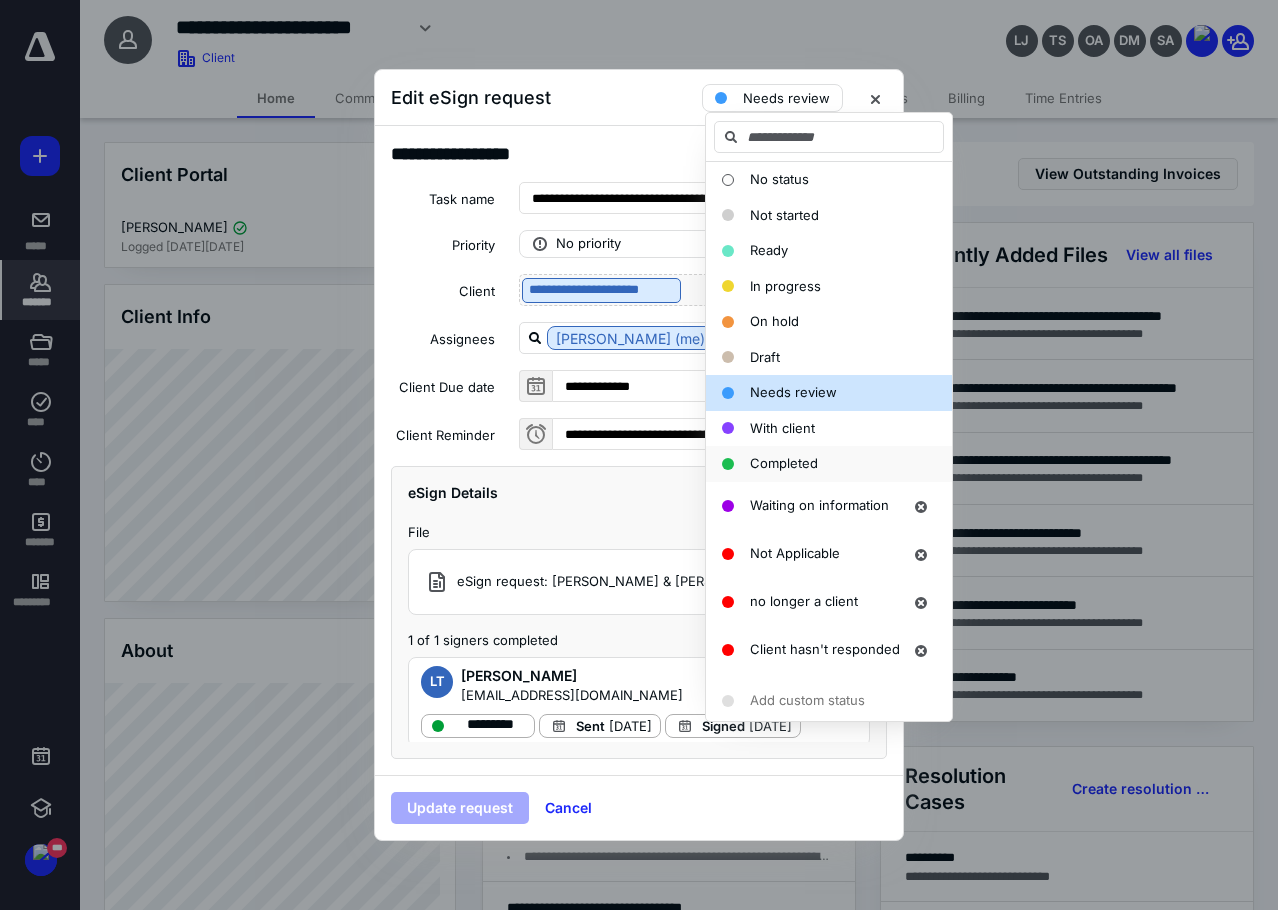 click on "Completed" at bounding box center [784, 463] 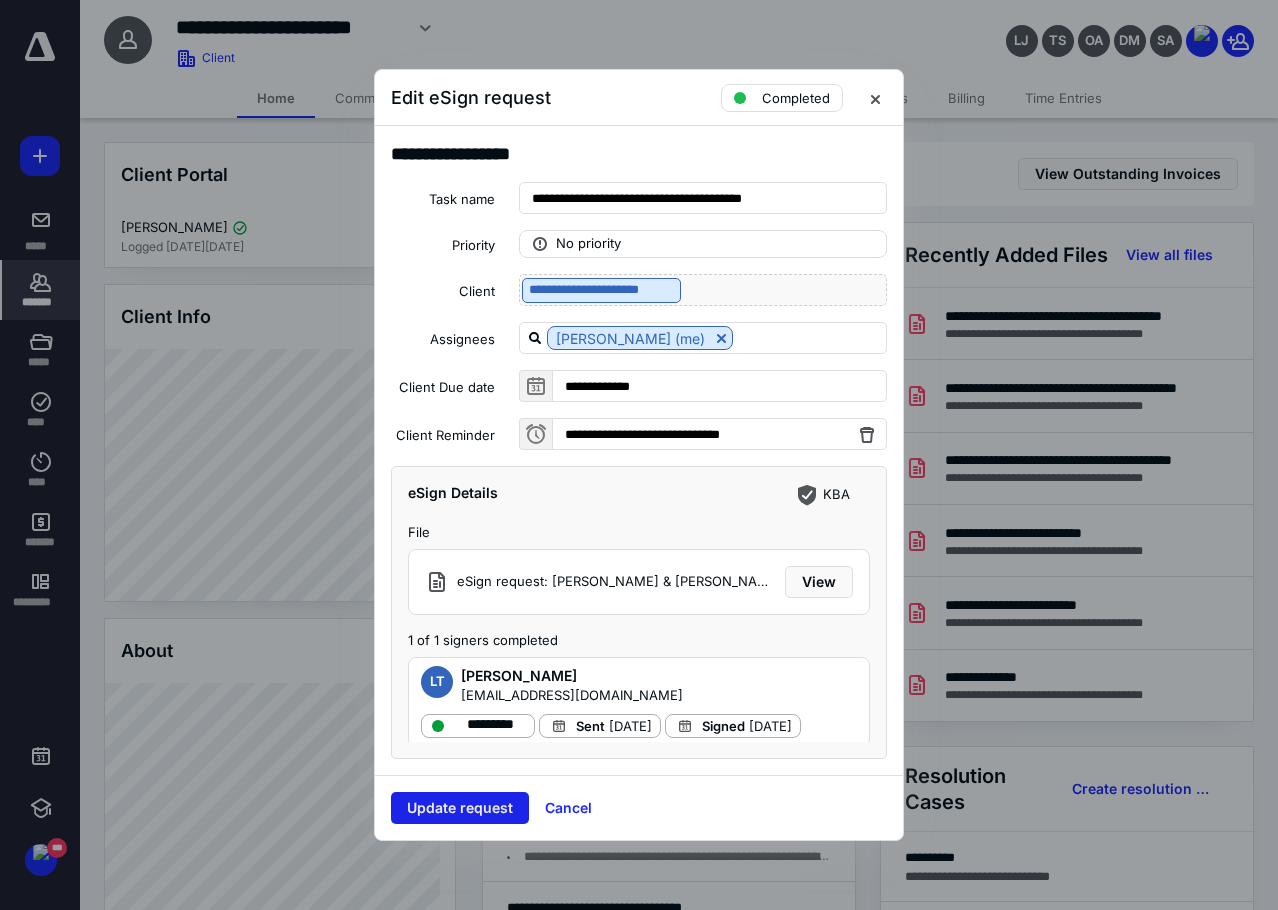 click on "Update request" at bounding box center (460, 808) 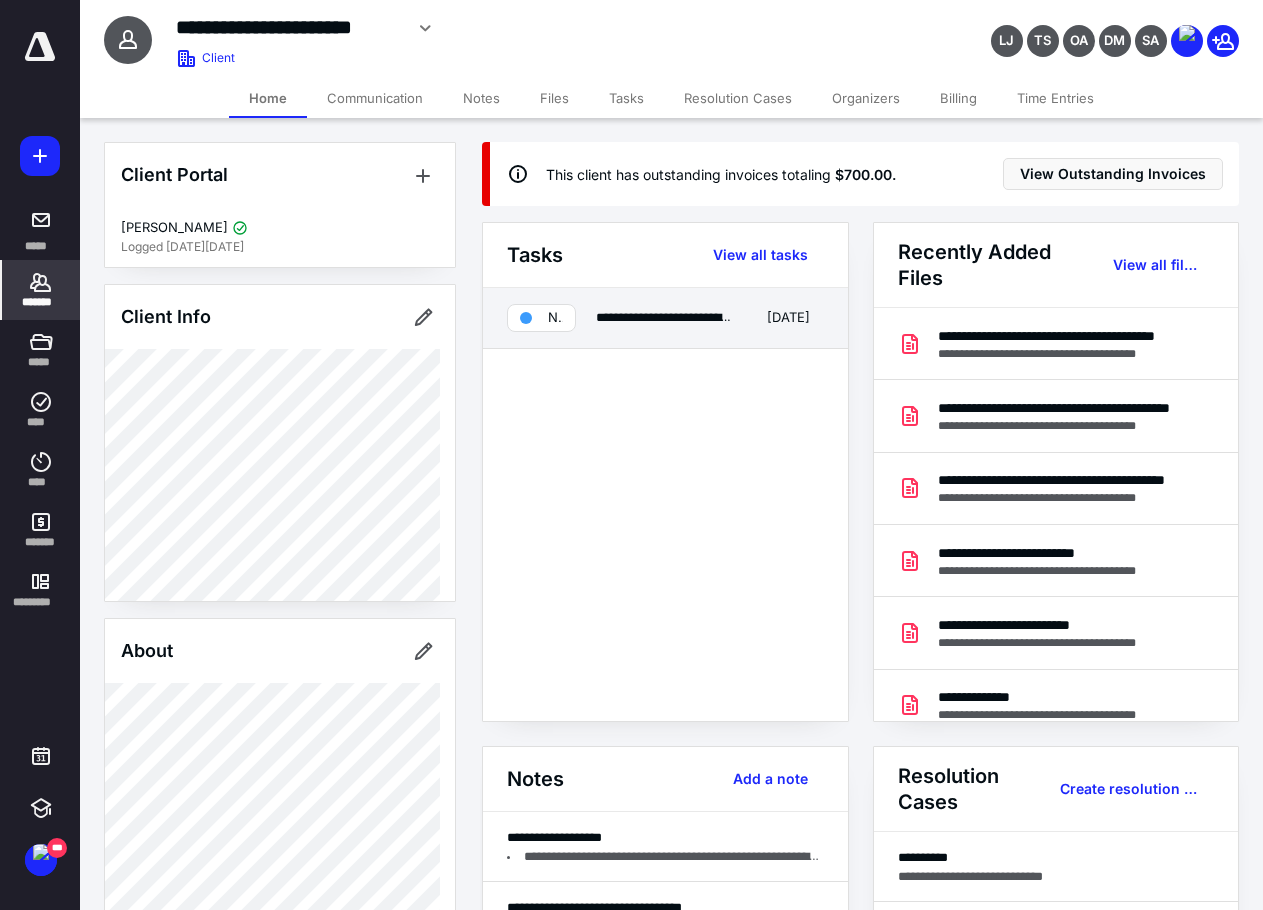 click on "Needs review" at bounding box center [541, 318] 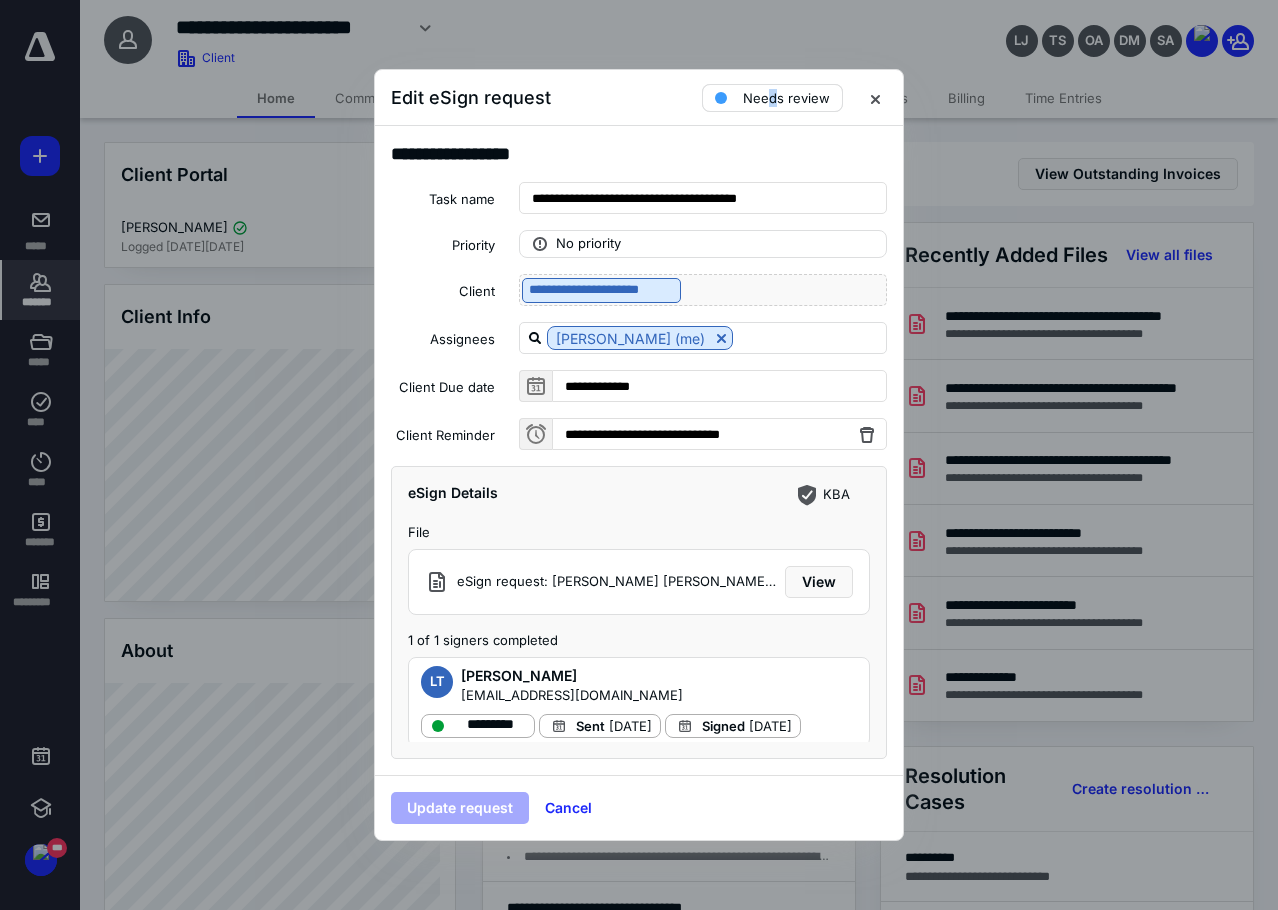 click on "Needs review" at bounding box center (786, 98) 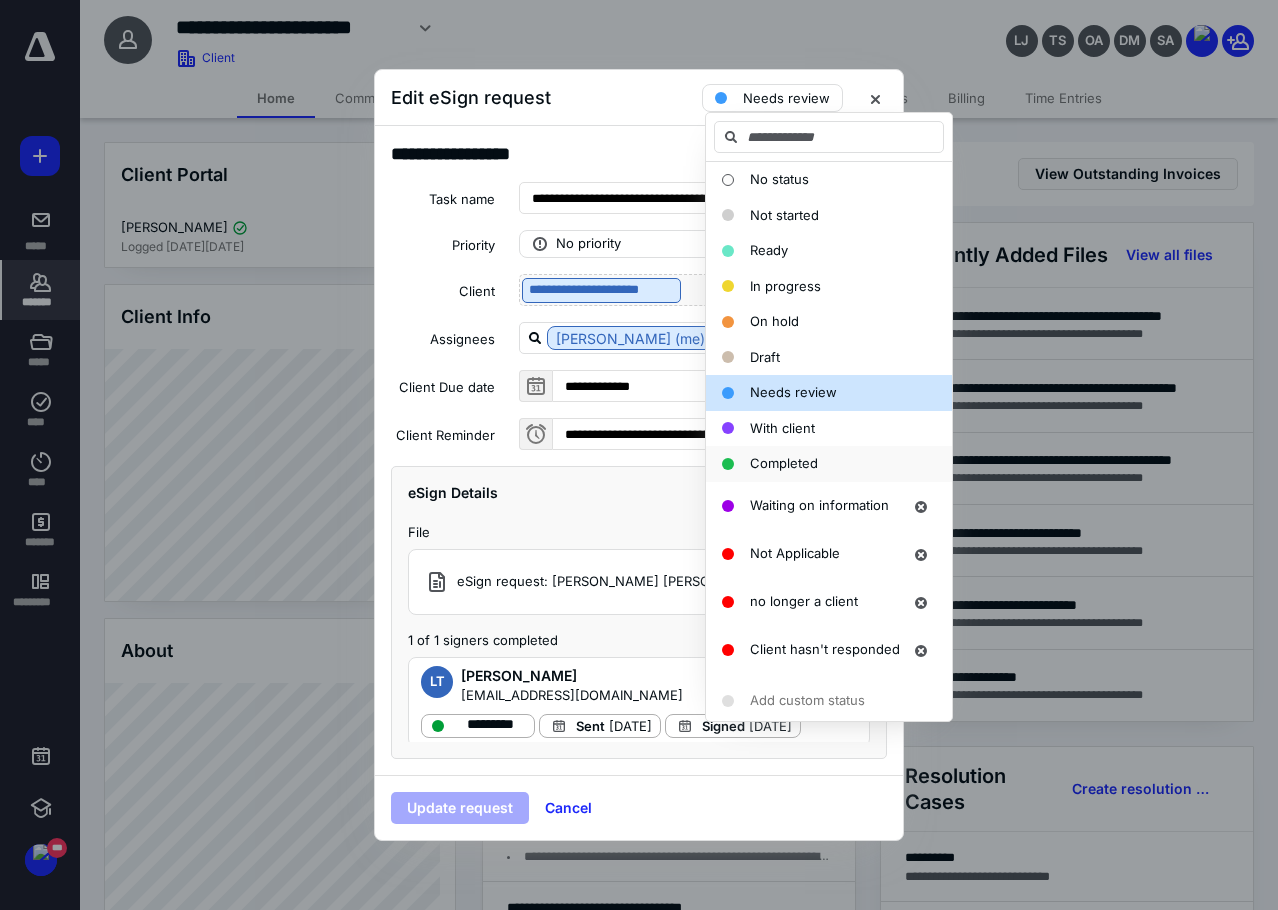 click on "Completed" at bounding box center (784, 463) 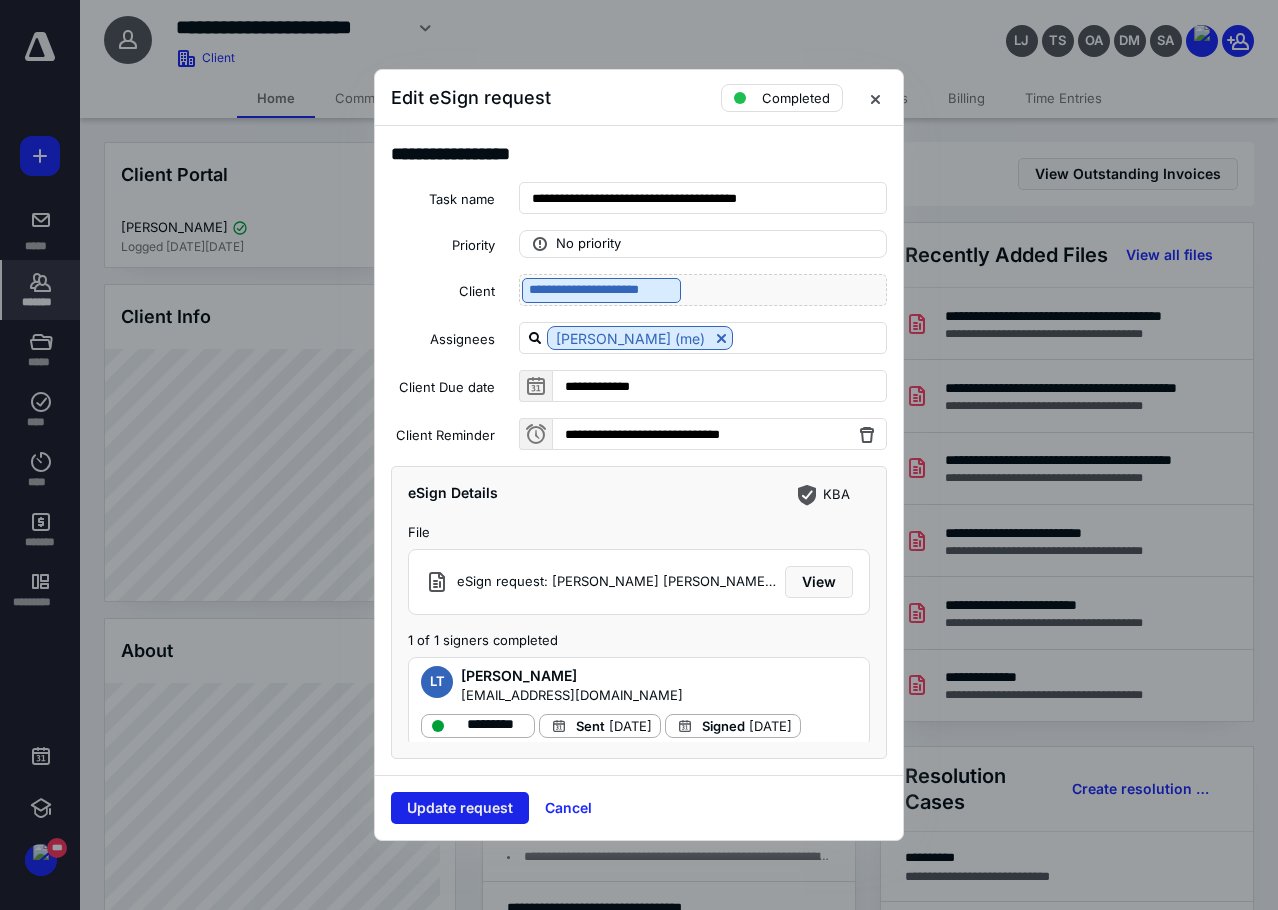 click on "Update request" at bounding box center (460, 808) 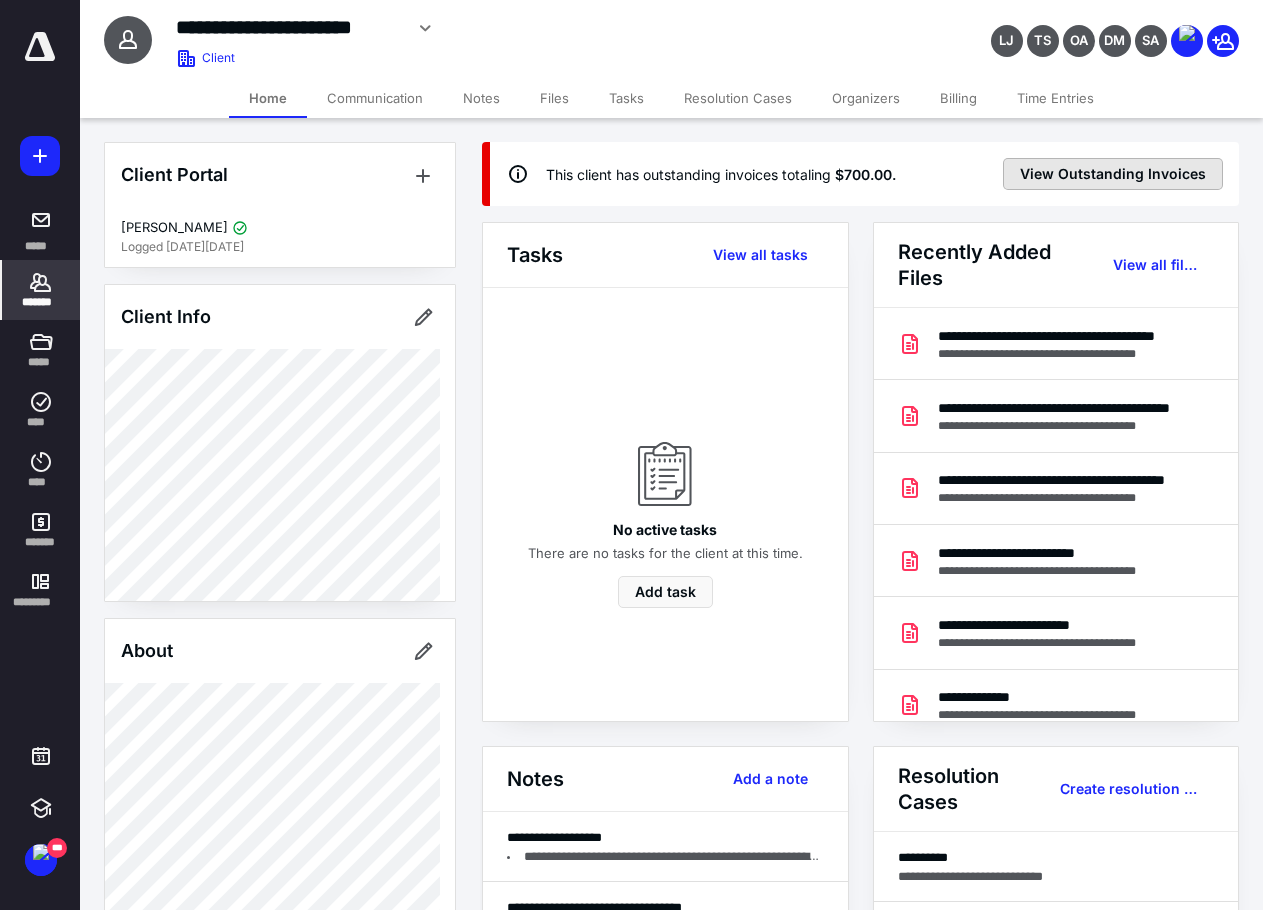 click on "View Outstanding Invoices" at bounding box center (1113, 174) 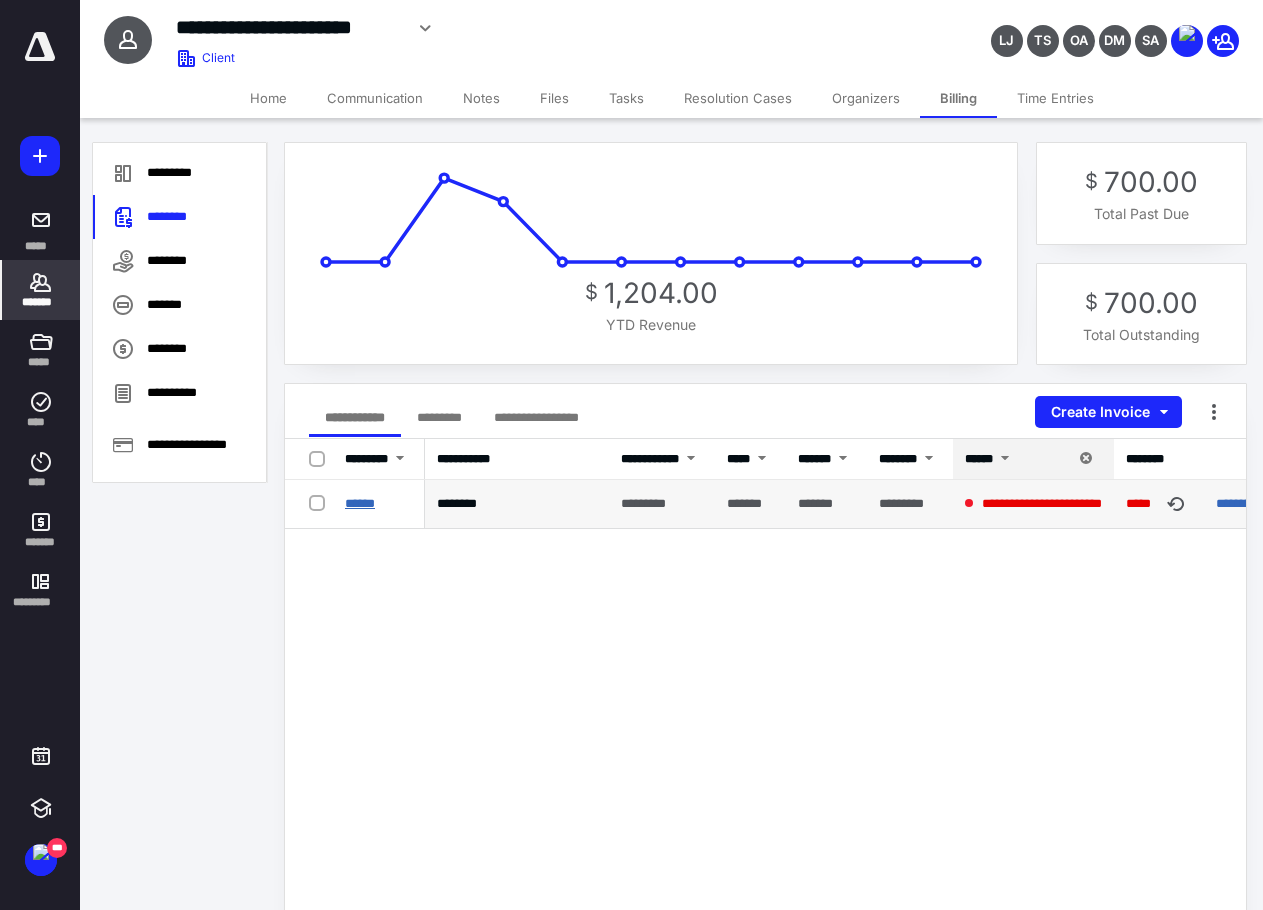 click on "******" at bounding box center [360, 503] 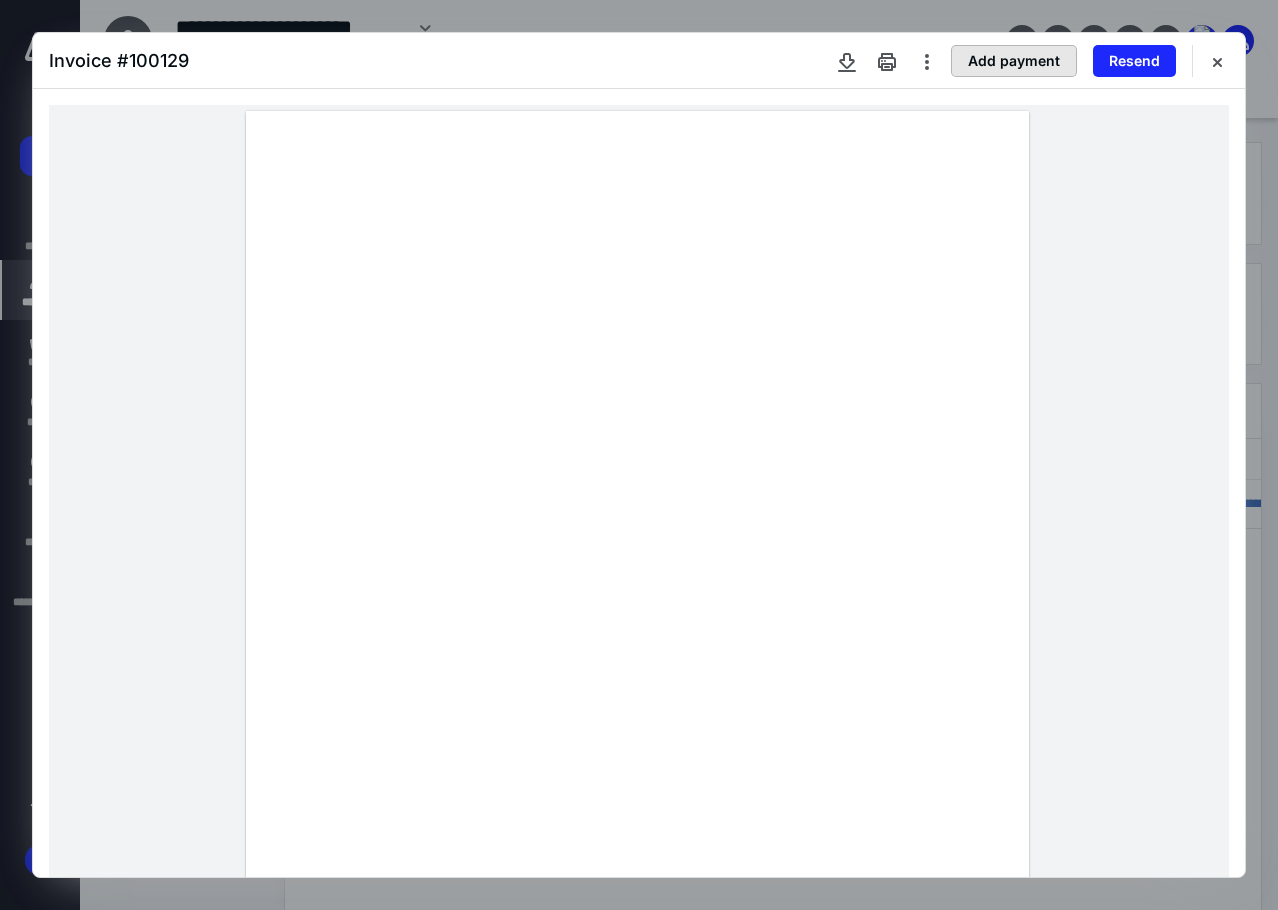 click on "Add payment" at bounding box center [1014, 61] 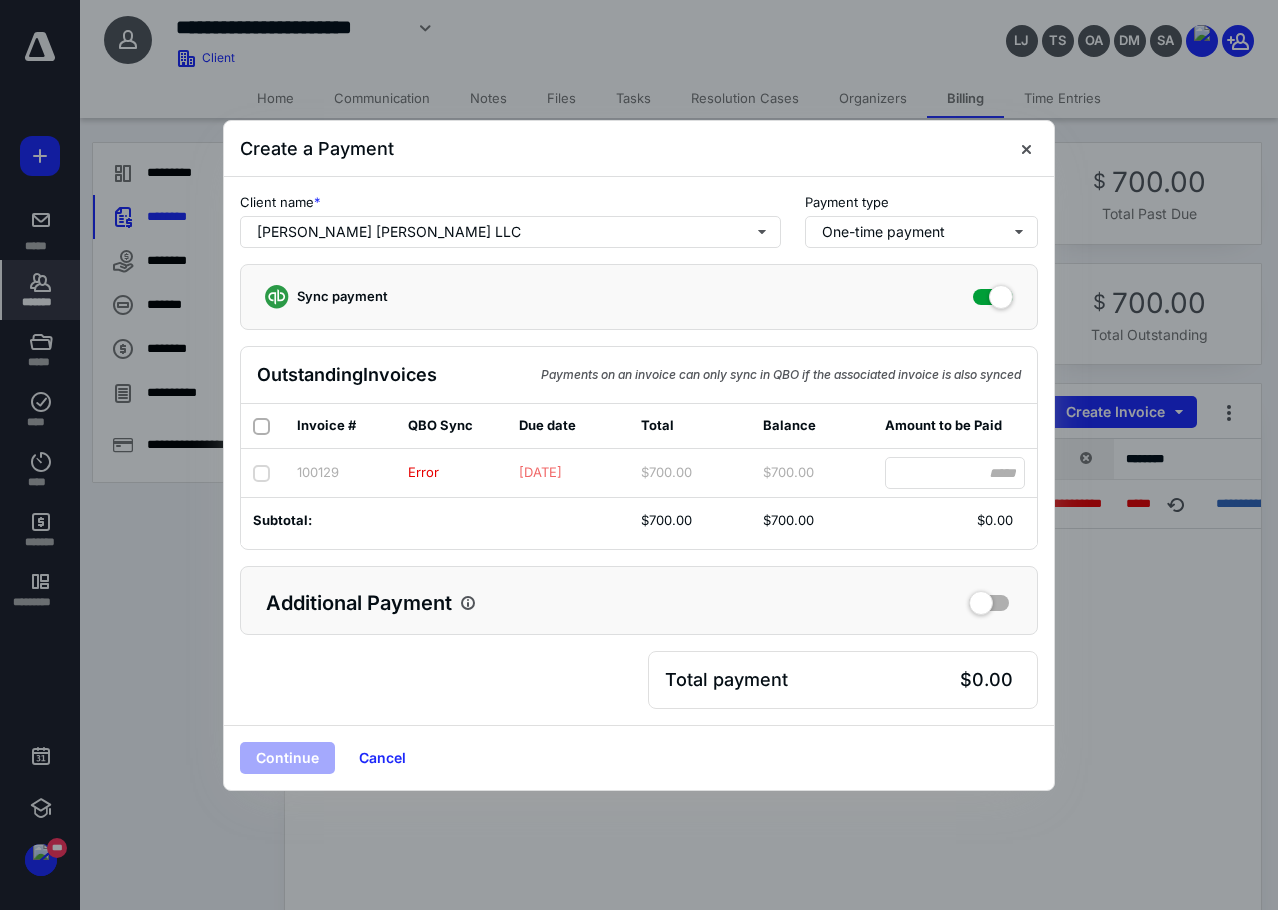 click 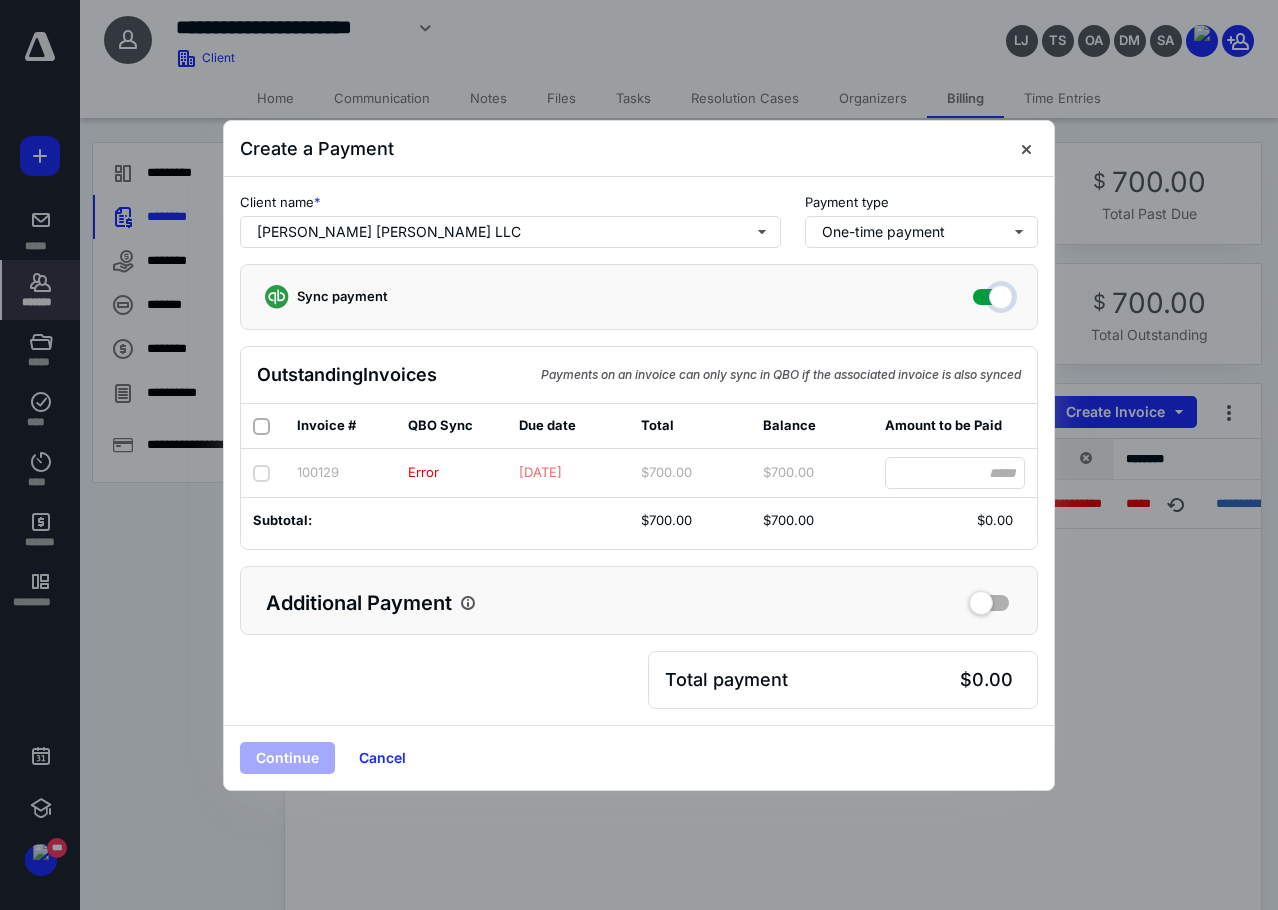 click at bounding box center [993, 294] 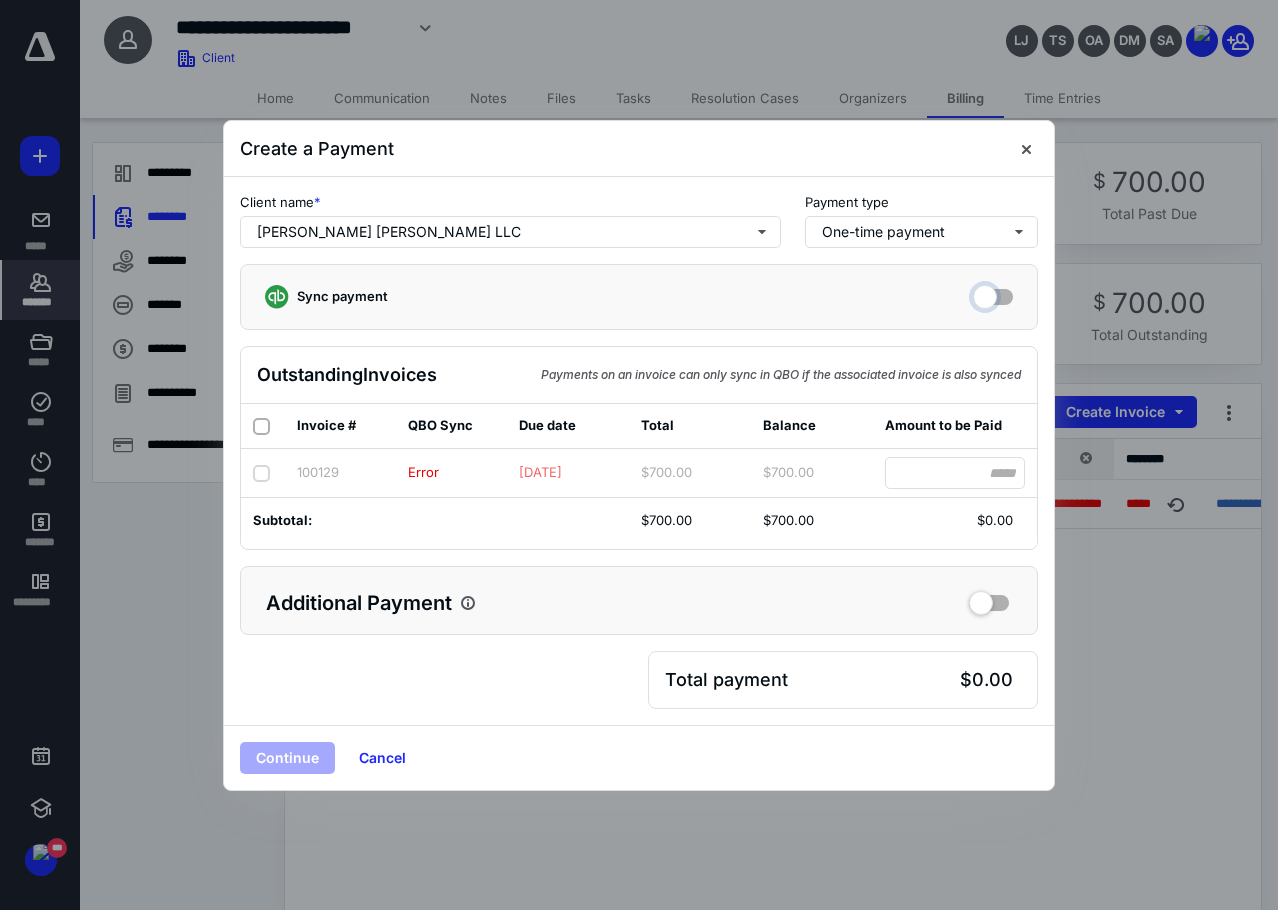 checkbox on "false" 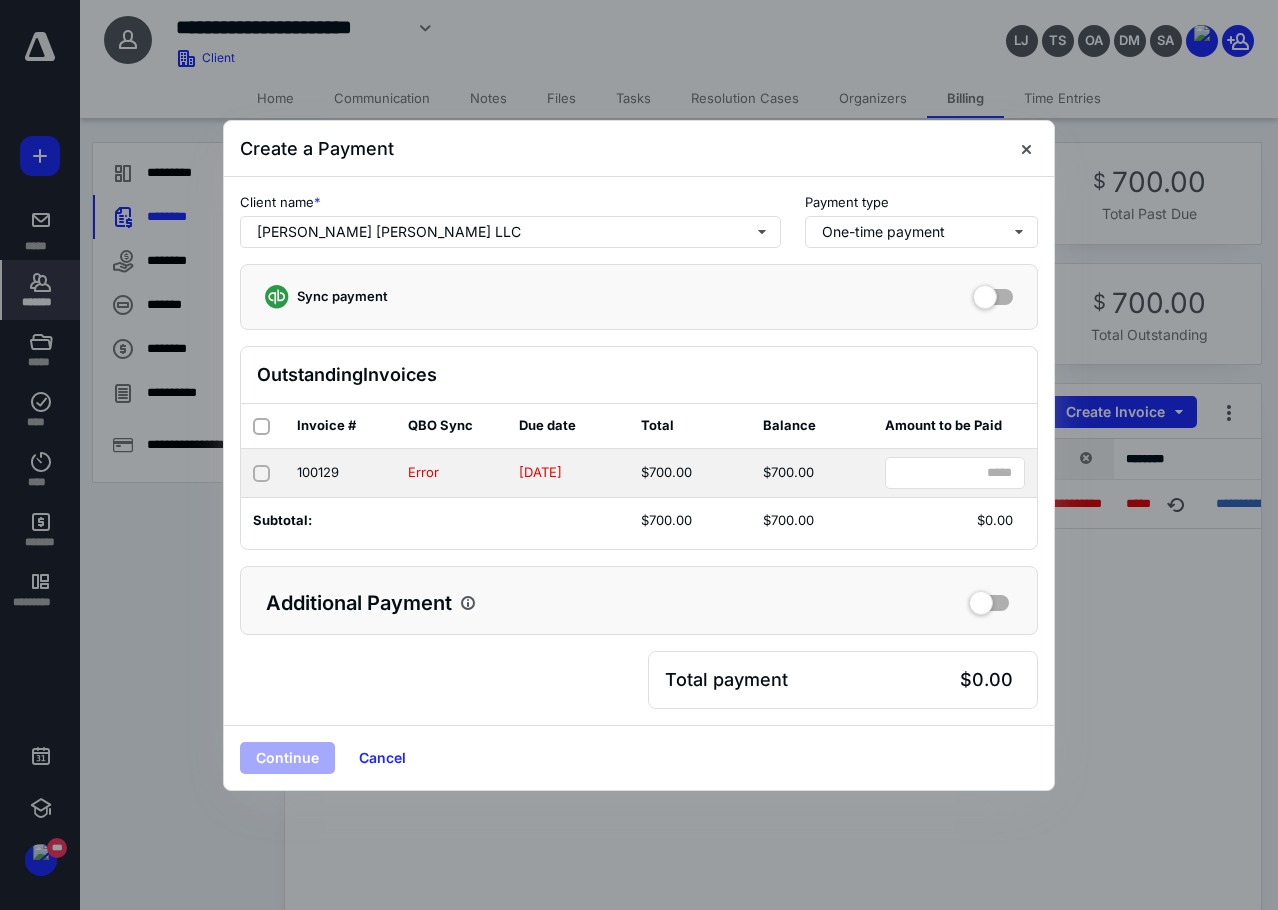 click 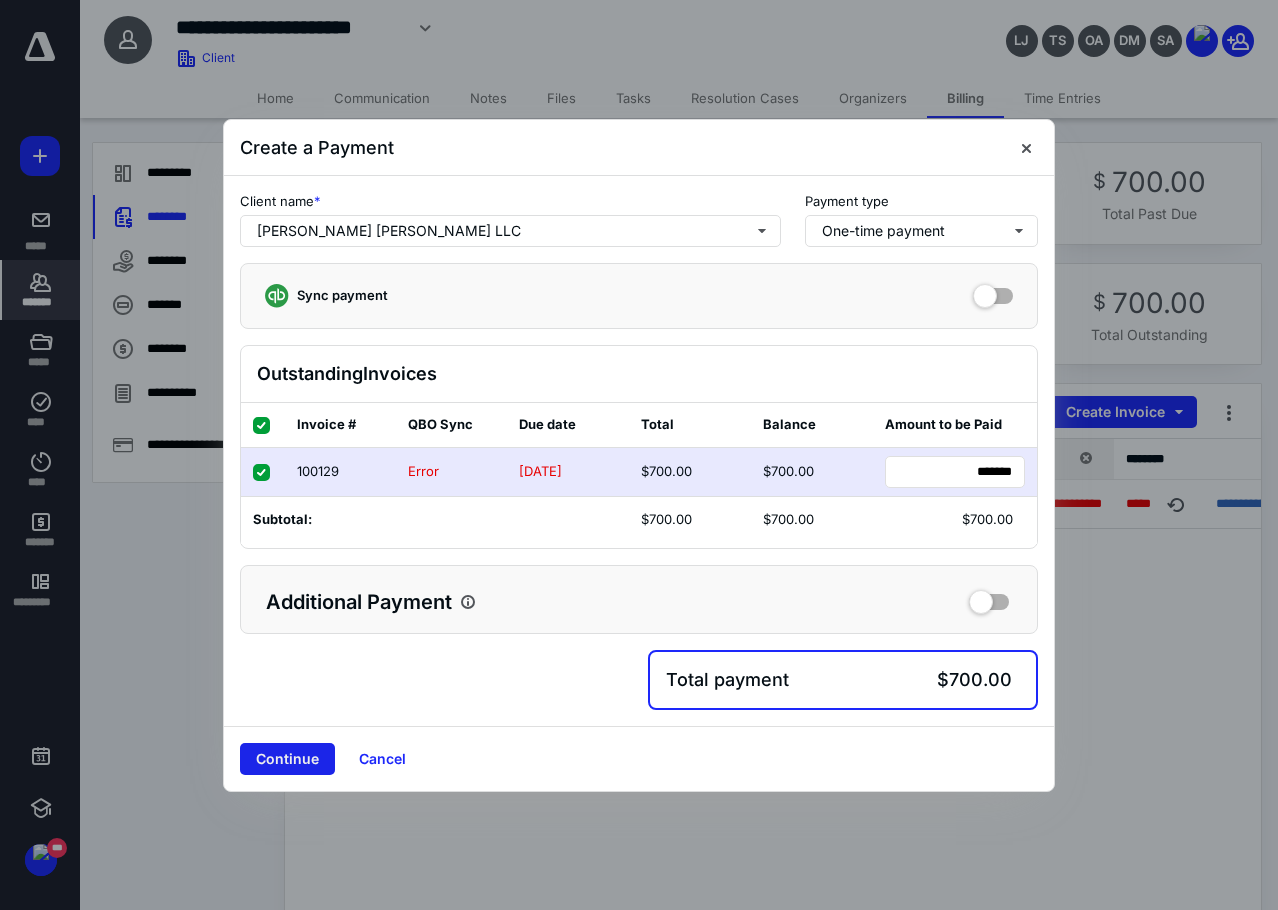 click on "Continue" at bounding box center (287, 759) 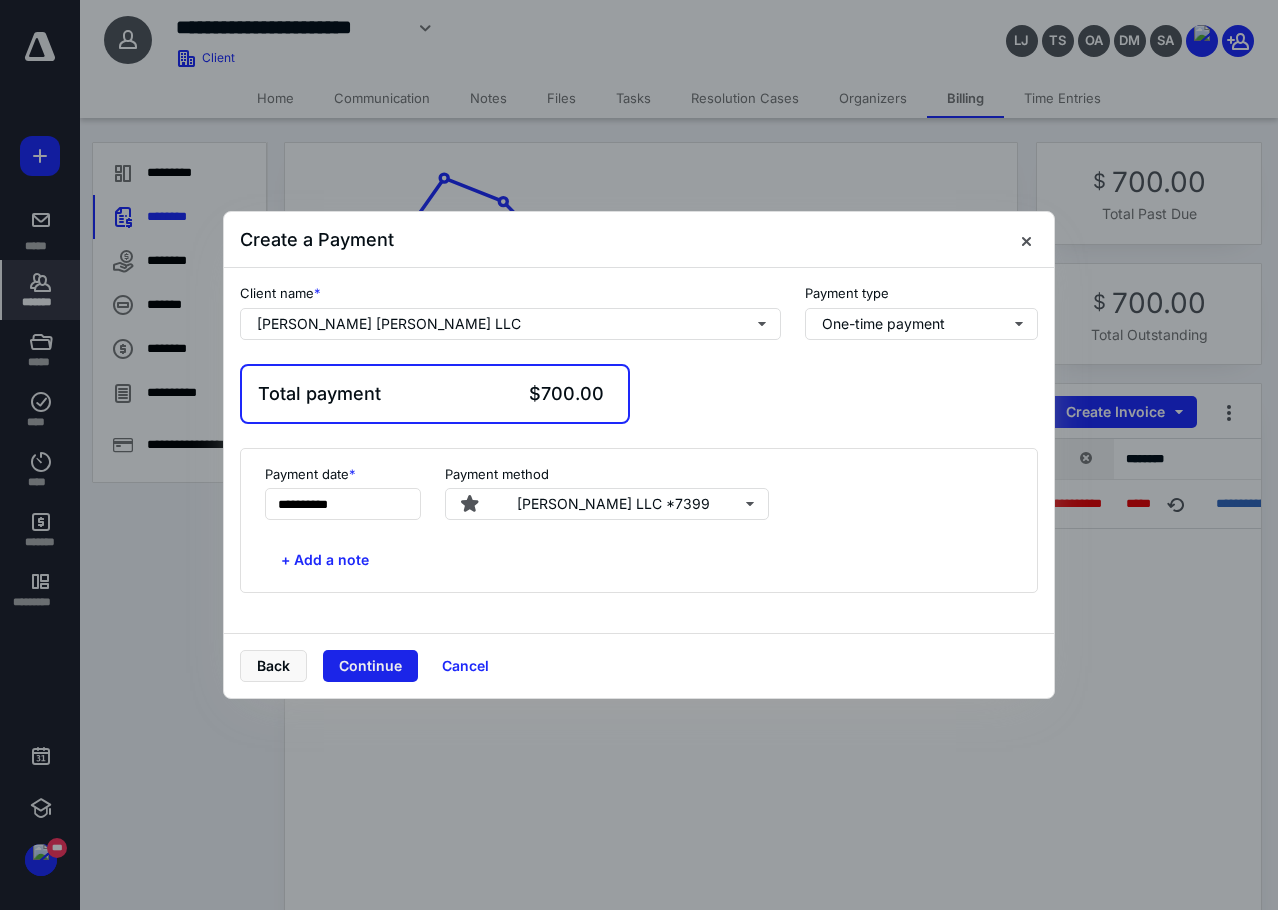click on "Continue" at bounding box center [370, 666] 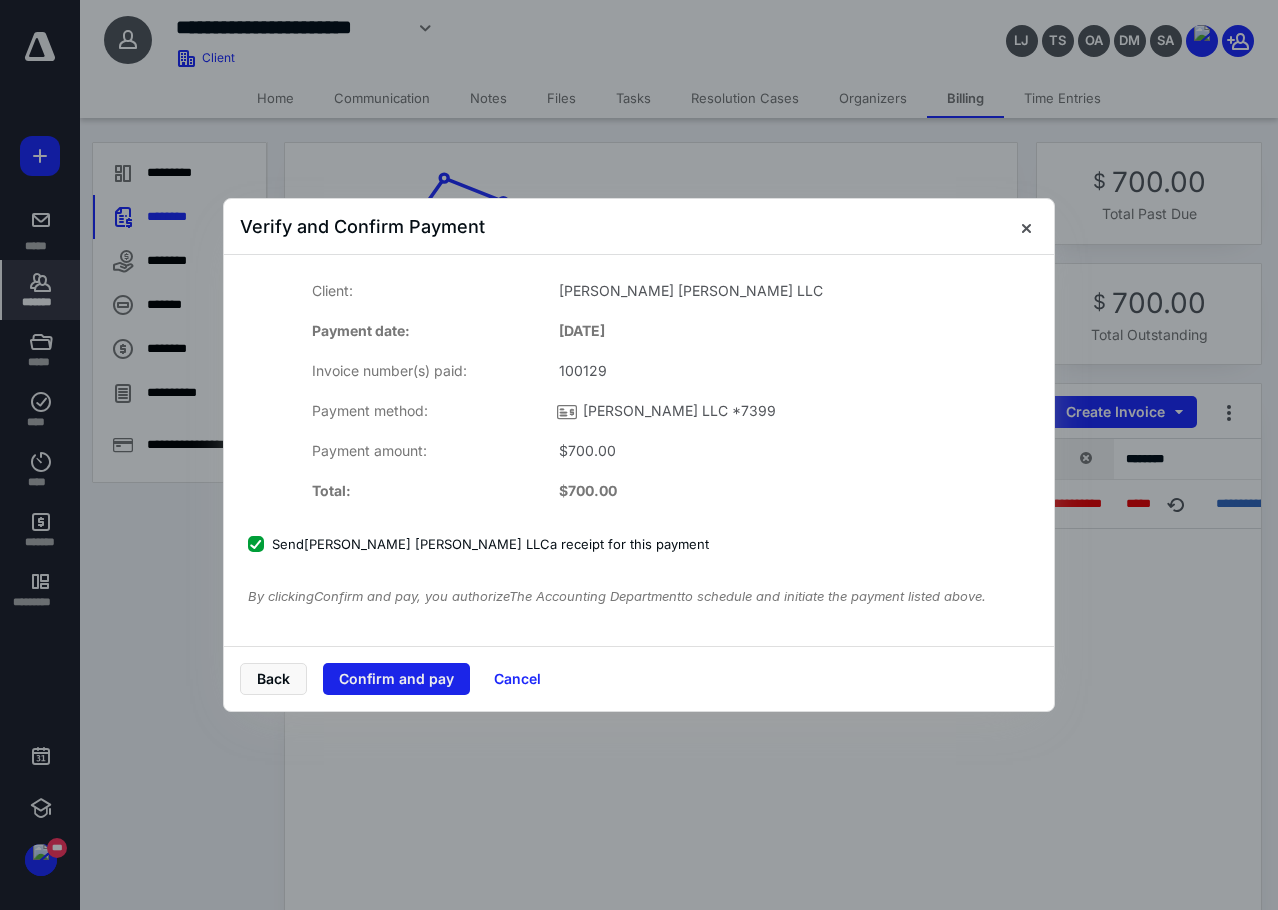 click on "Confirm and pay" at bounding box center (396, 679) 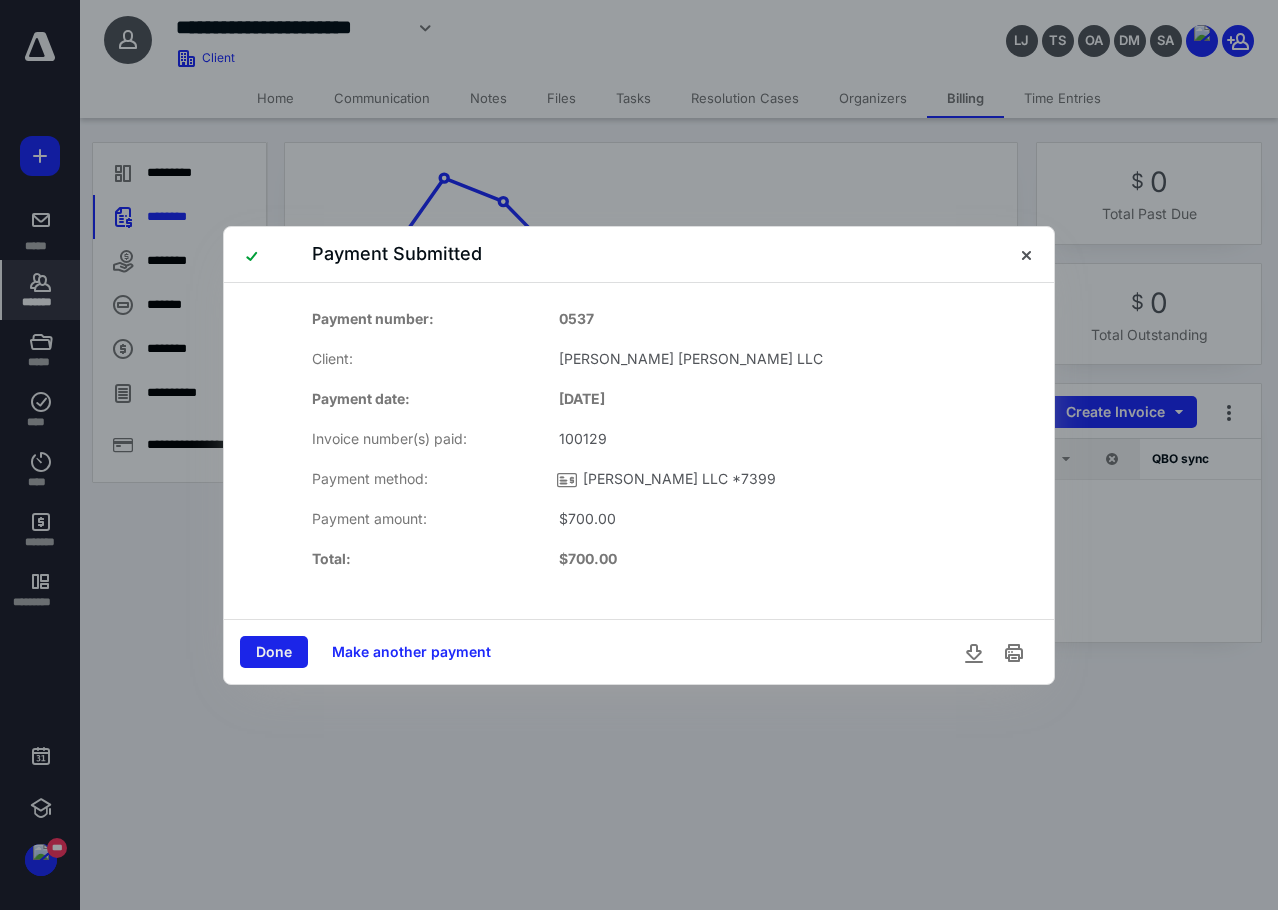 click on "Done" at bounding box center [274, 652] 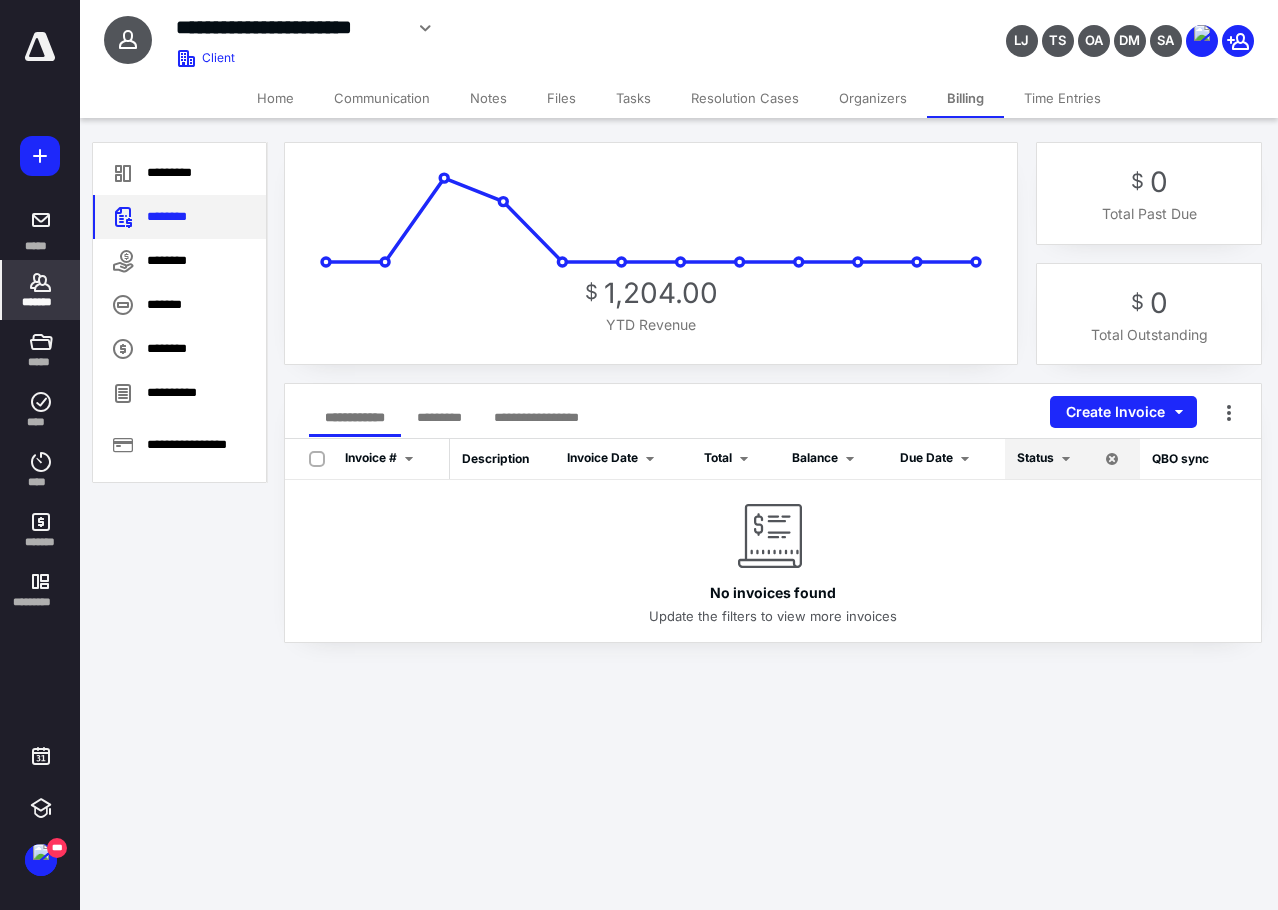 click on "********" at bounding box center [179, 217] 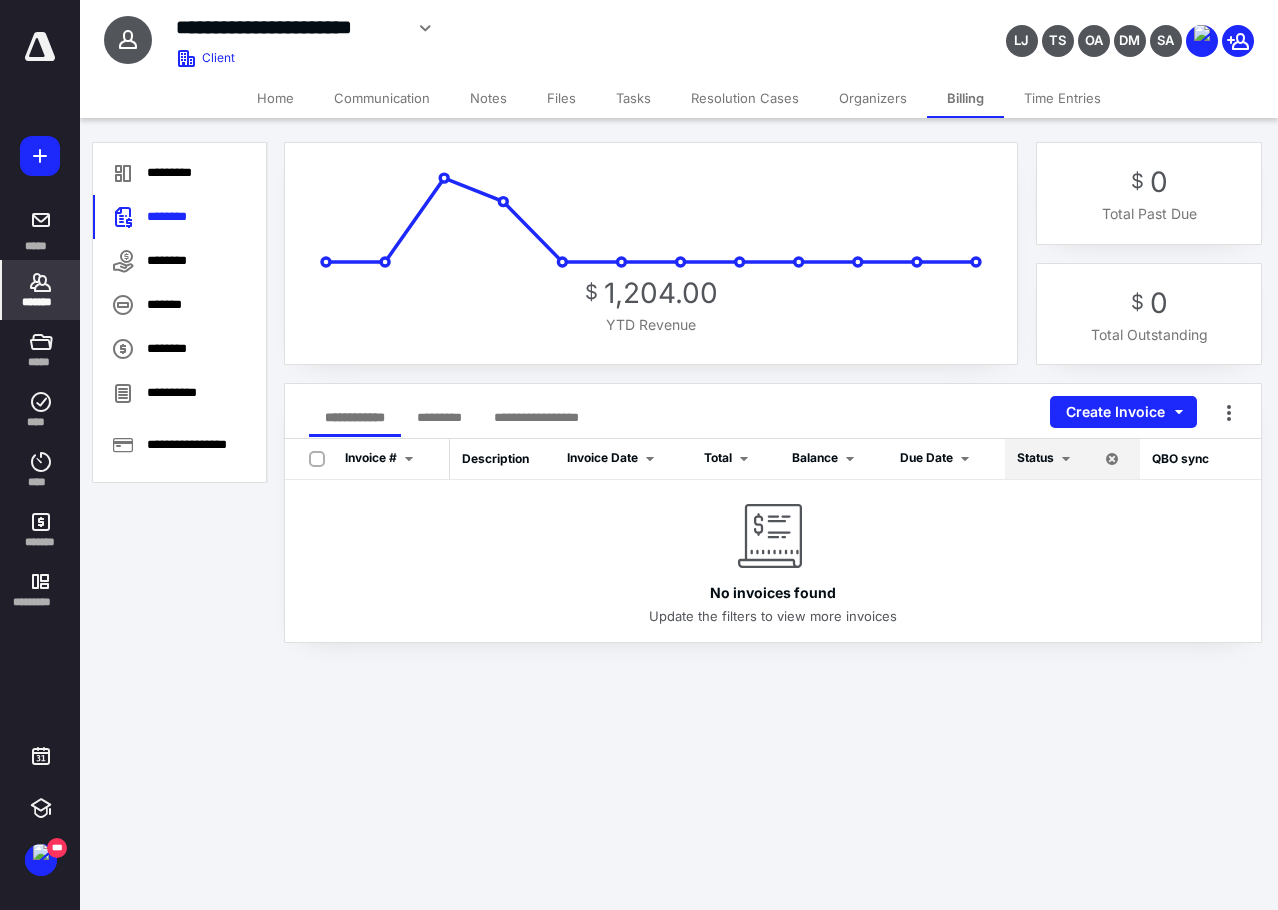 click 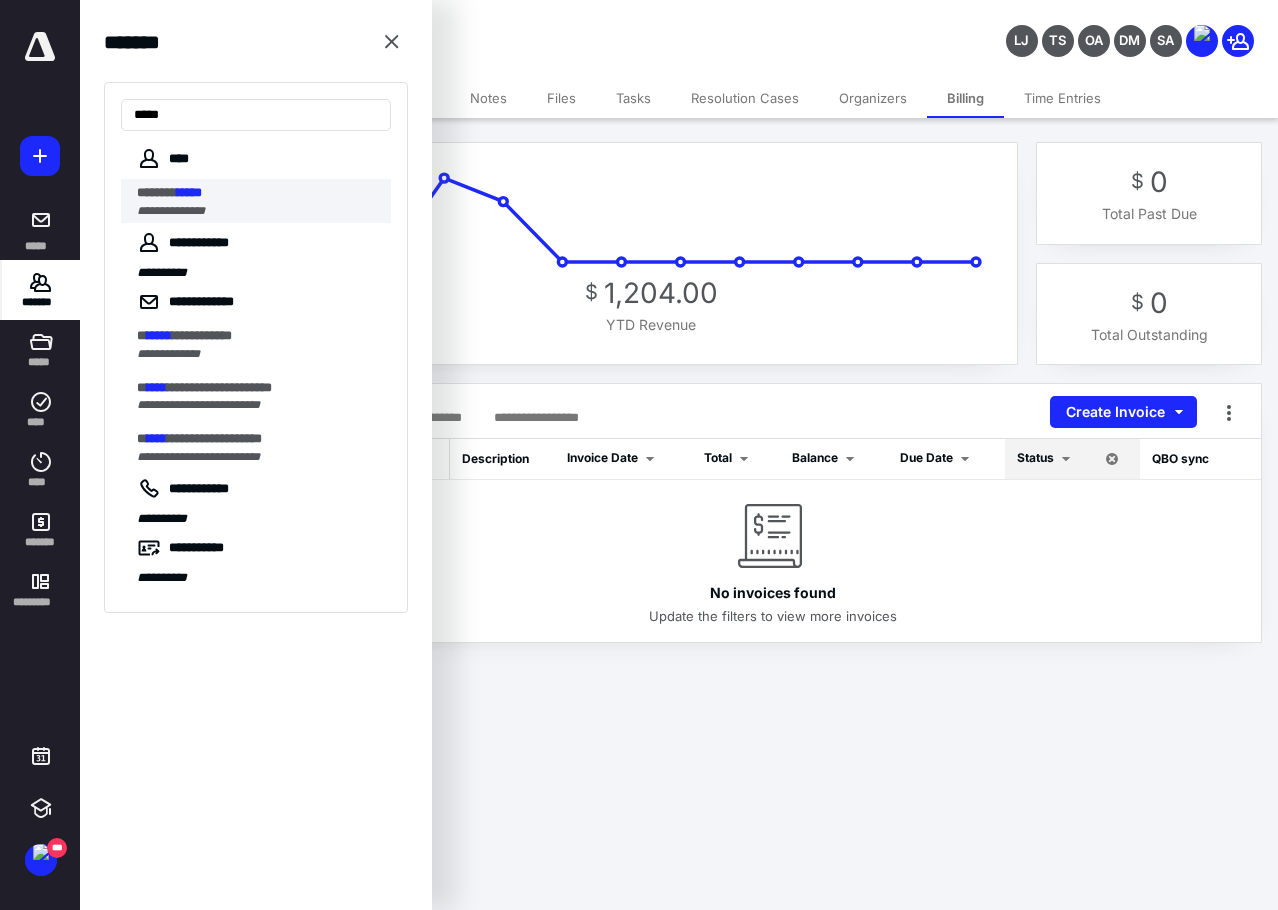 type on "*****" 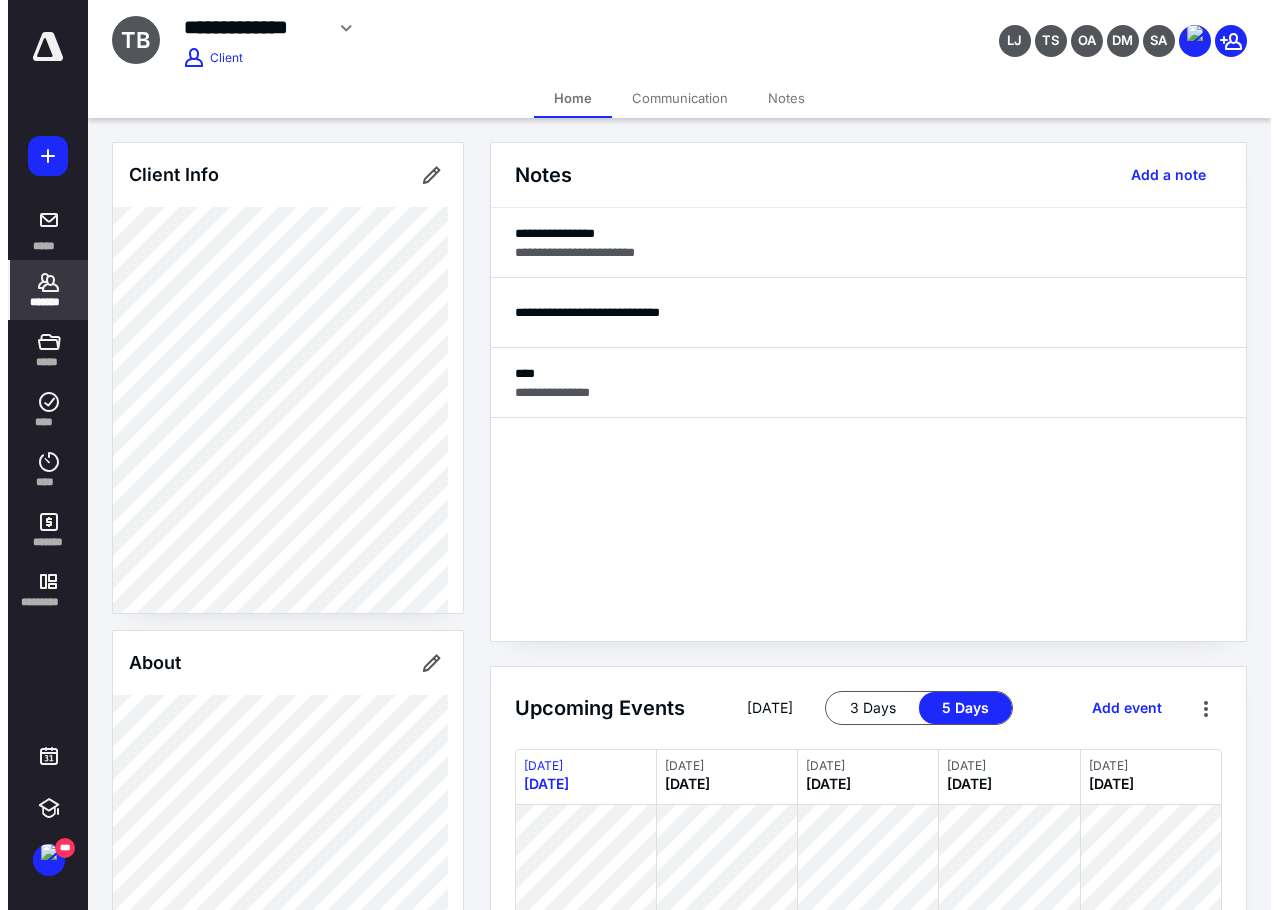 scroll, scrollTop: 751, scrollLeft: 0, axis: vertical 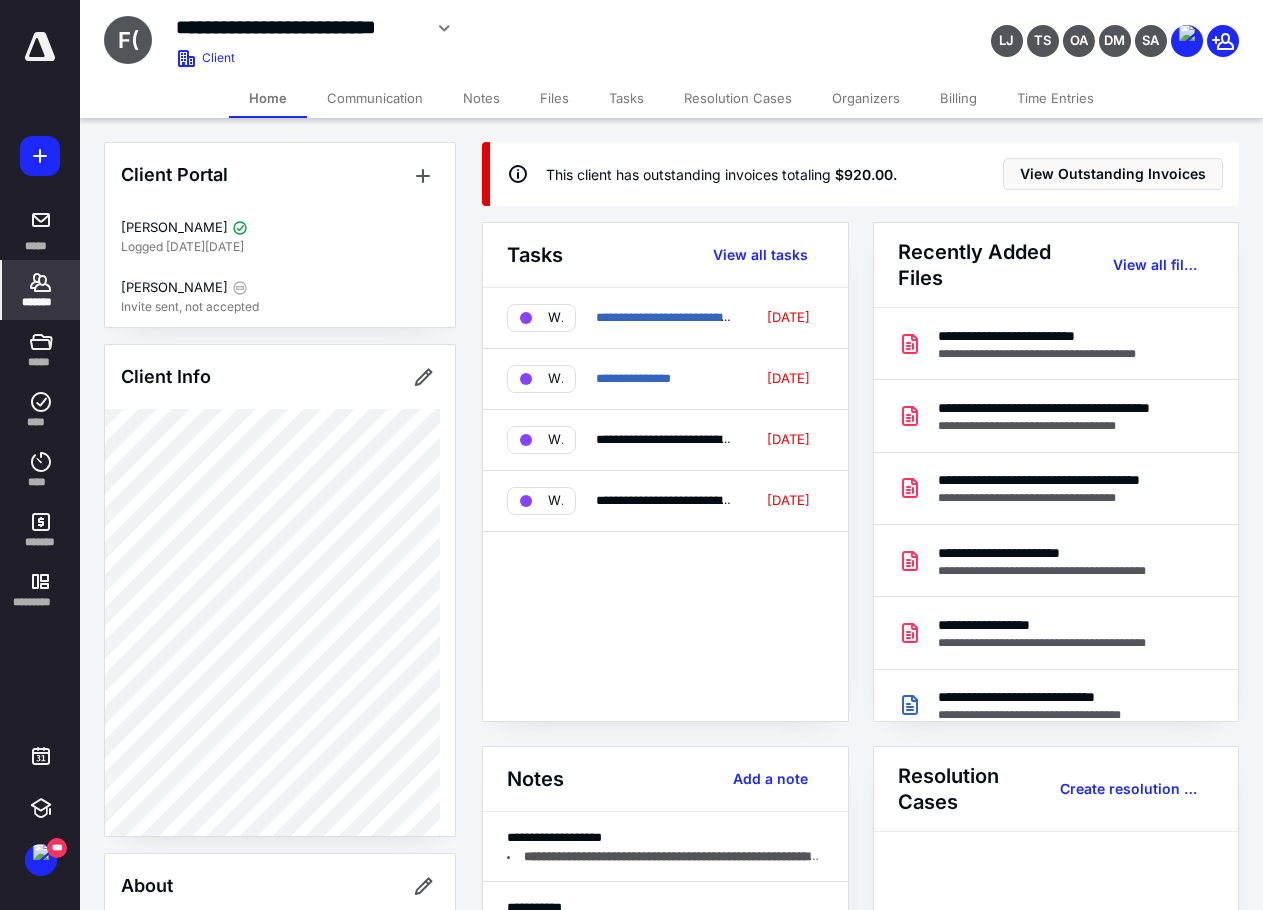 click on "*******" at bounding box center [41, 290] 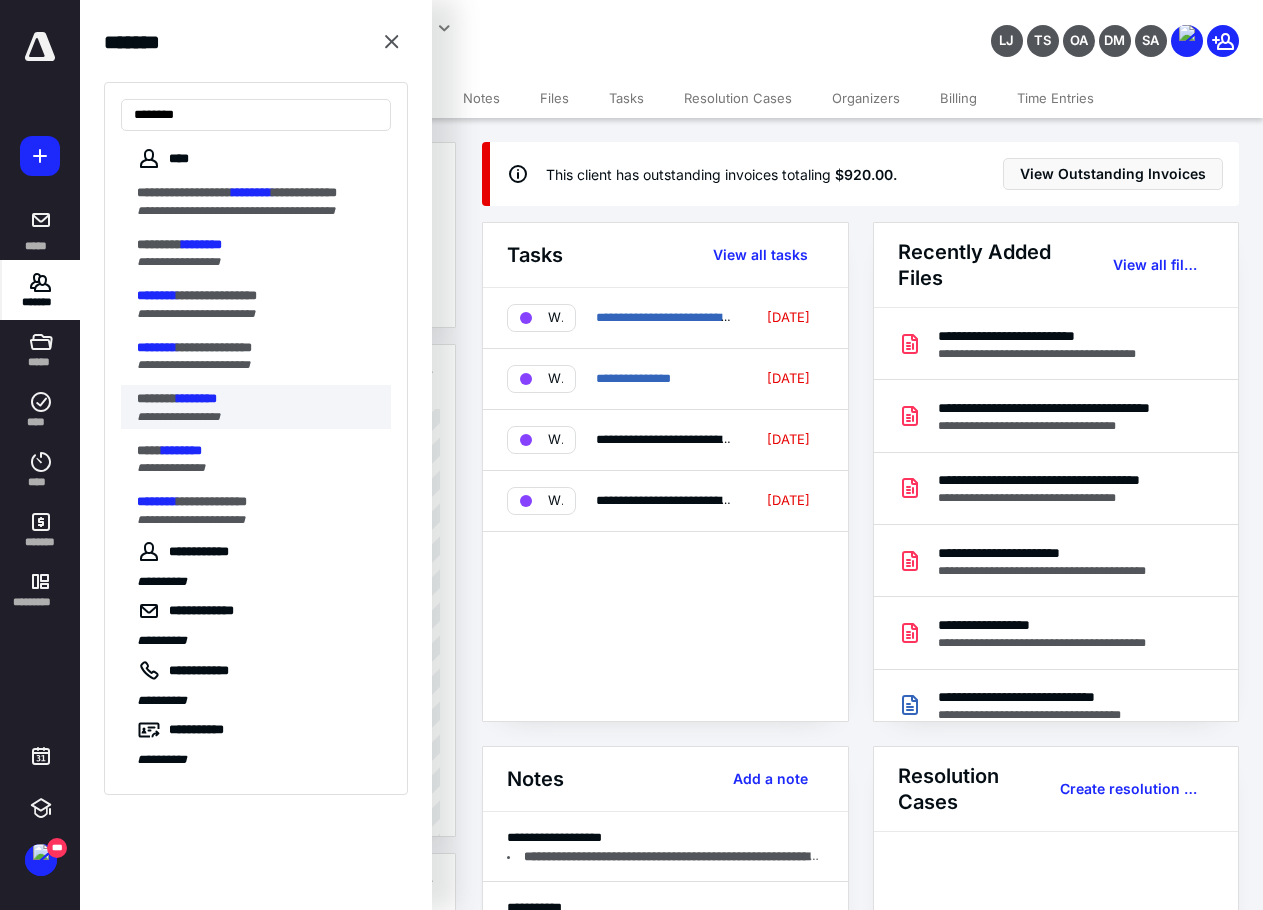 type on "********" 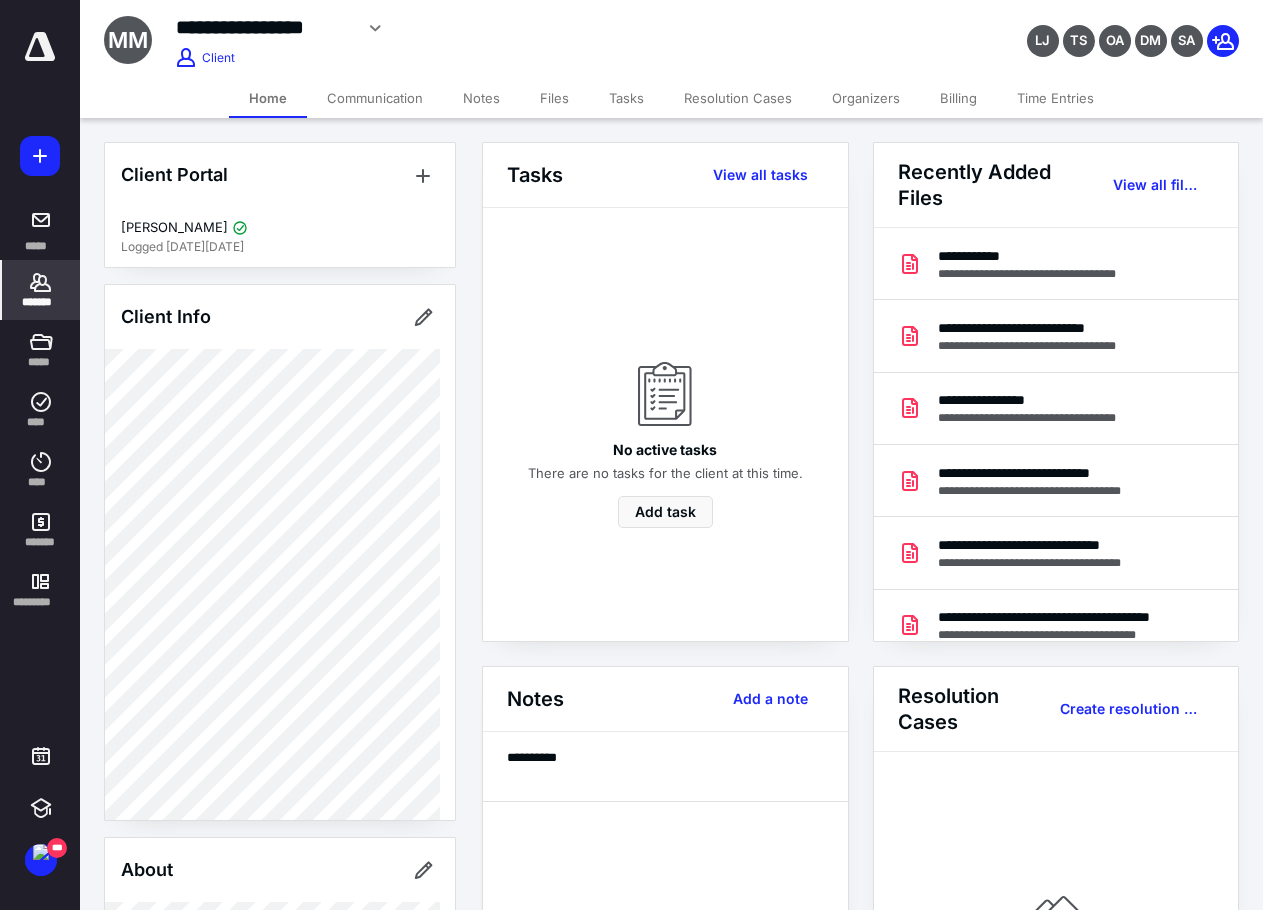 click on "Files" at bounding box center [554, 98] 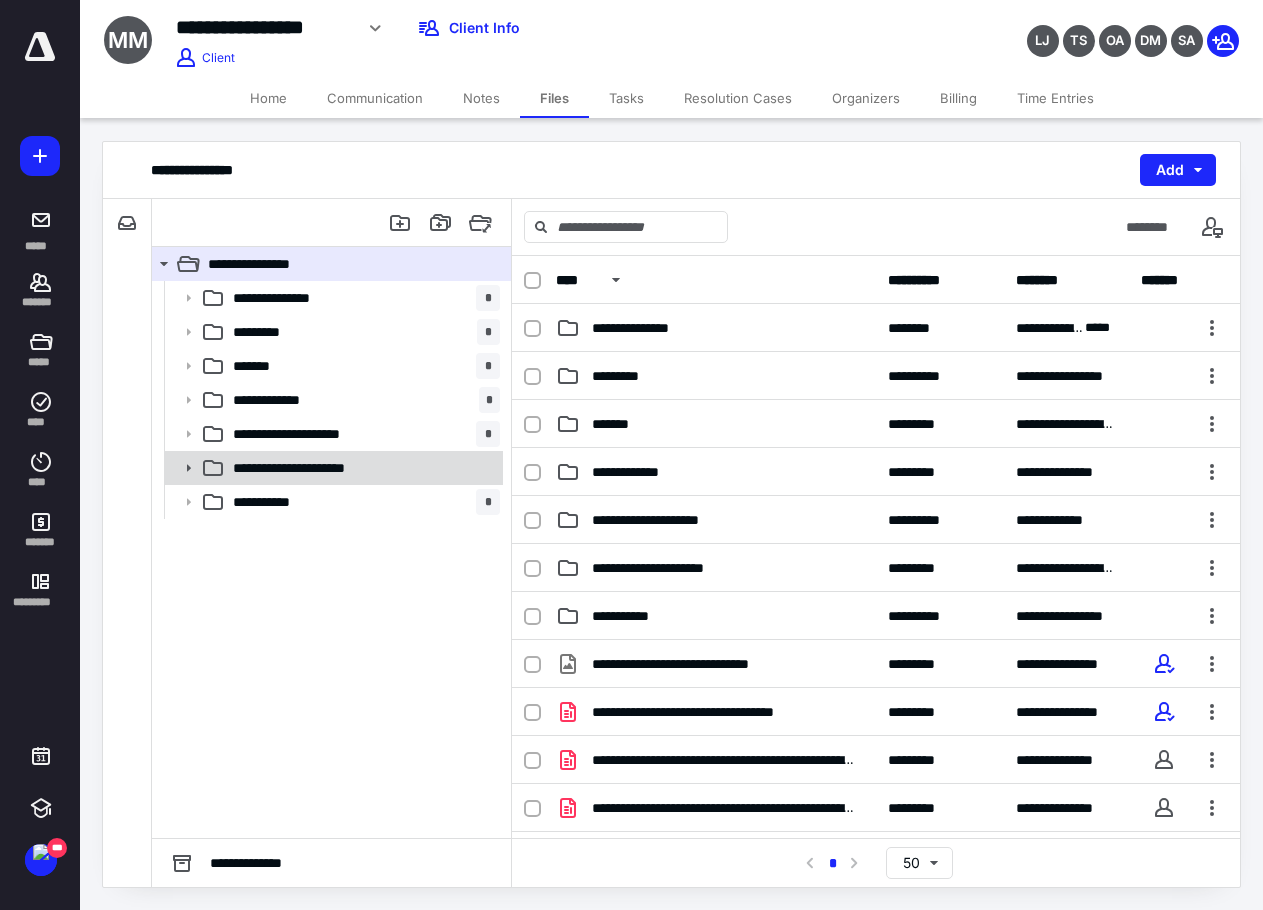 click 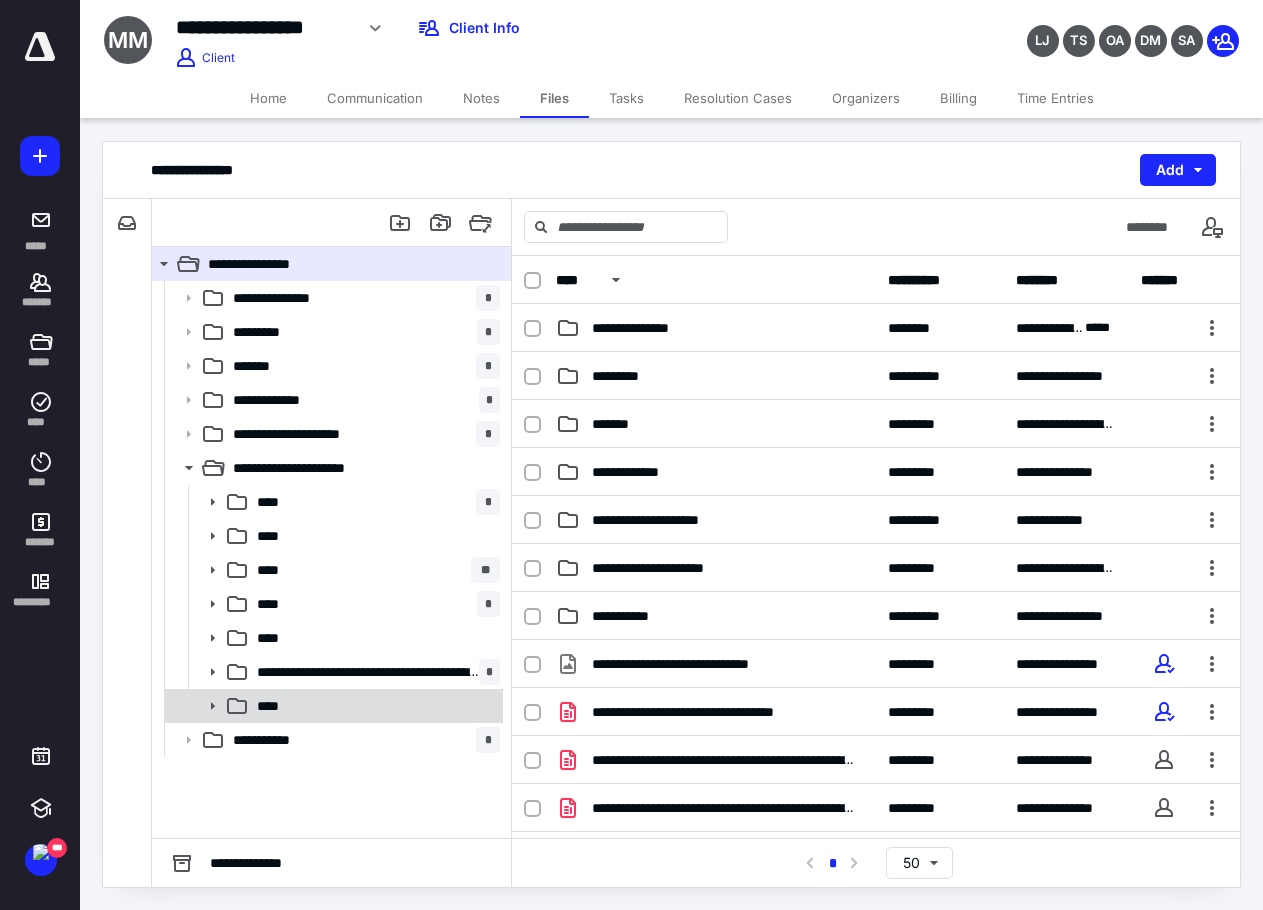 click 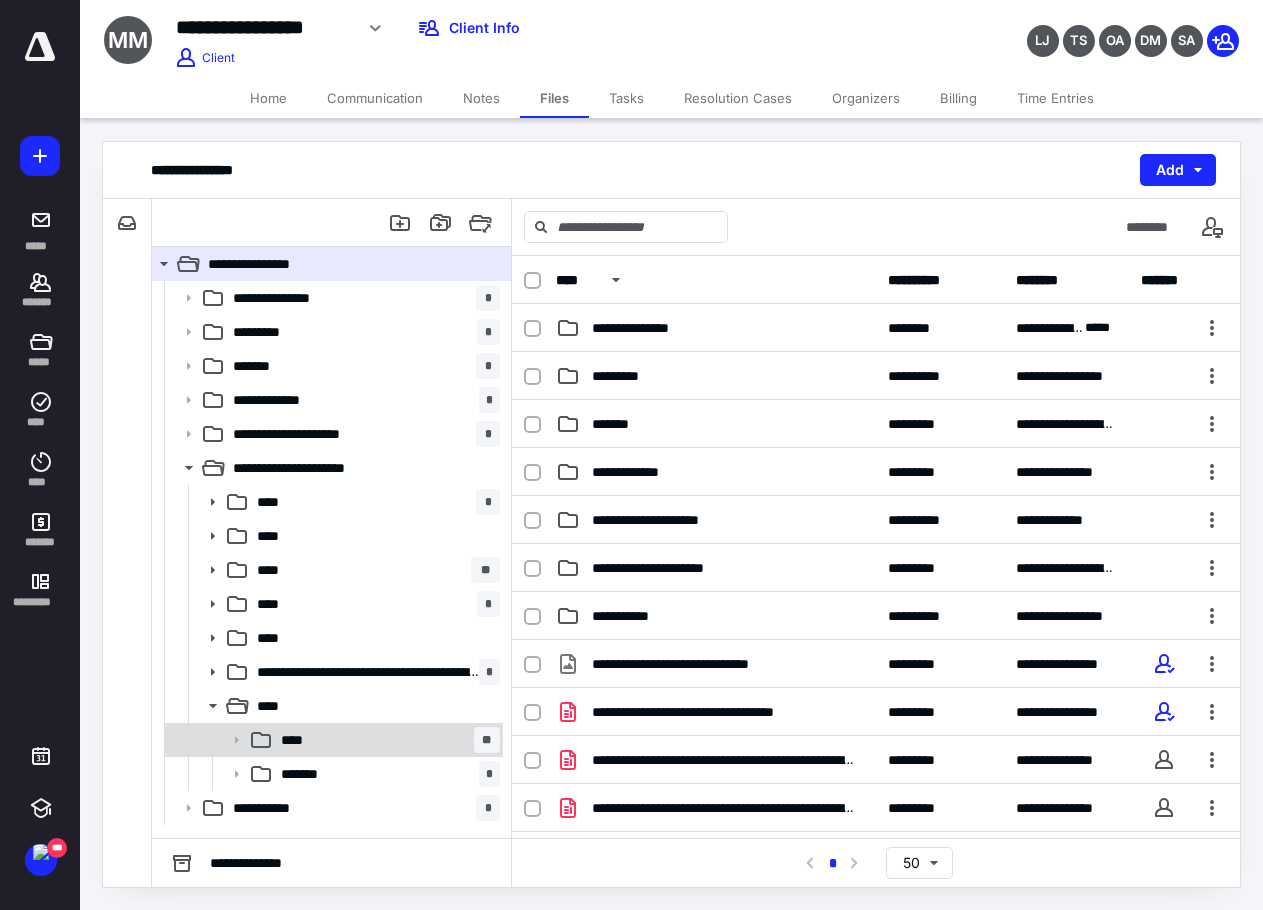 click on "**** **" at bounding box center (386, 740) 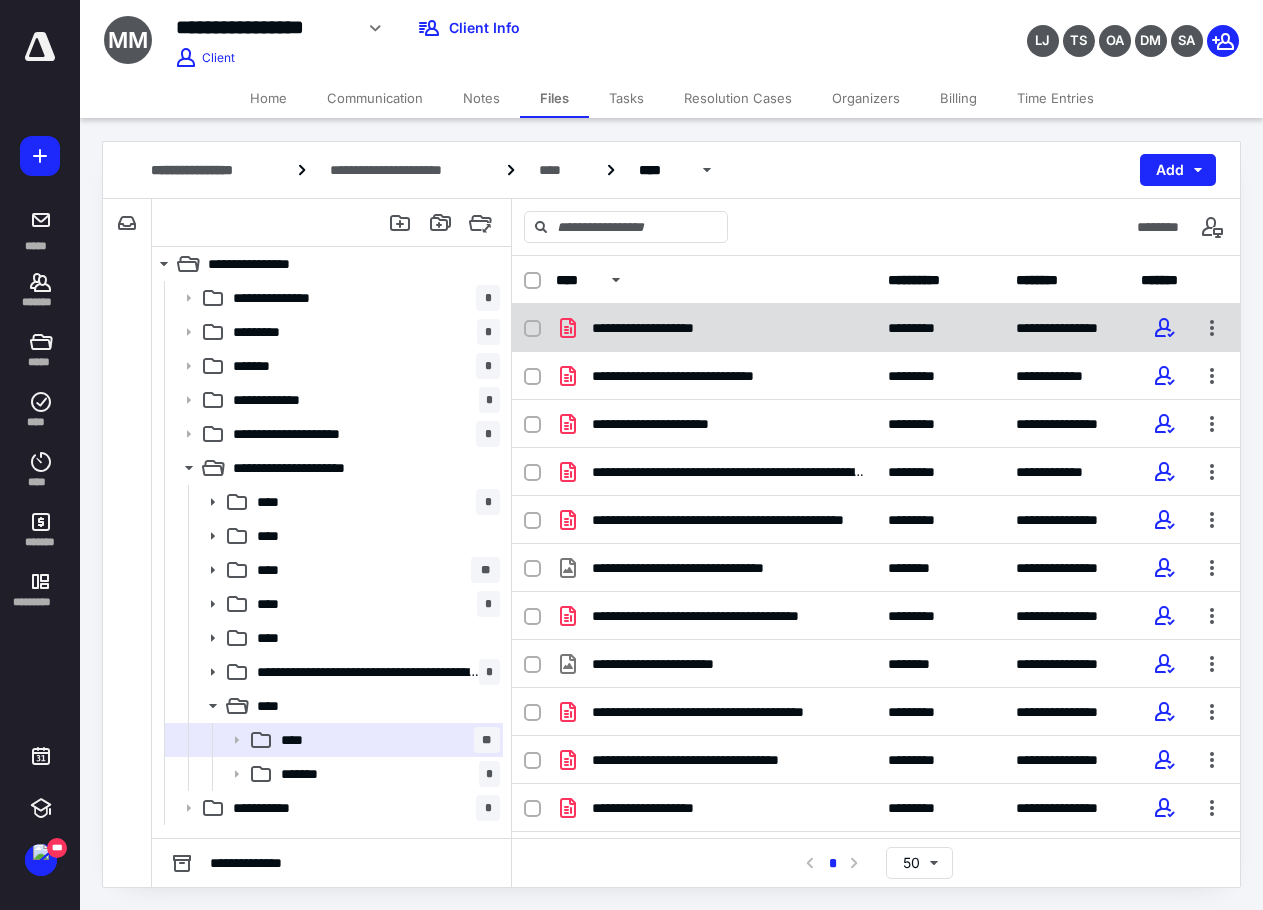 click on "**********" at bounding box center [716, 328] 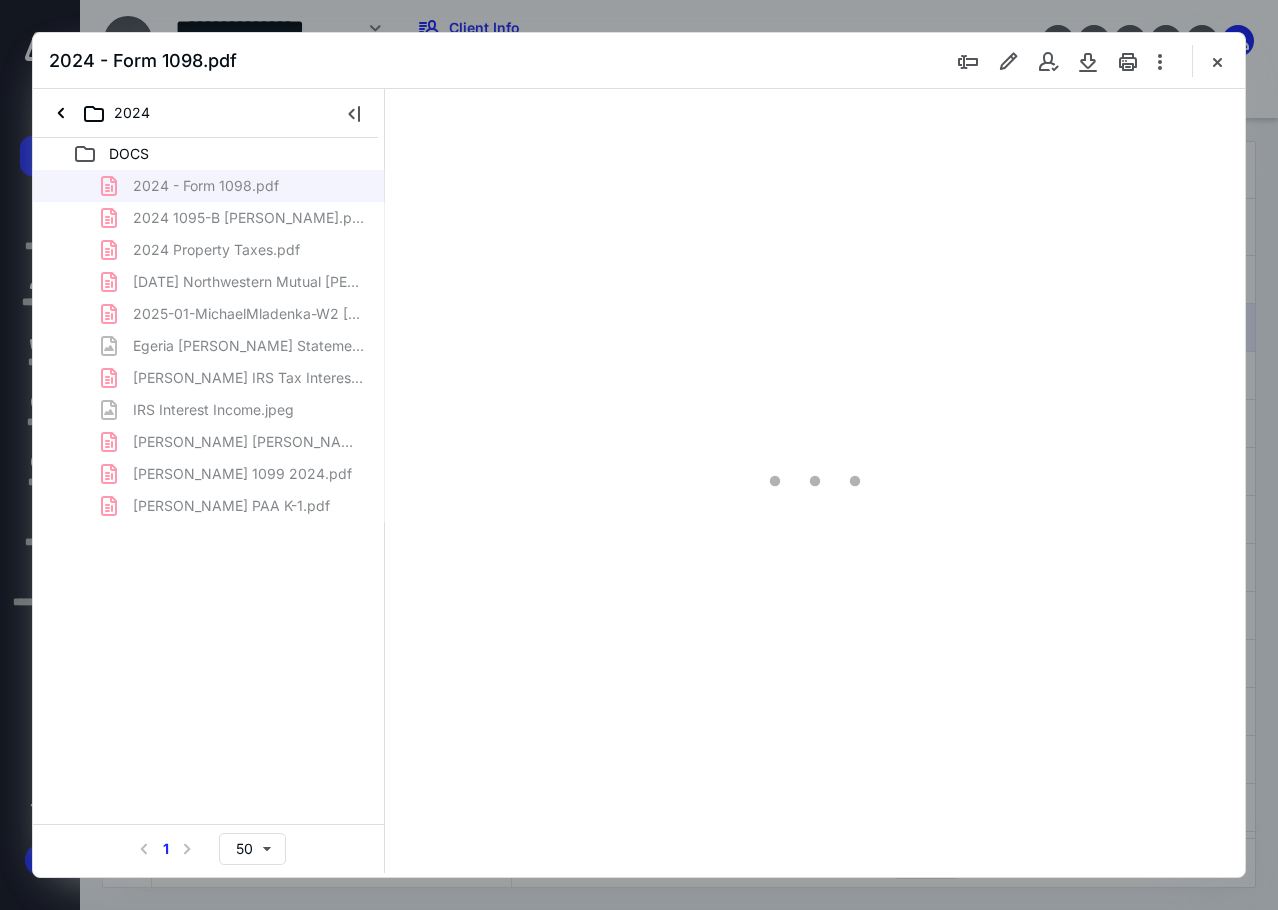 scroll, scrollTop: 0, scrollLeft: 0, axis: both 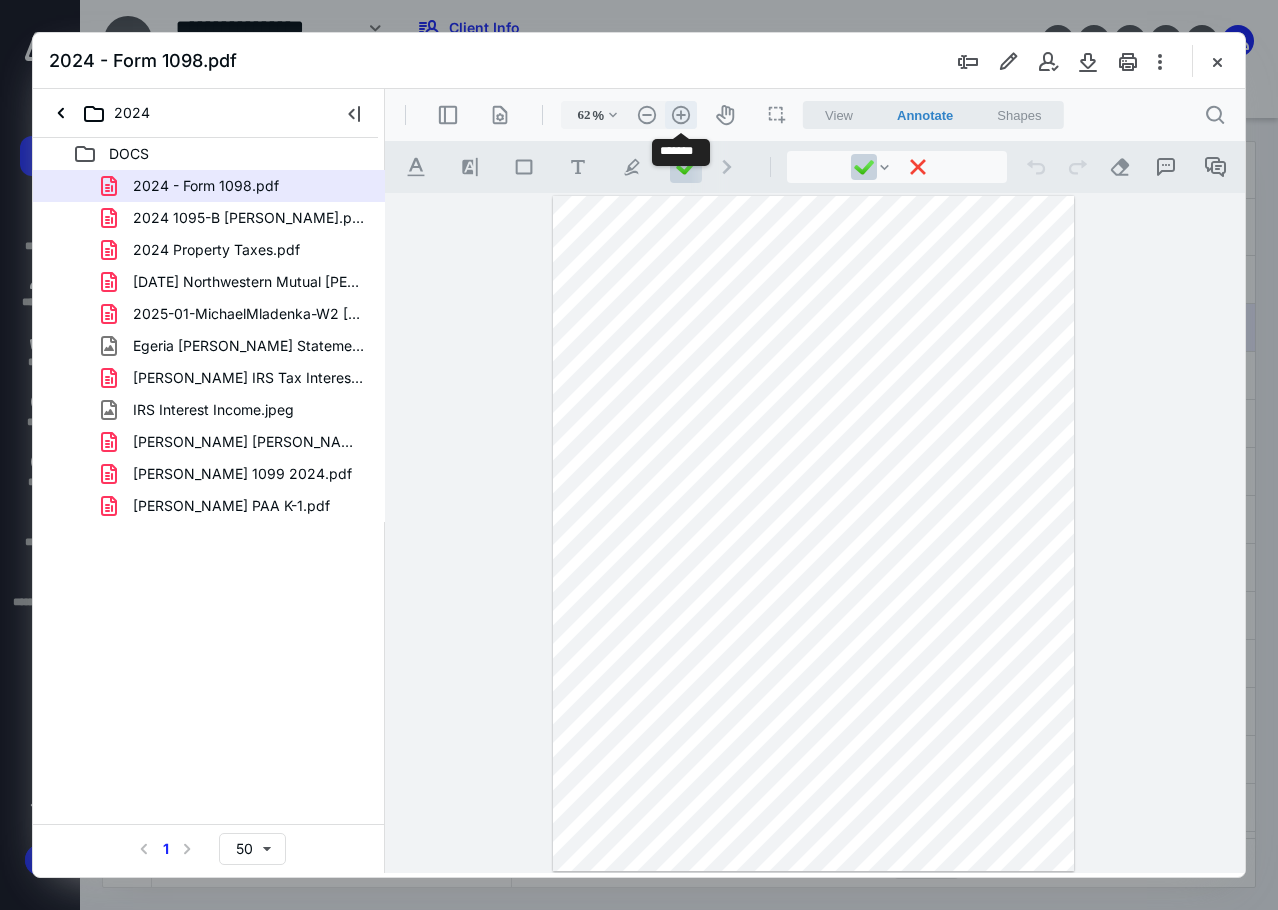 click on ".cls-1{fill:#abb0c4;} icon - header - zoom - in - line" at bounding box center [681, 115] 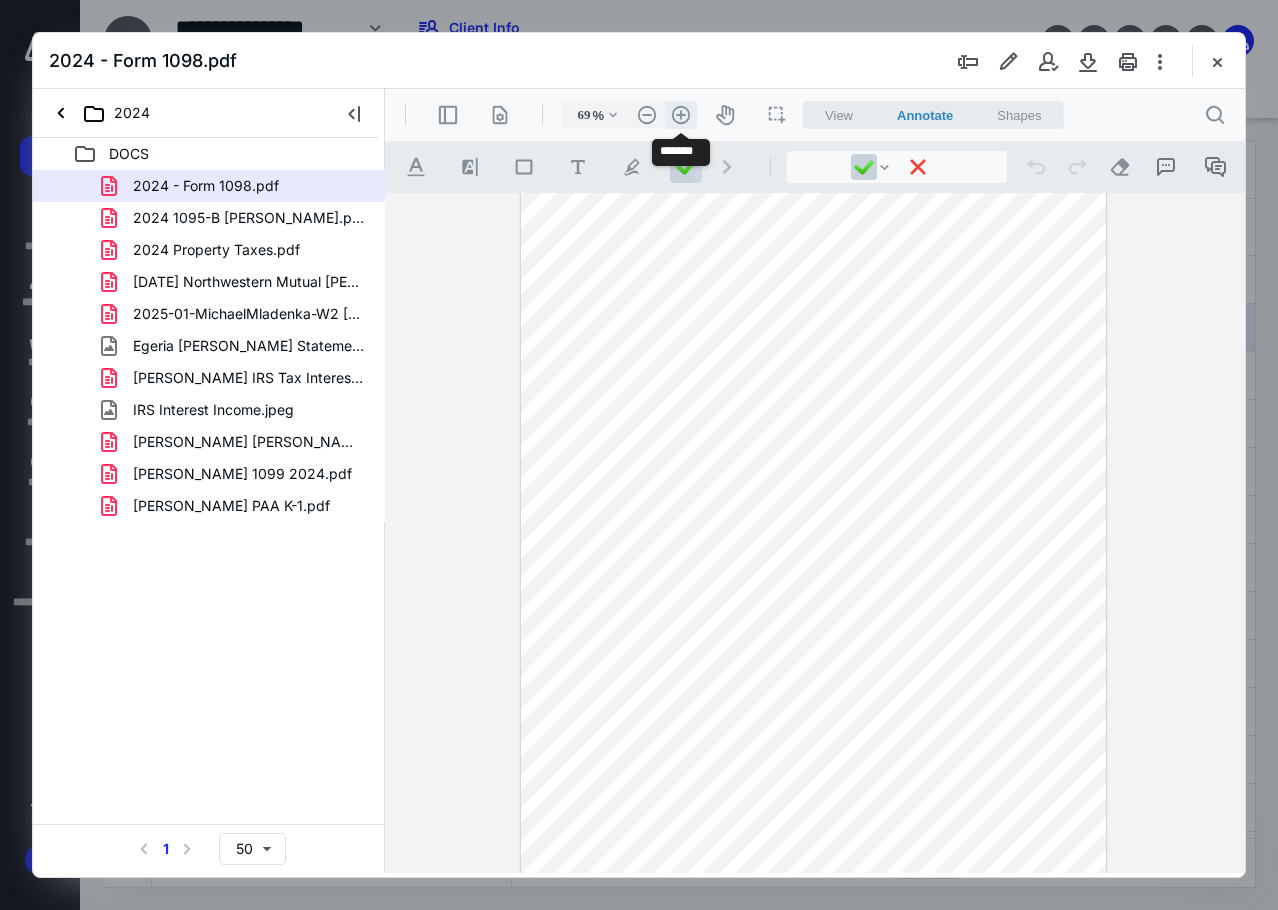 click on ".cls-1{fill:#abb0c4;} icon - header - zoom - in - line" at bounding box center [681, 115] 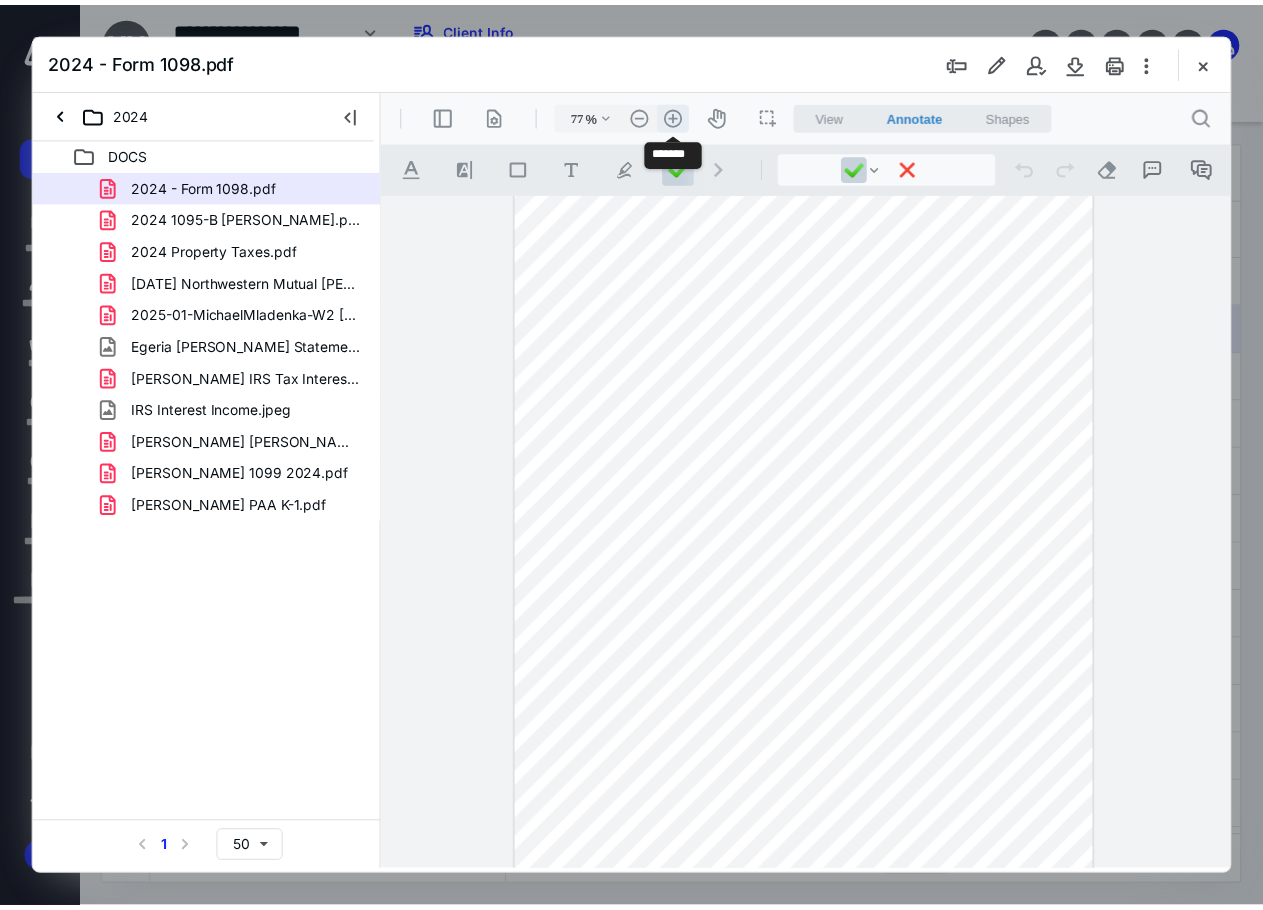 scroll, scrollTop: 69, scrollLeft: 0, axis: vertical 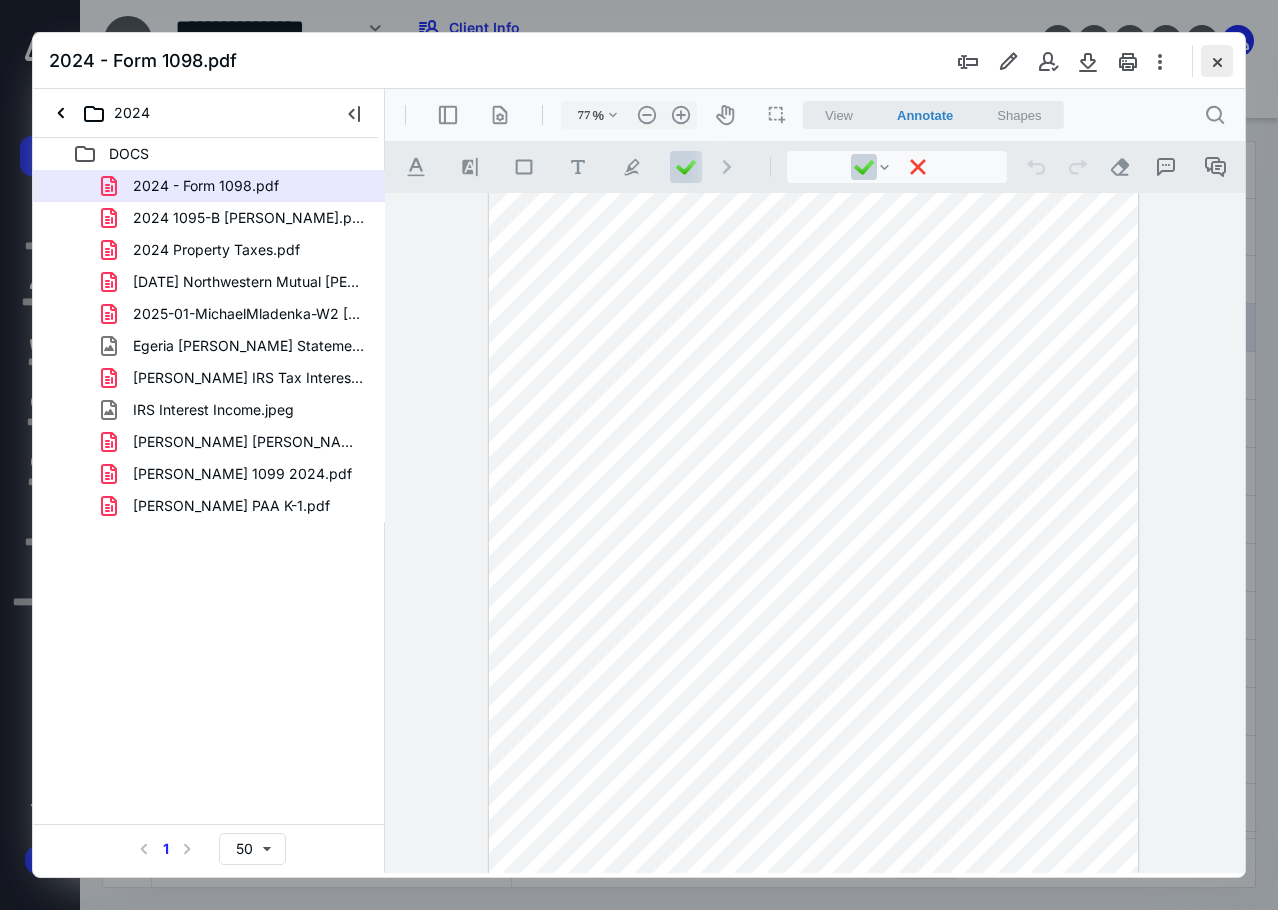 click at bounding box center (1217, 61) 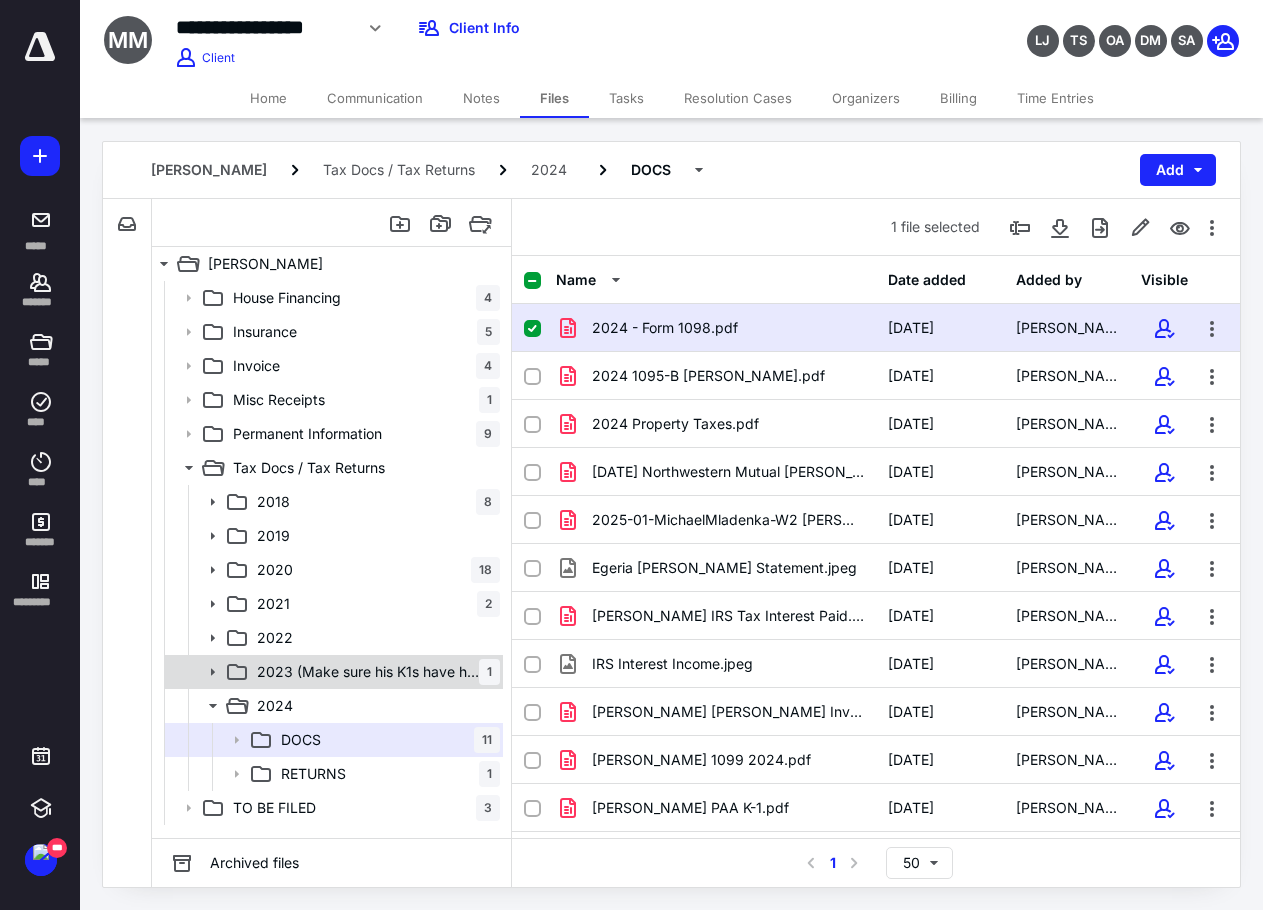 click 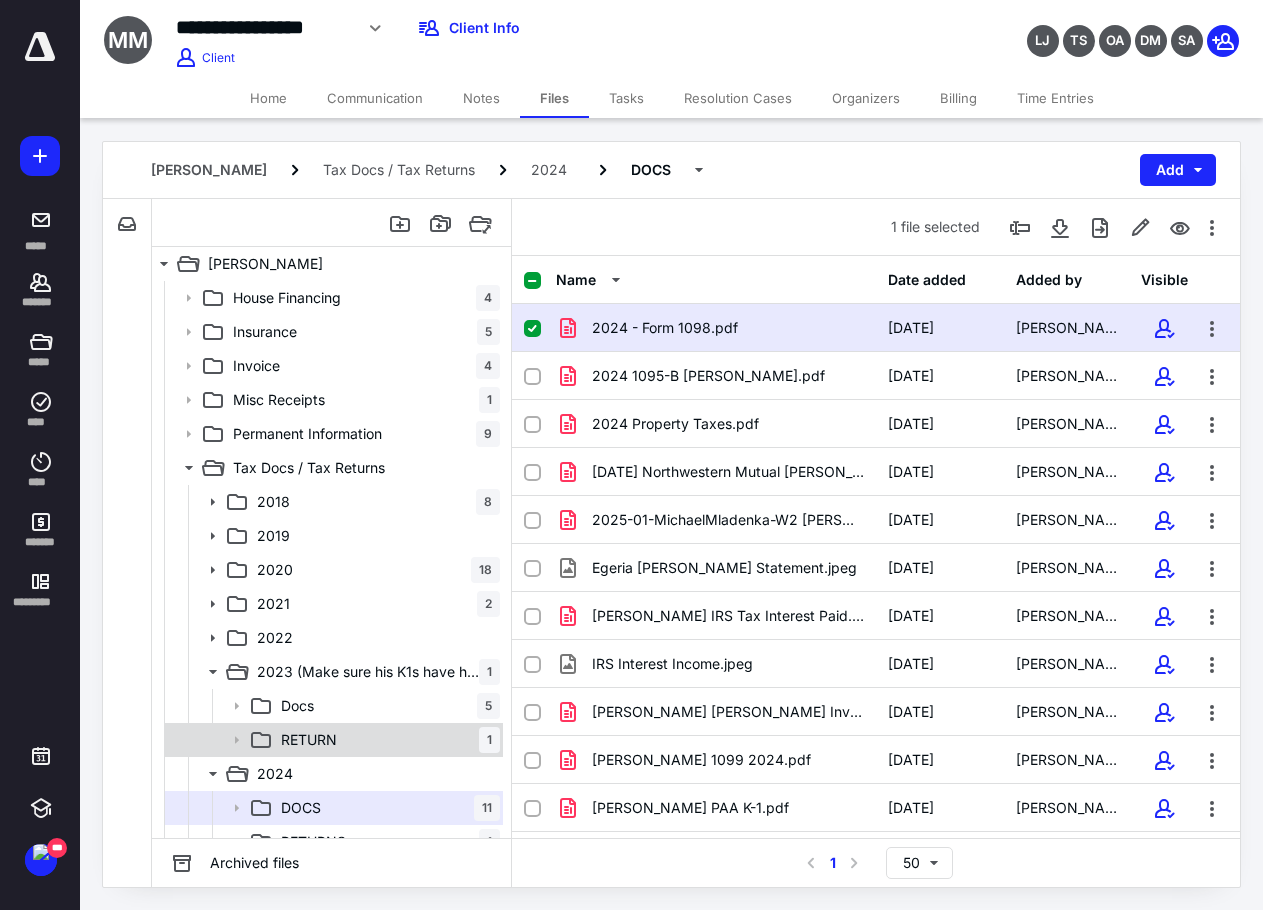 click 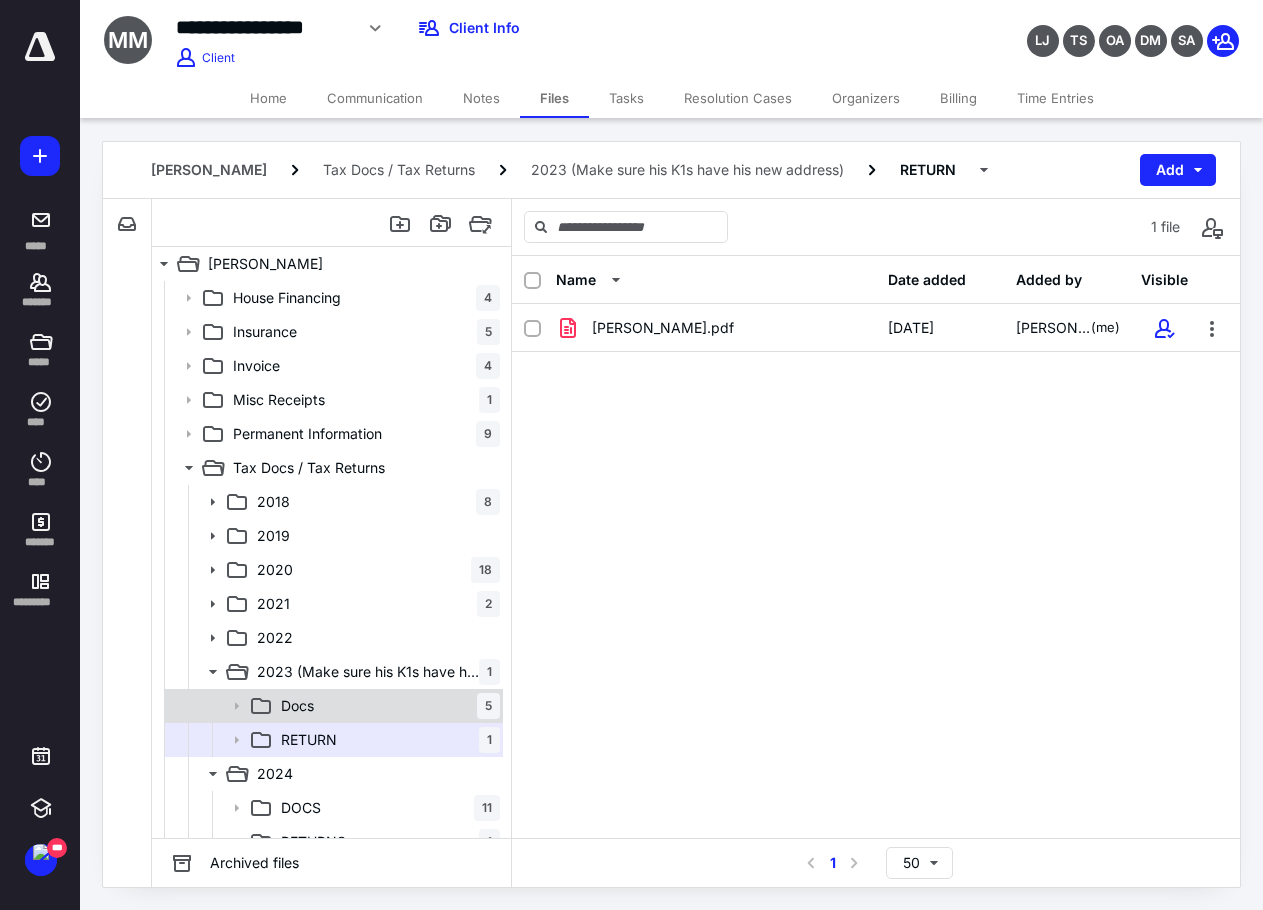 click 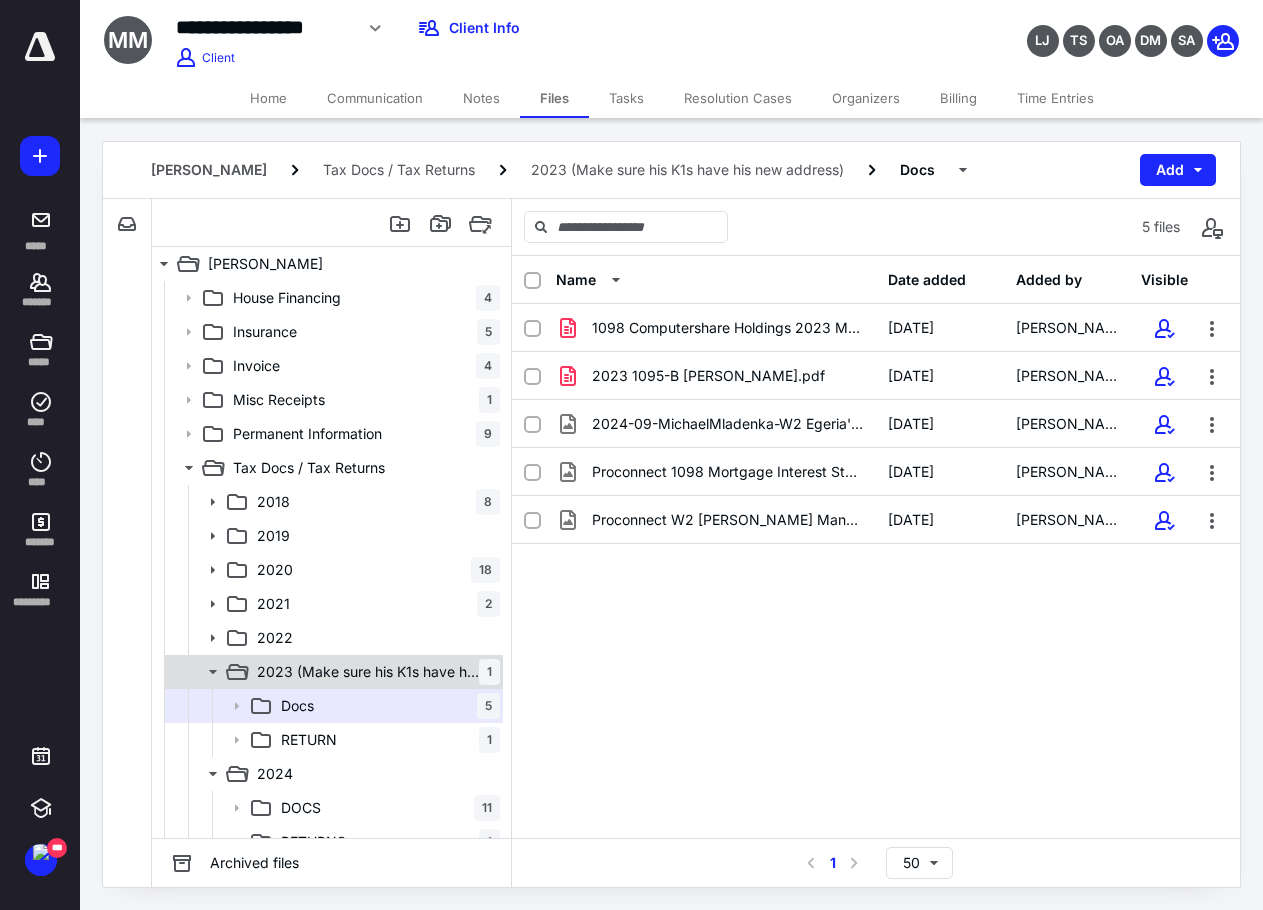 click on "2023 (Make sure his K1s have his new address)" at bounding box center (368, 672) 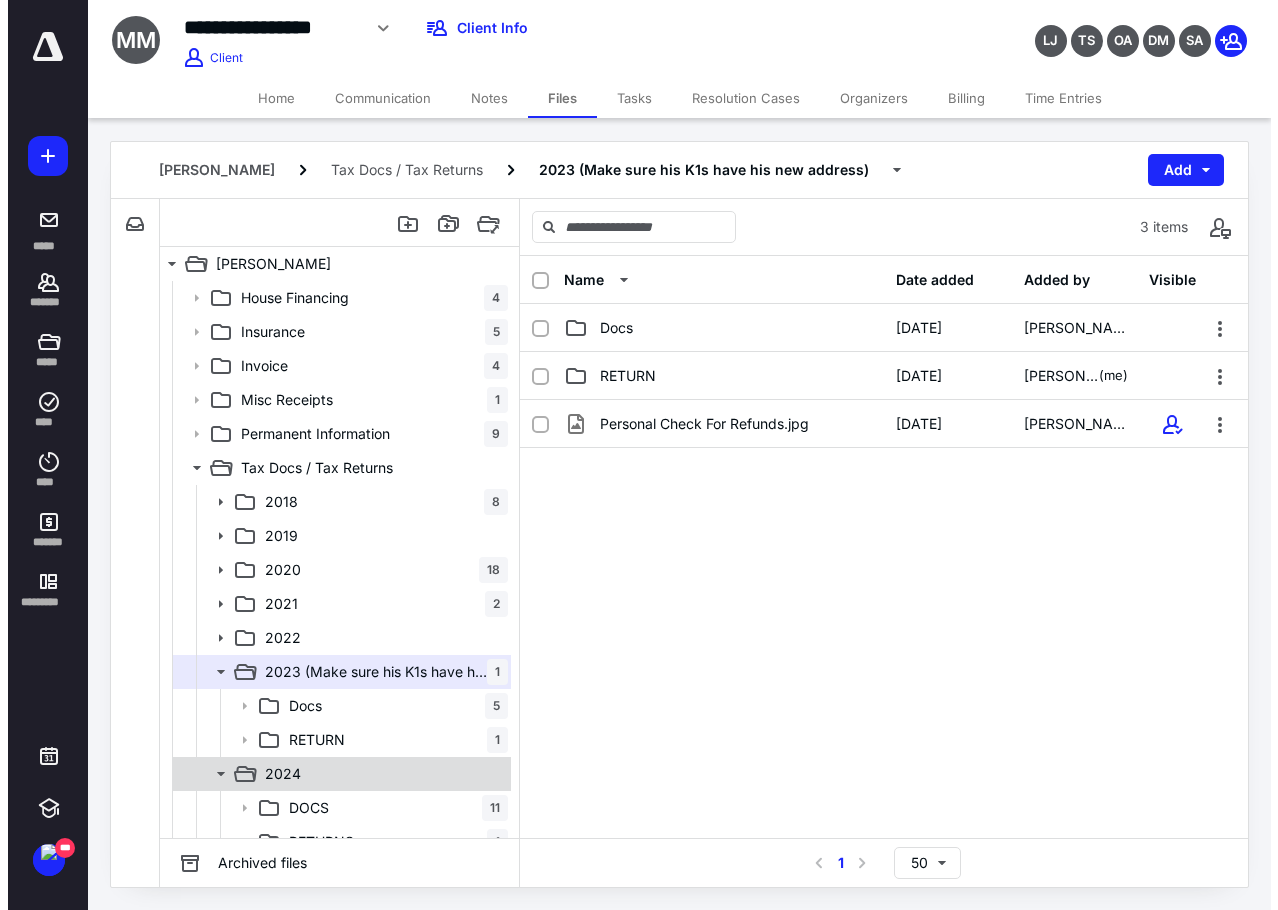 scroll, scrollTop: 55, scrollLeft: 0, axis: vertical 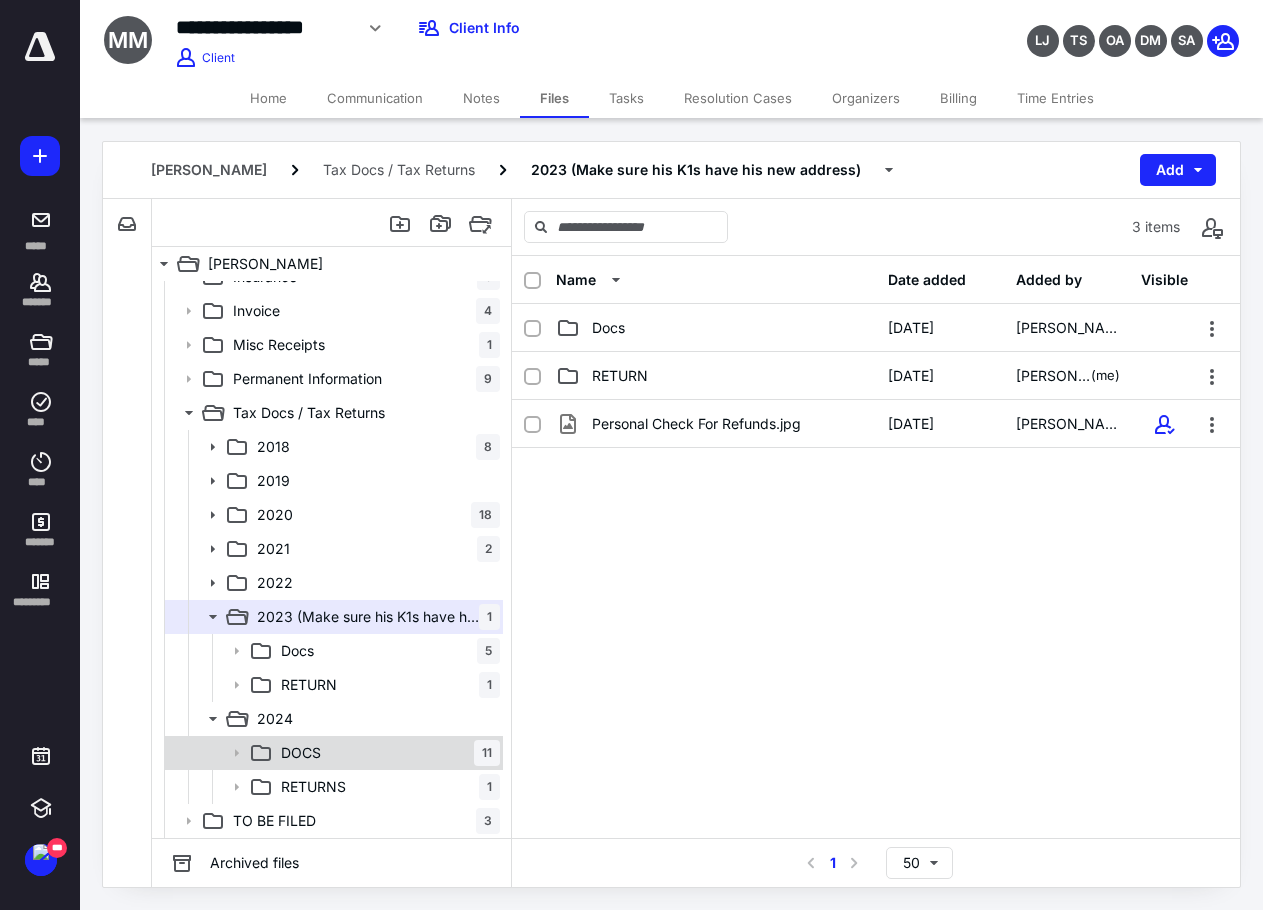 click 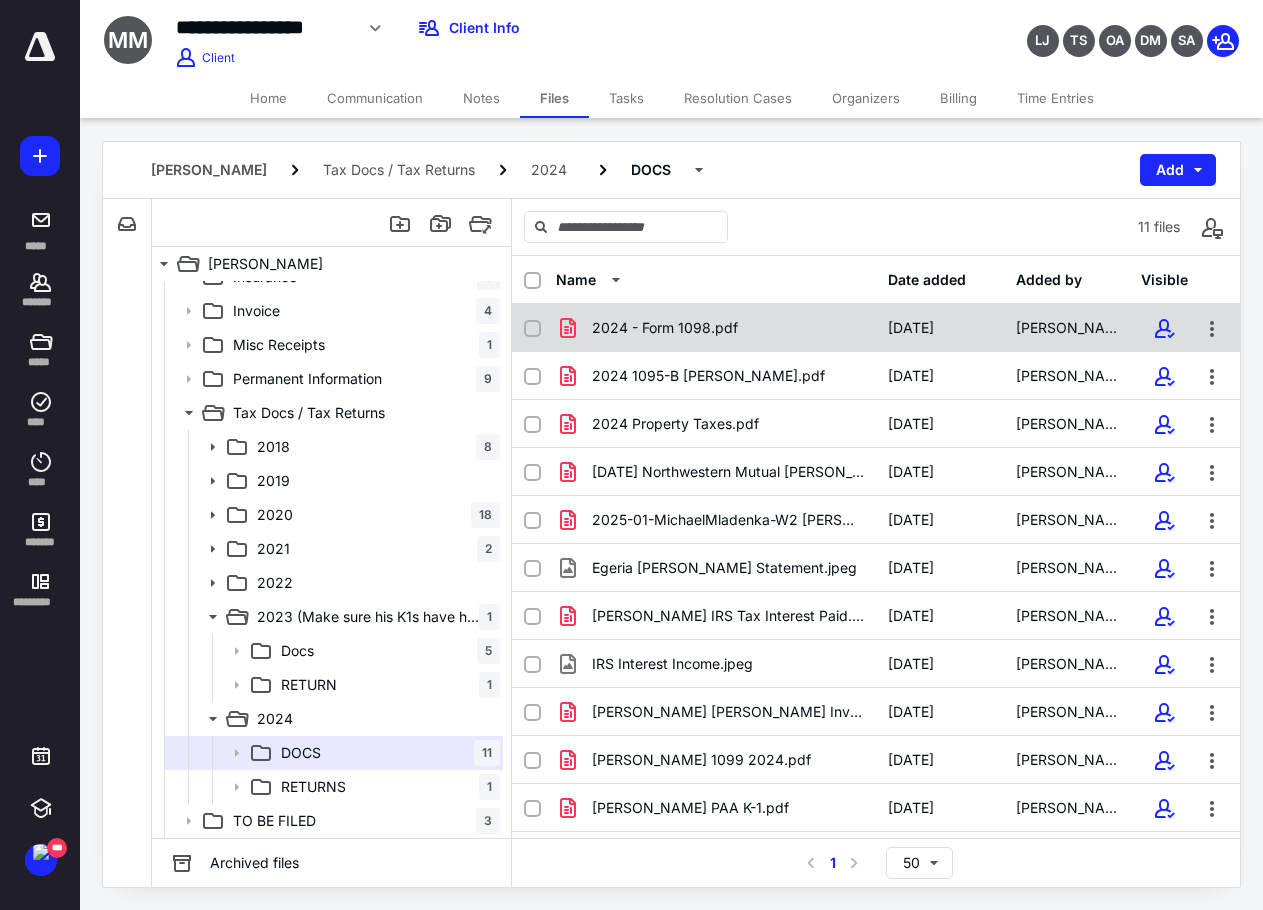 click on "2024 - Form 1098.pdf" at bounding box center (665, 328) 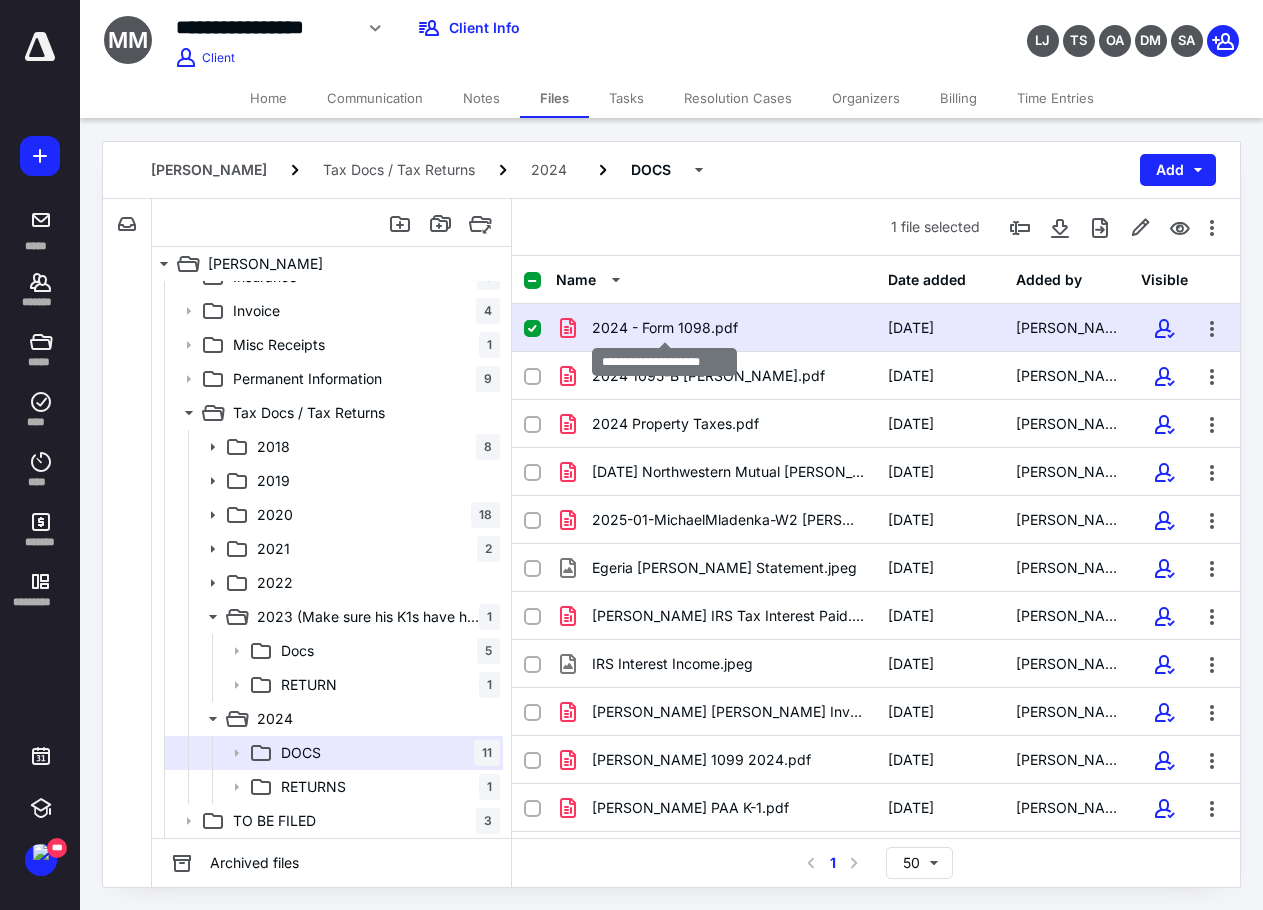 click on "2024 - Form 1098.pdf" at bounding box center (665, 328) 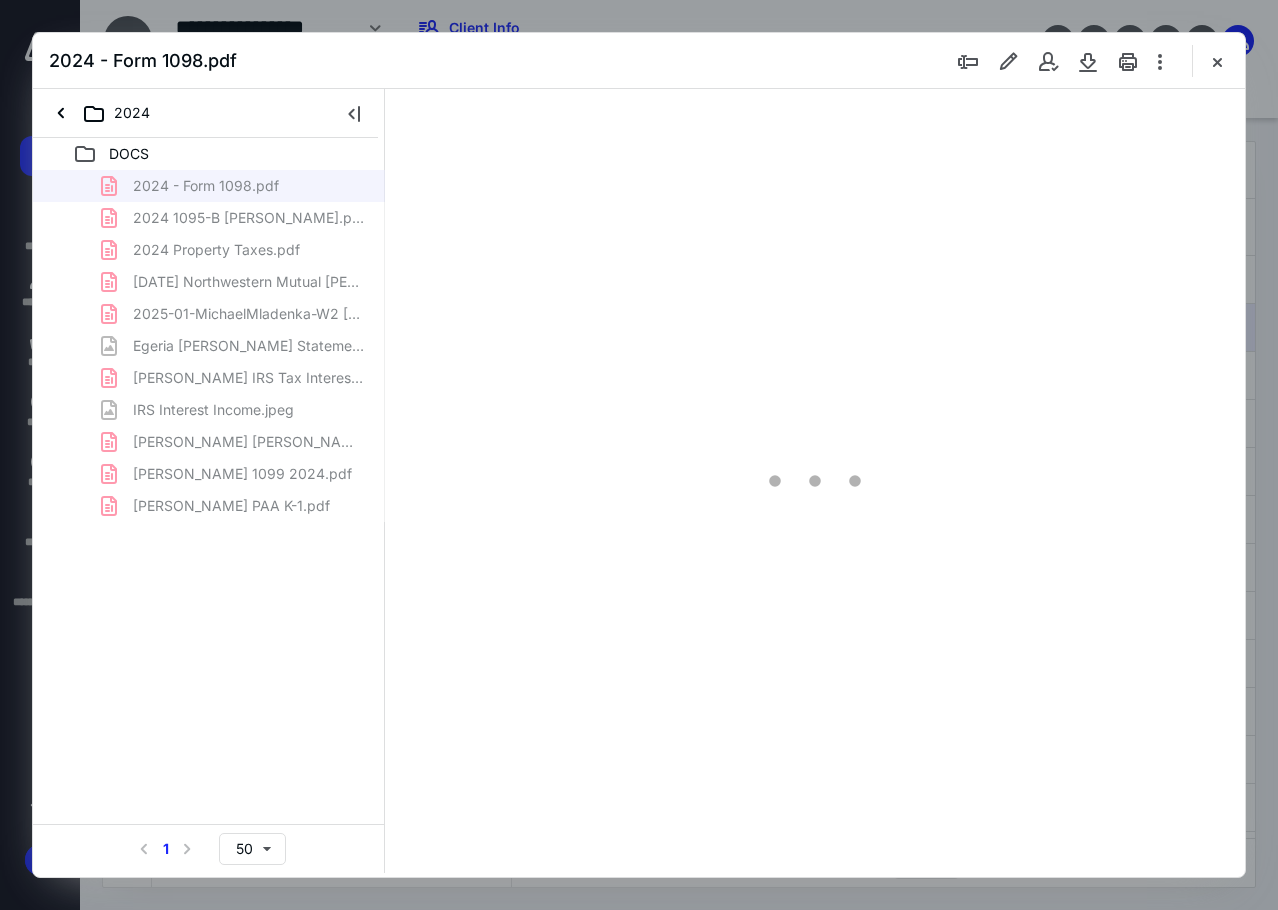 scroll, scrollTop: 0, scrollLeft: 0, axis: both 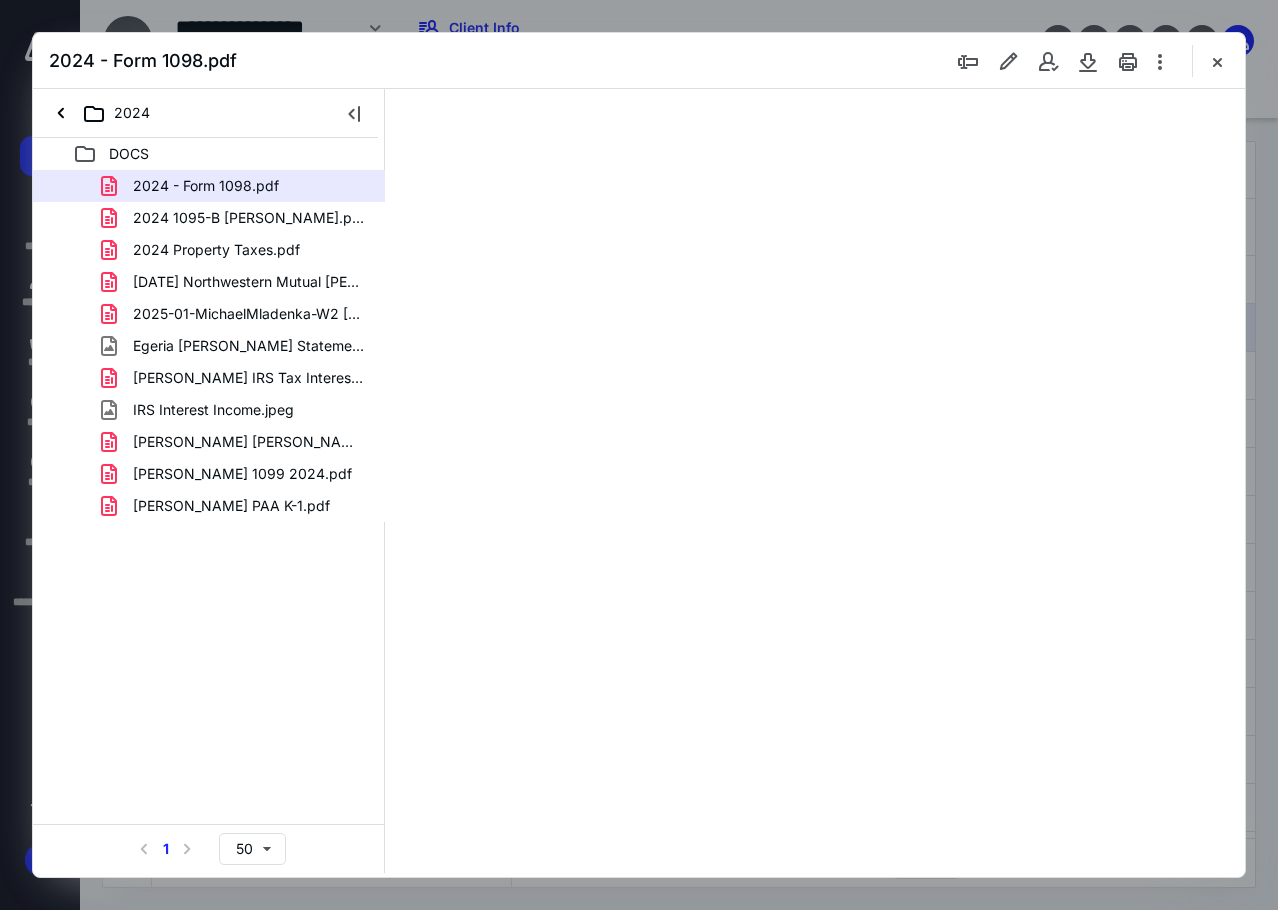 type on "62" 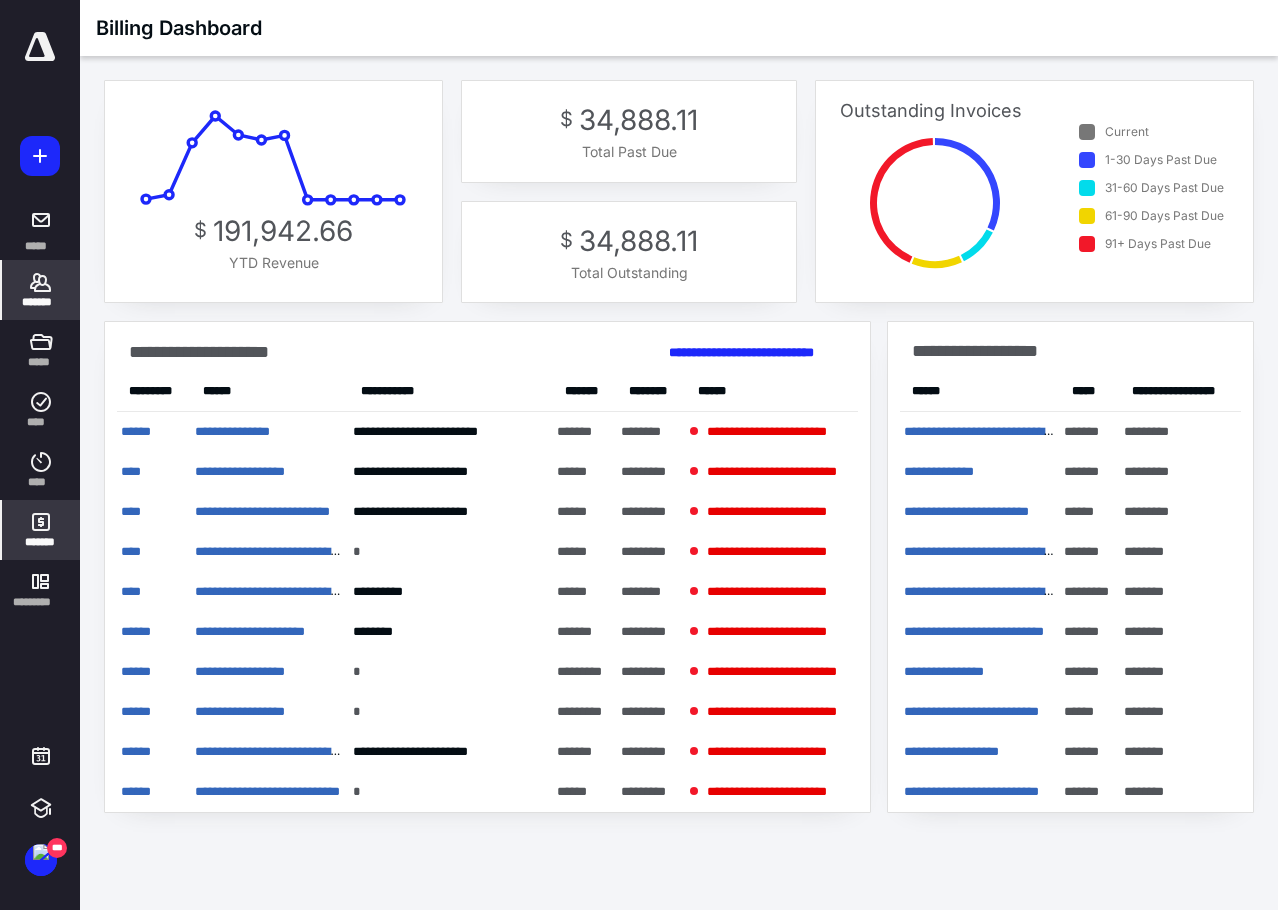 scroll, scrollTop: 0, scrollLeft: 0, axis: both 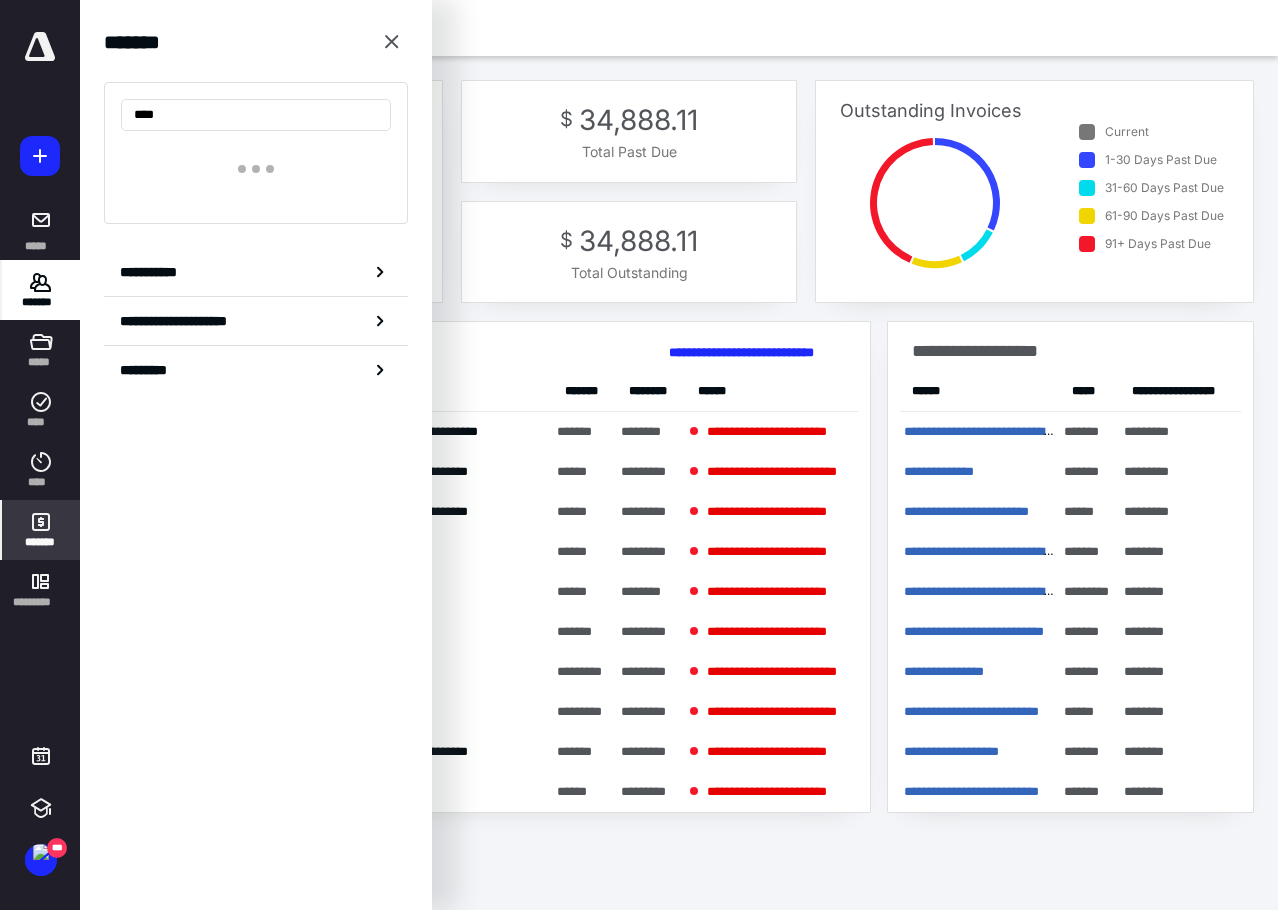 type on "****" 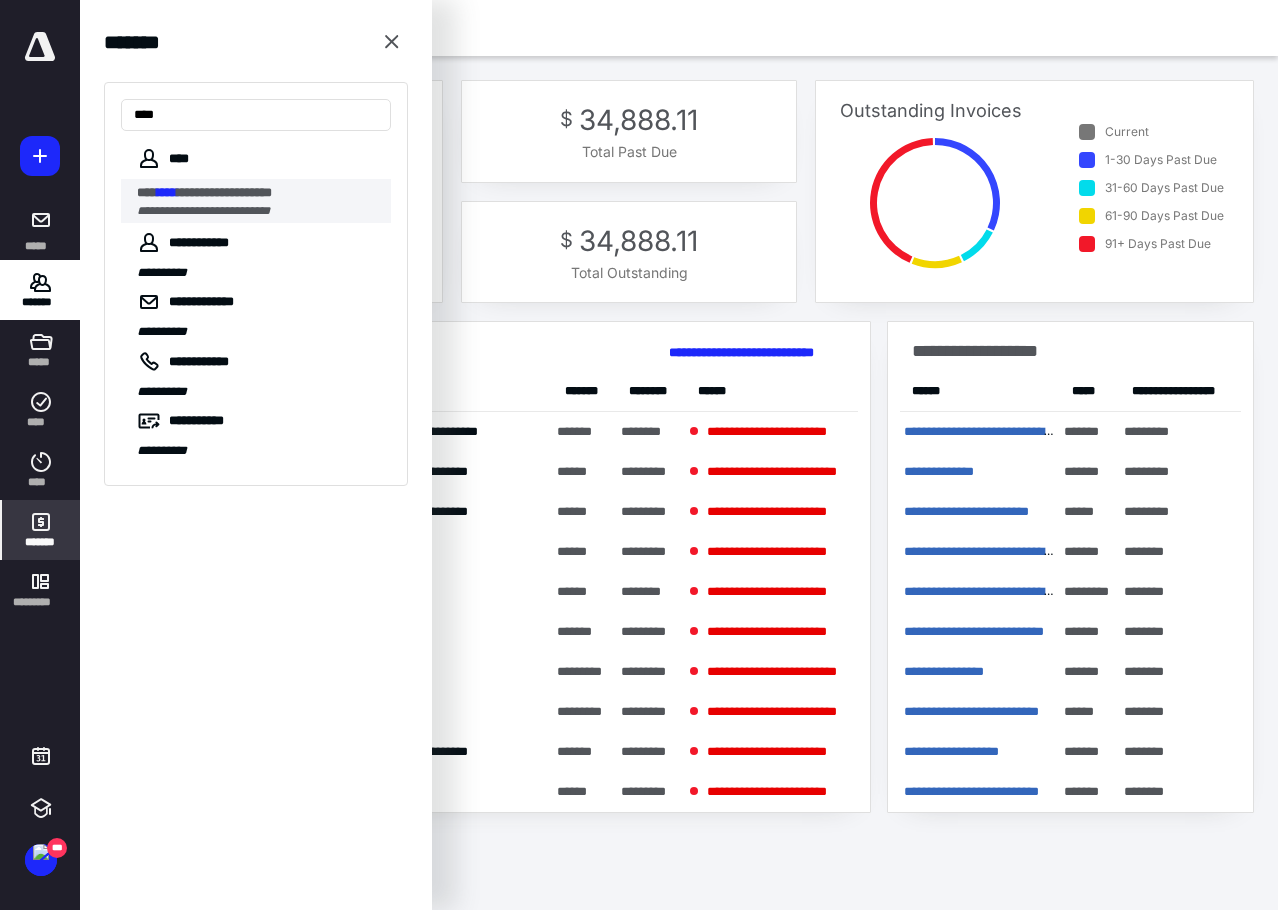 click on "**********" at bounding box center (258, 193) 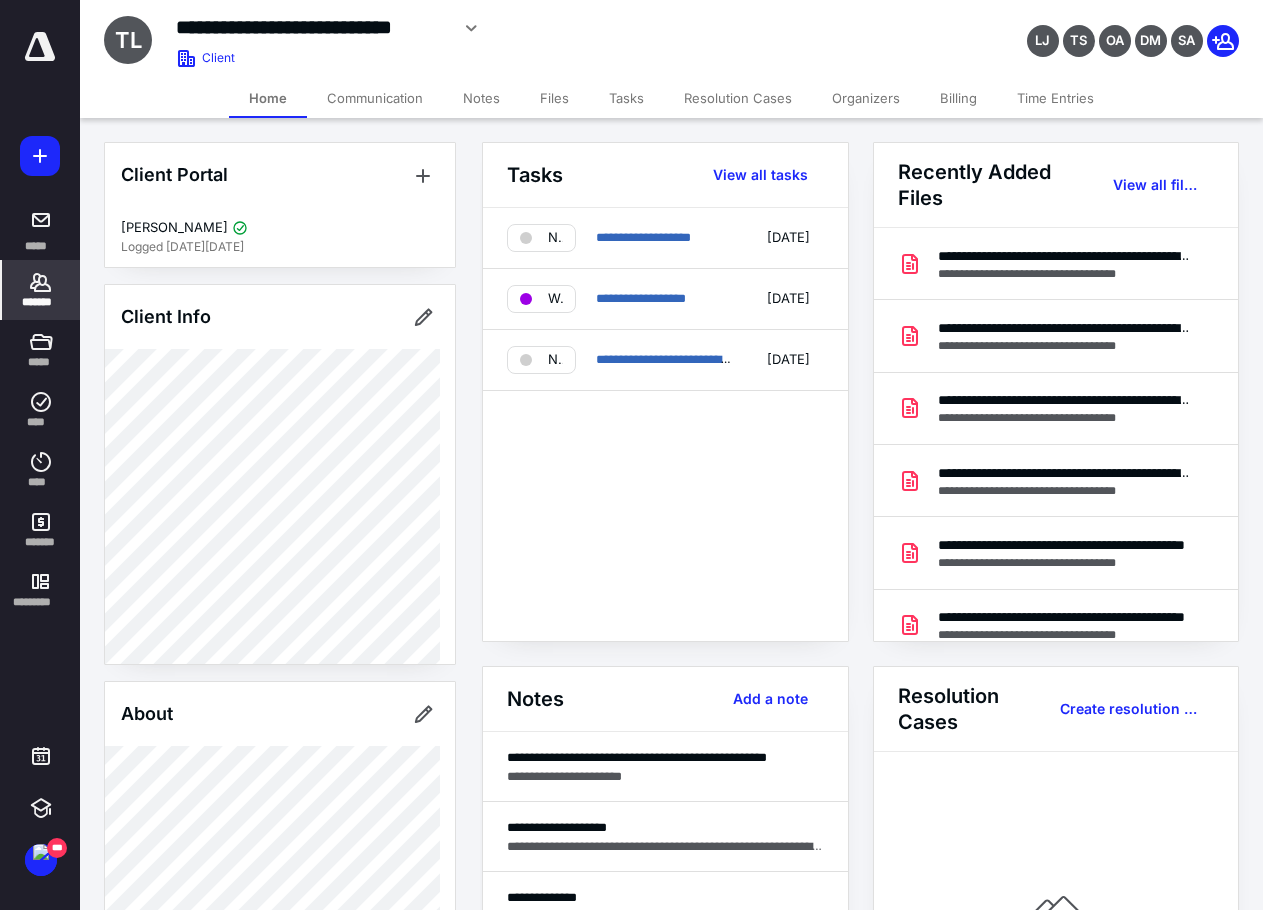 click on "Billing" at bounding box center [958, 98] 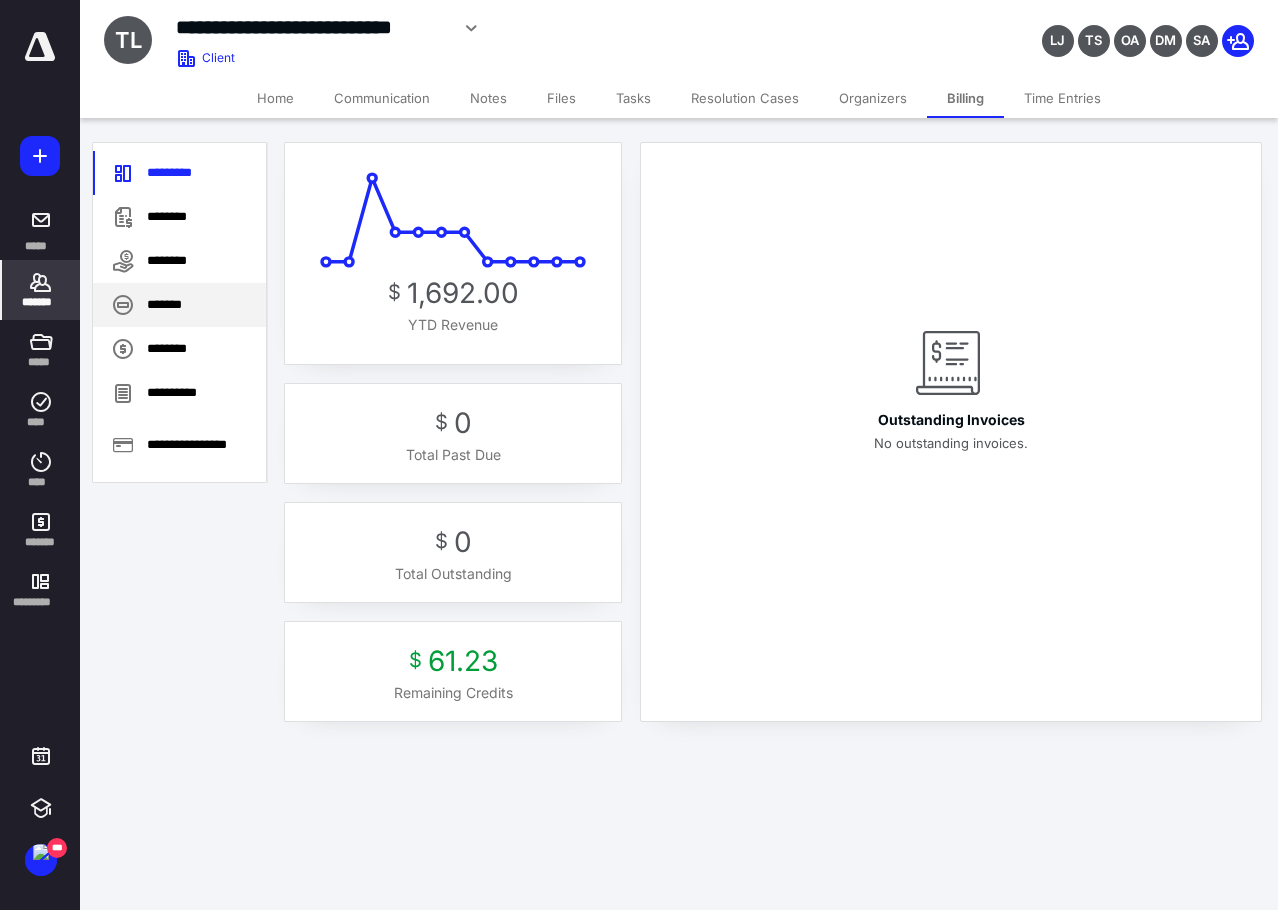 click on "*******" at bounding box center (179, 305) 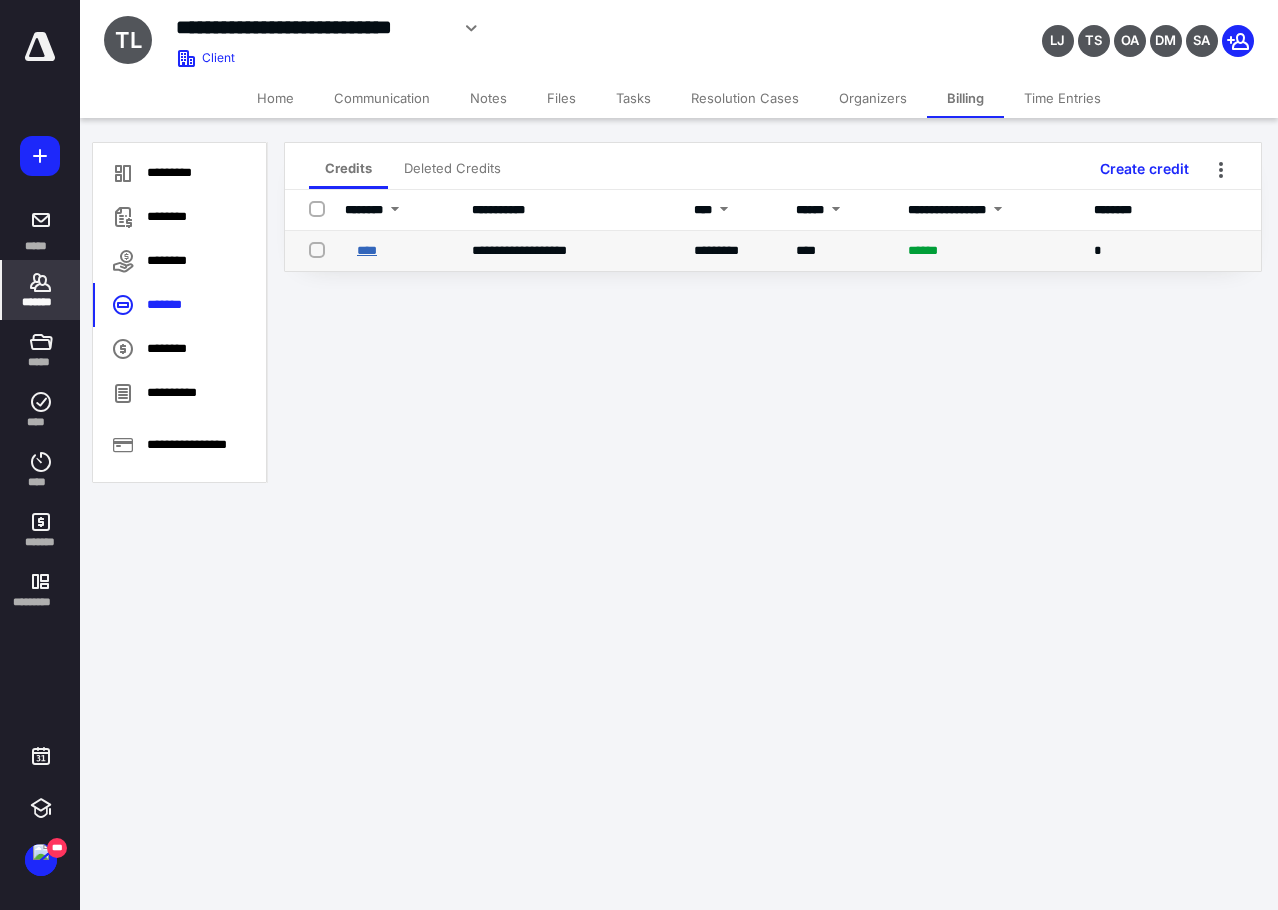 click on "****" at bounding box center [367, 250] 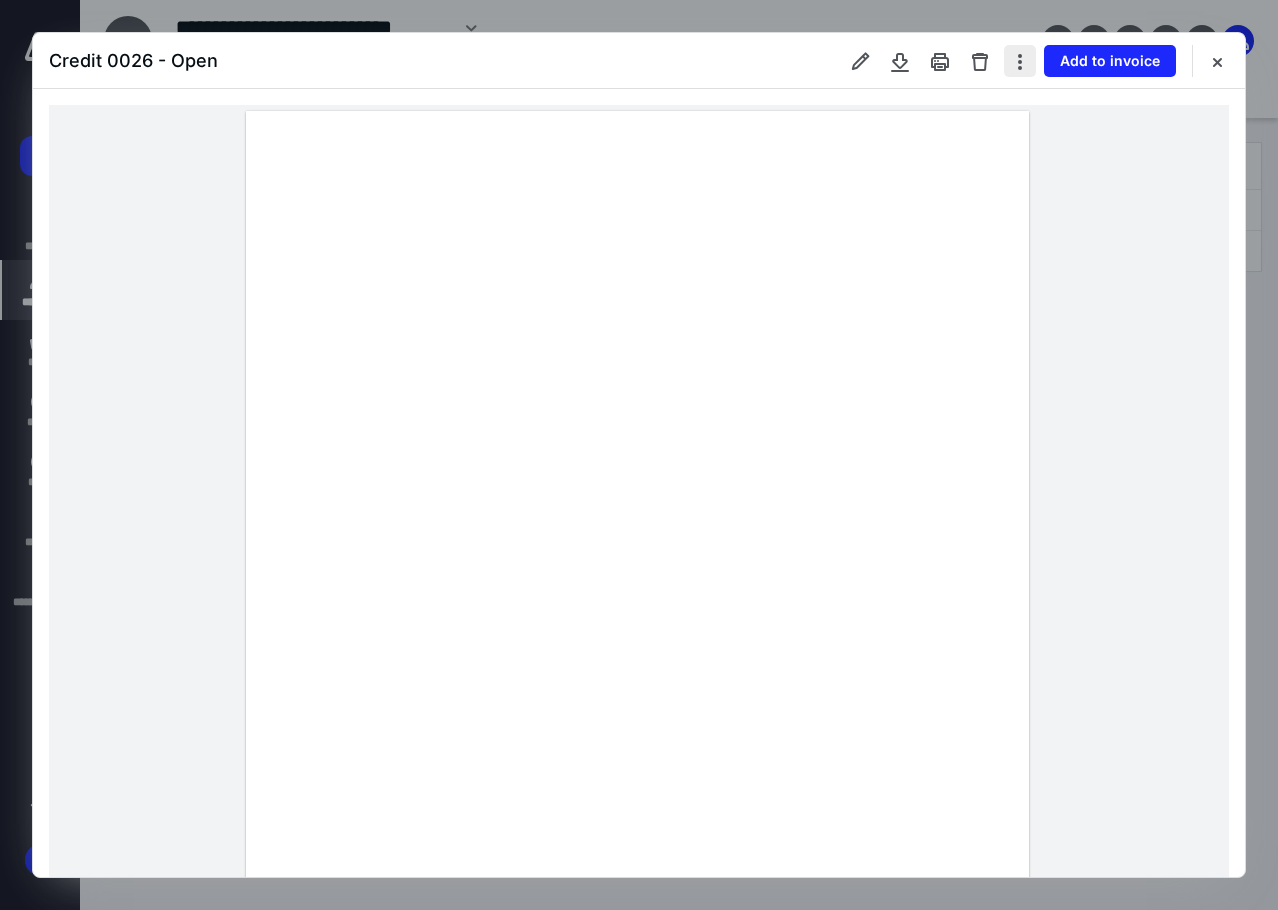 click at bounding box center [1020, 61] 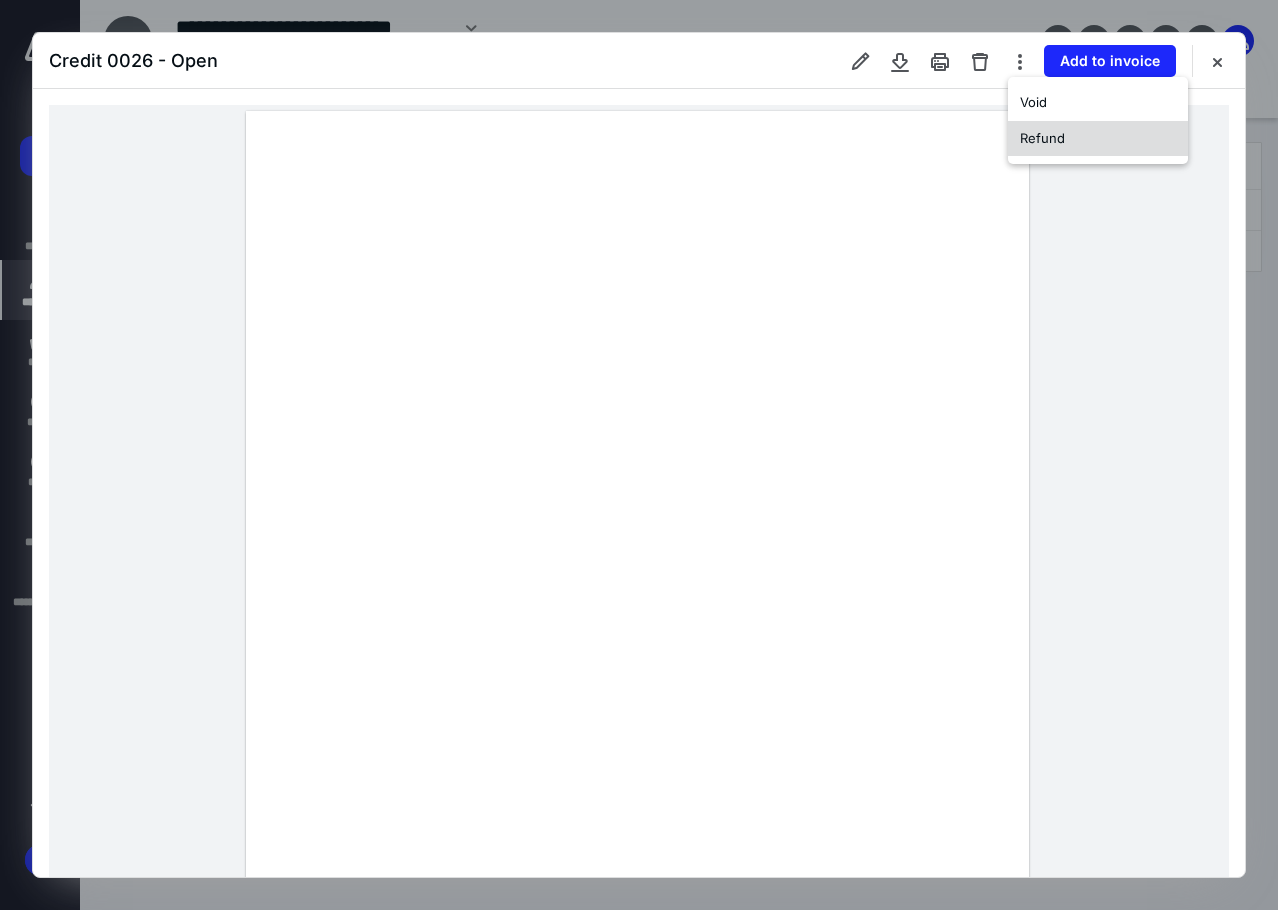 click on "Refund" at bounding box center [1098, 139] 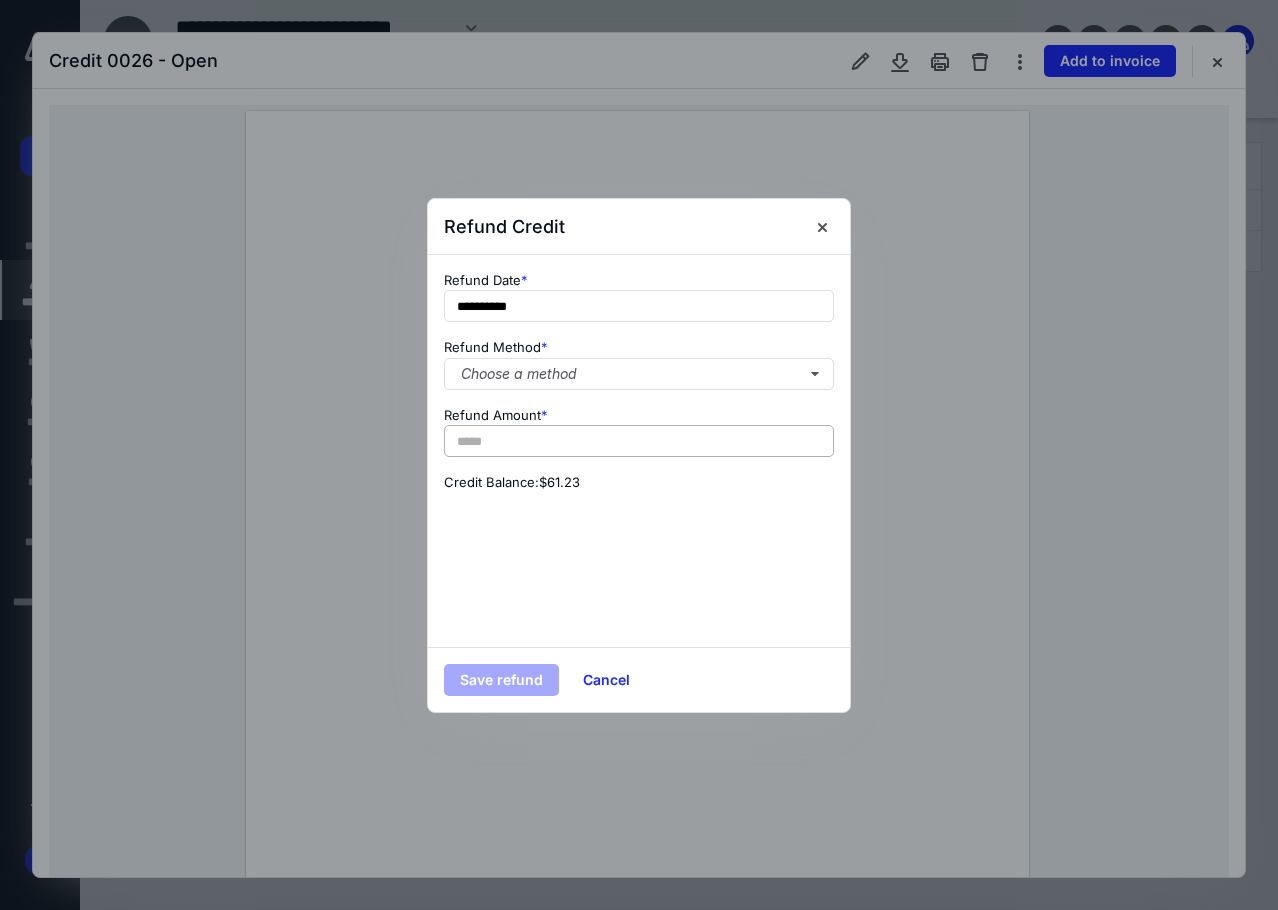 click on "Refund Amount * * *****" at bounding box center [639, 432] 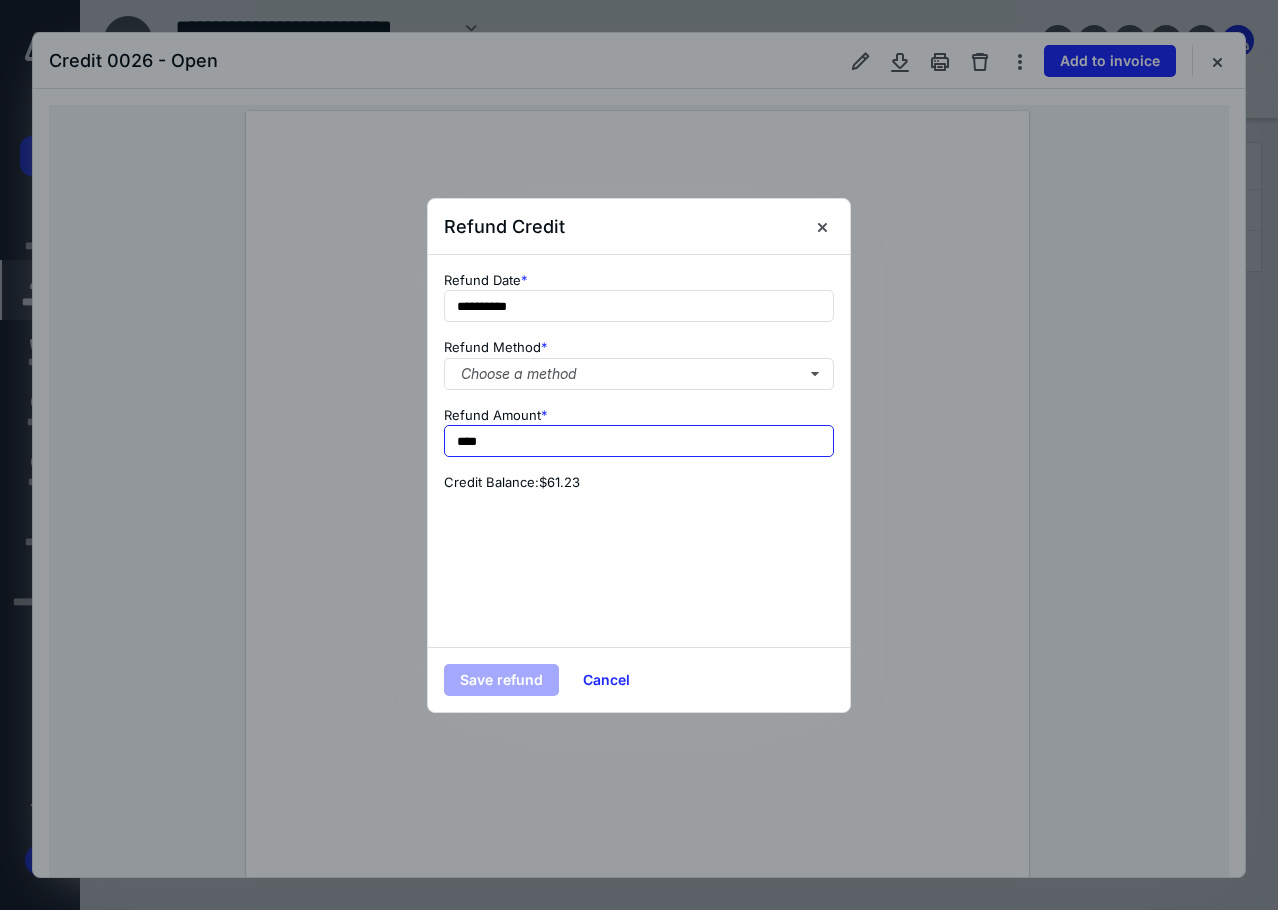 type on "*****" 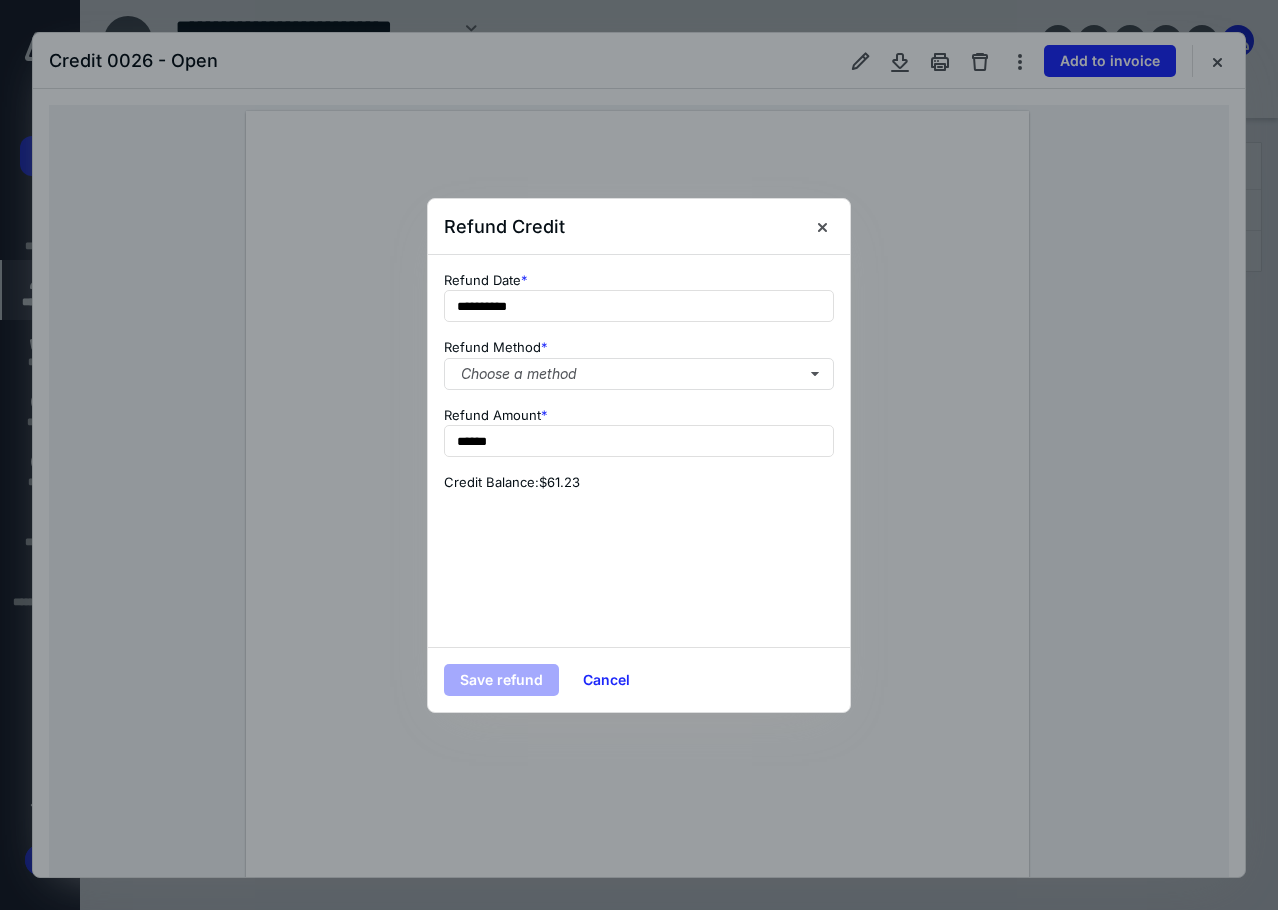 click on "**********" at bounding box center [639, 451] 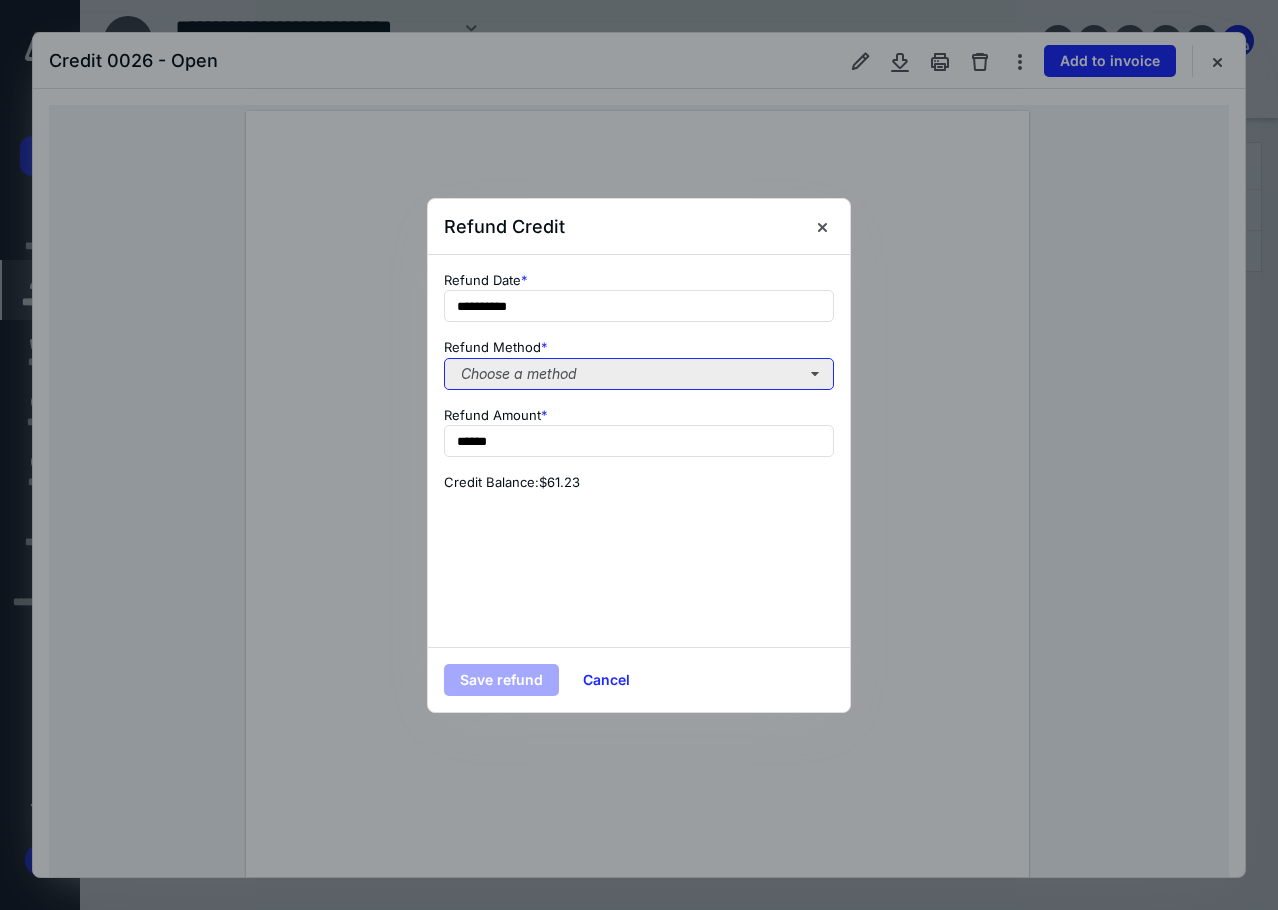 click on "Choose a method" at bounding box center [639, 374] 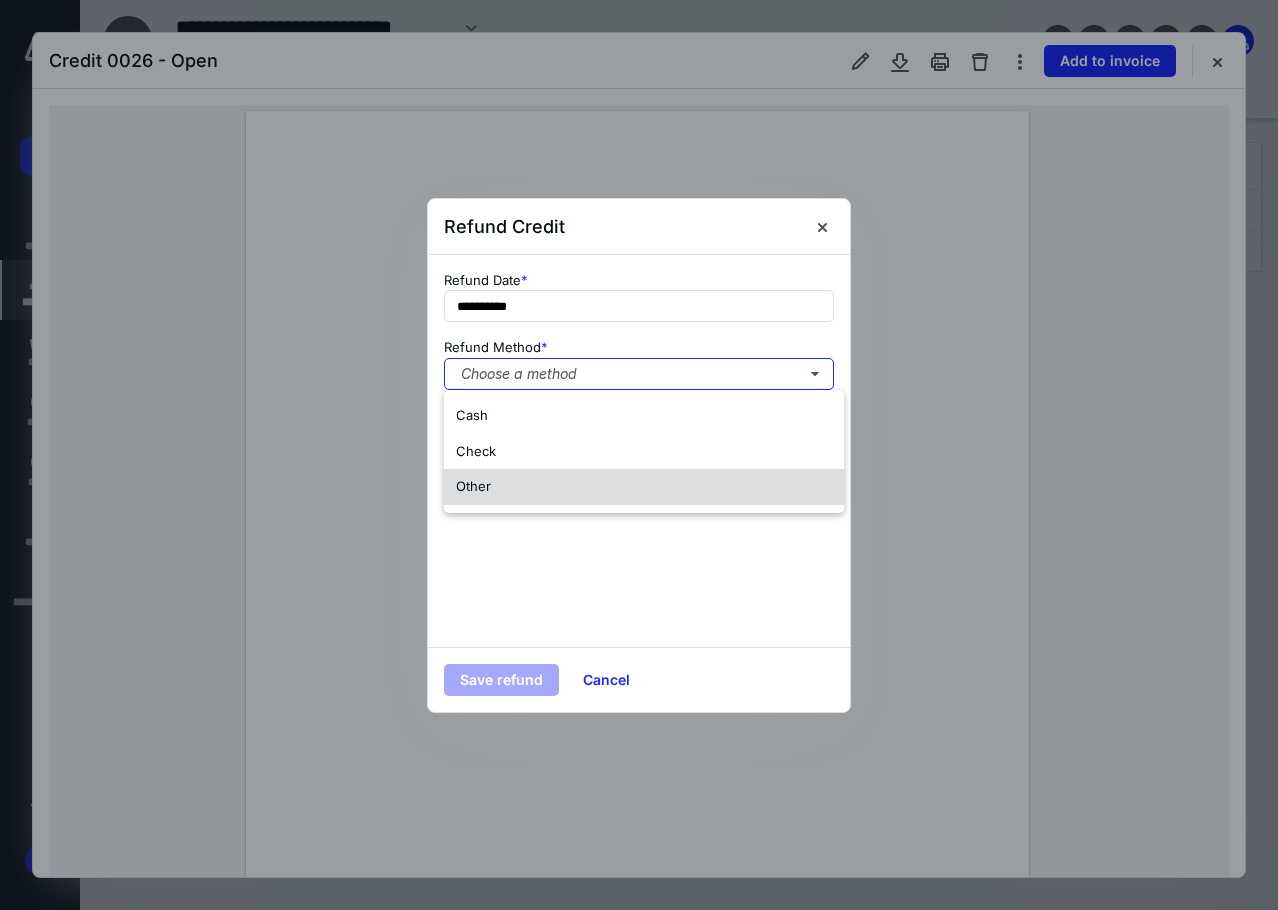 click on "Other" at bounding box center (644, 487) 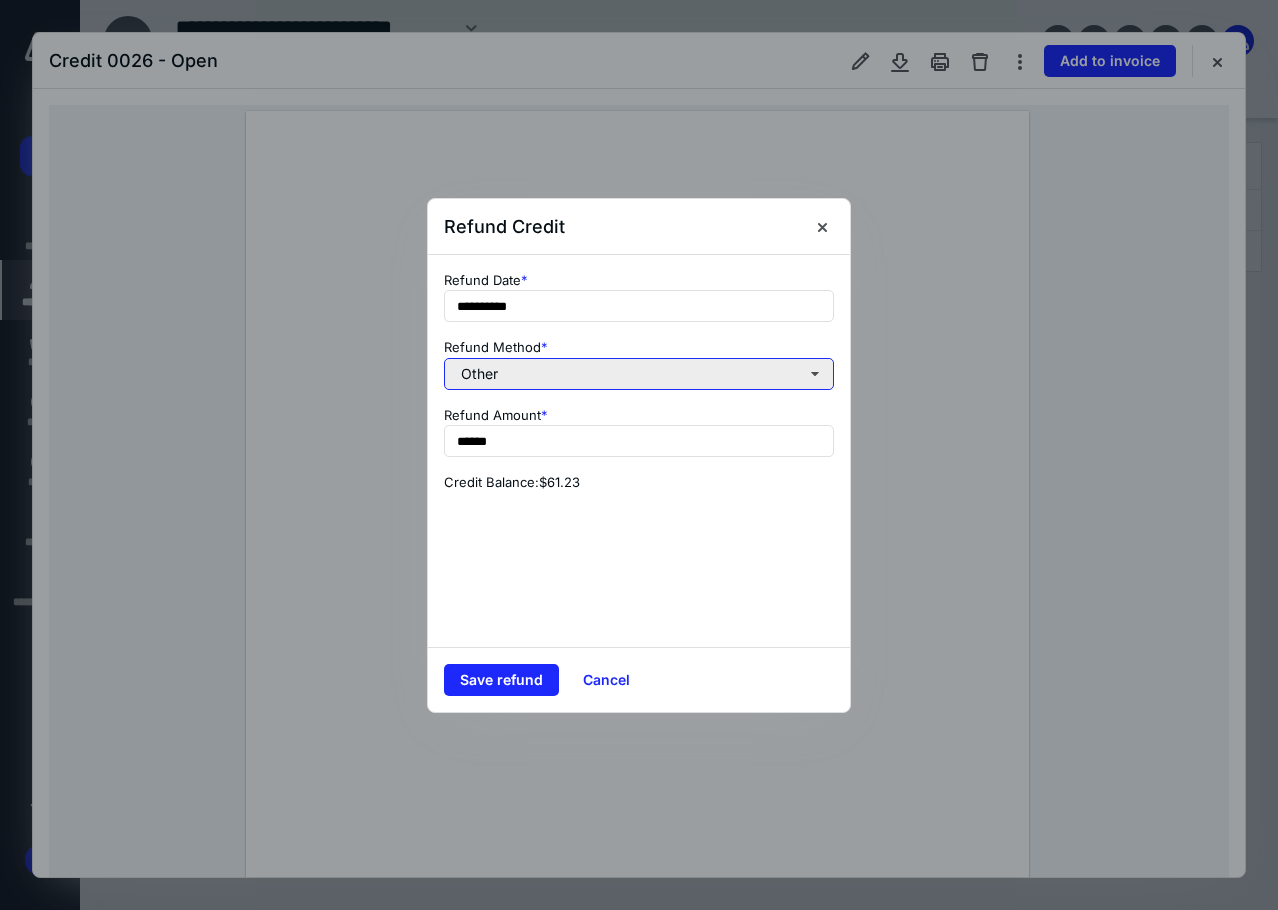 click on "Other" at bounding box center [639, 374] 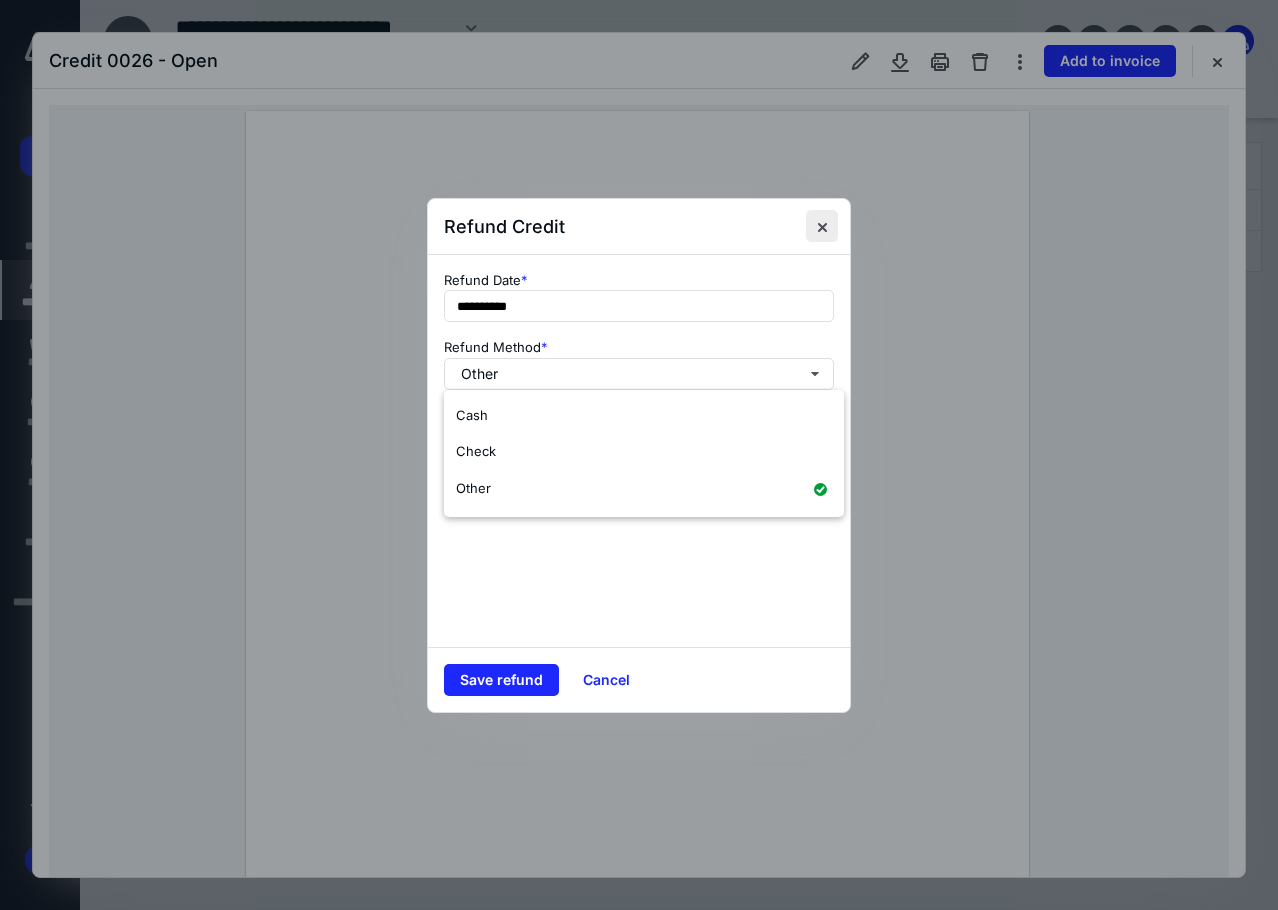 click at bounding box center [822, 226] 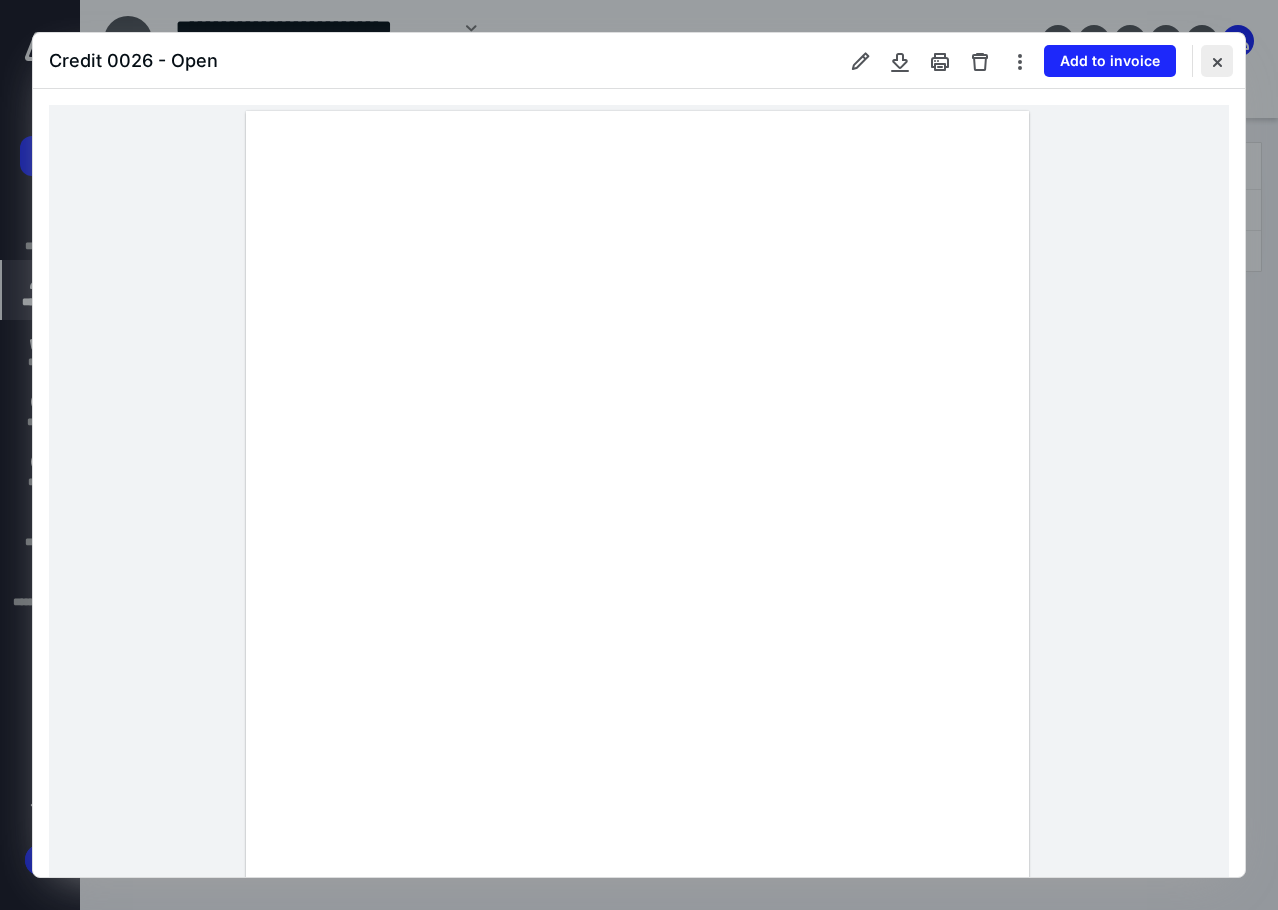 click at bounding box center (1217, 61) 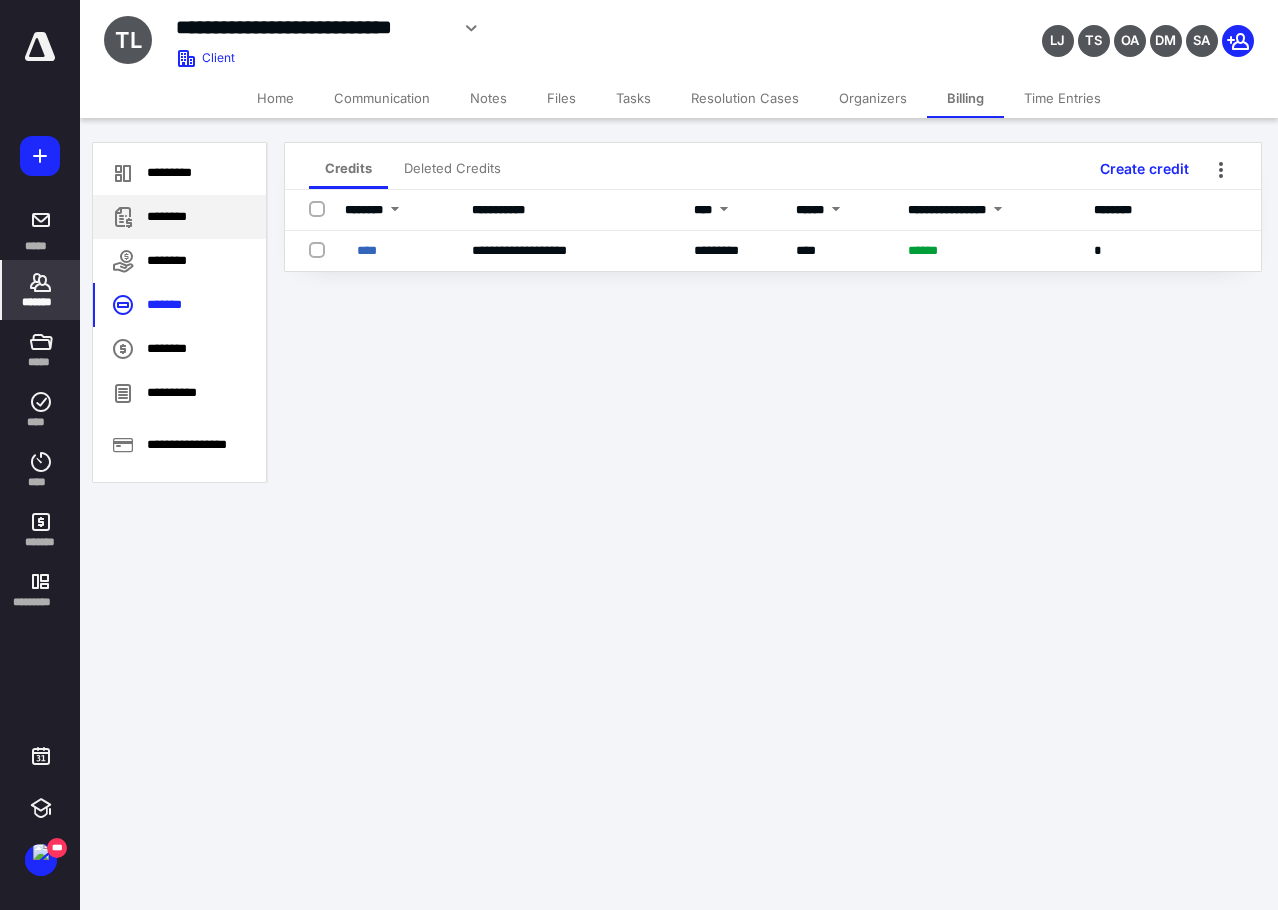 click on "********" at bounding box center [179, 217] 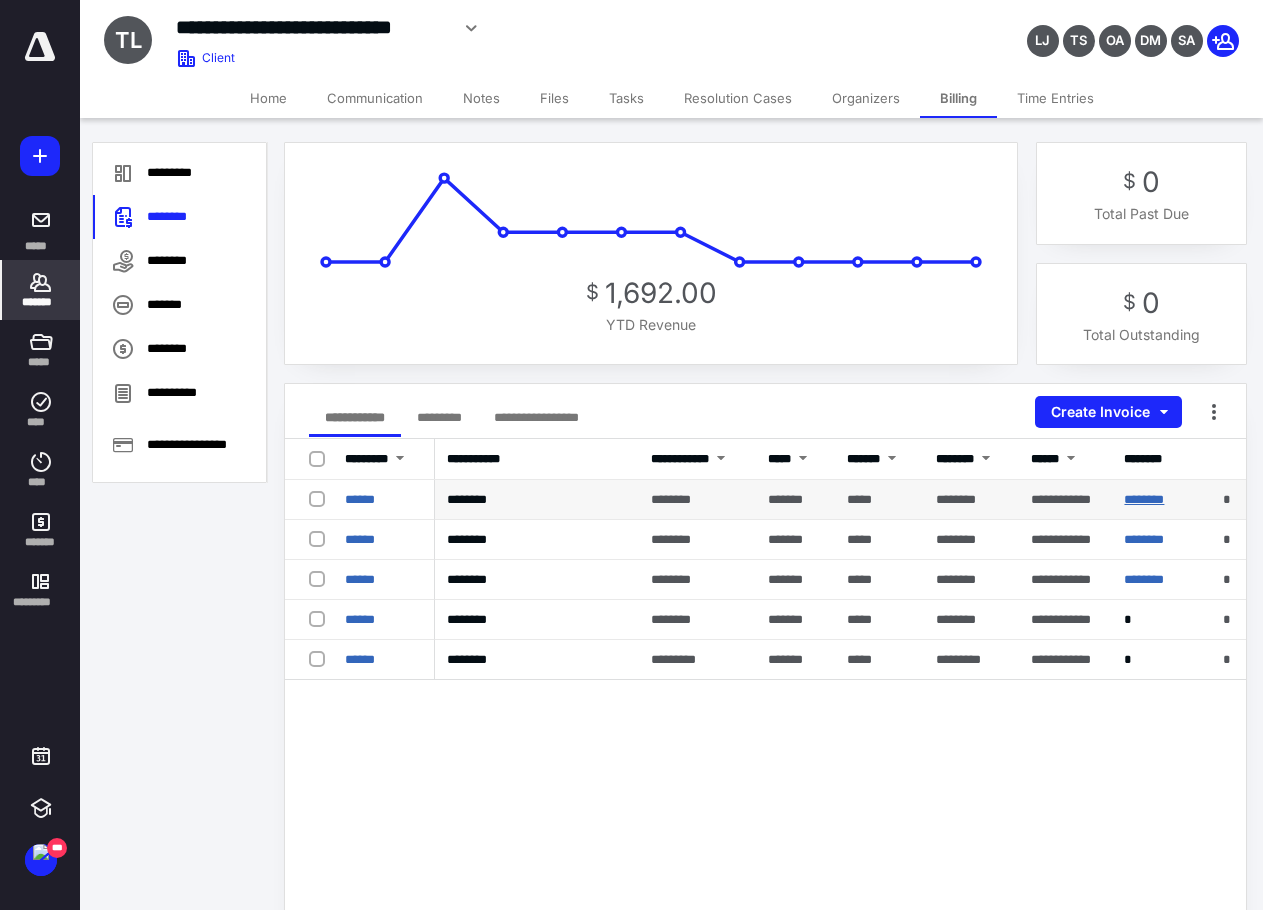 click on "********" at bounding box center [1144, 499] 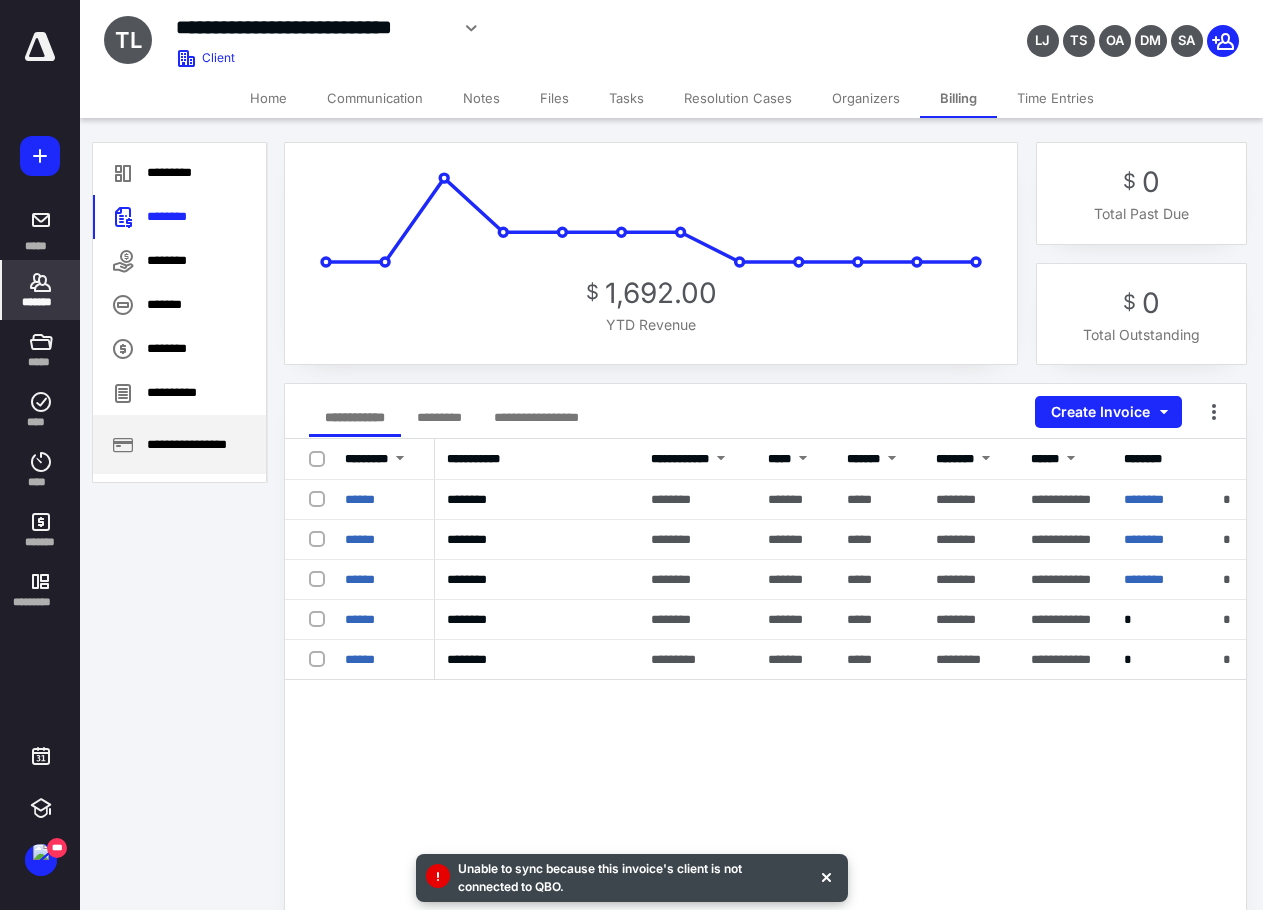 click on "**********" at bounding box center (179, 444) 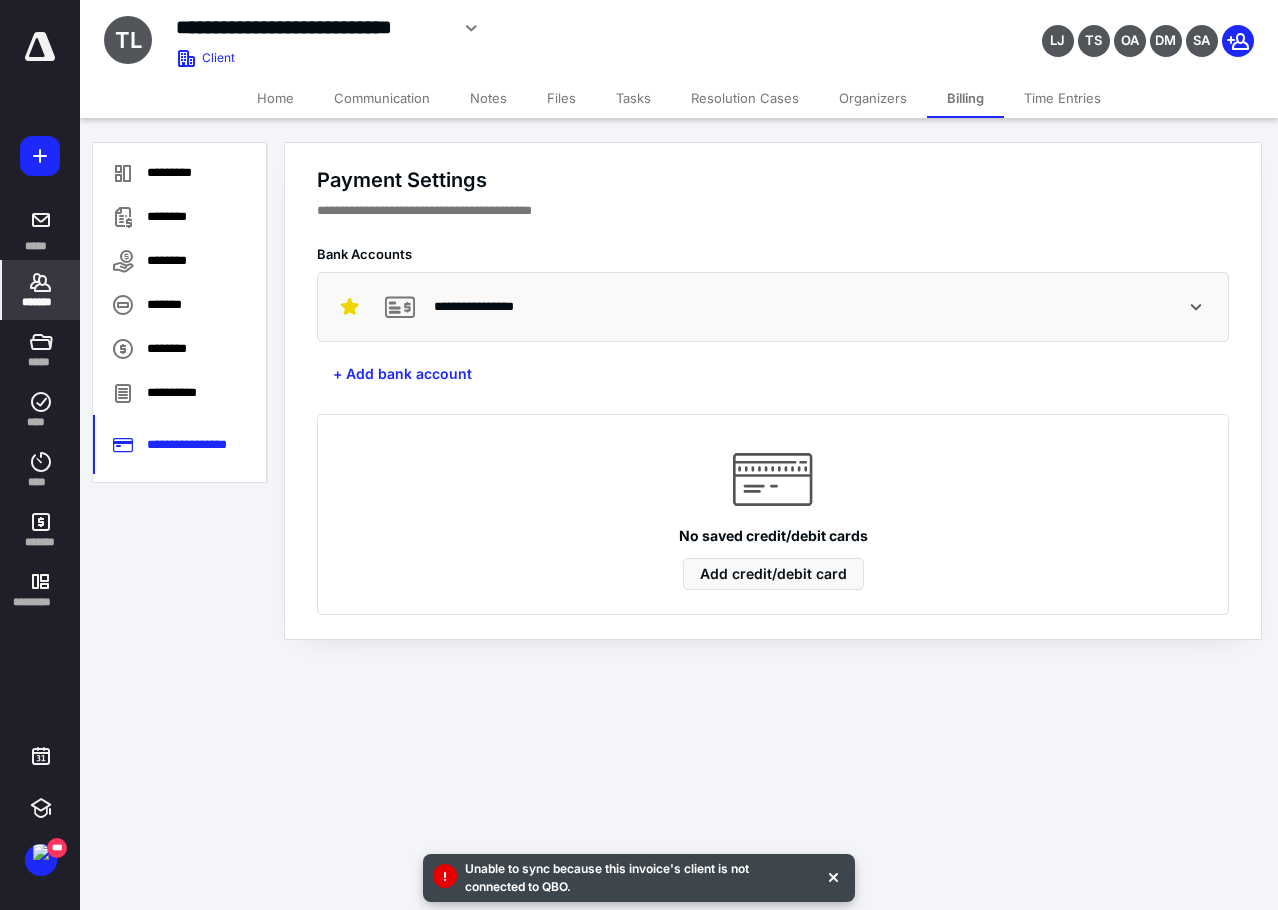 click on "**********" at bounding box center [493, 307] 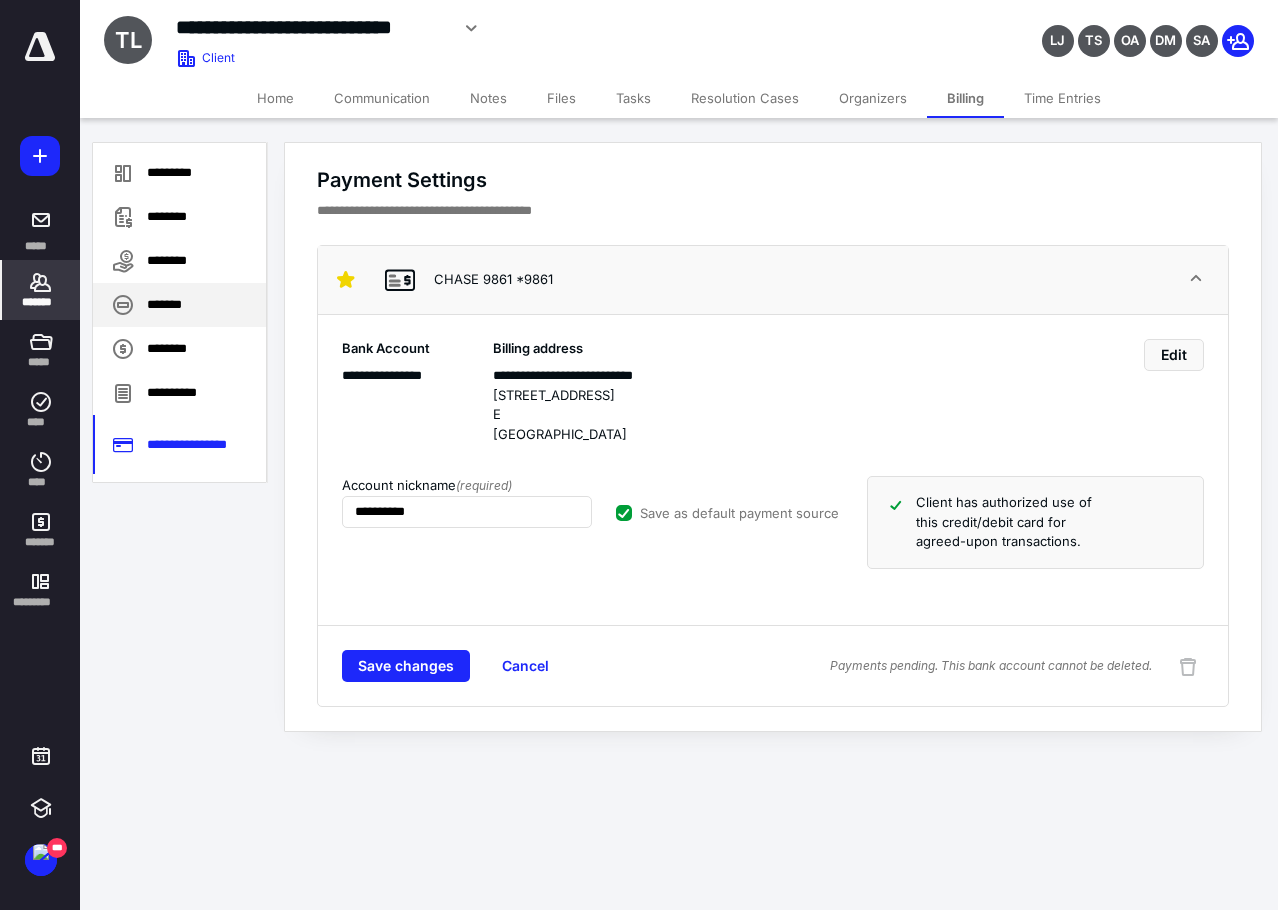 click on "*******" at bounding box center (179, 305) 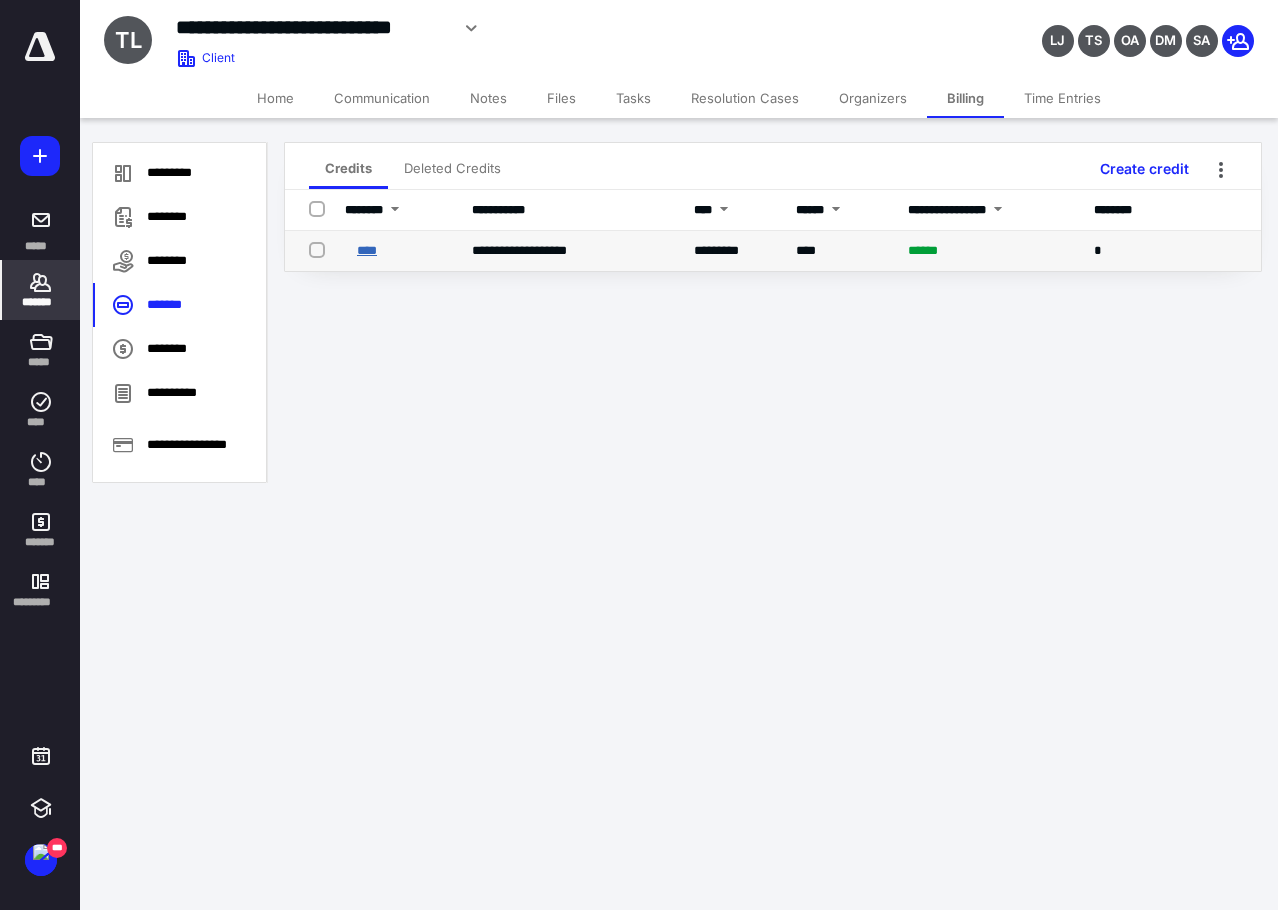 click on "****" at bounding box center [367, 250] 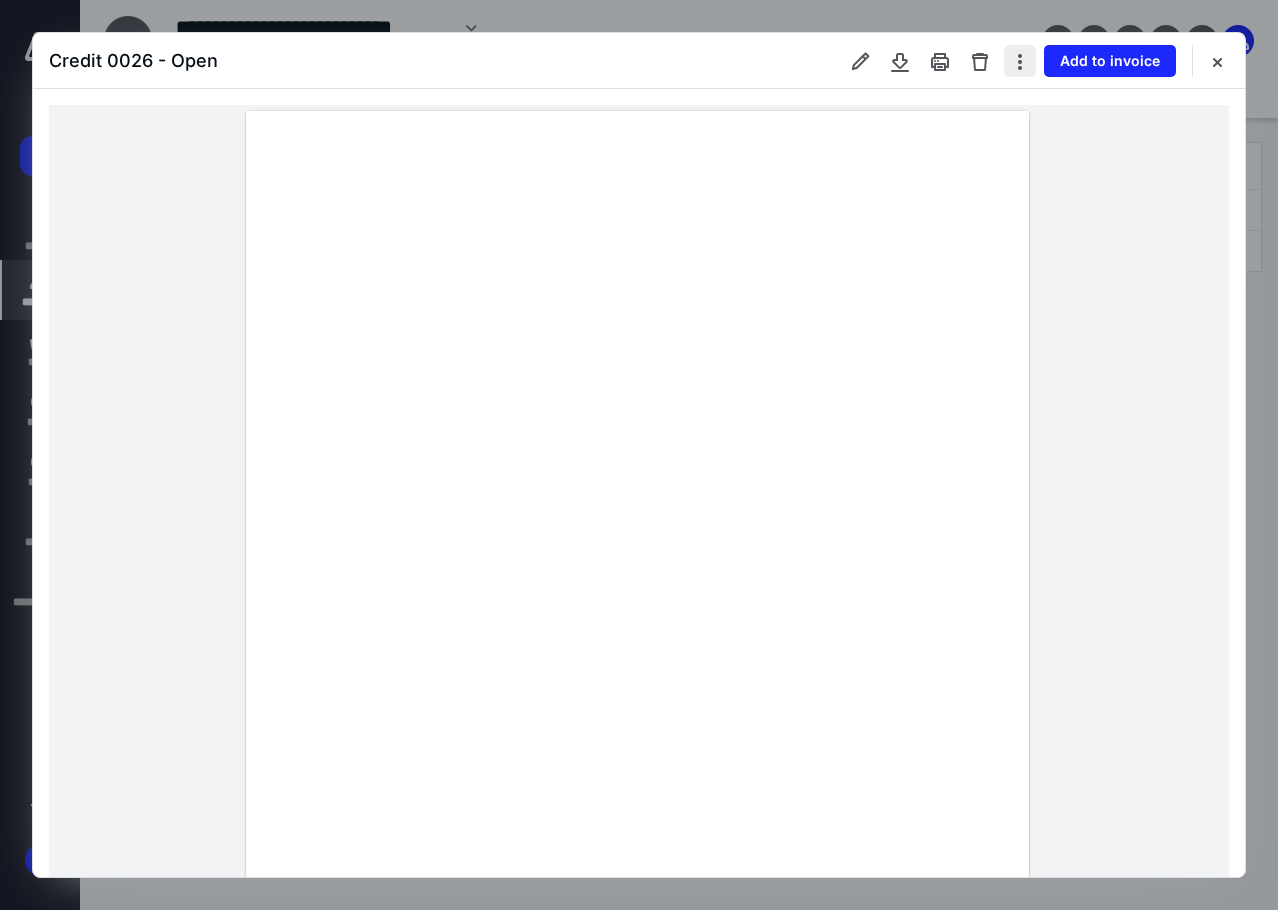 click at bounding box center [1020, 61] 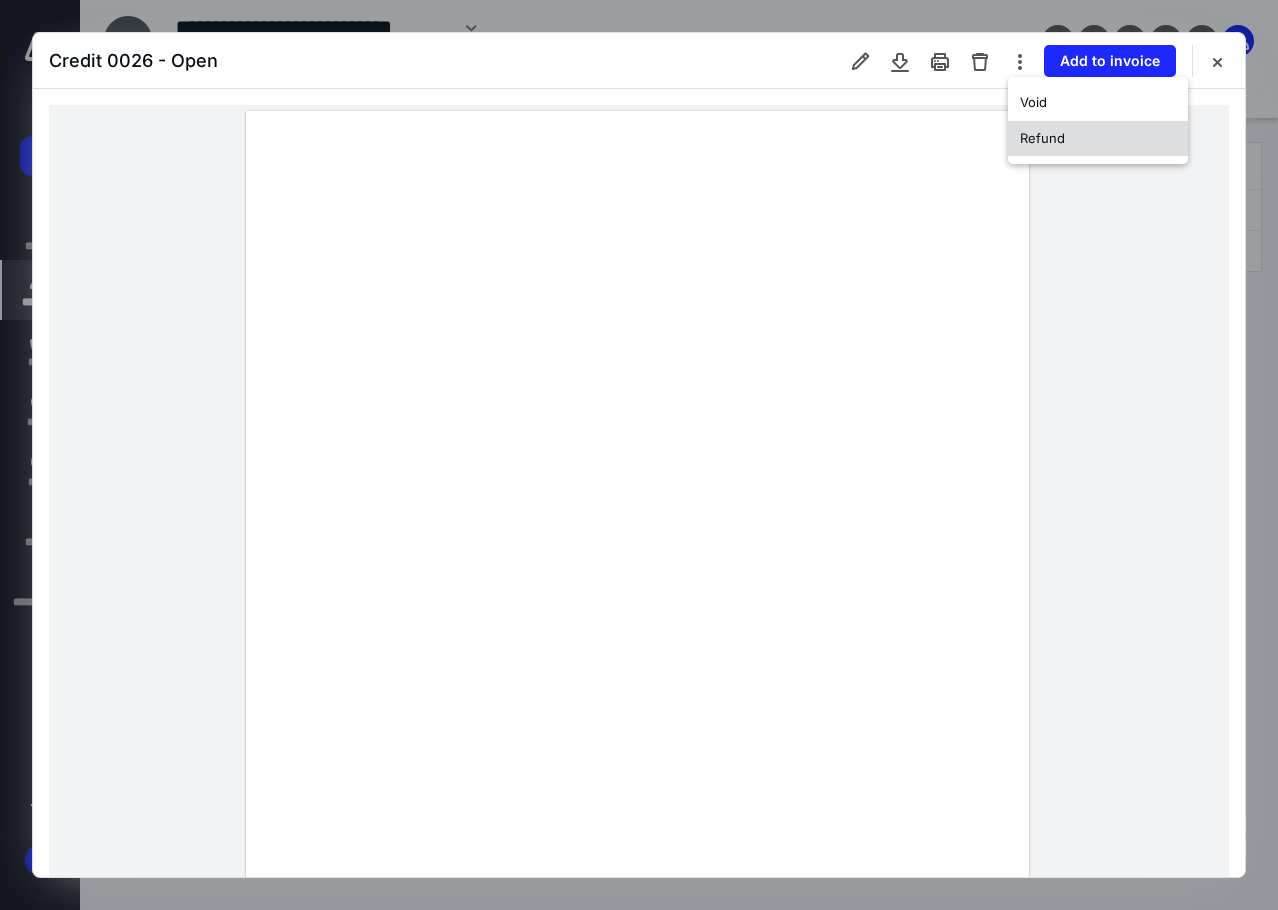 click on "Refund" at bounding box center [1098, 139] 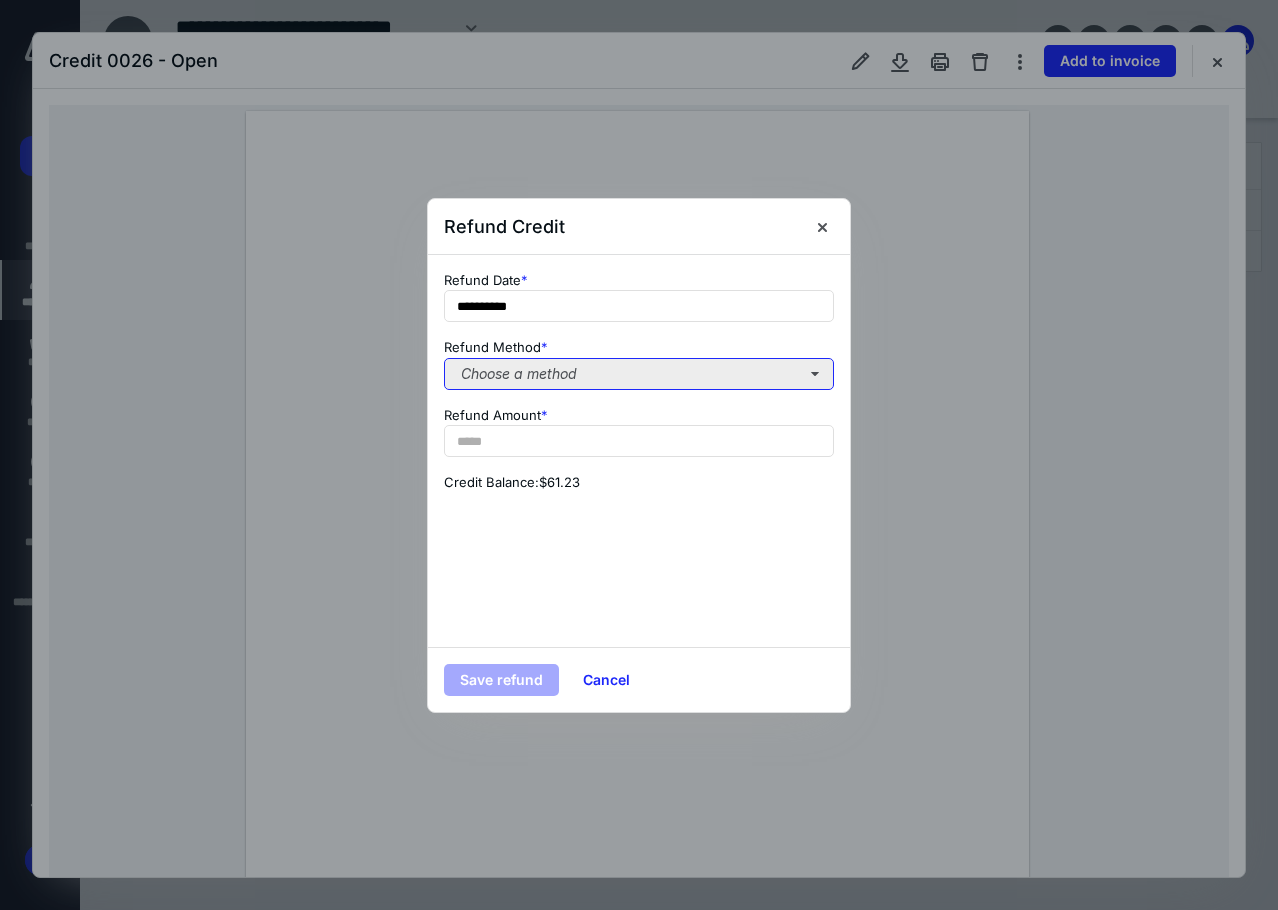 click on "Choose a method" at bounding box center [639, 374] 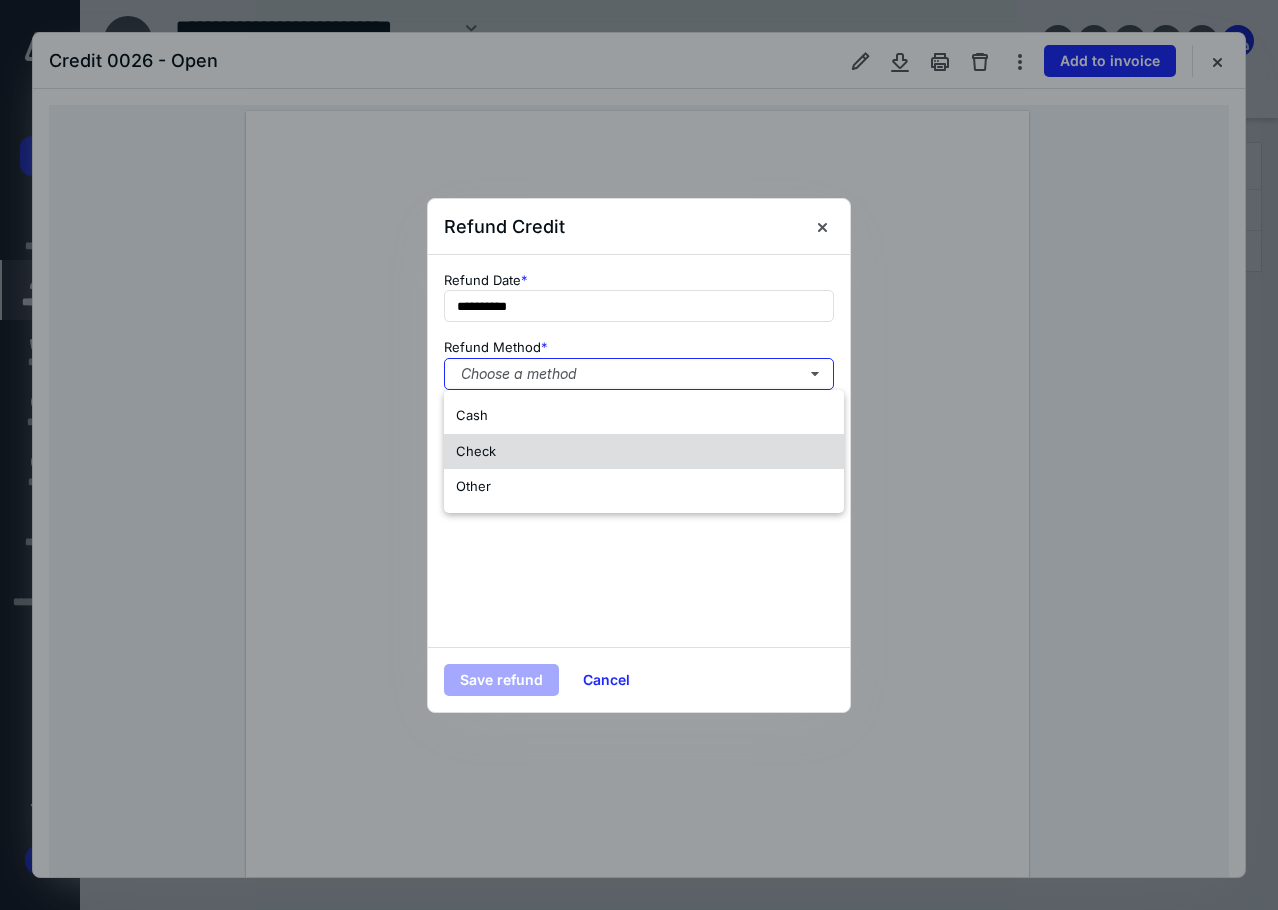 click on "Check" at bounding box center (644, 452) 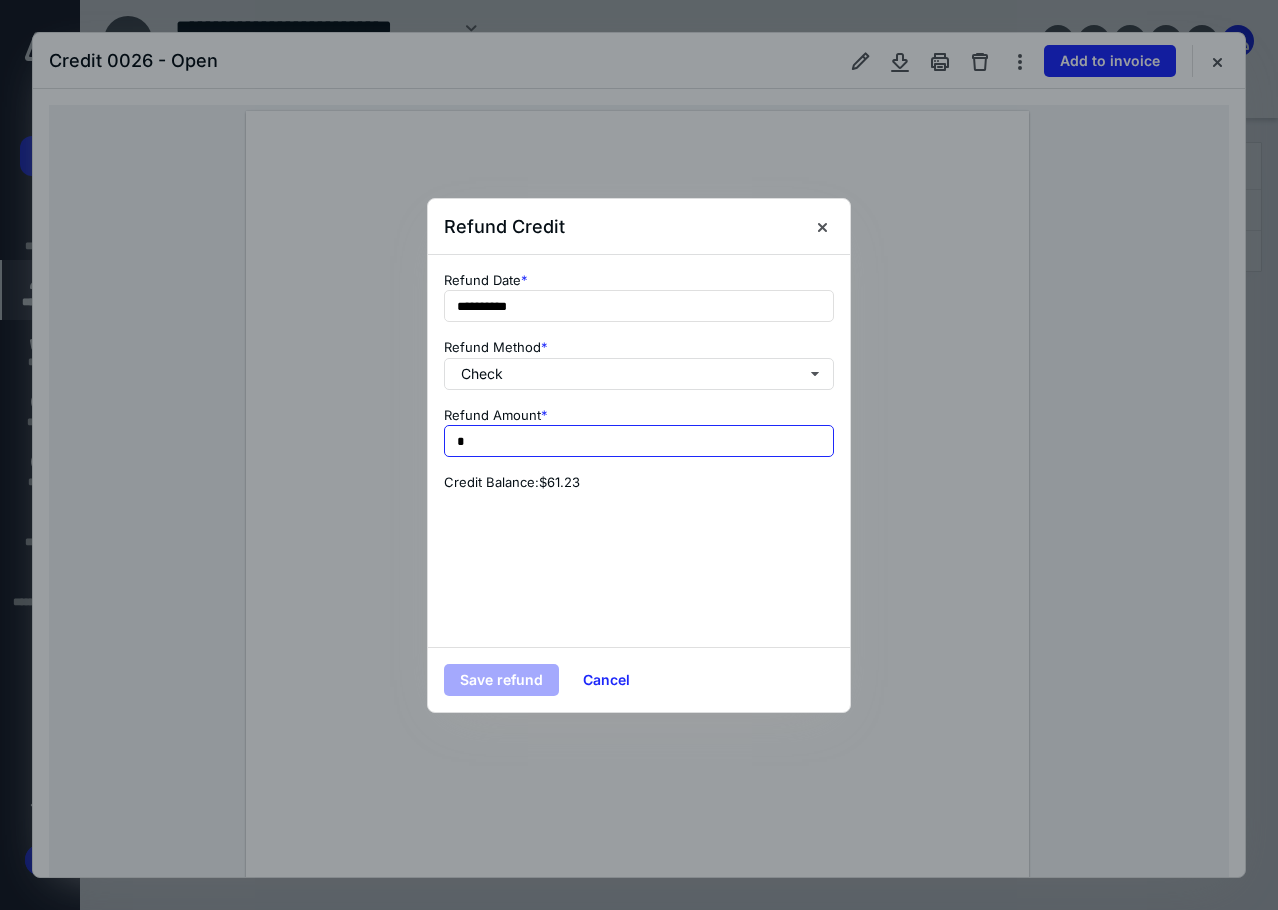 click on "Refund Amount * * *****" at bounding box center (639, 432) 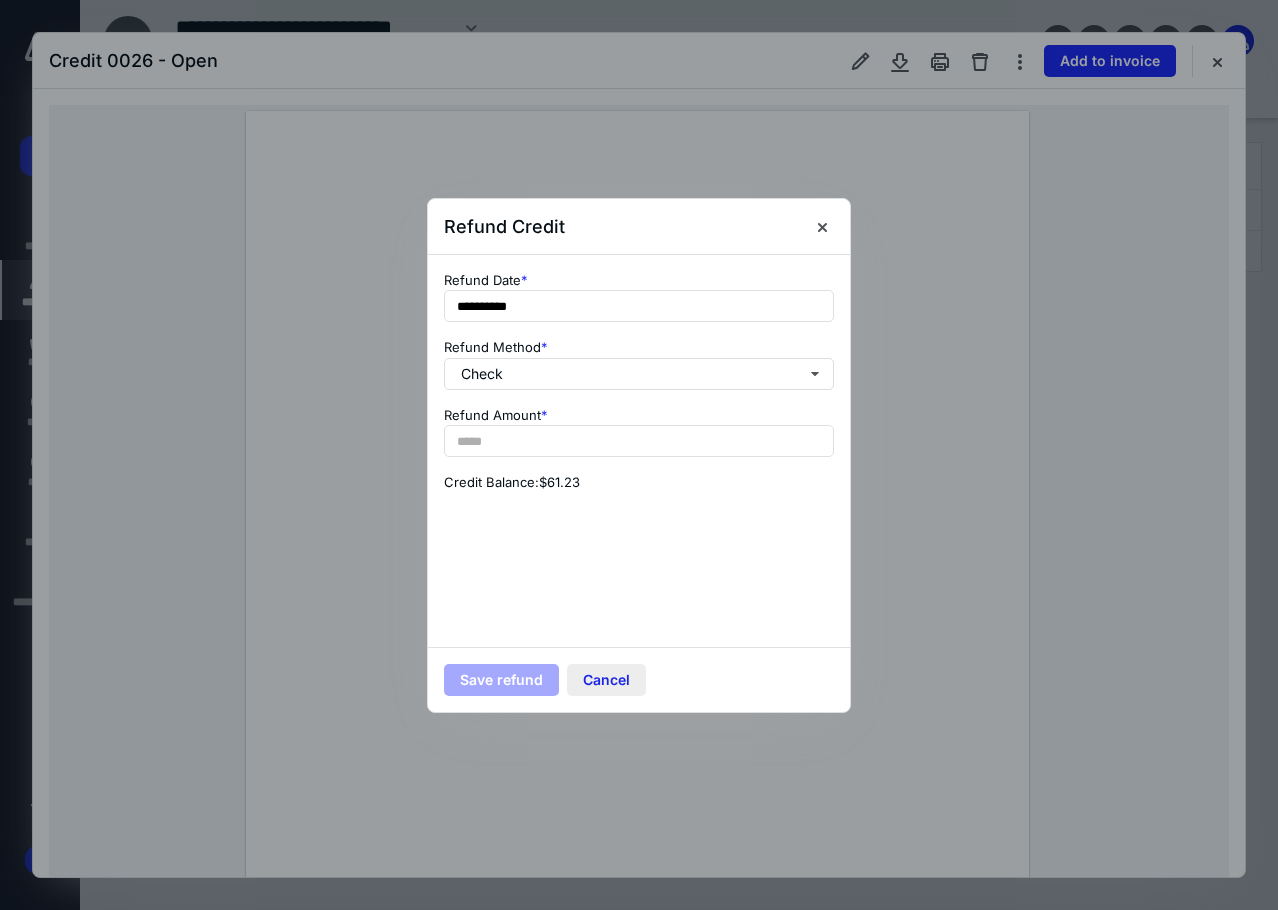 click on "Cancel" at bounding box center [606, 680] 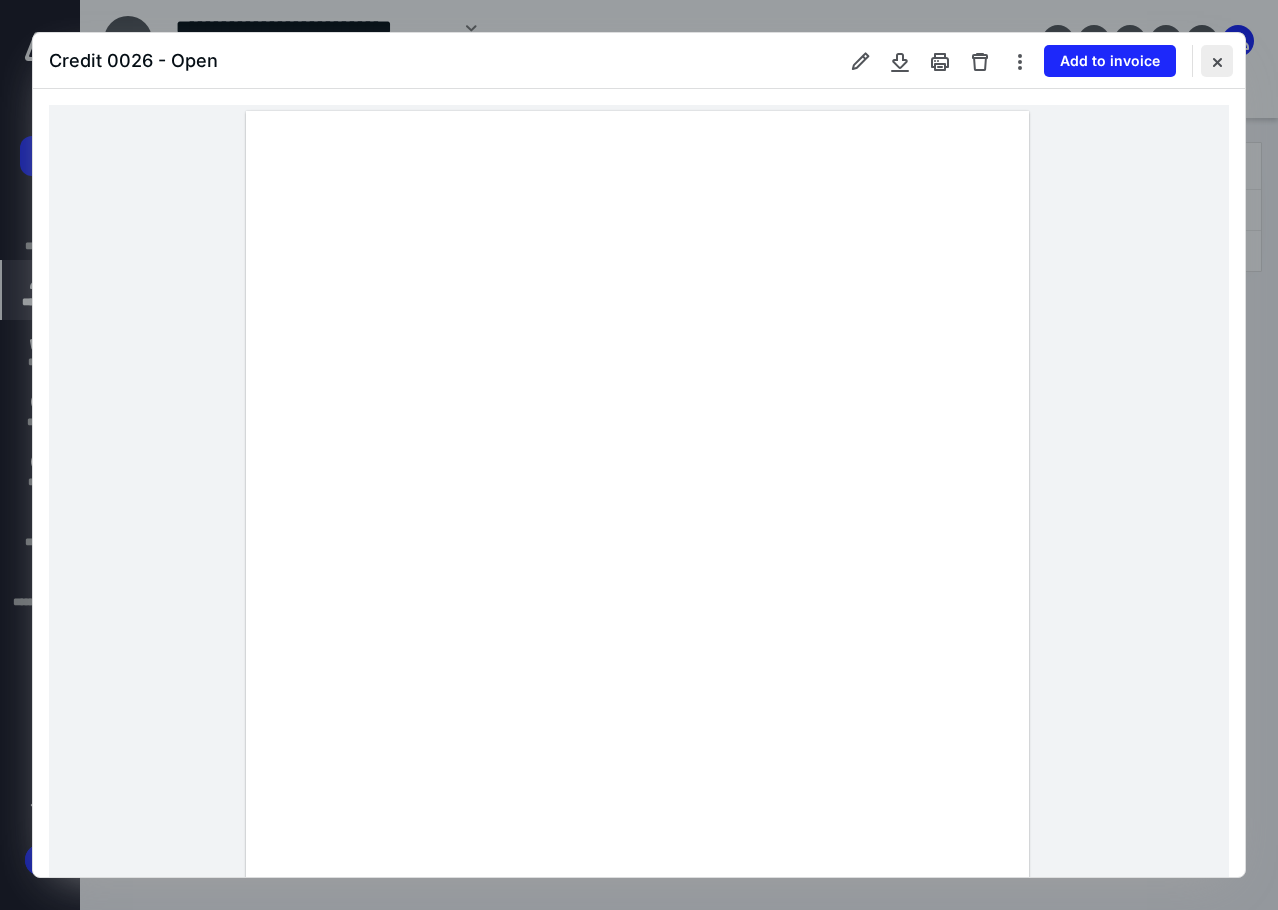 click at bounding box center (1217, 61) 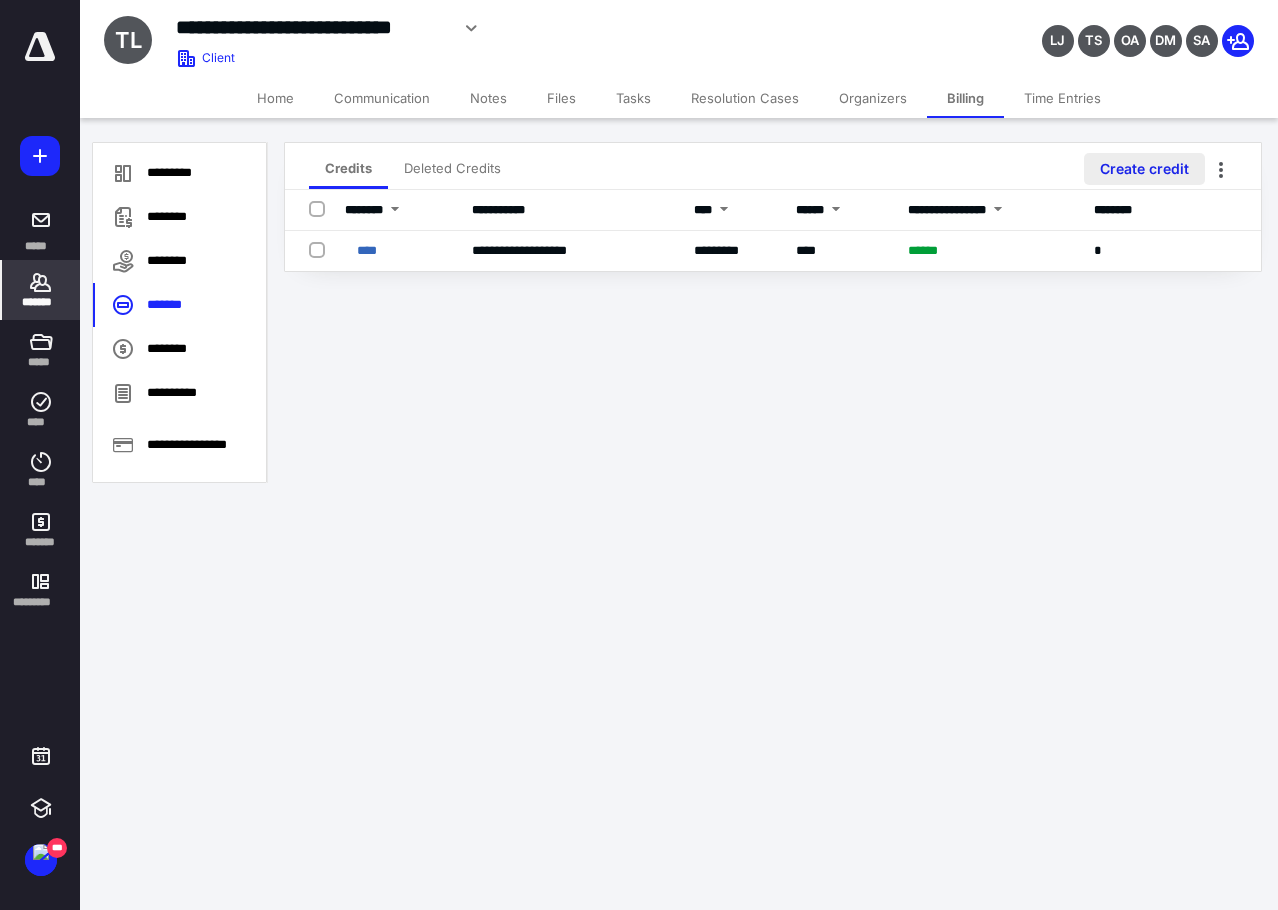 click on "Create credit" at bounding box center (1144, 169) 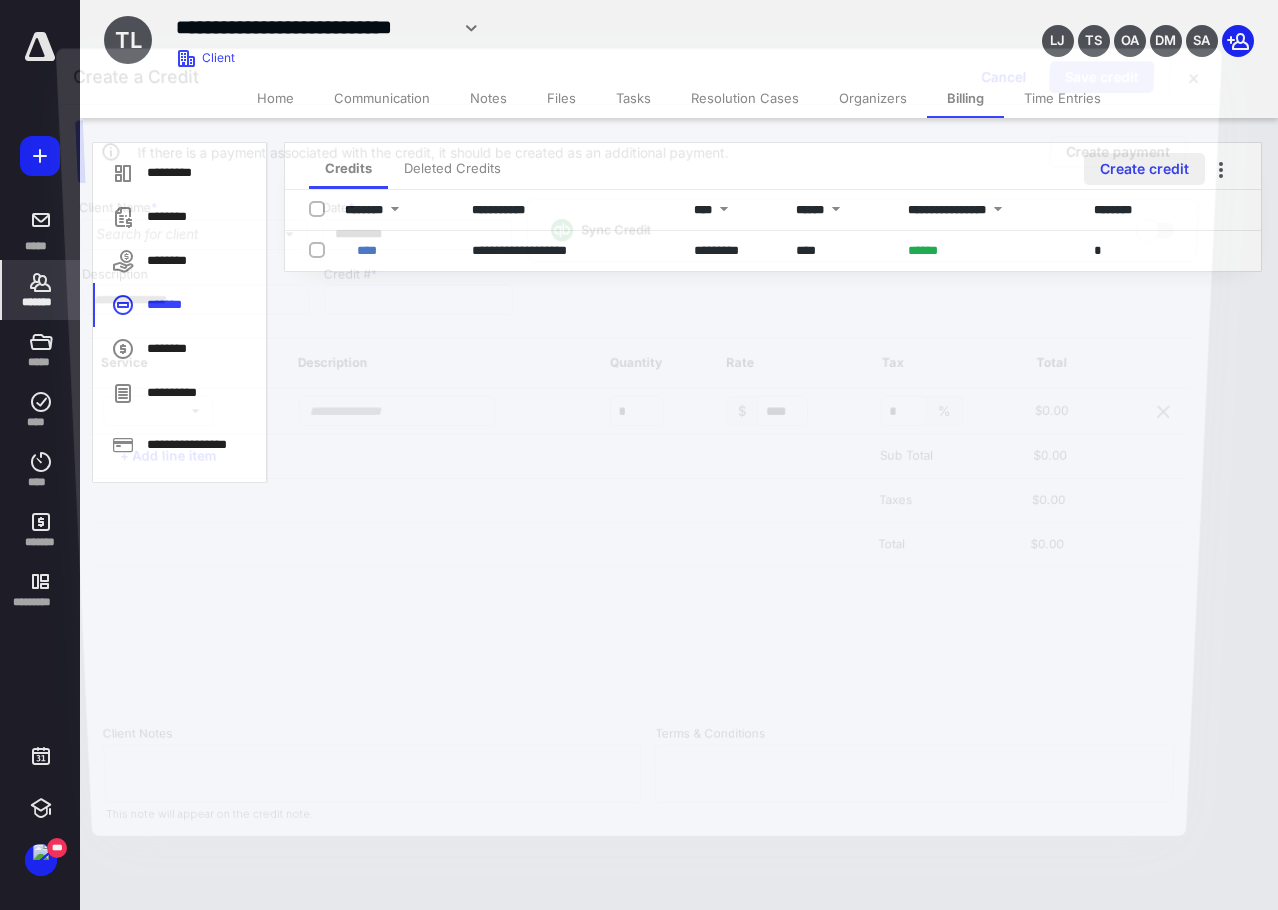 type on "****" 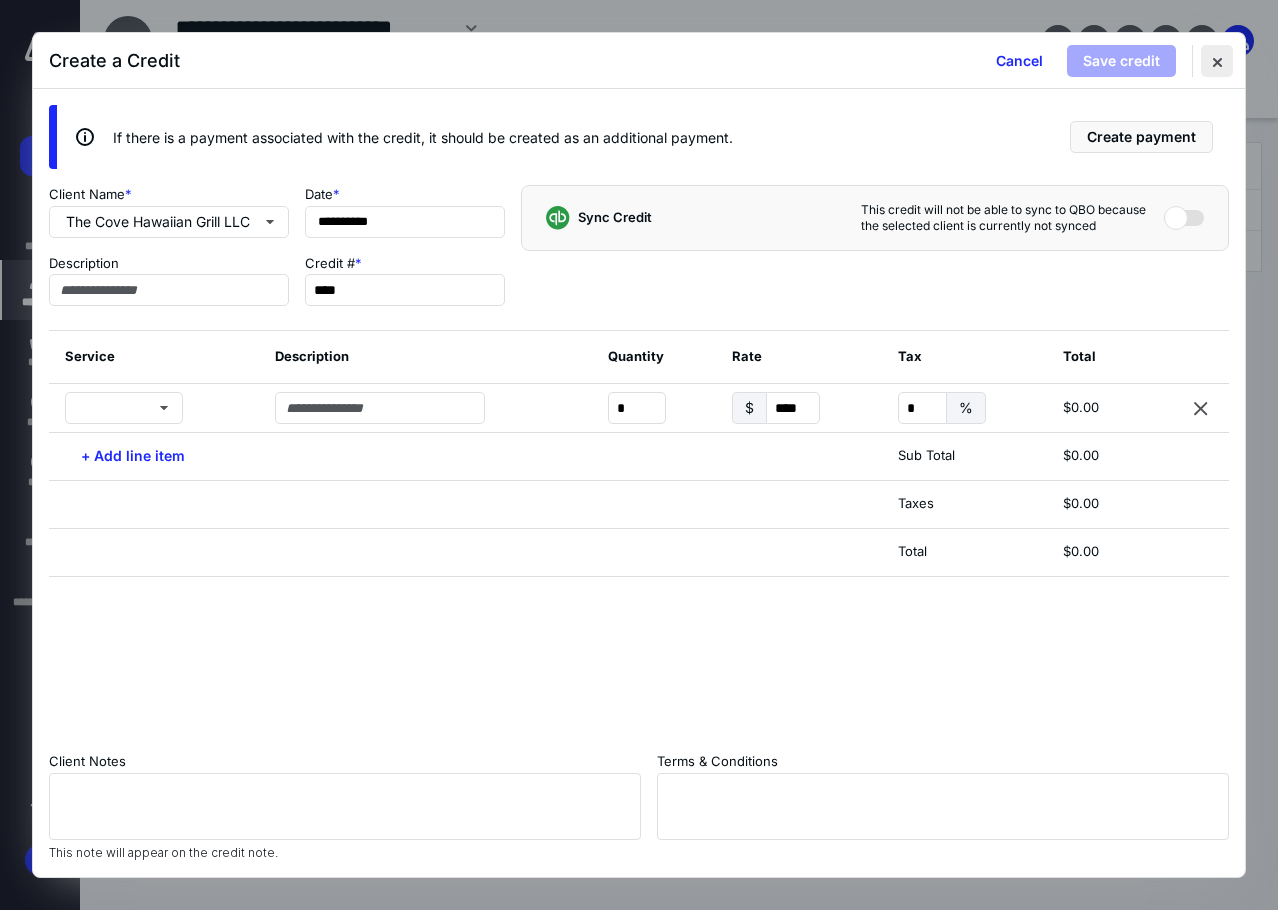 click at bounding box center [1217, 61] 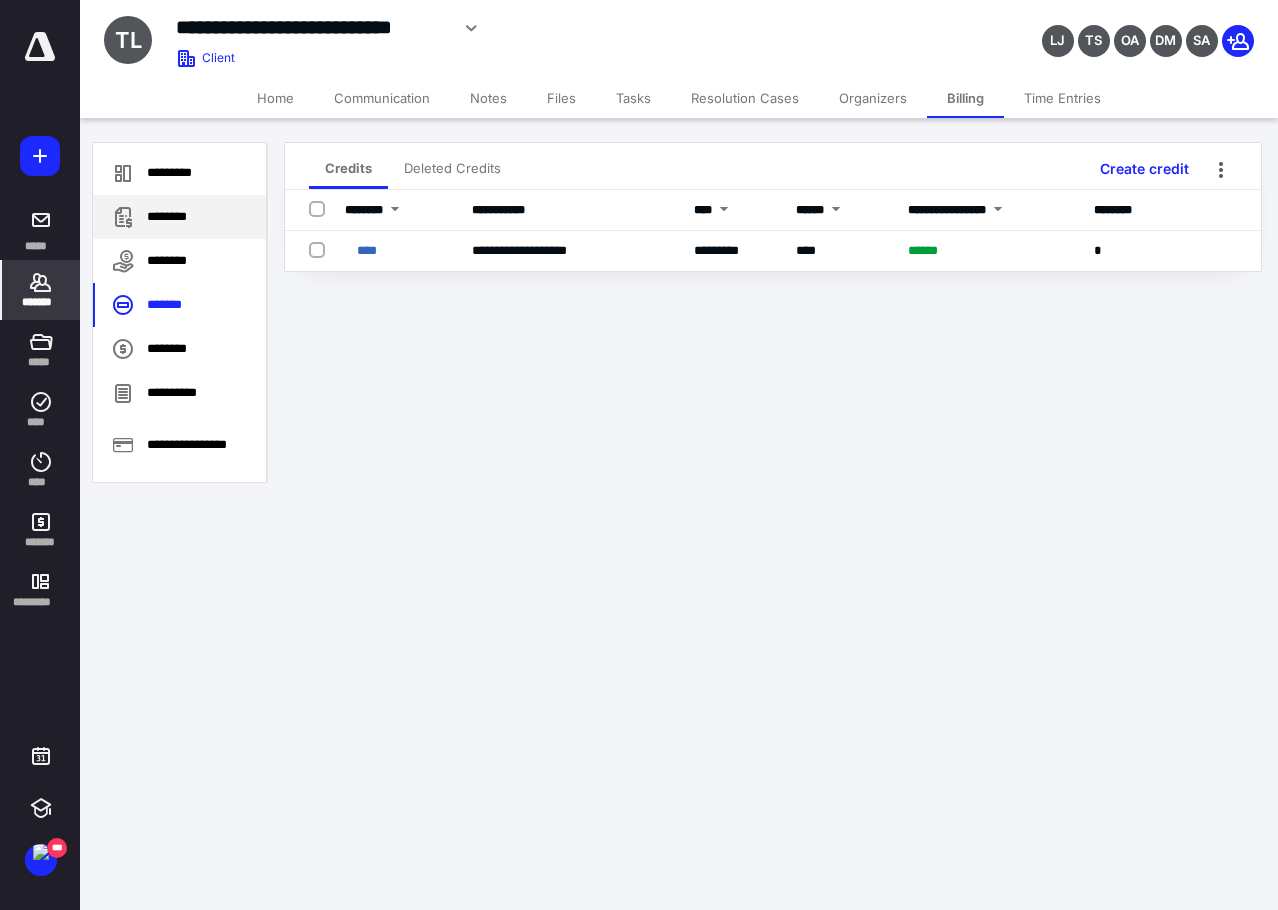 click on "********" at bounding box center (179, 217) 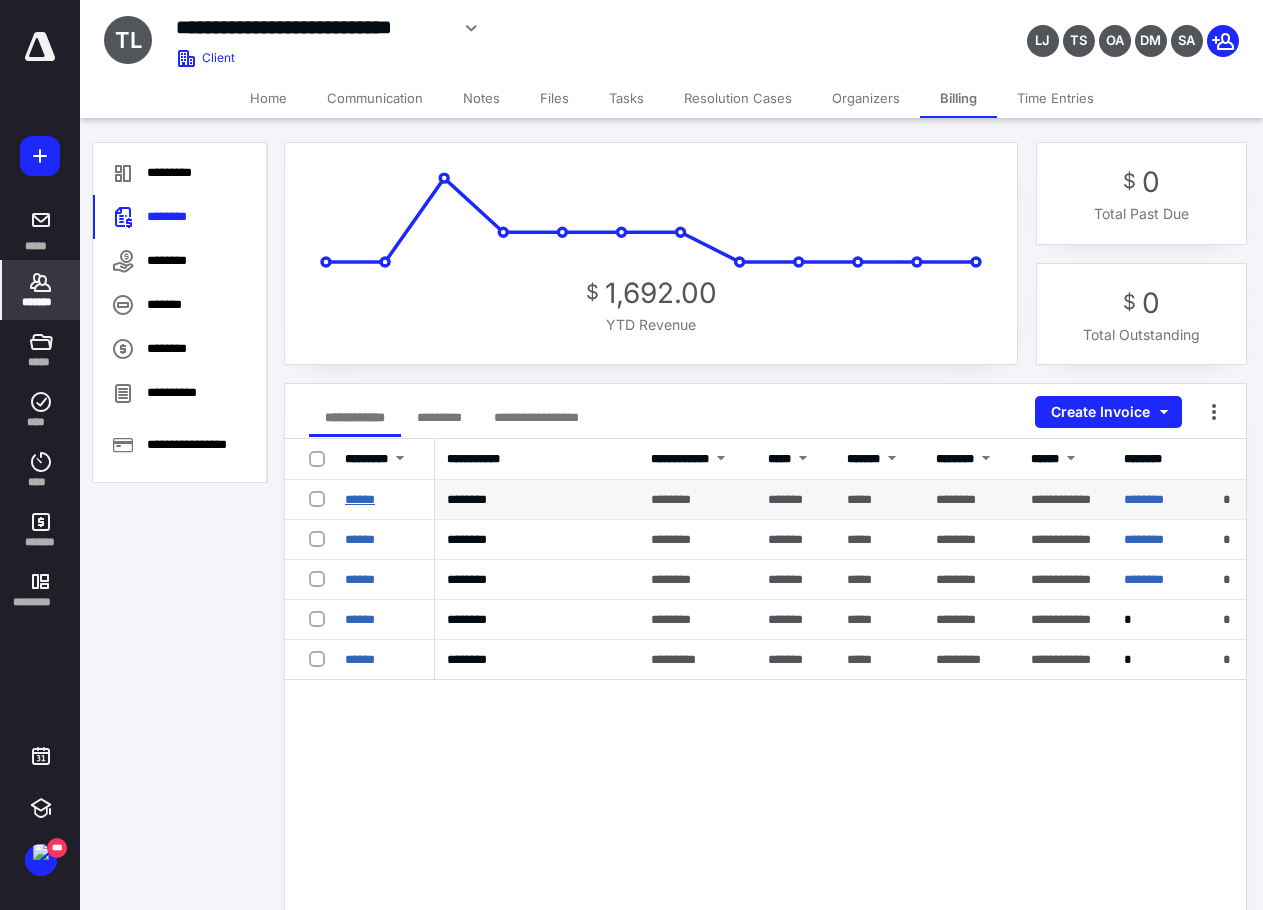 click on "******" at bounding box center [360, 499] 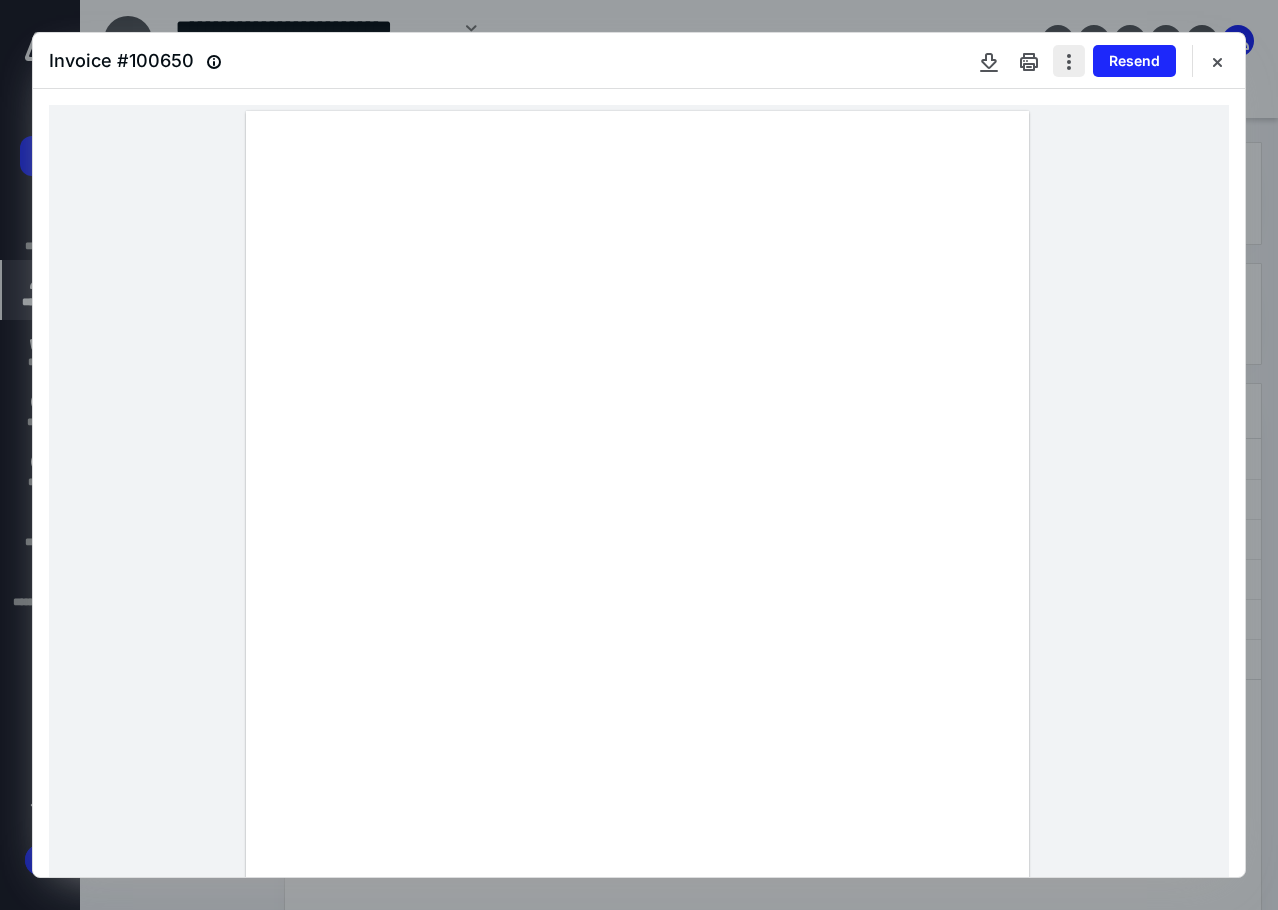 click at bounding box center [1069, 61] 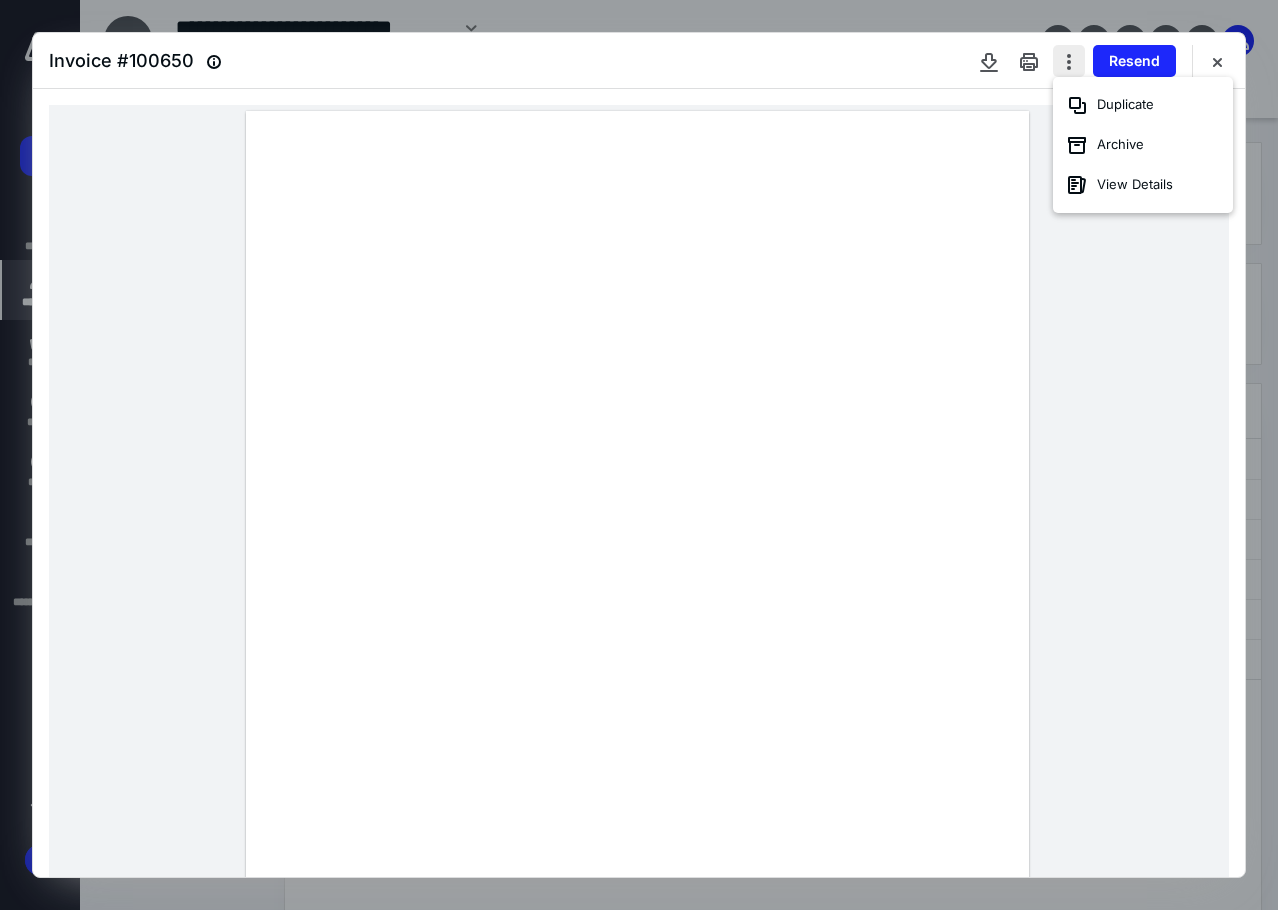 click at bounding box center (1069, 61) 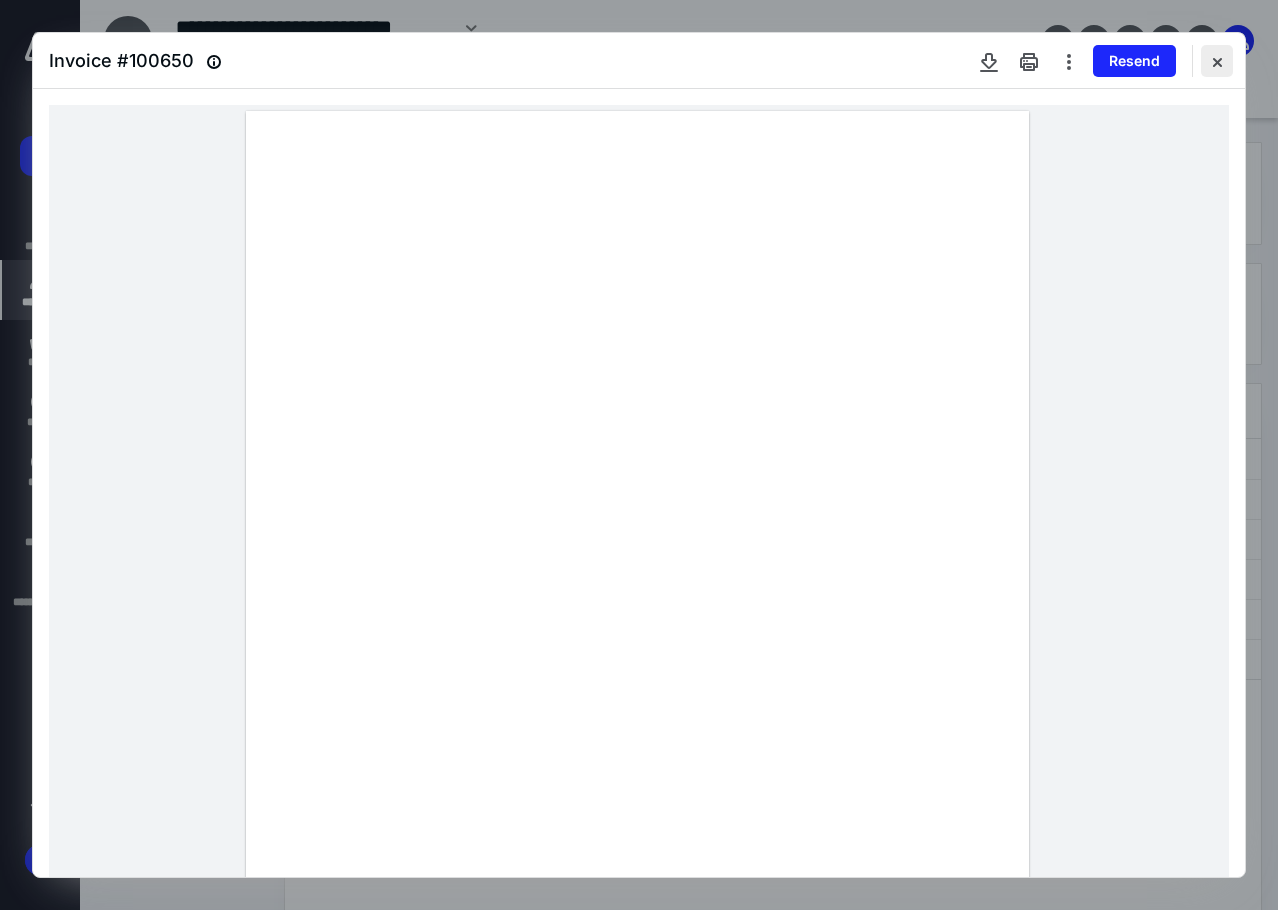 click at bounding box center [1217, 61] 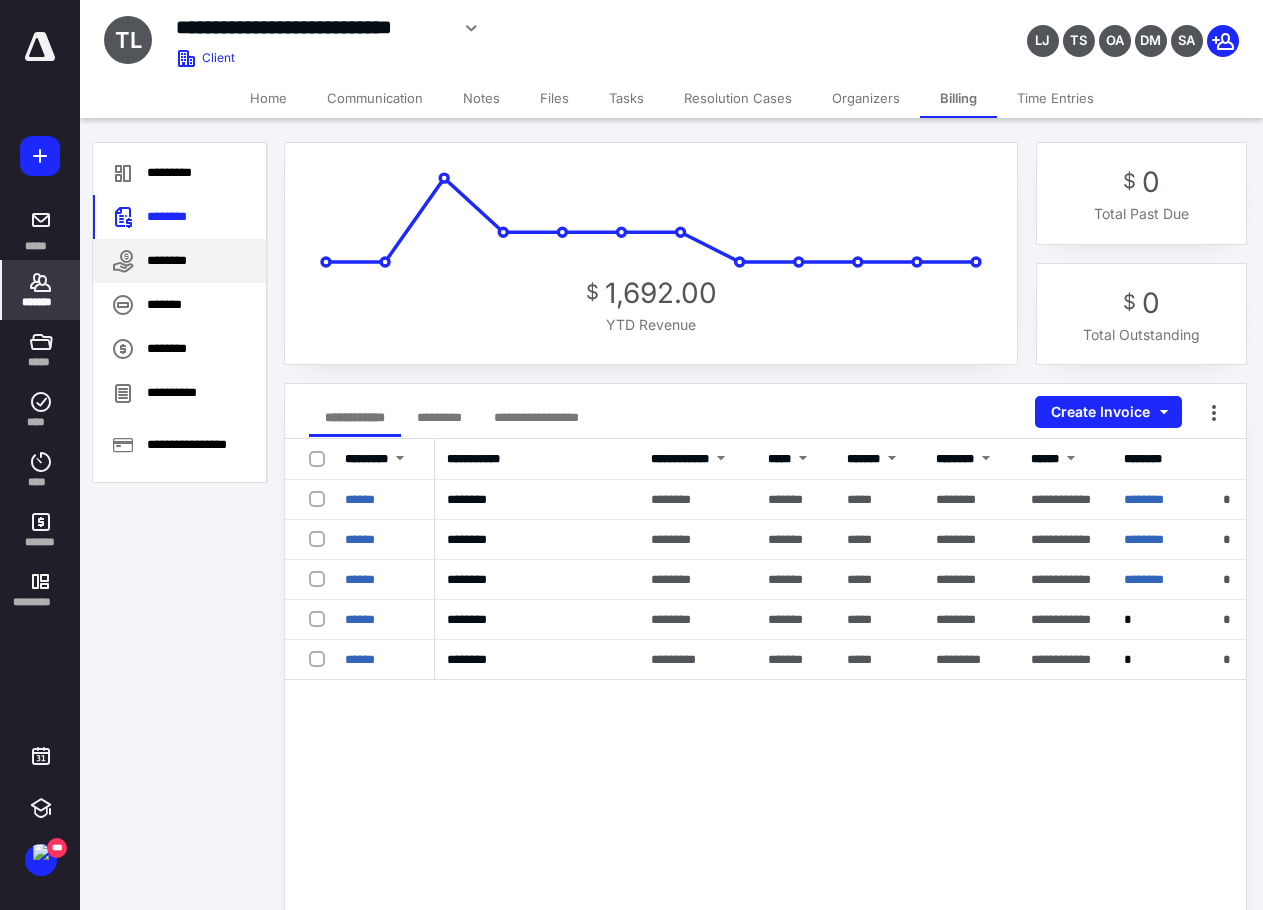 click on "********" at bounding box center [179, 261] 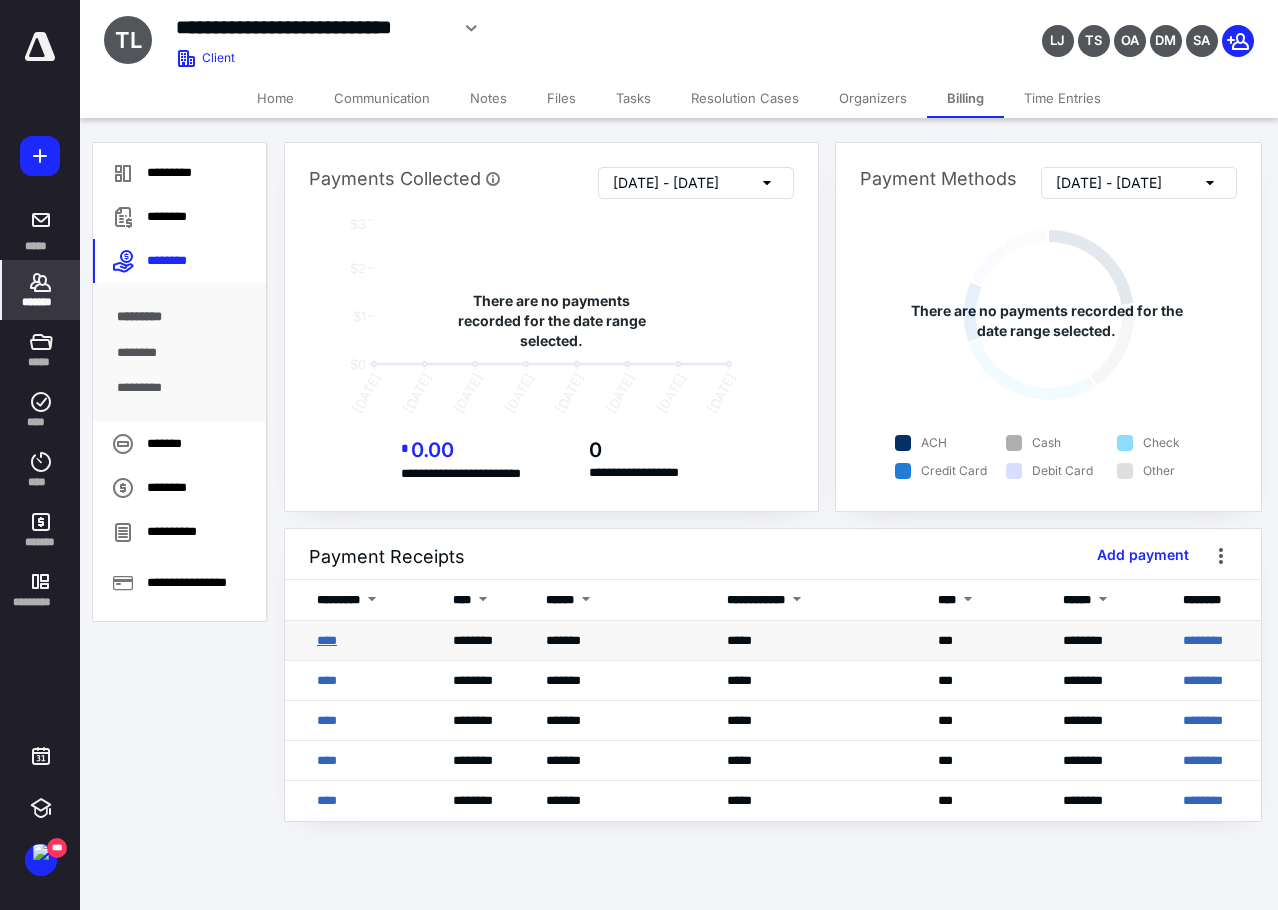 click on "****" at bounding box center [327, 640] 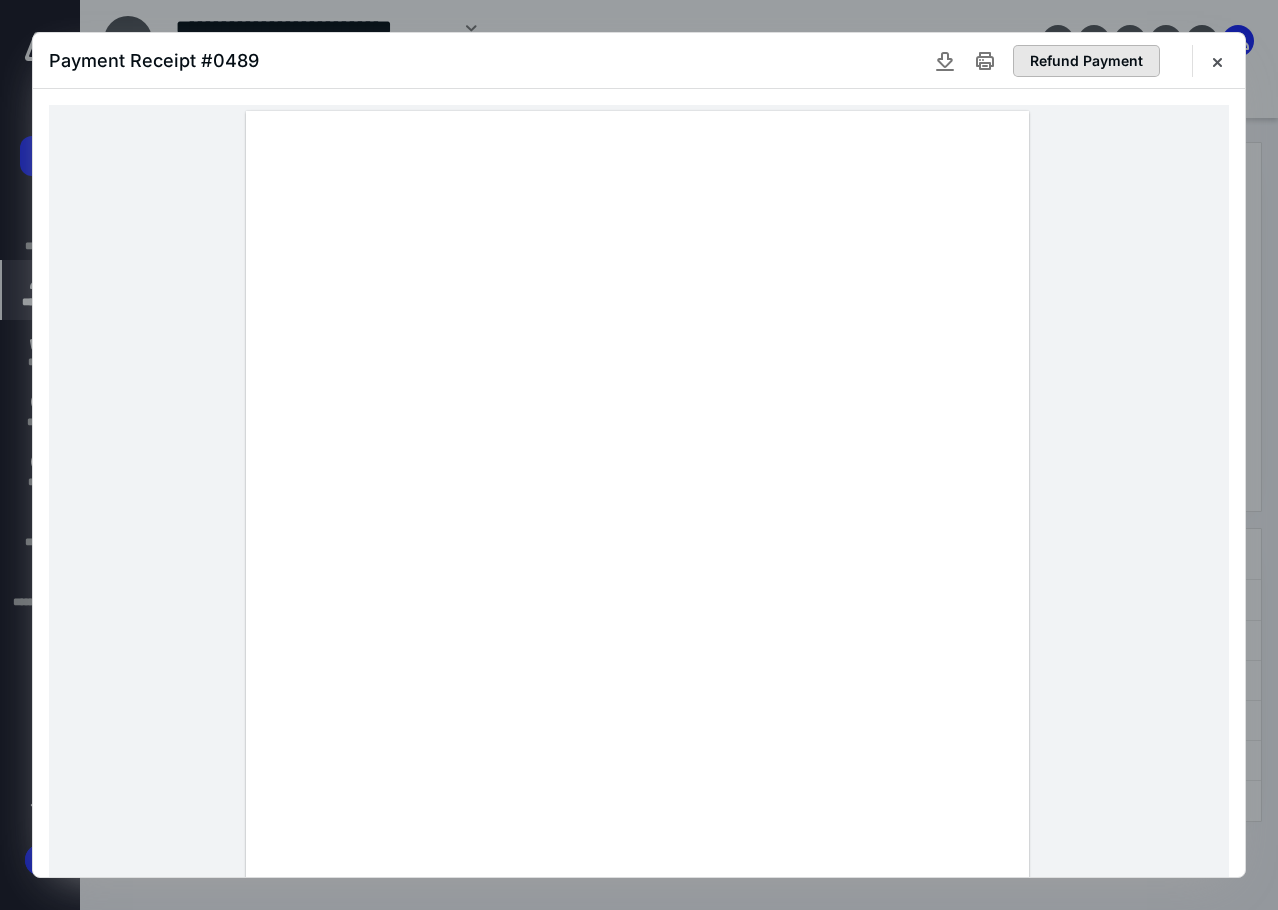 click on "Refund Payment" at bounding box center [1086, 61] 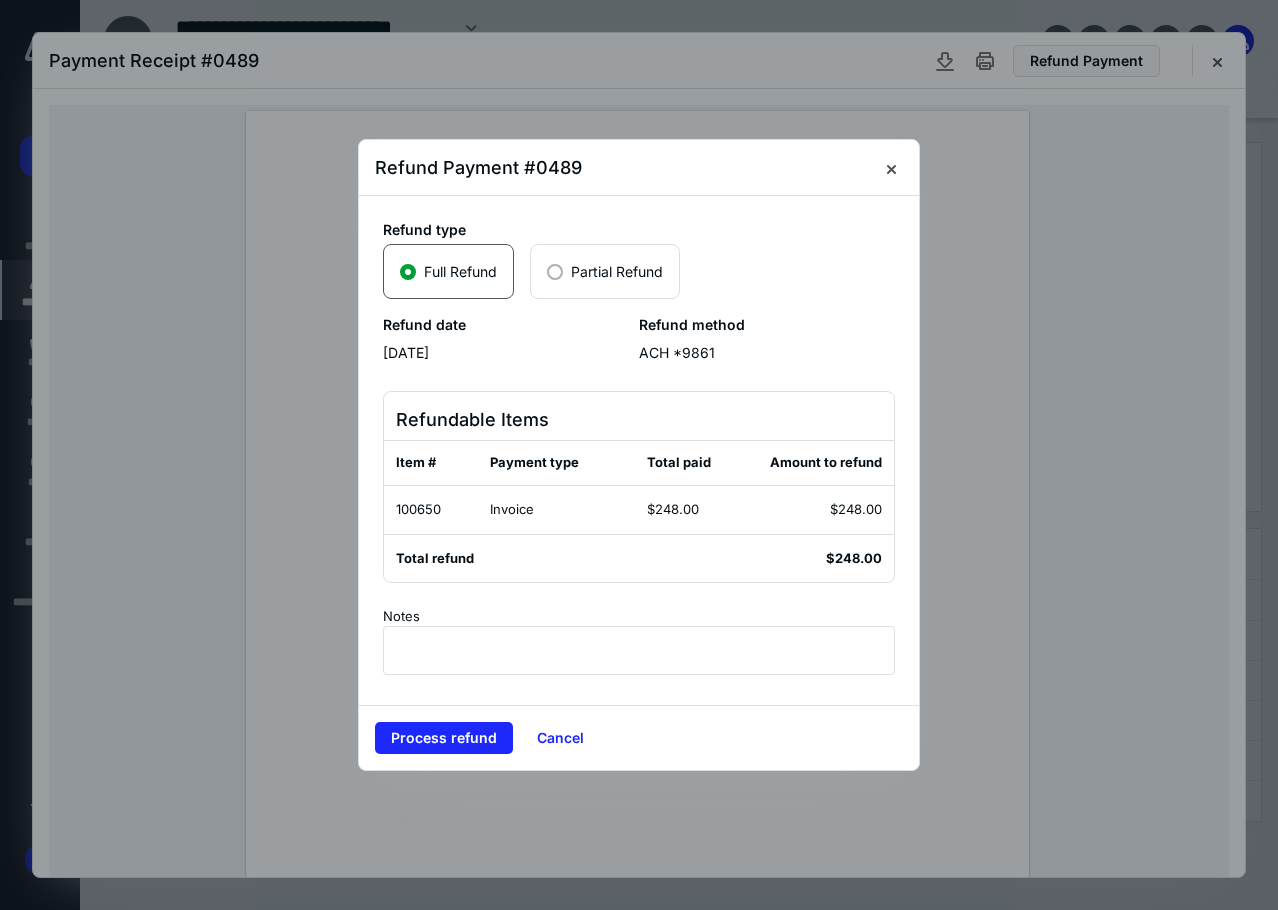 click at bounding box center (555, 272) 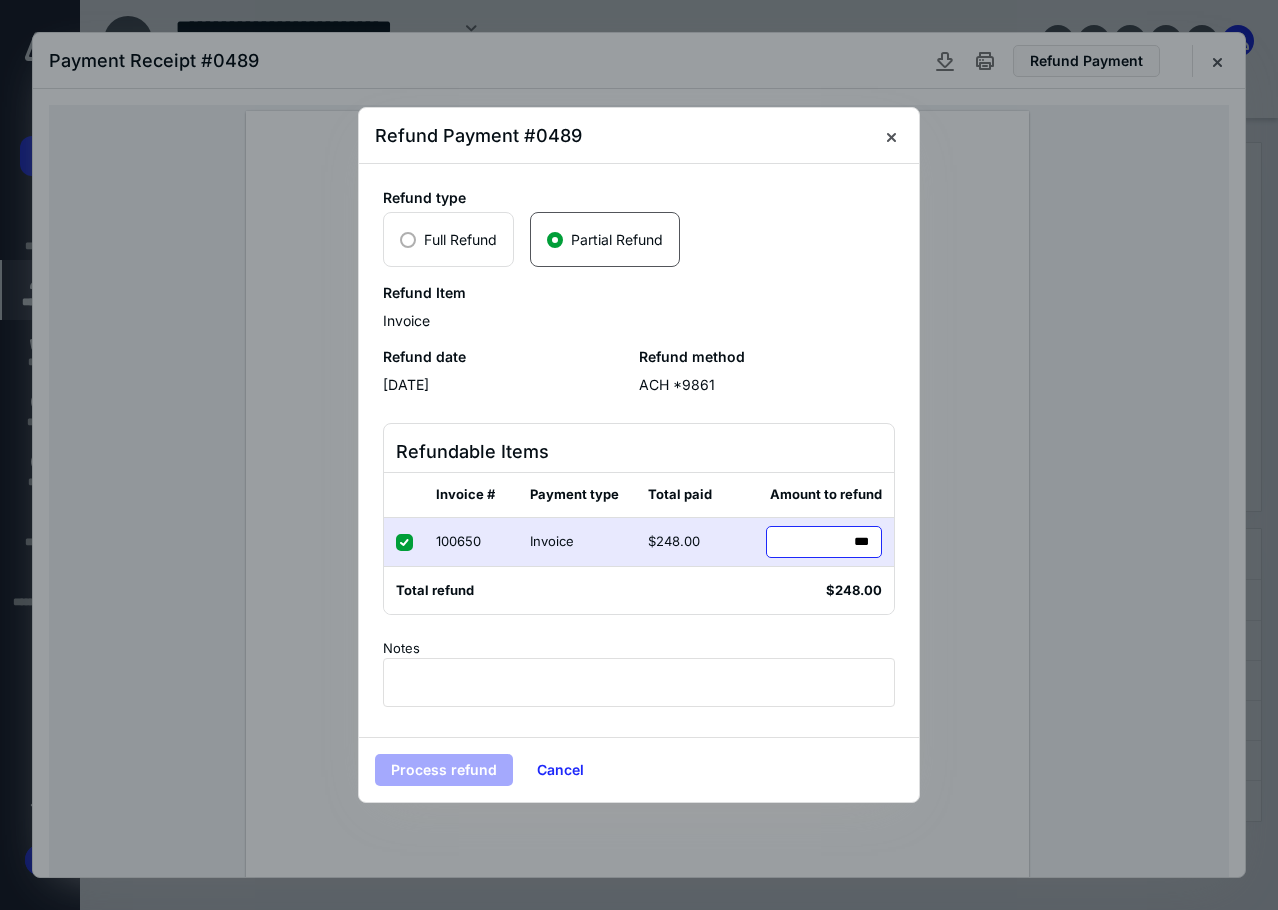 drag, startPoint x: 774, startPoint y: 538, endPoint x: 973, endPoint y: 530, distance: 199.16074 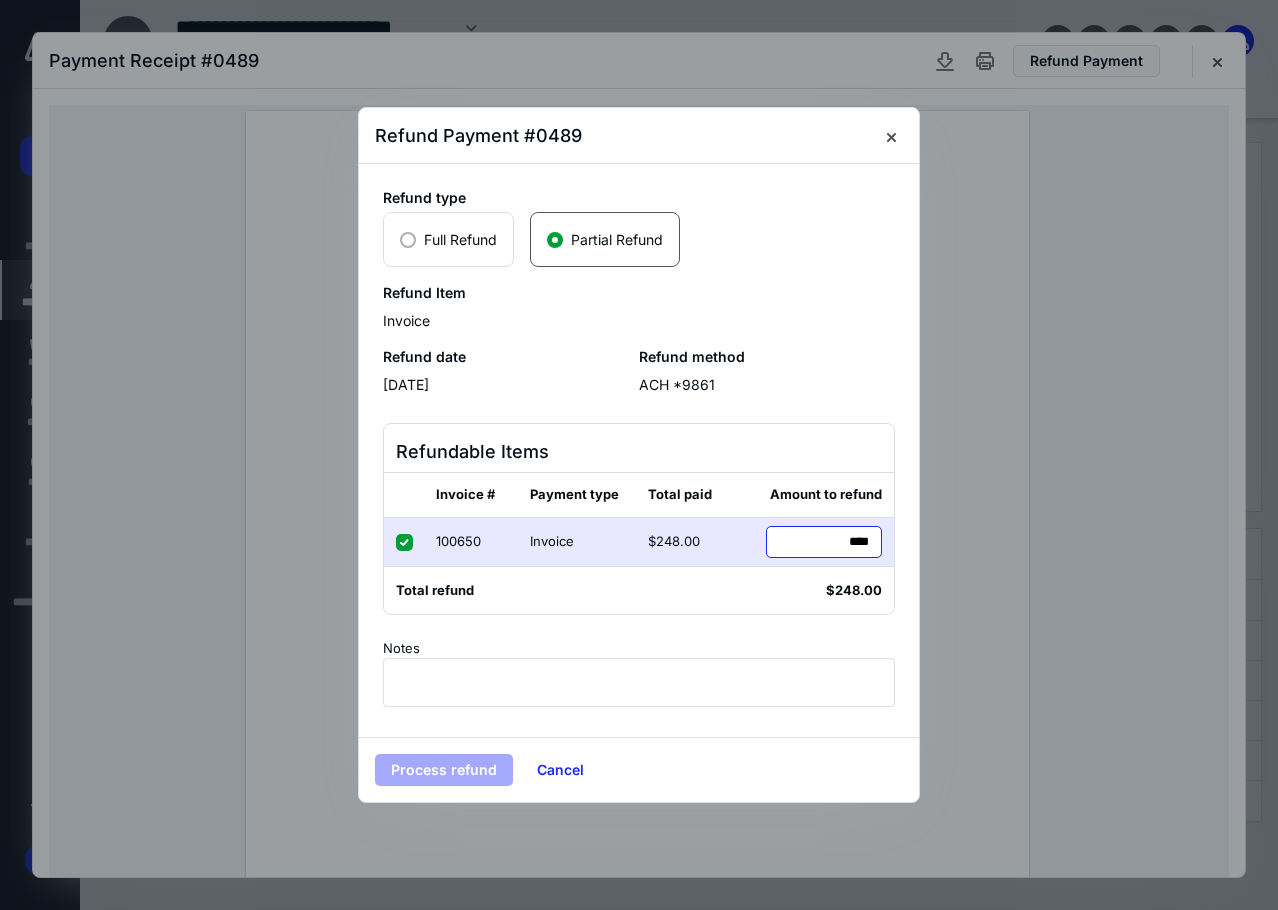 type on "*****" 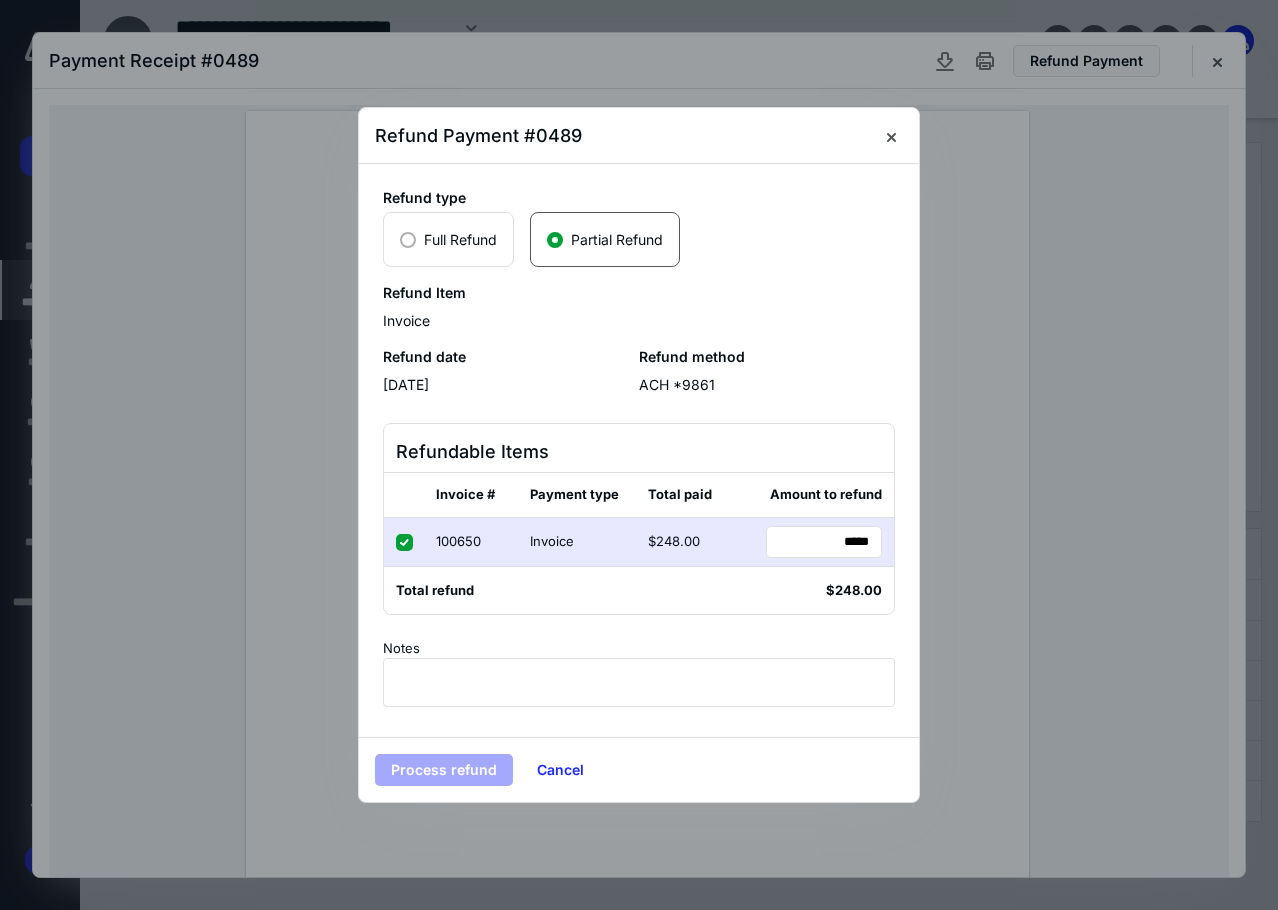 click on "Process refund Cancel" at bounding box center (639, 769) 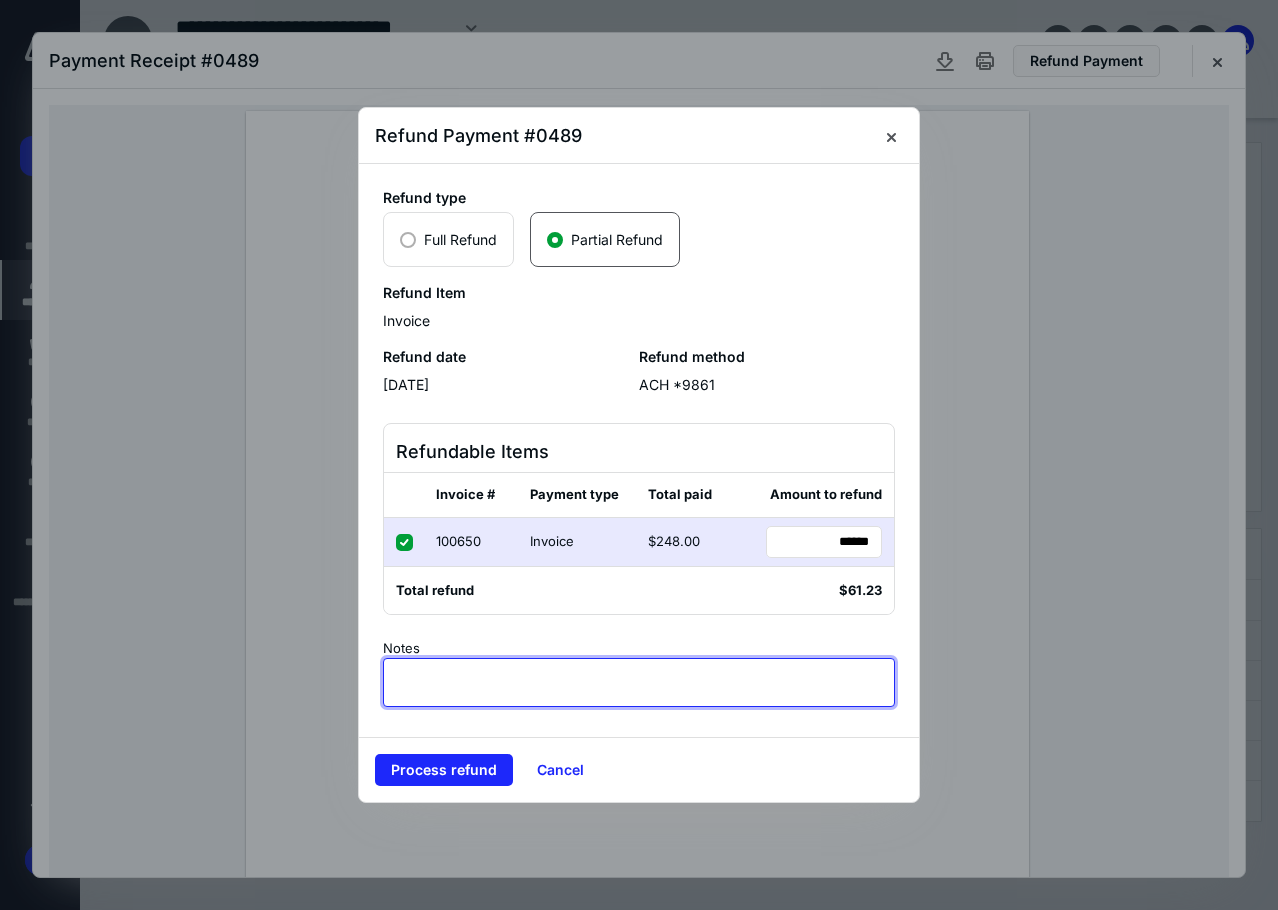 click at bounding box center (639, 682) 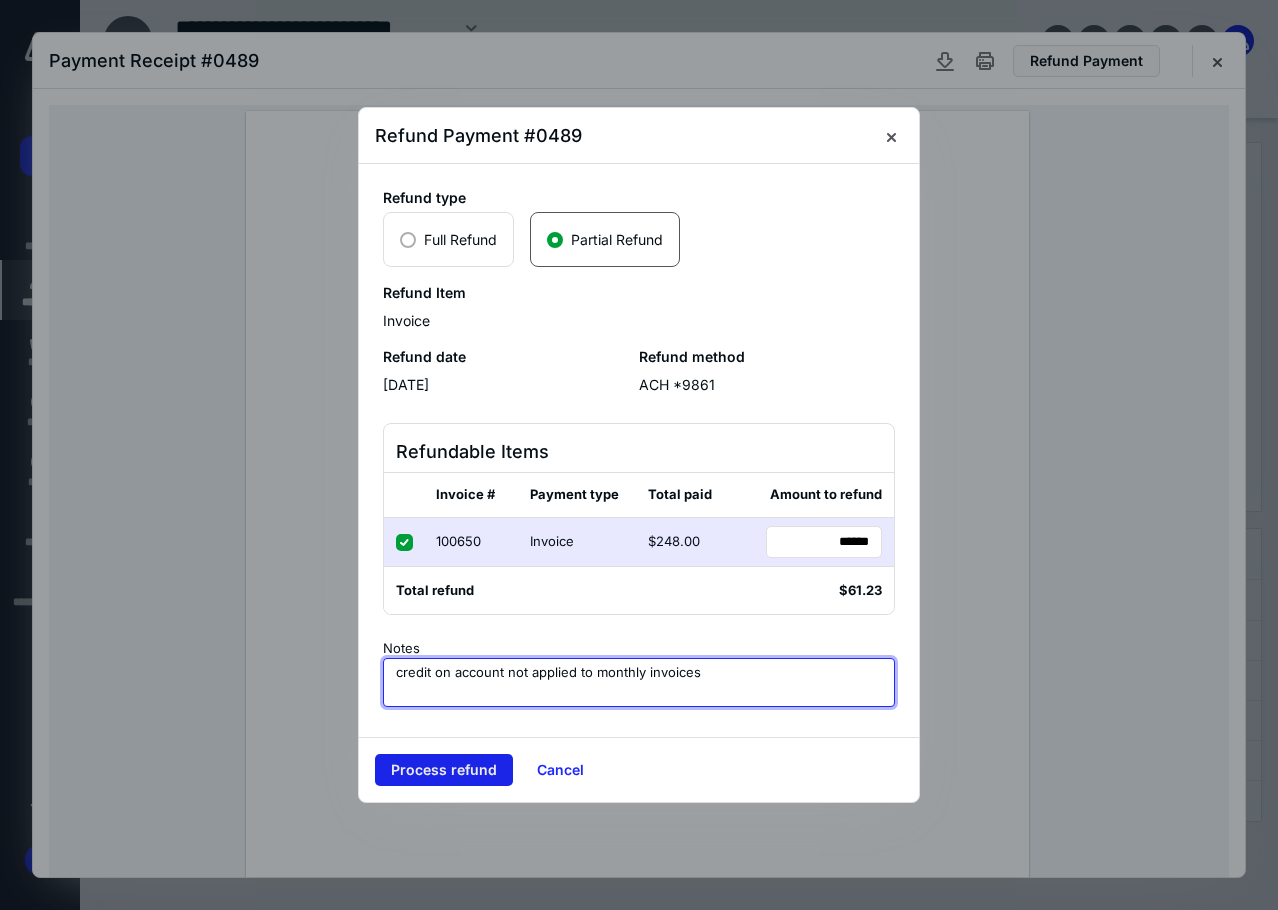 type on "credit on account not applied to monthly invoices" 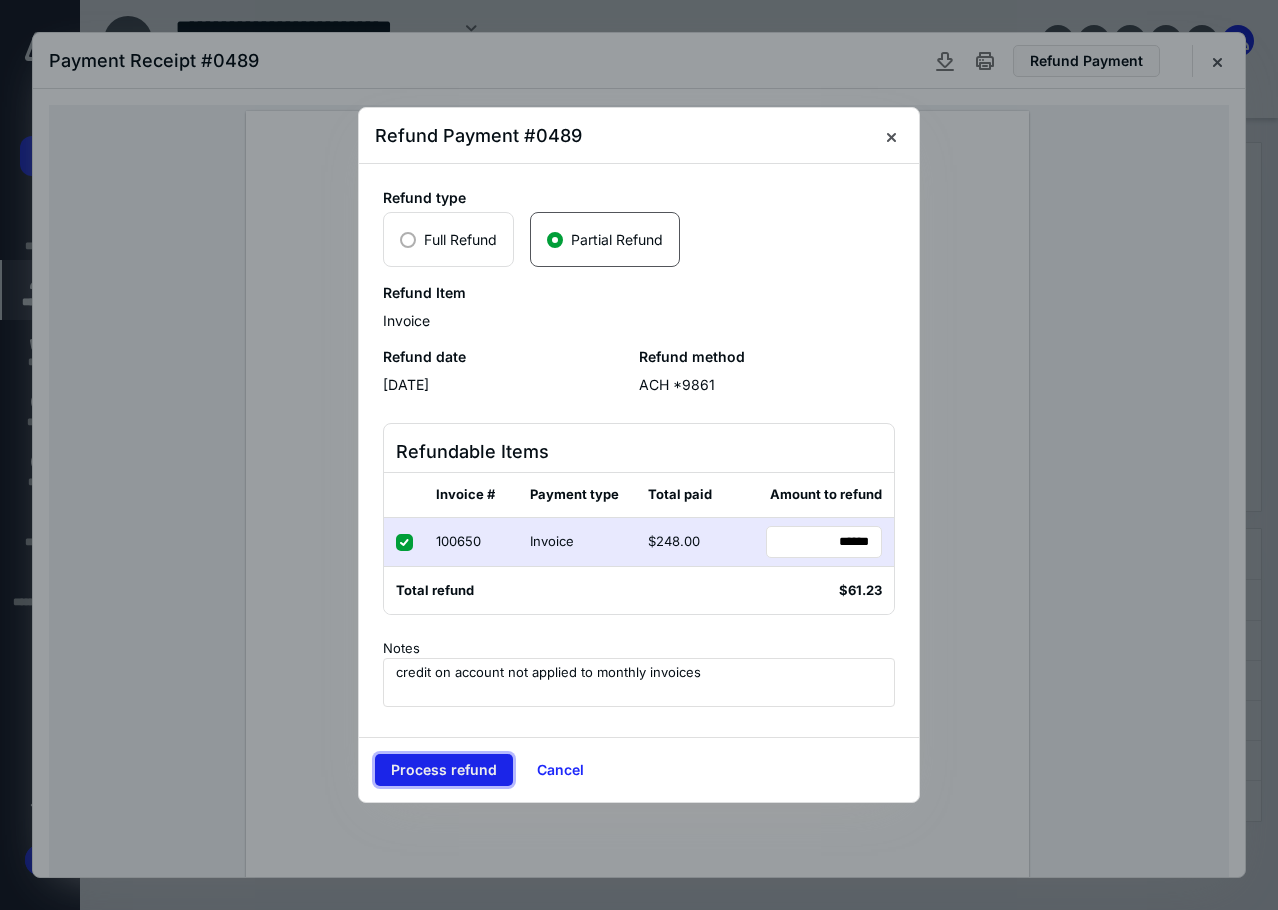 click on "Process refund" at bounding box center [444, 770] 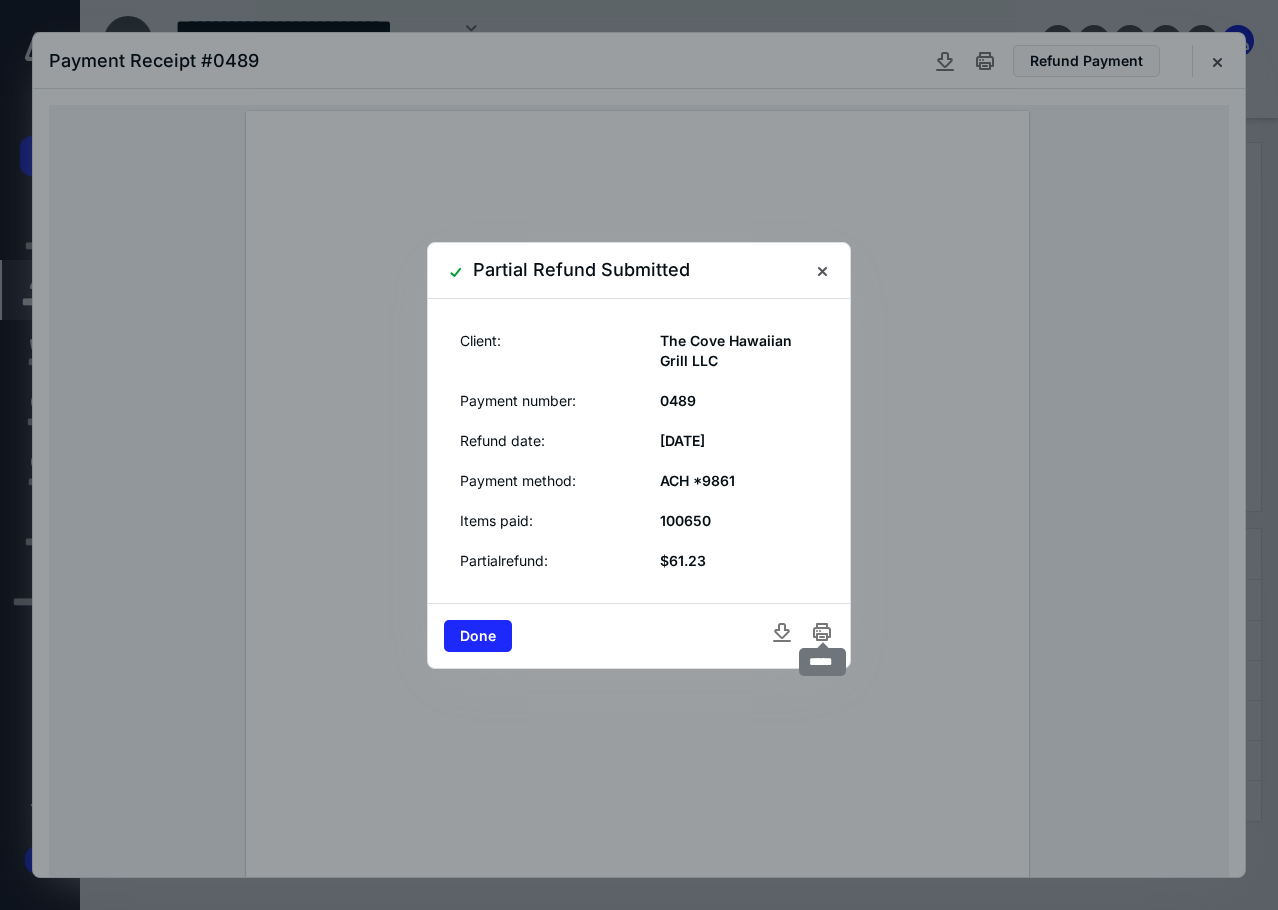 click 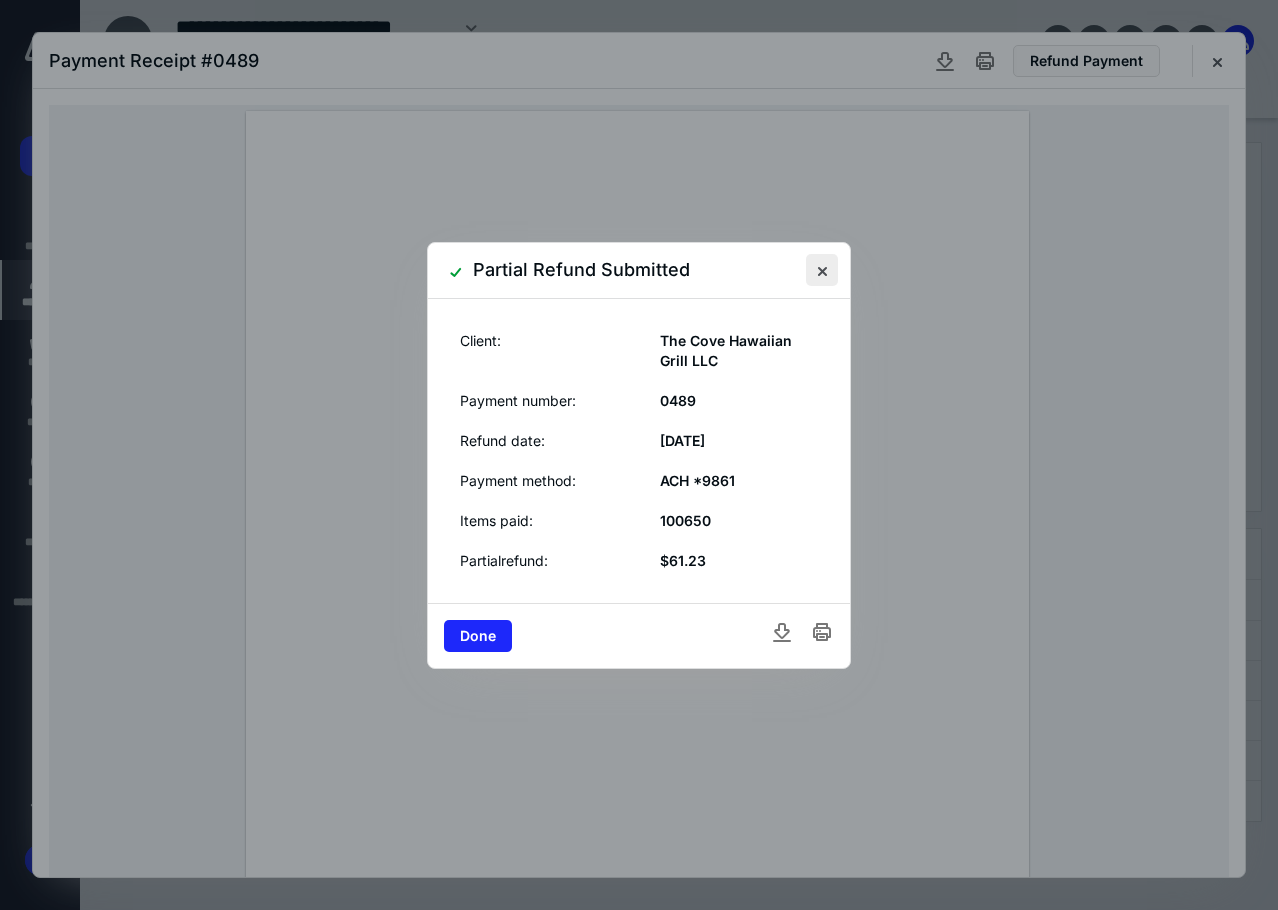 click at bounding box center (822, 270) 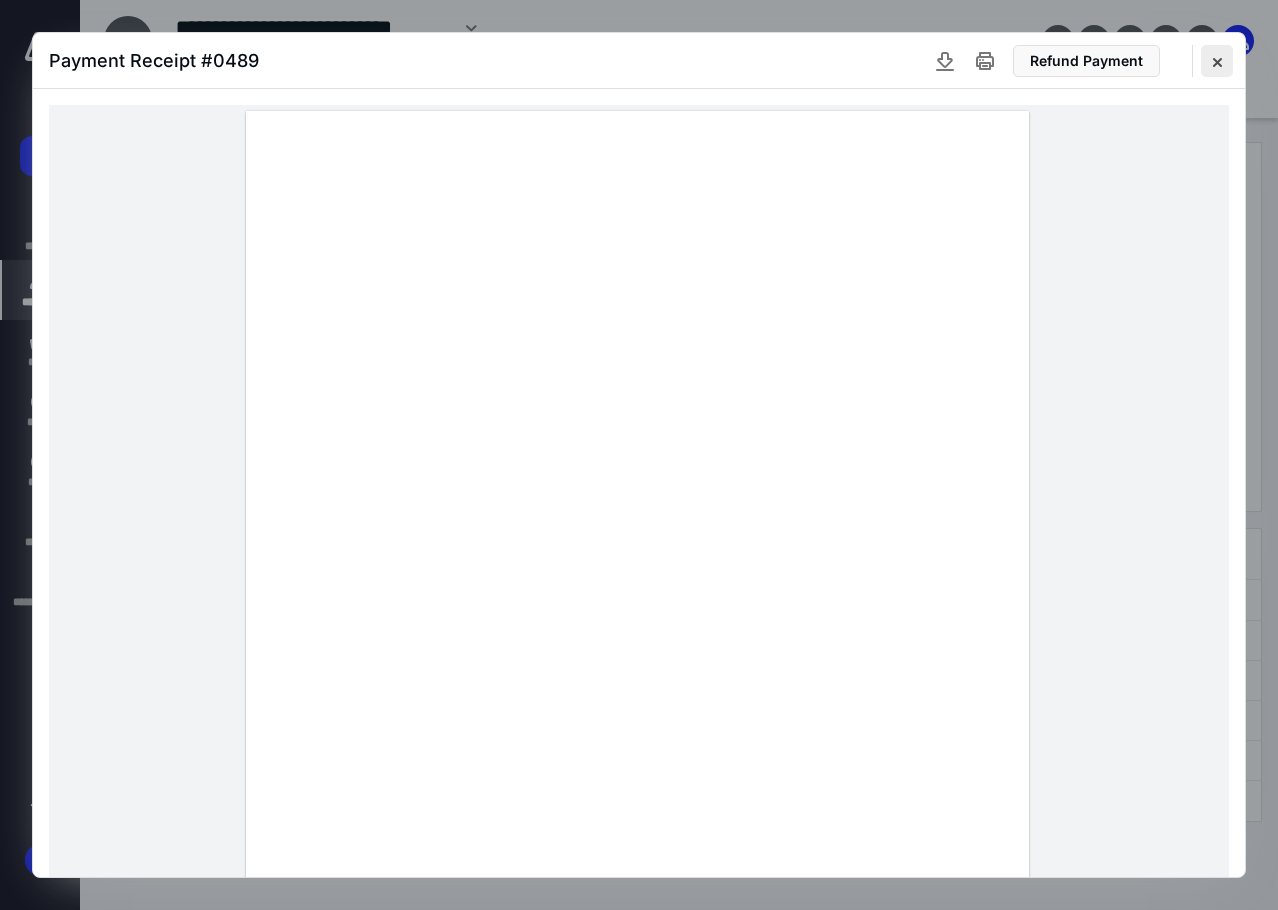 click at bounding box center (1217, 61) 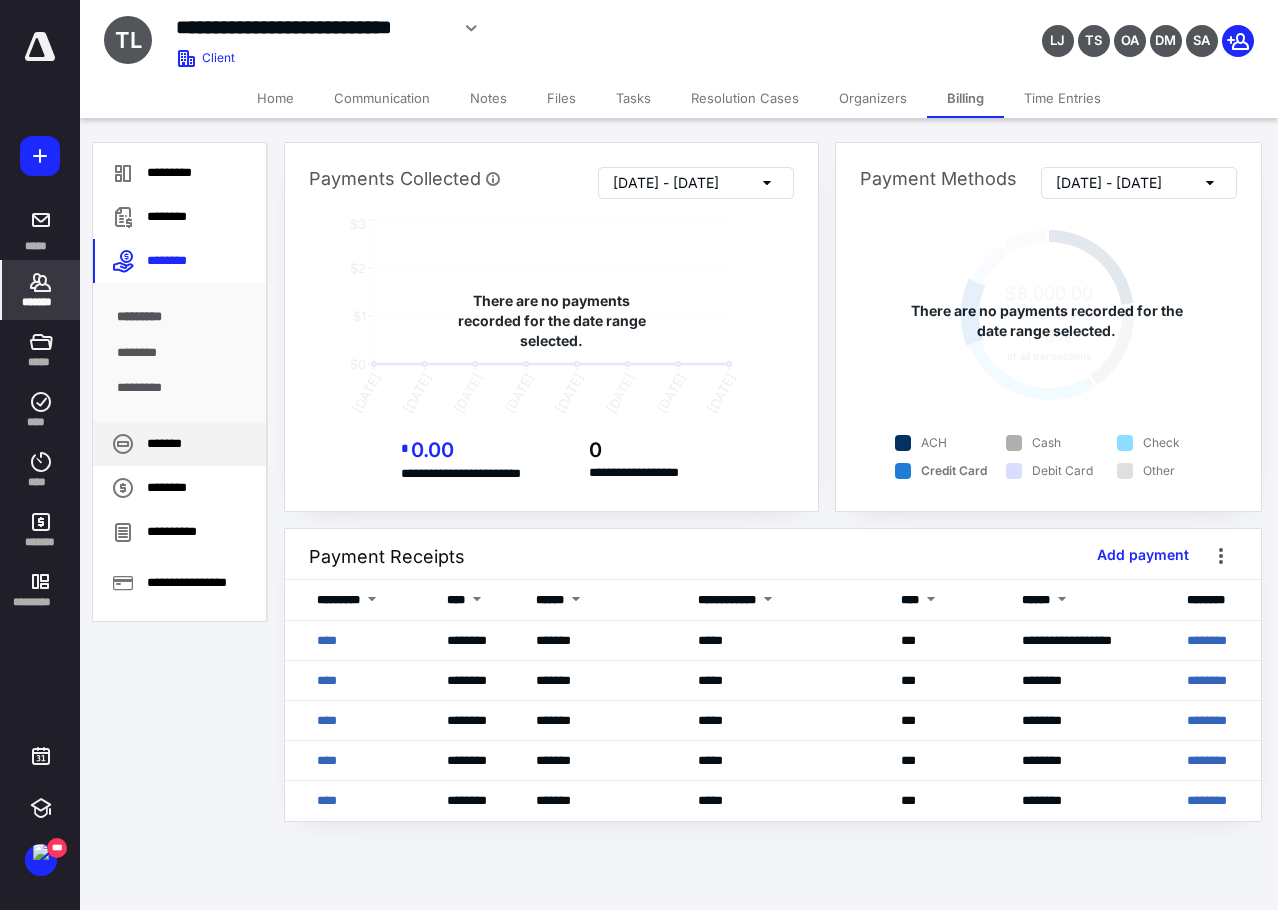click on "*******" at bounding box center [179, 444] 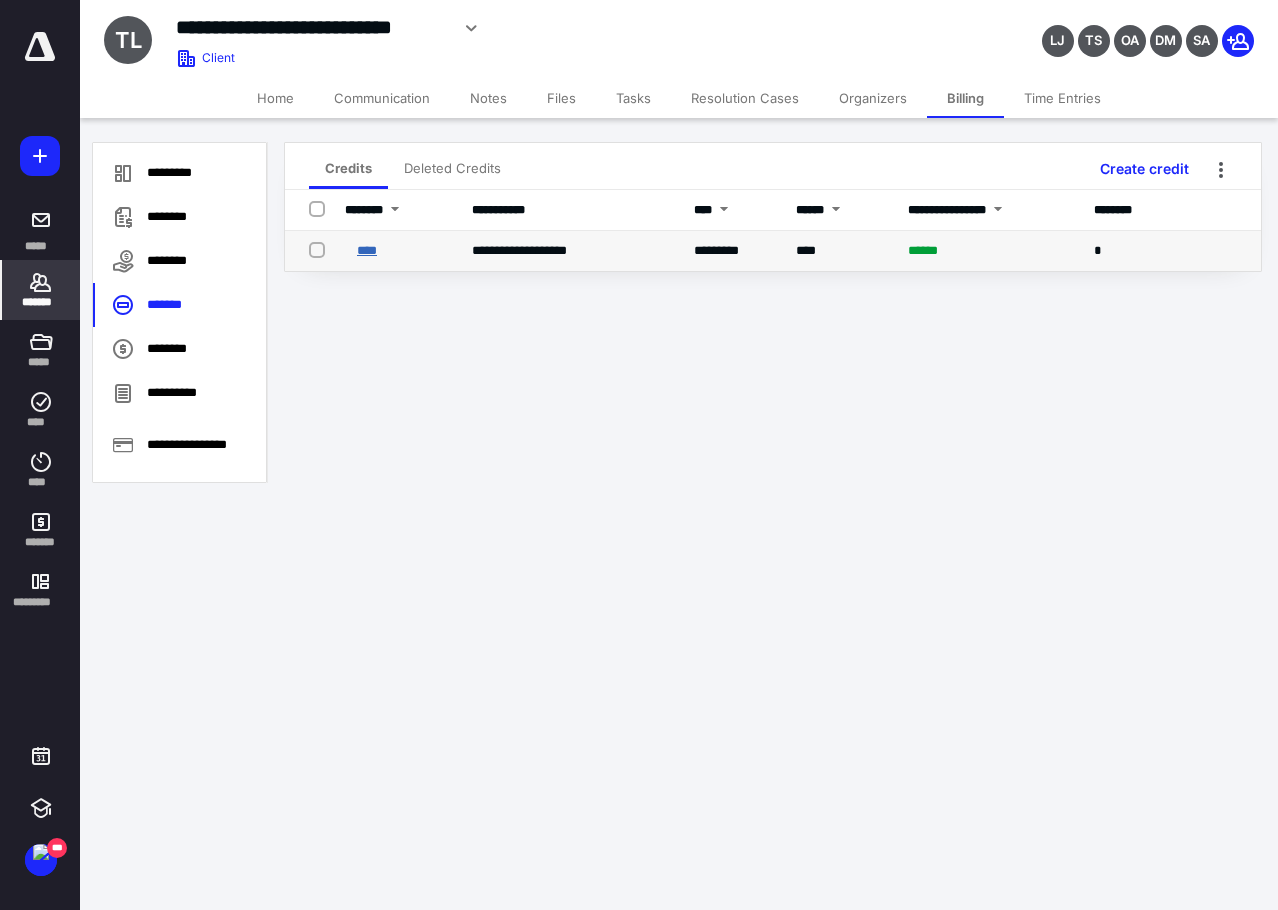 click on "****" at bounding box center [367, 250] 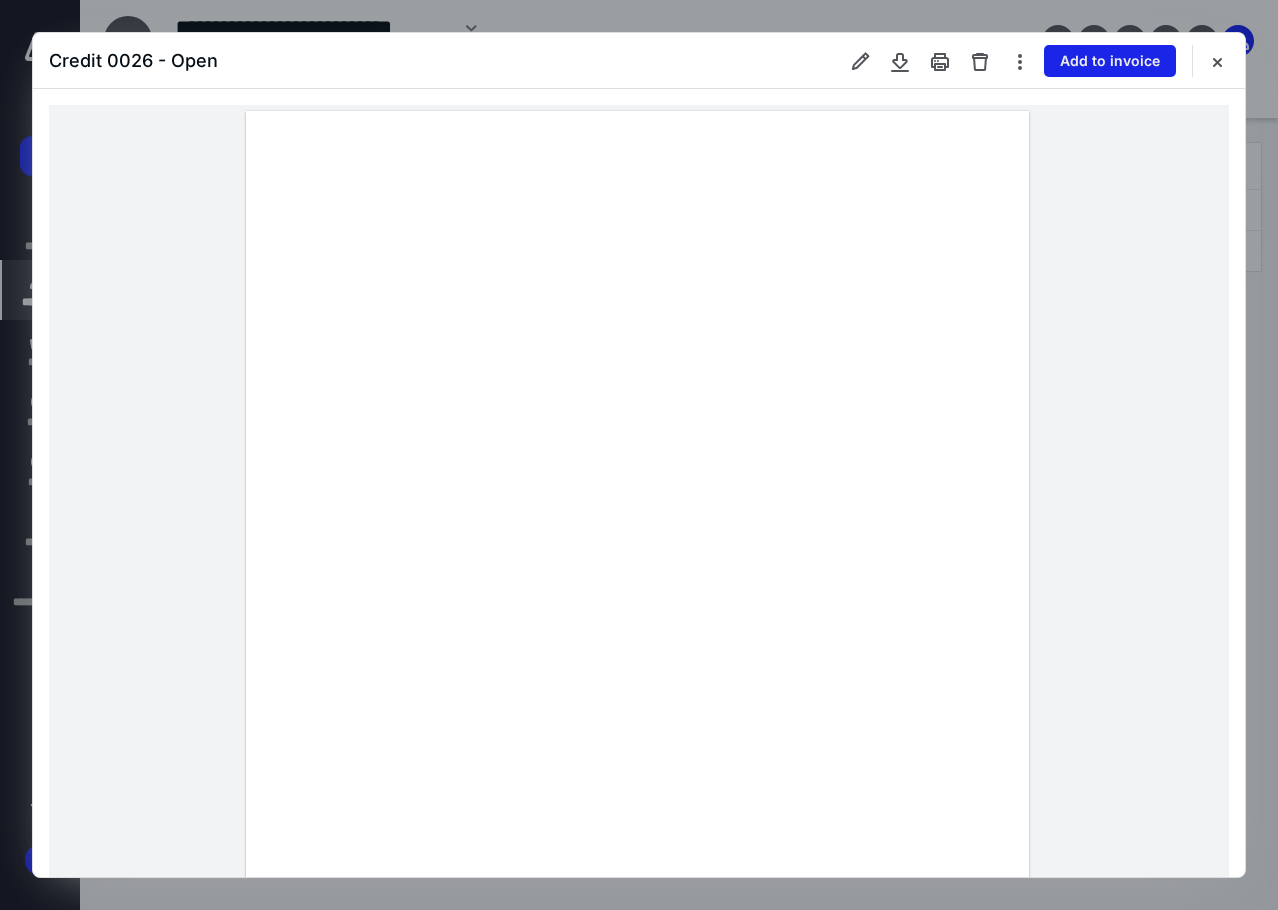 click on "Add to invoice" at bounding box center (1110, 61) 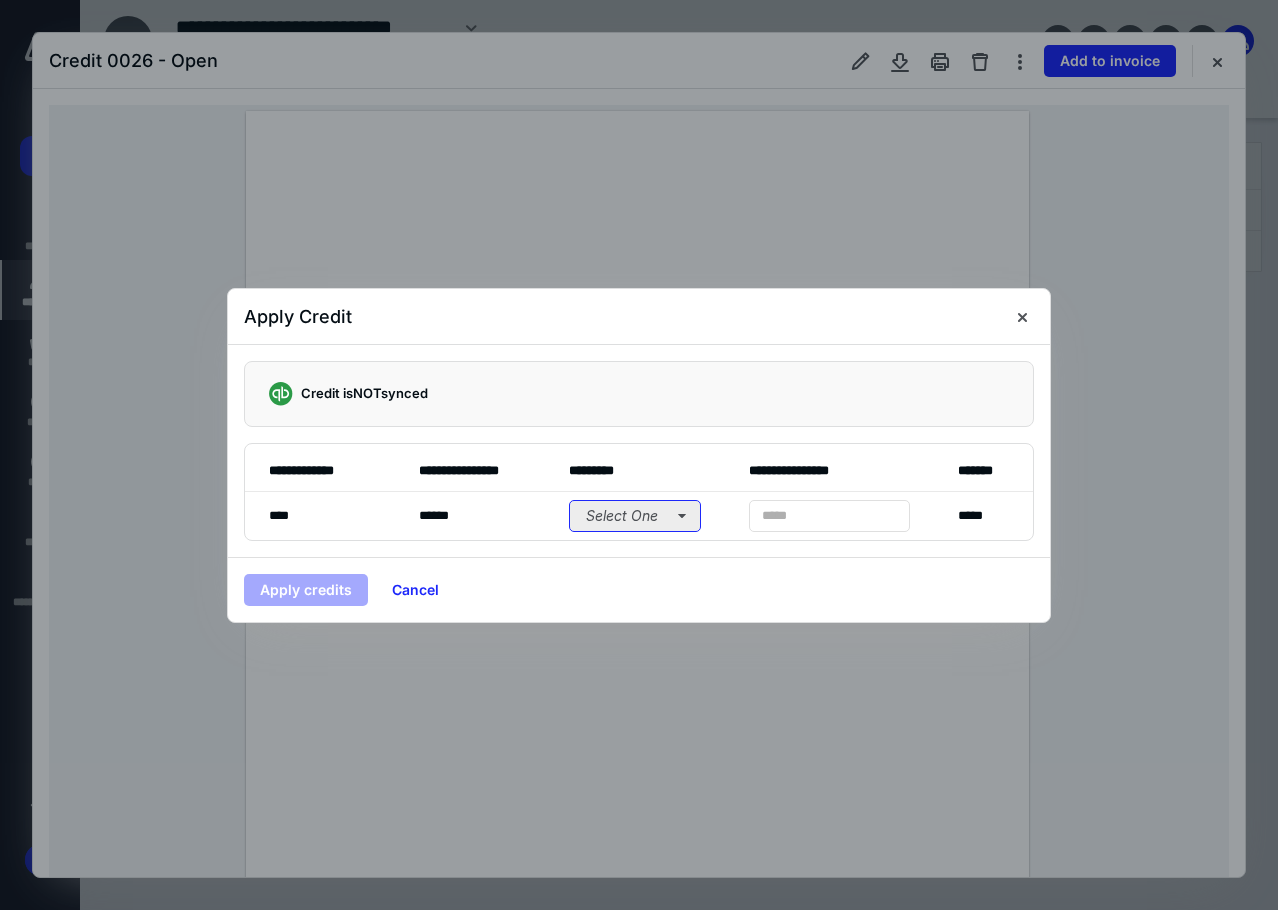 click on "Select One" at bounding box center (635, 516) 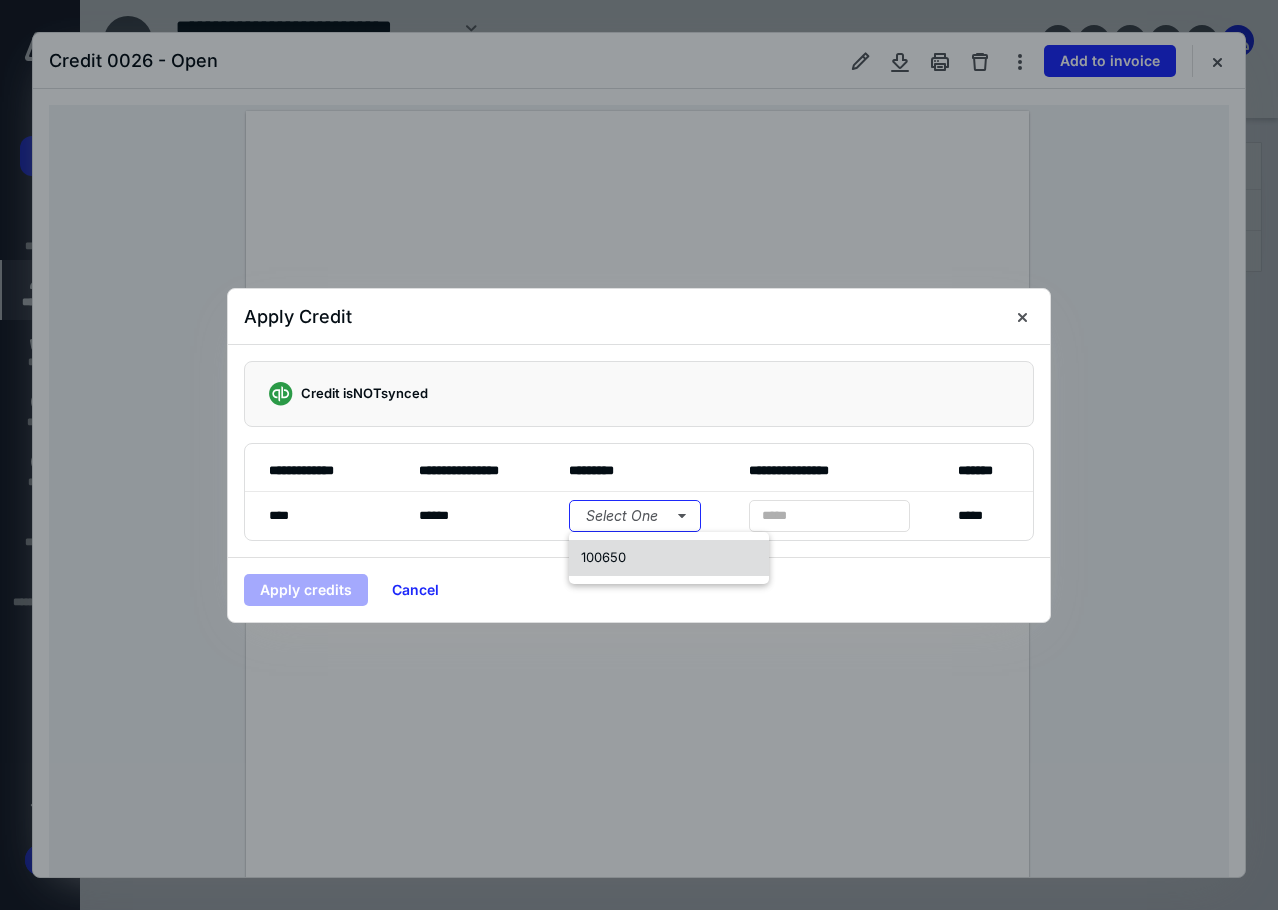 click on "100650" at bounding box center [603, 557] 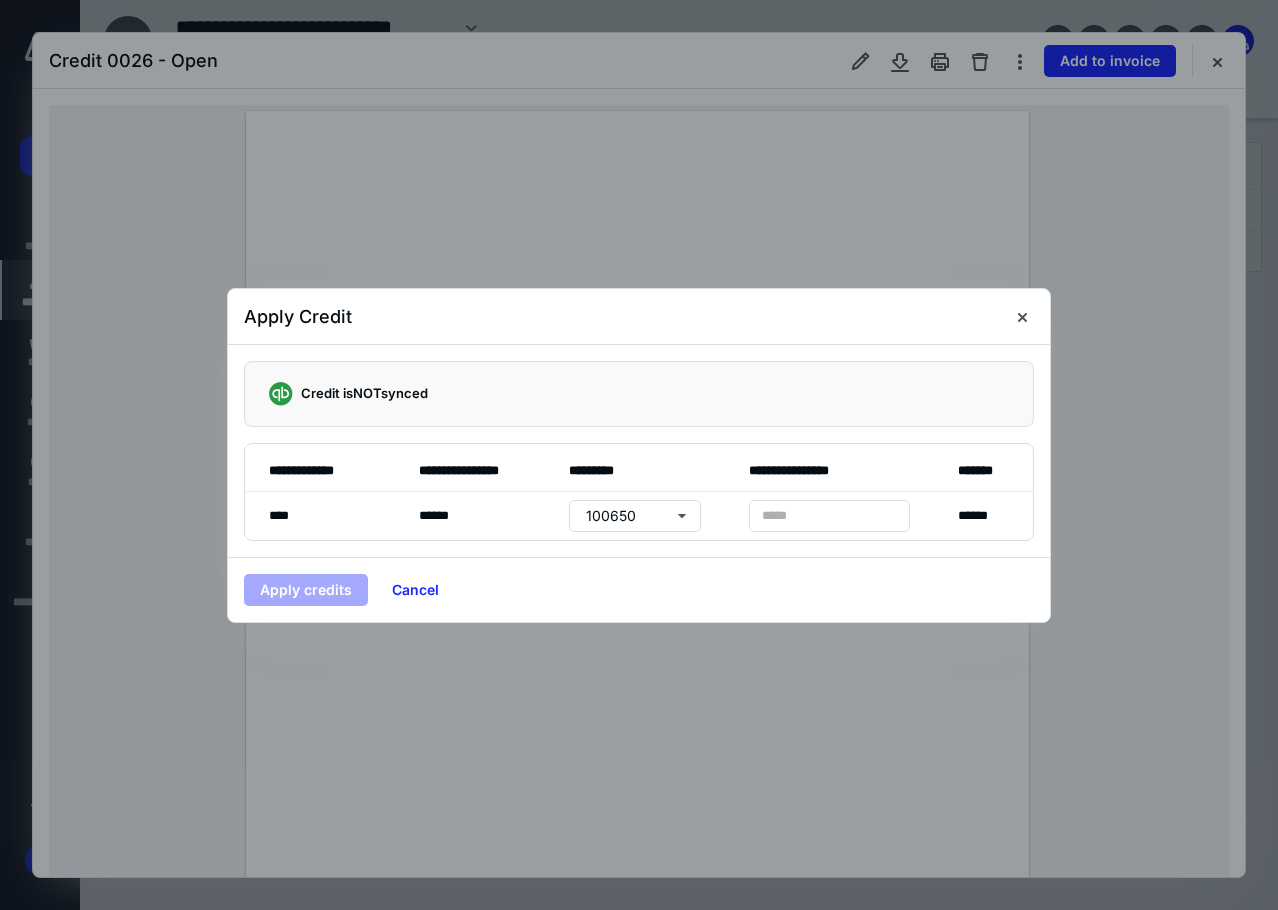 click on "Apply credits Cancel" at bounding box center (639, 589) 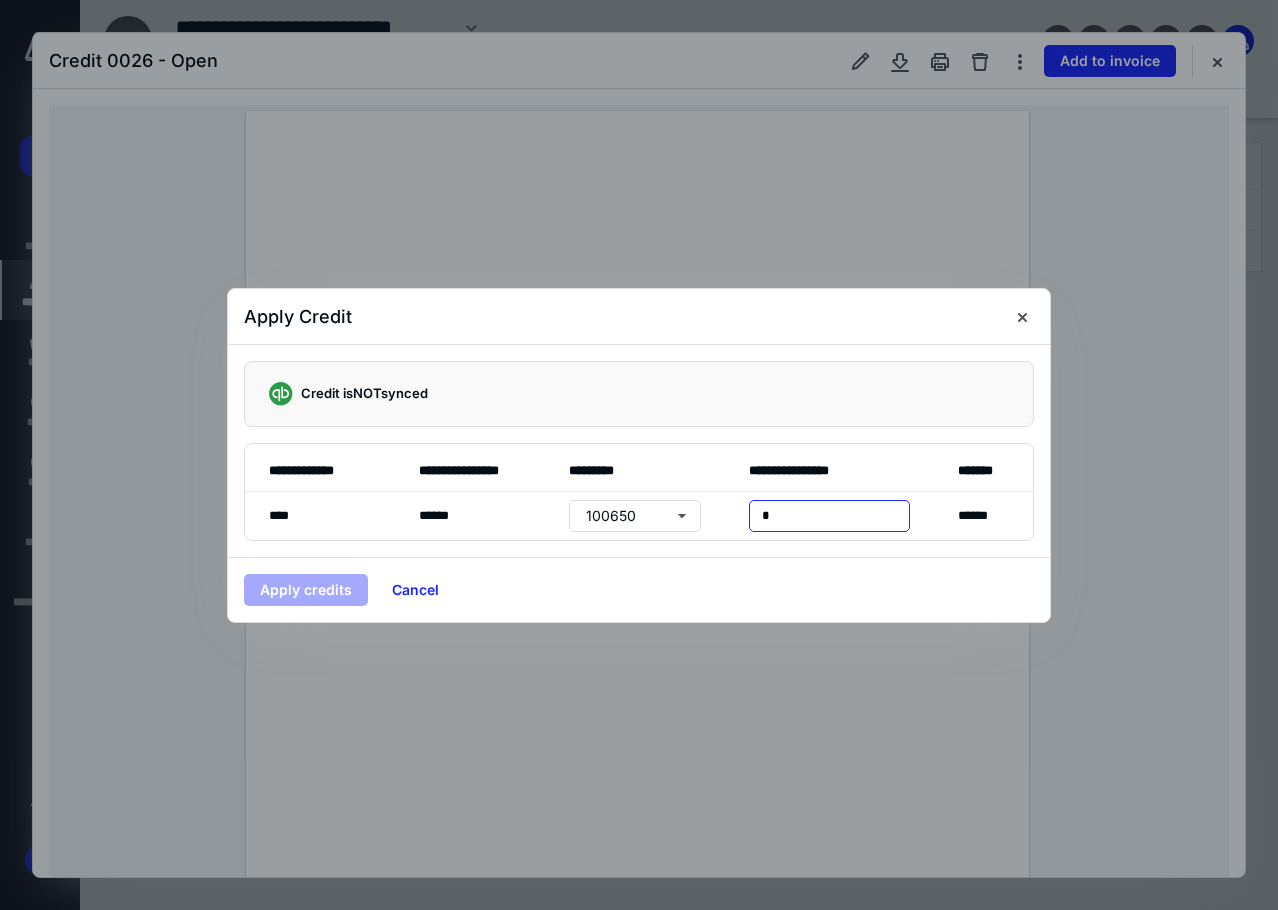 click on "* *****" at bounding box center (829, 516) 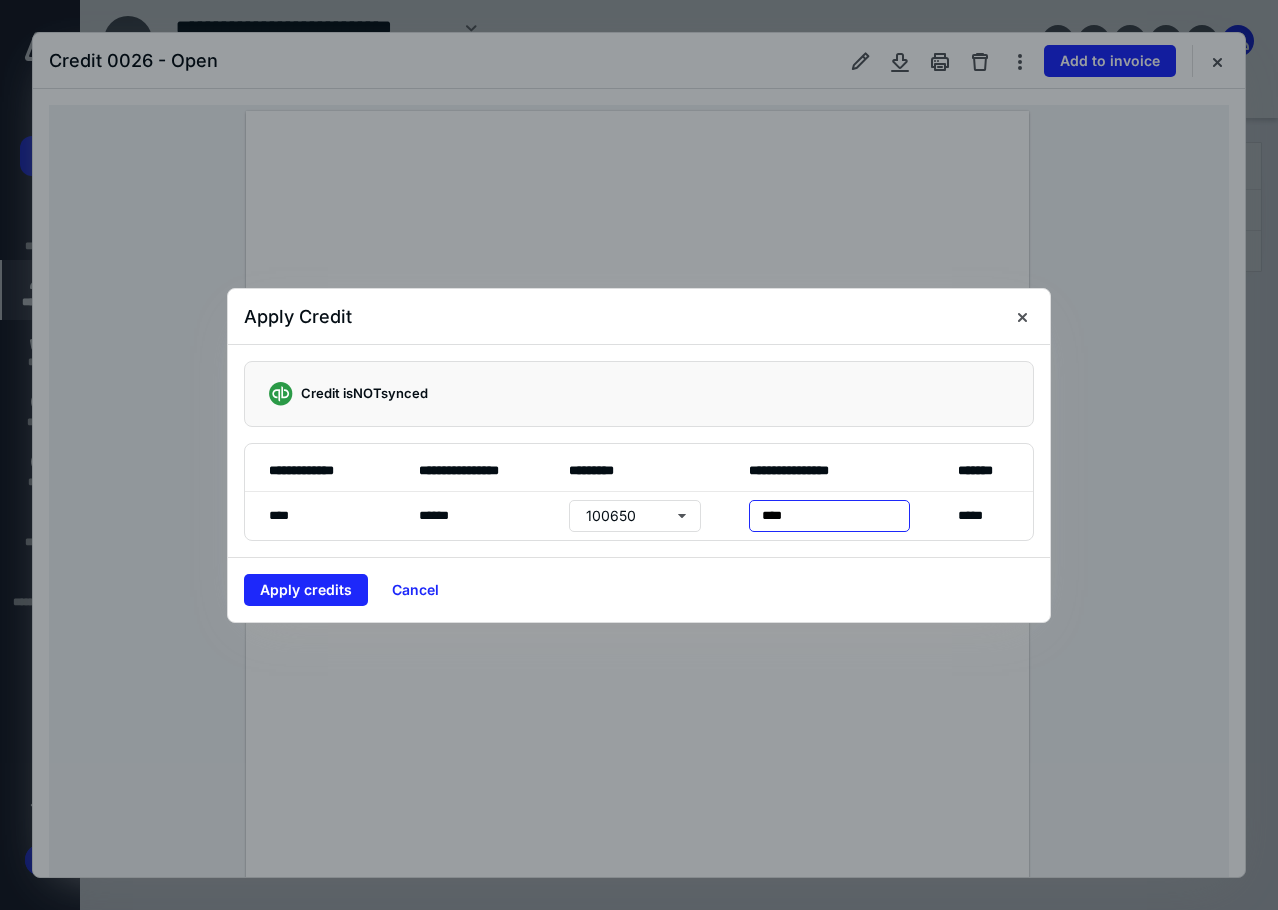 type on "*****" 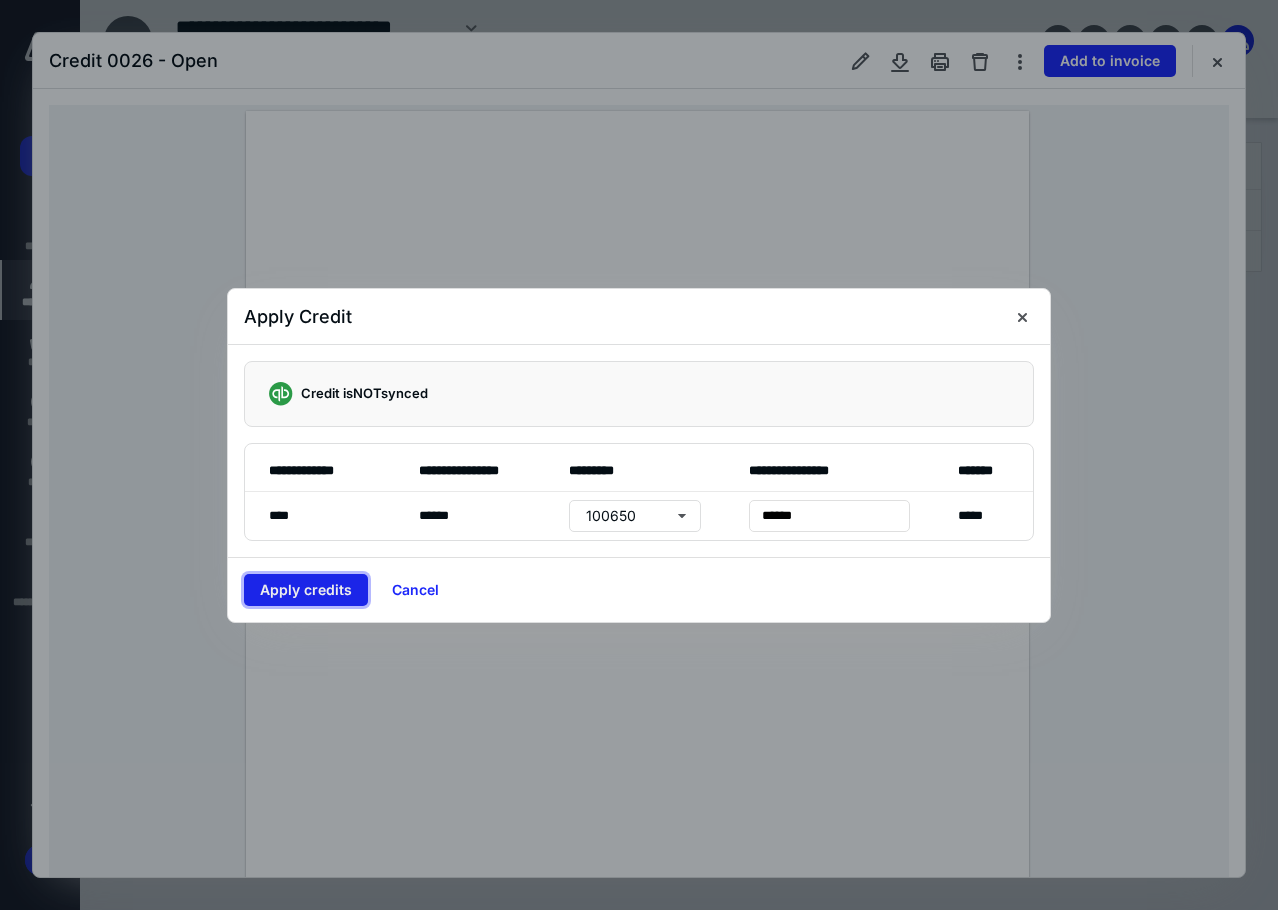 click on "Apply credits" at bounding box center [306, 590] 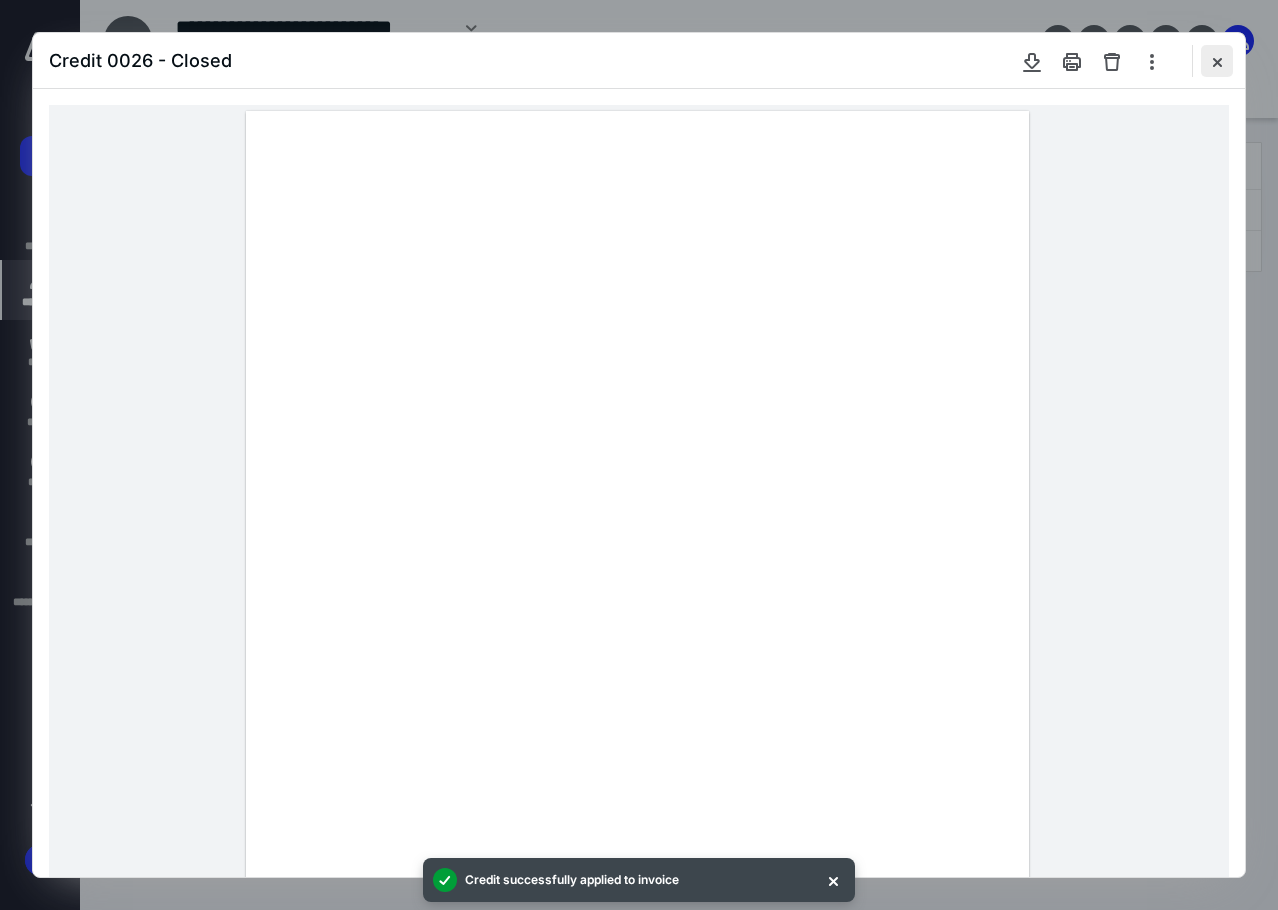 click at bounding box center (1217, 61) 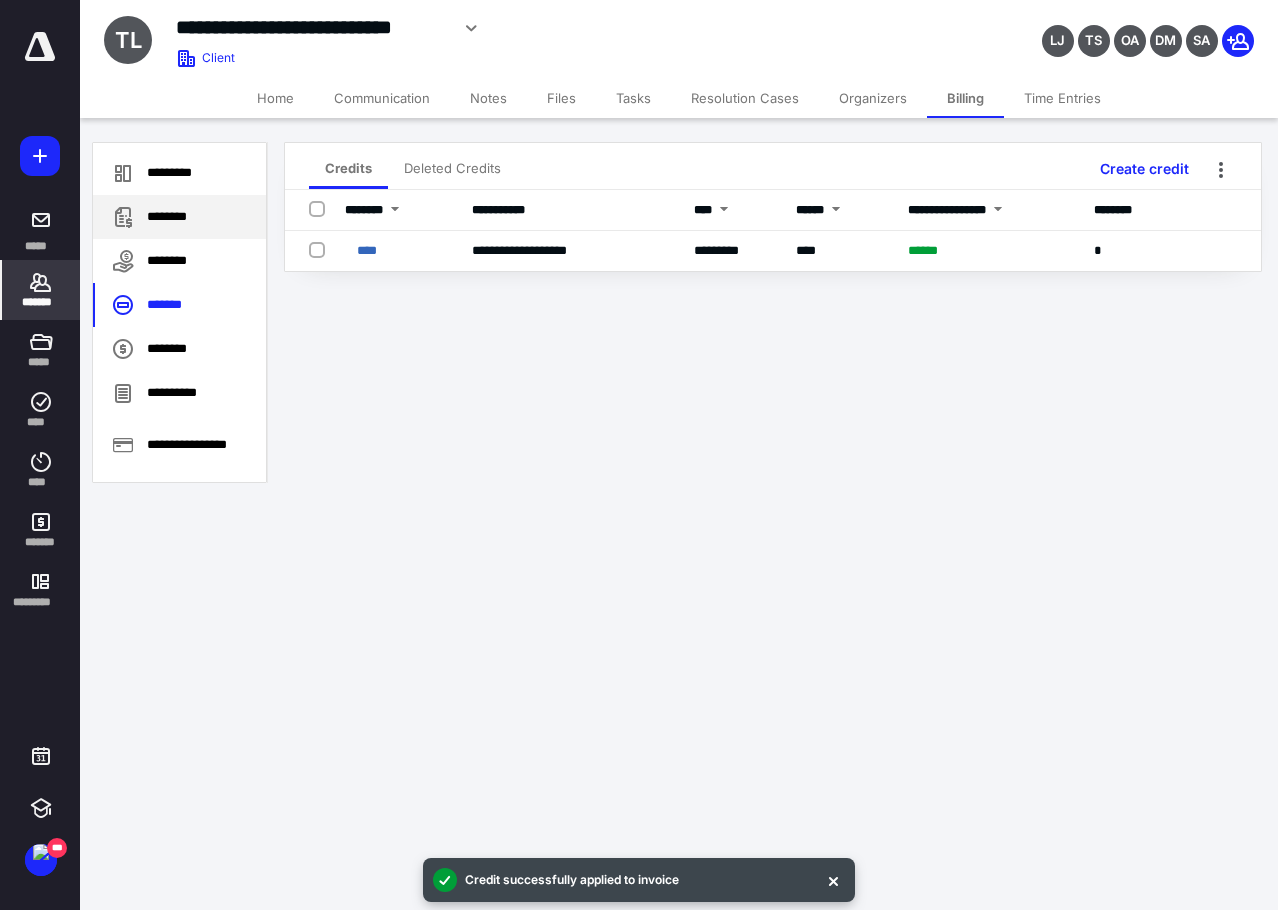 click on "********" at bounding box center (179, 217) 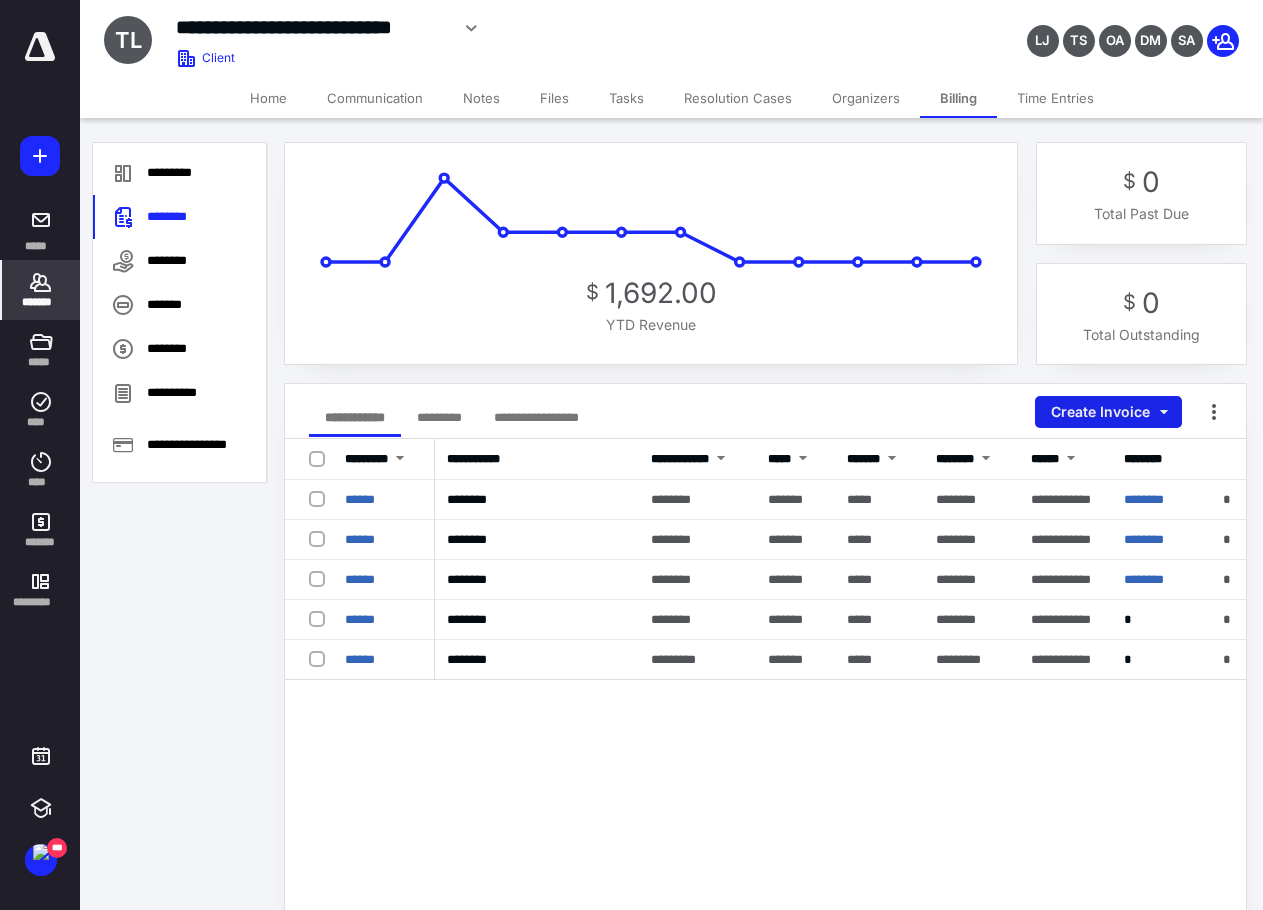 click on "Create Invoice" at bounding box center (1108, 412) 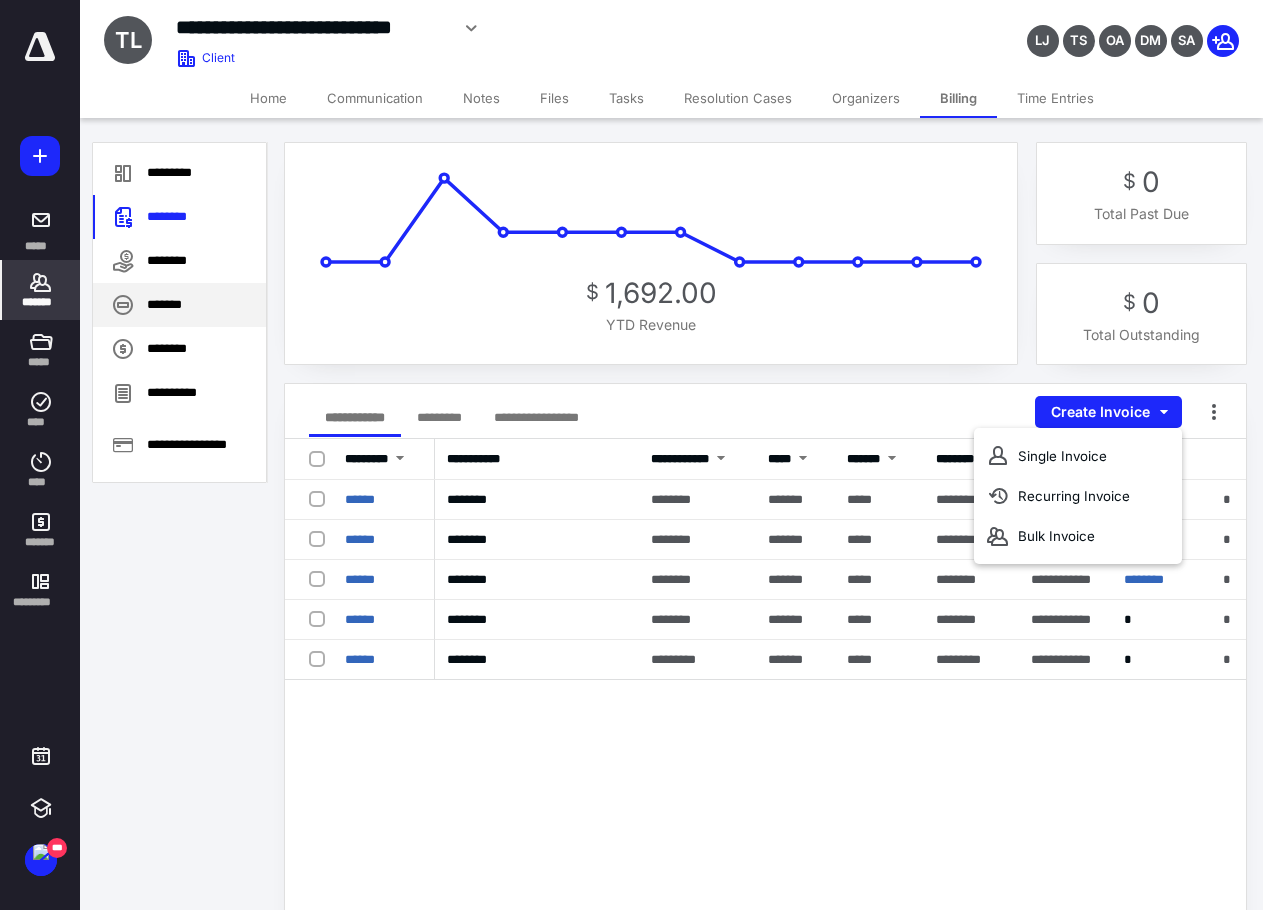 click on "*******" at bounding box center (179, 305) 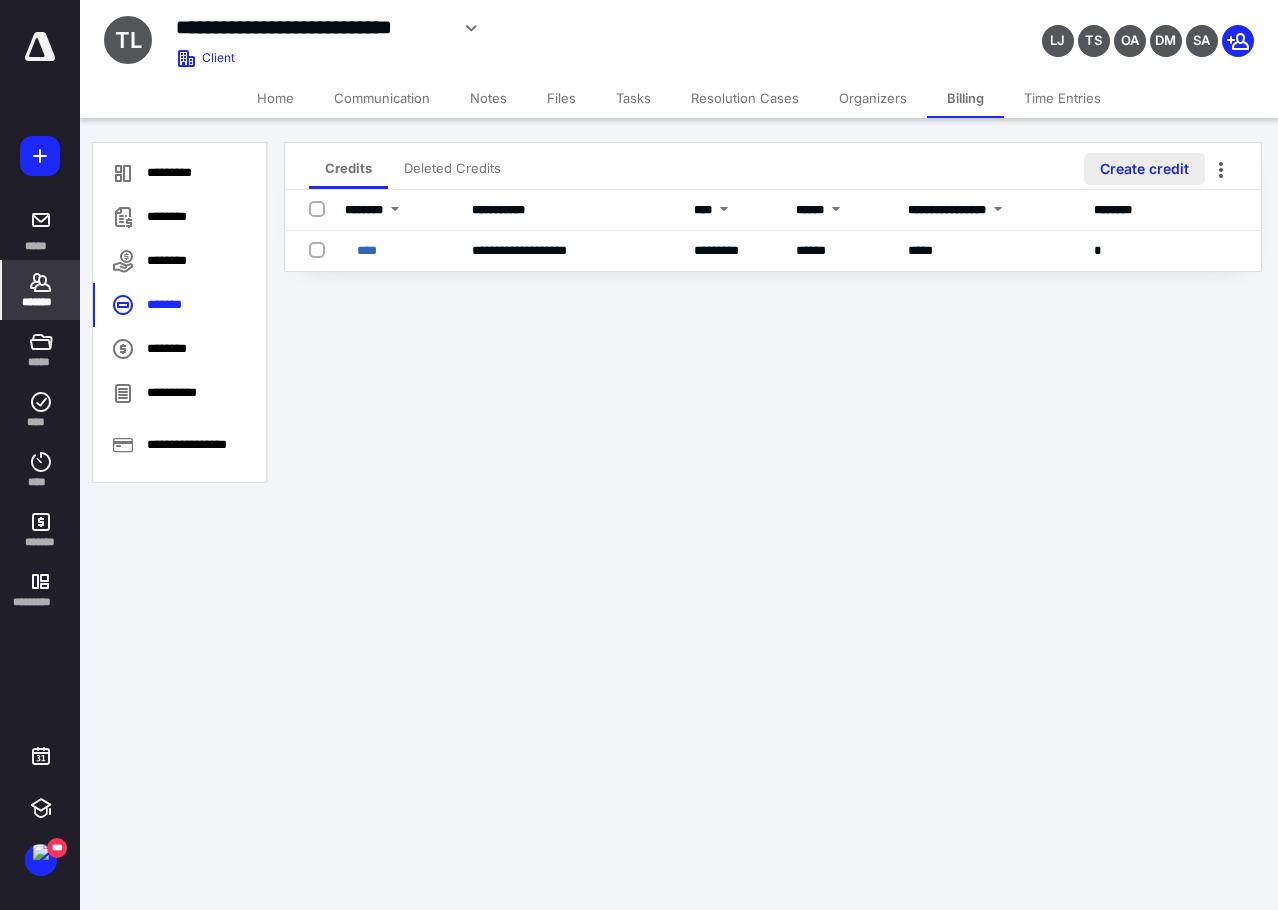 click on "Create credit" at bounding box center (1144, 169) 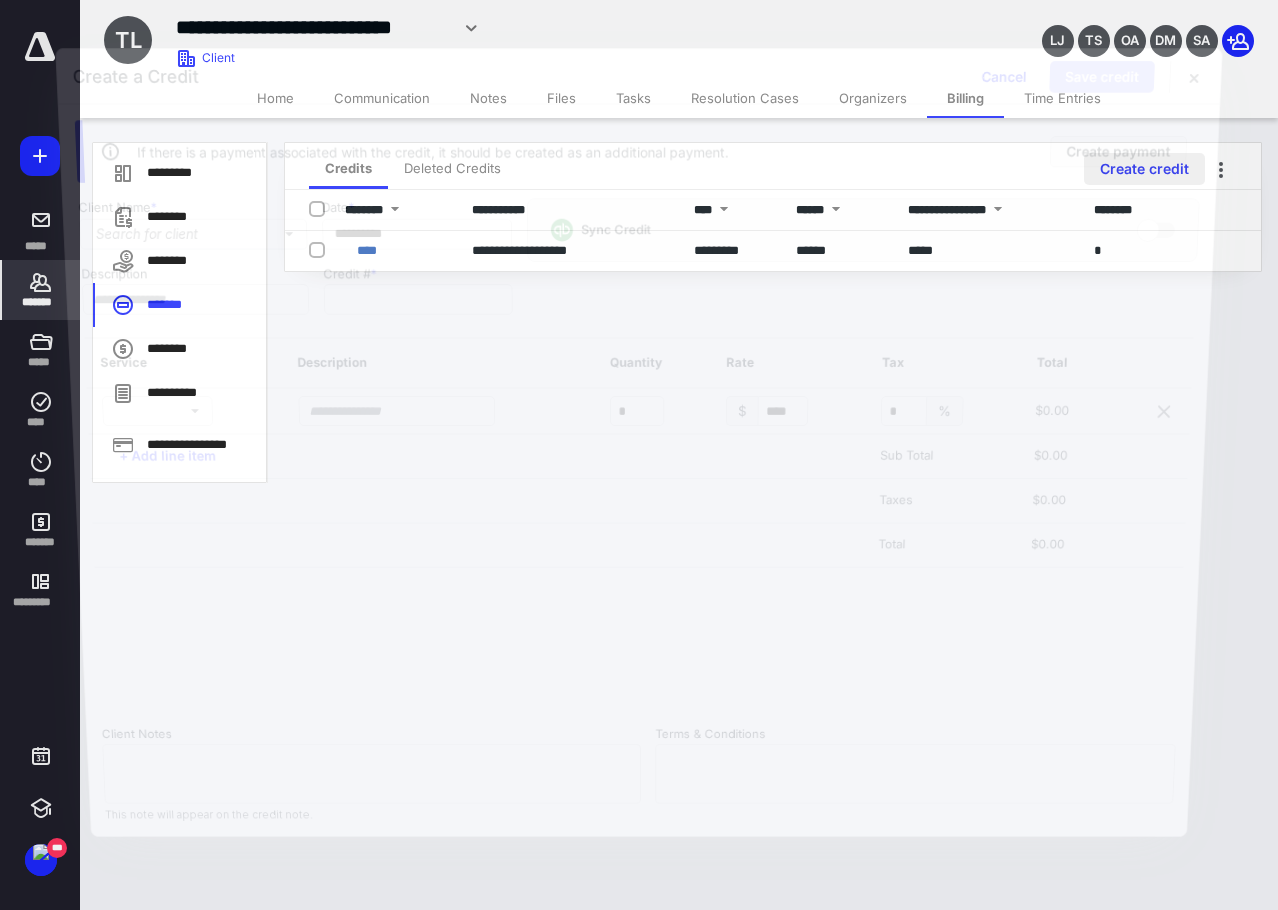 type on "****" 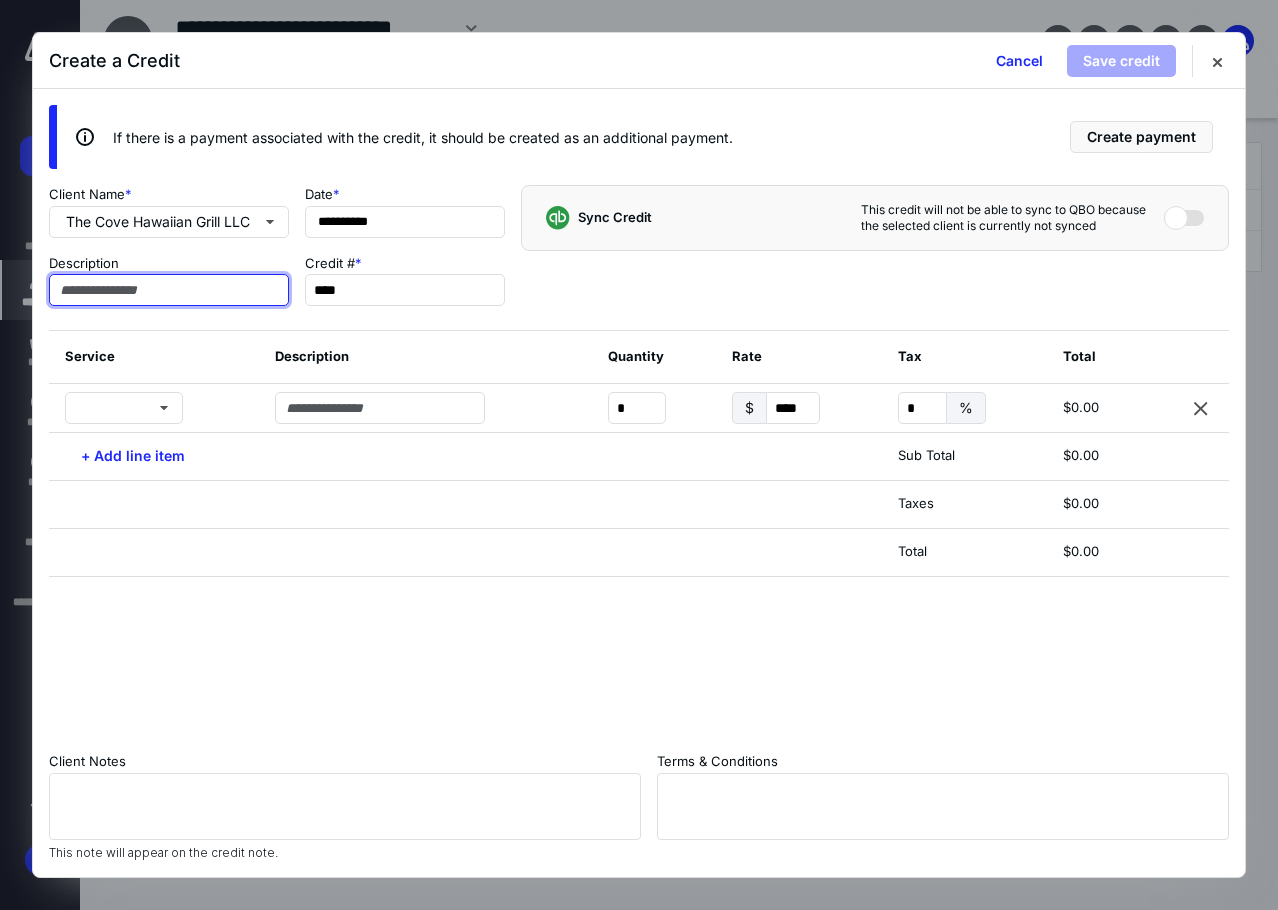 click at bounding box center (169, 290) 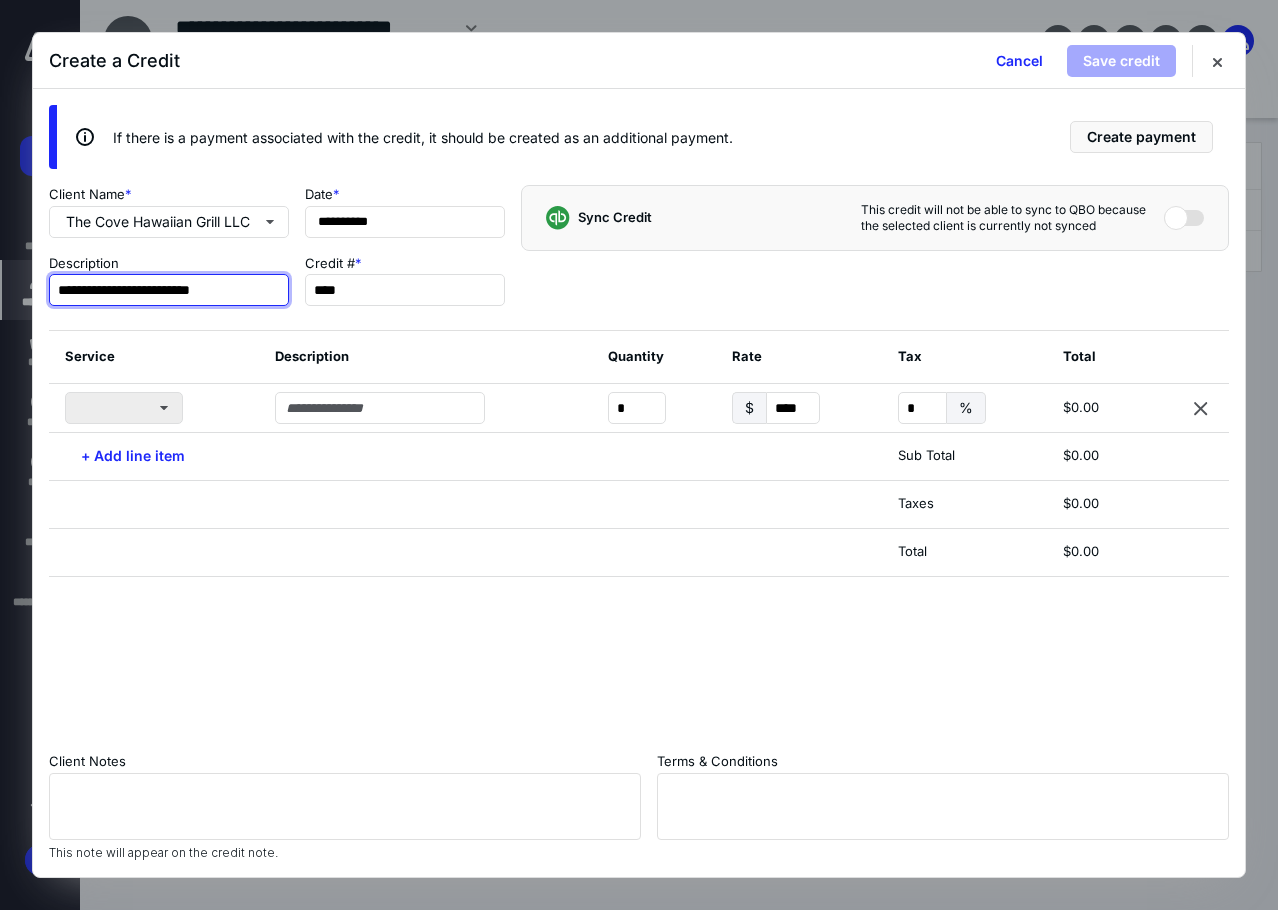 type on "**********" 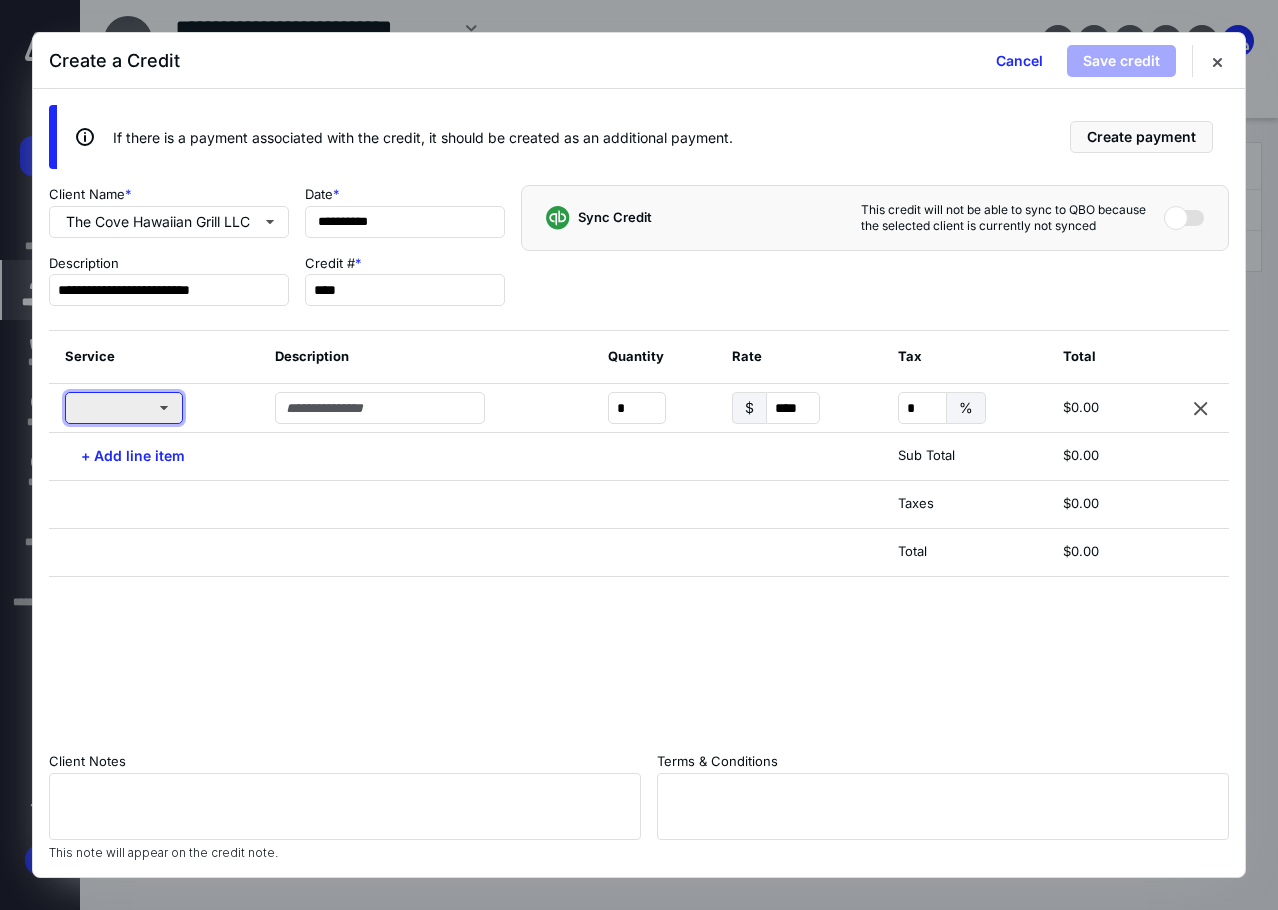 click at bounding box center (124, 408) 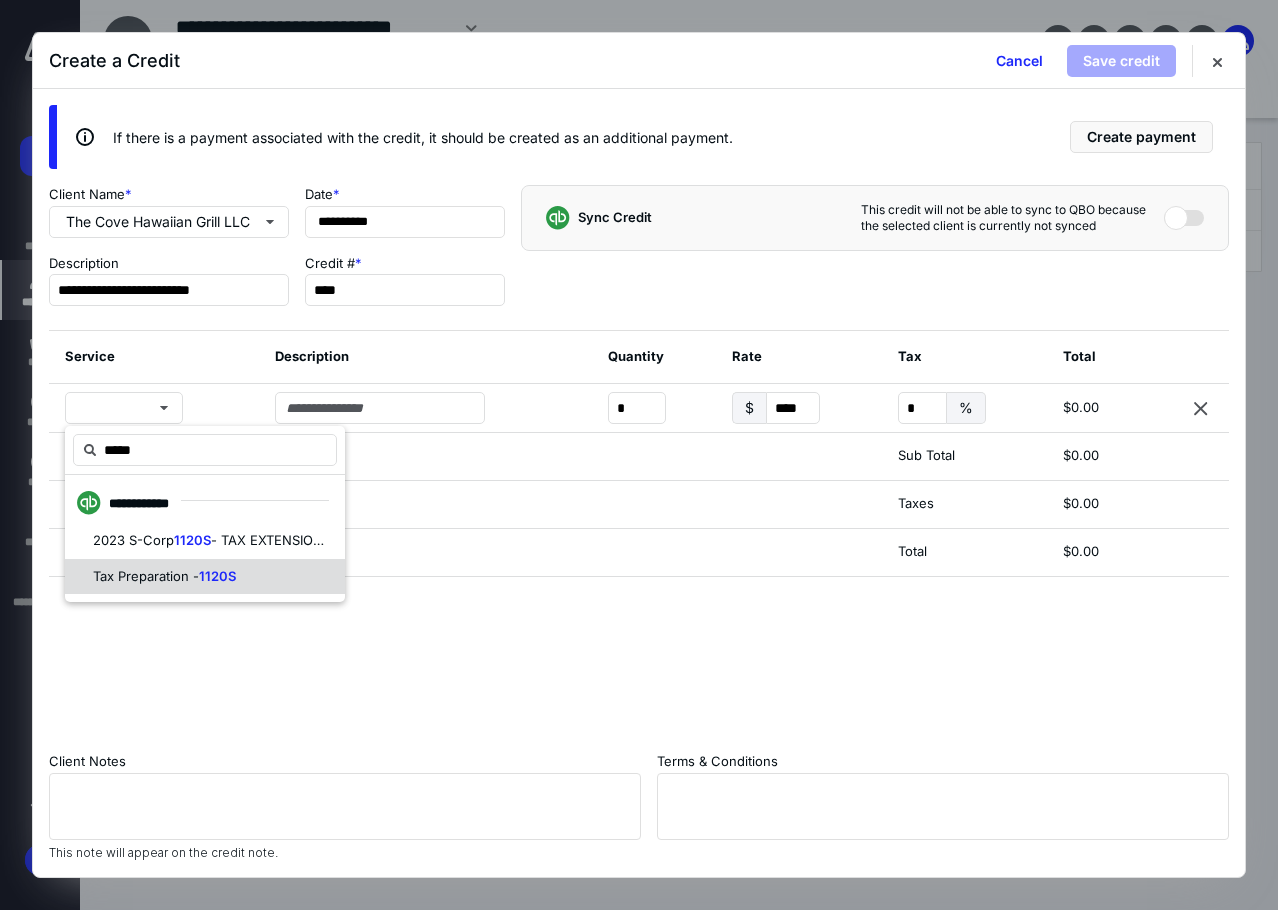 click on "Tax Preparation -" at bounding box center (146, 576) 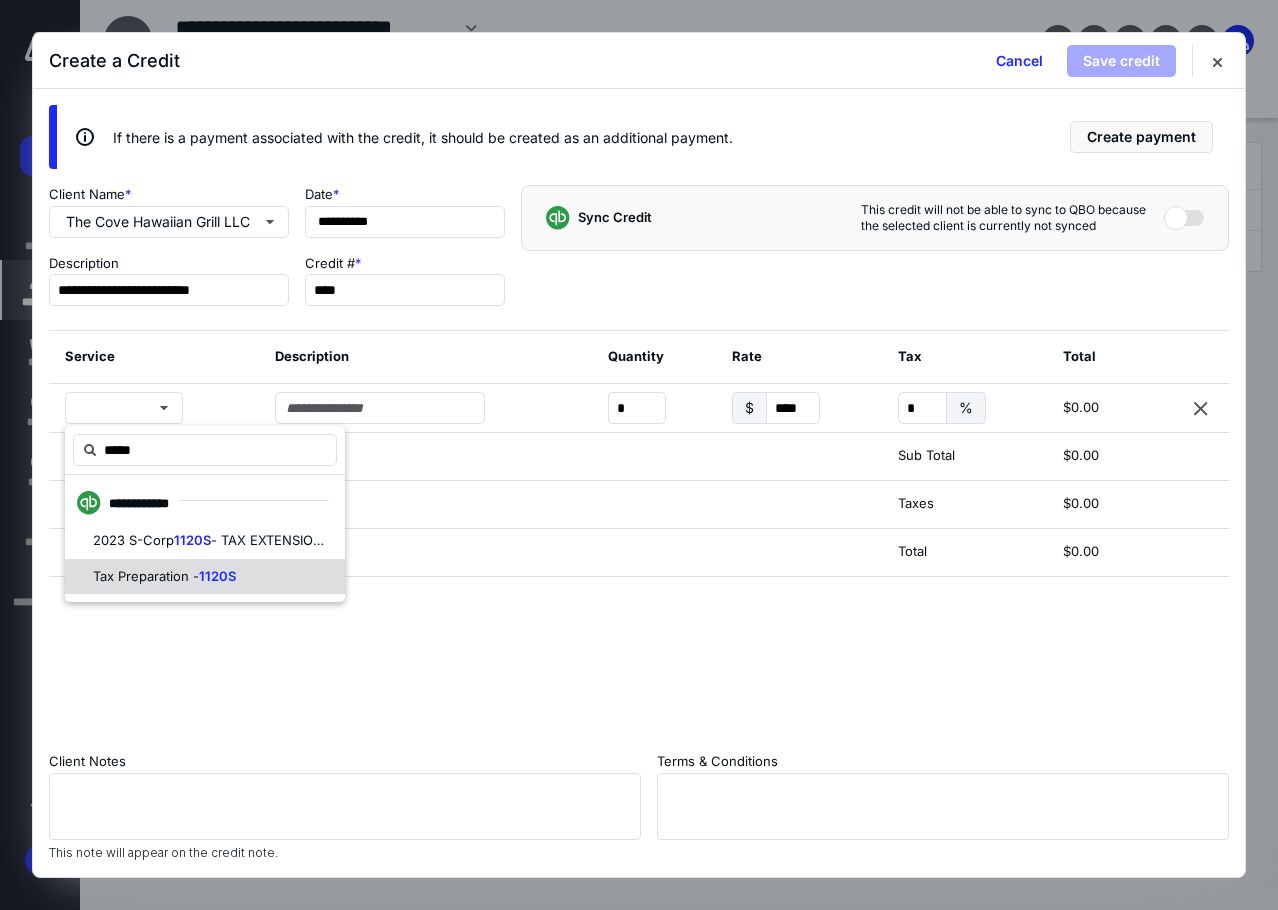 type on "*****" 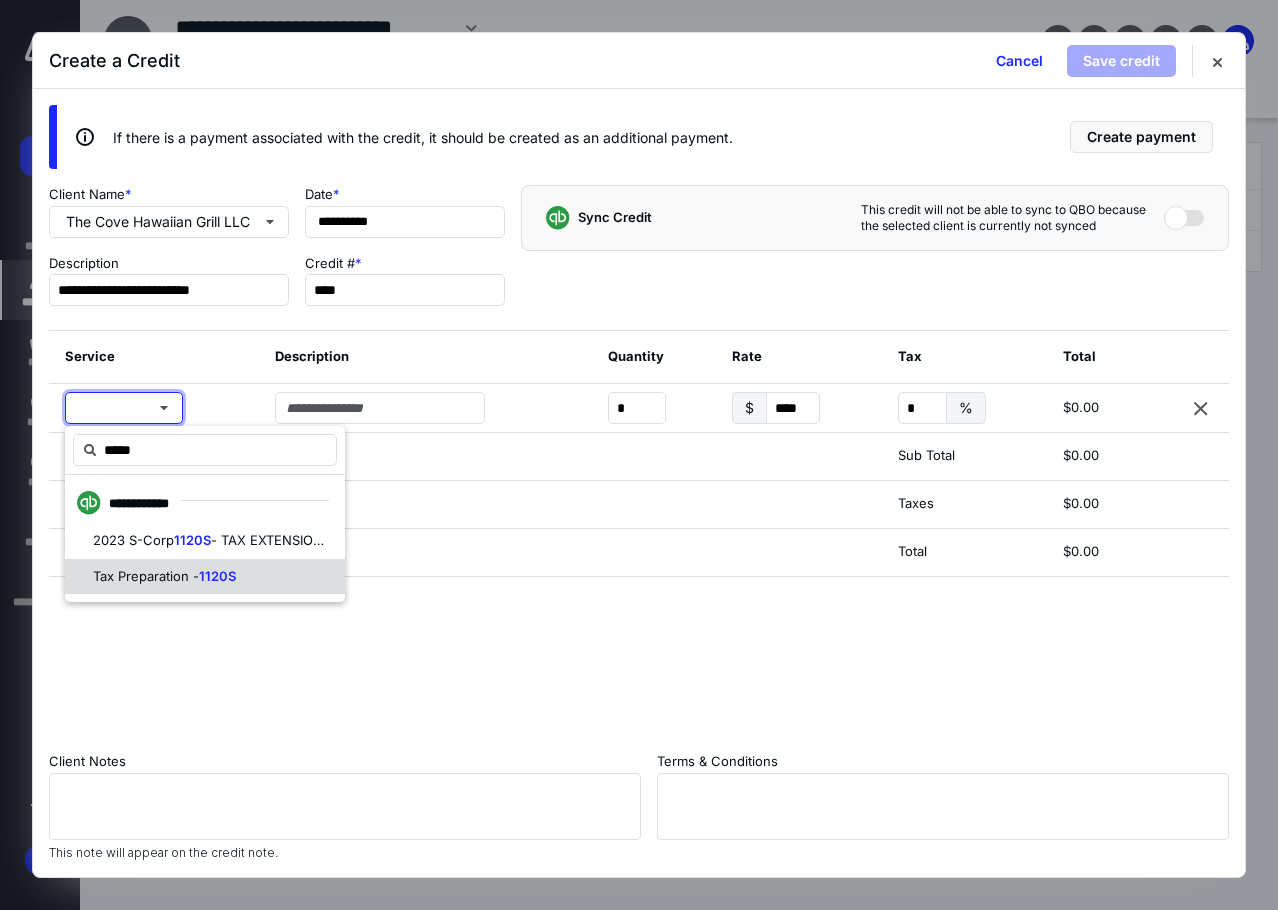 type on "**********" 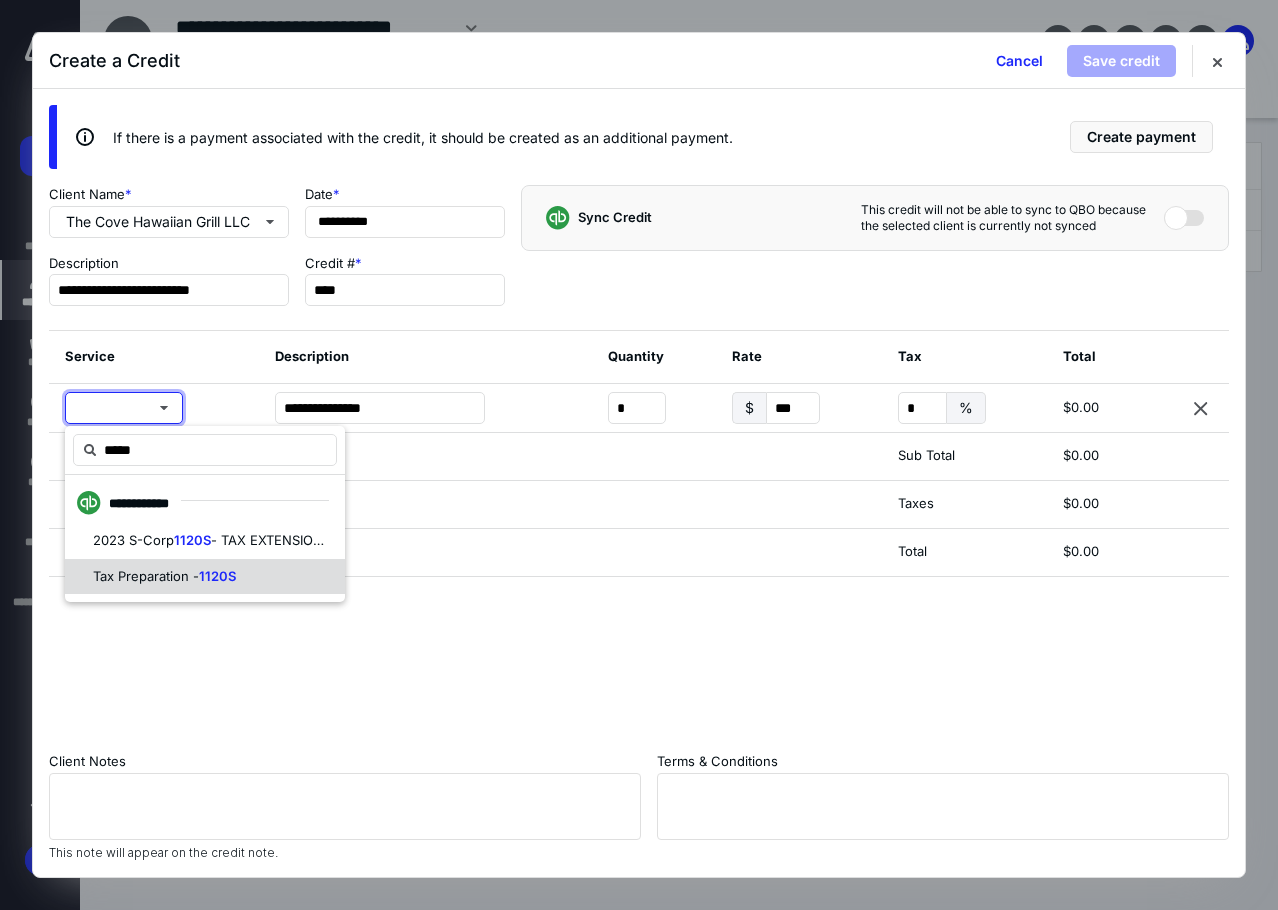 type 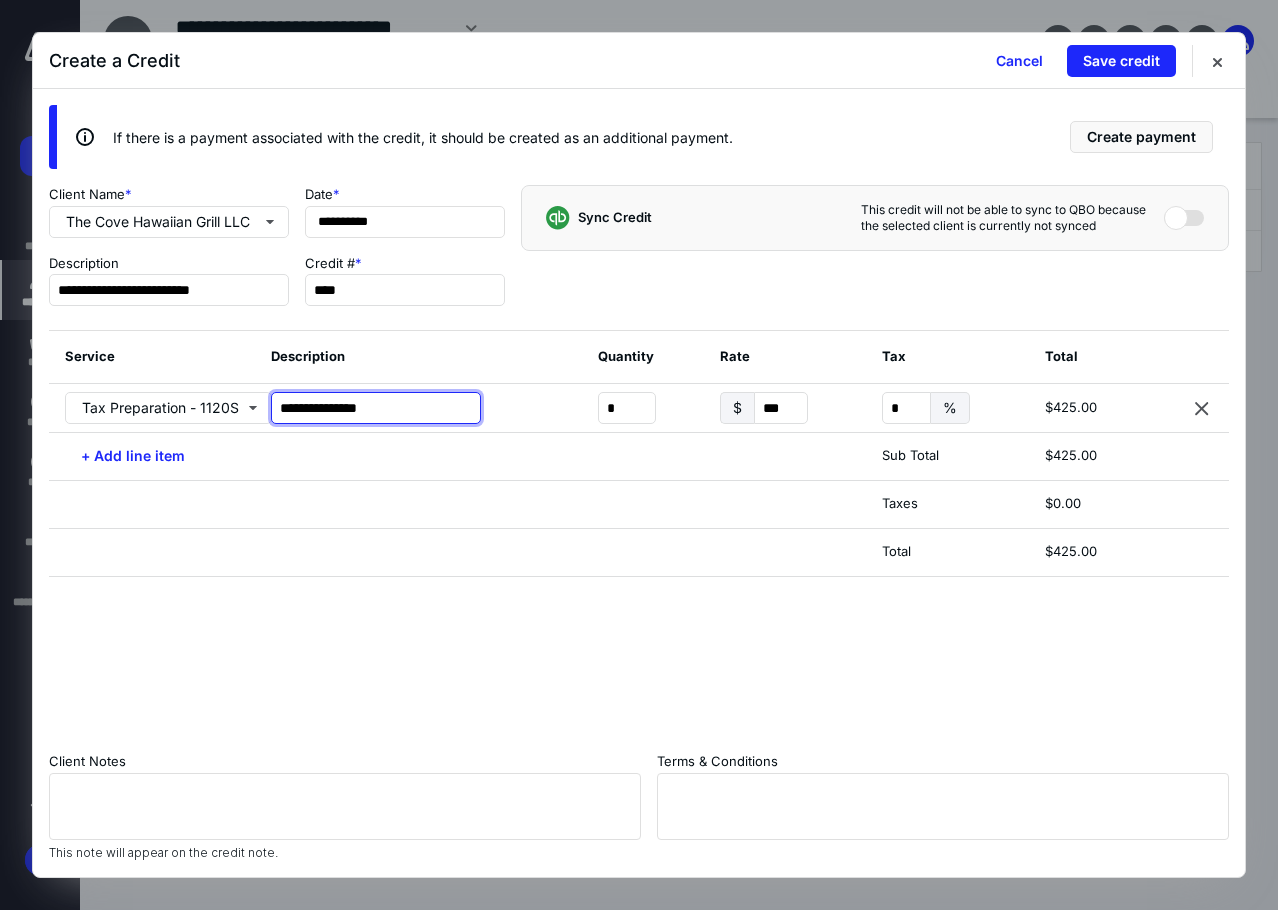 click on "**********" at bounding box center (376, 408) 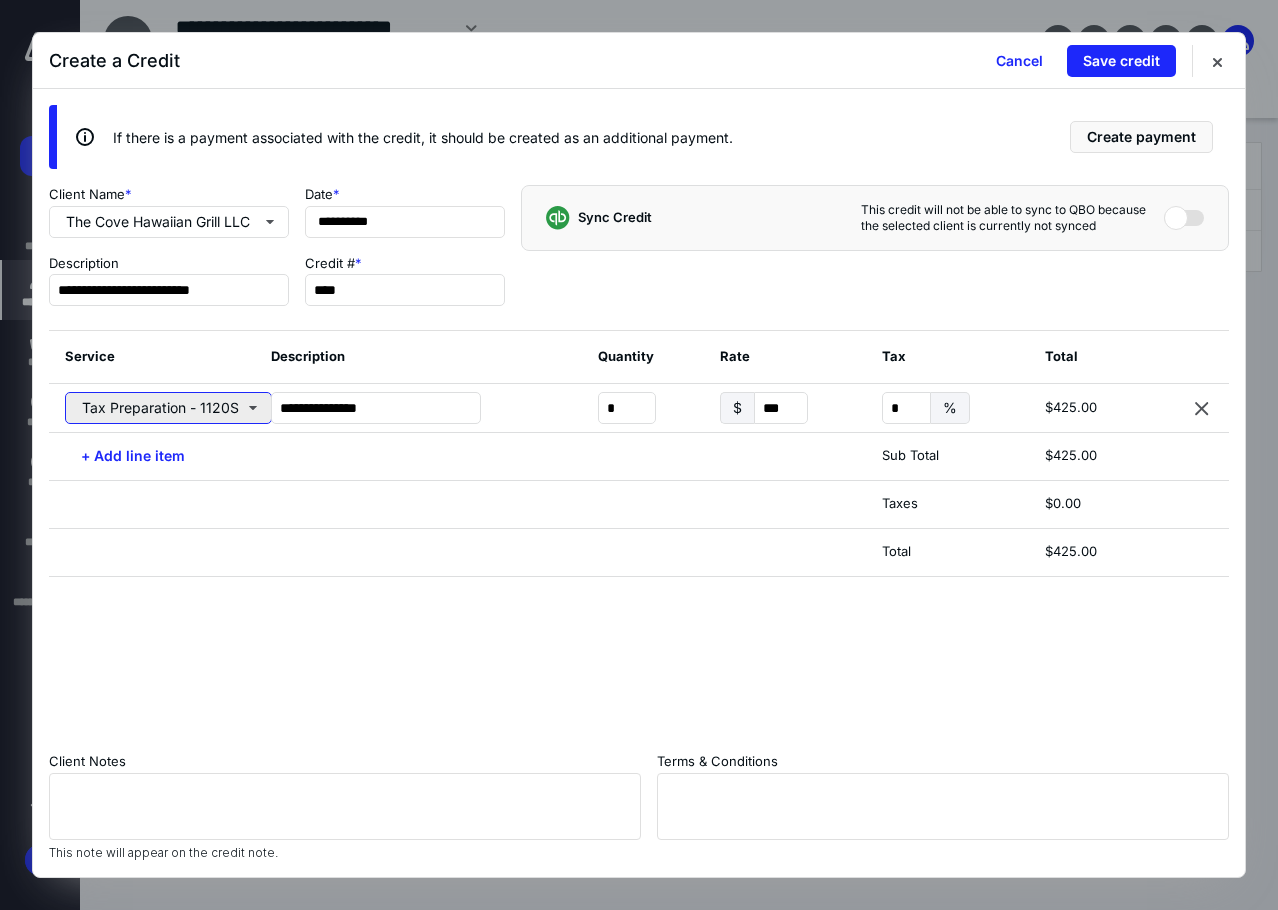 click on "Tax Preparation - 1120S" at bounding box center [168, 408] 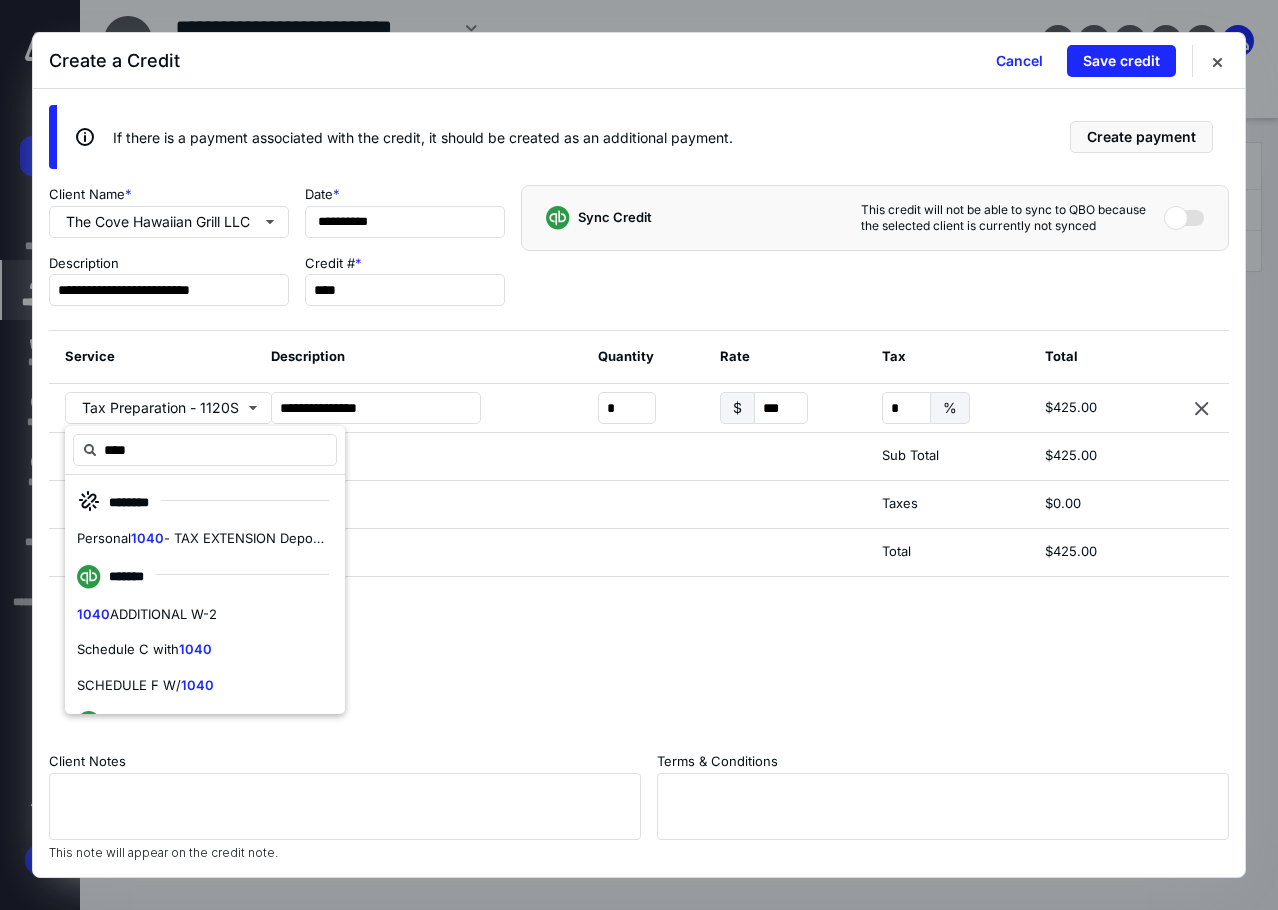 scroll, scrollTop: 392, scrollLeft: 0, axis: vertical 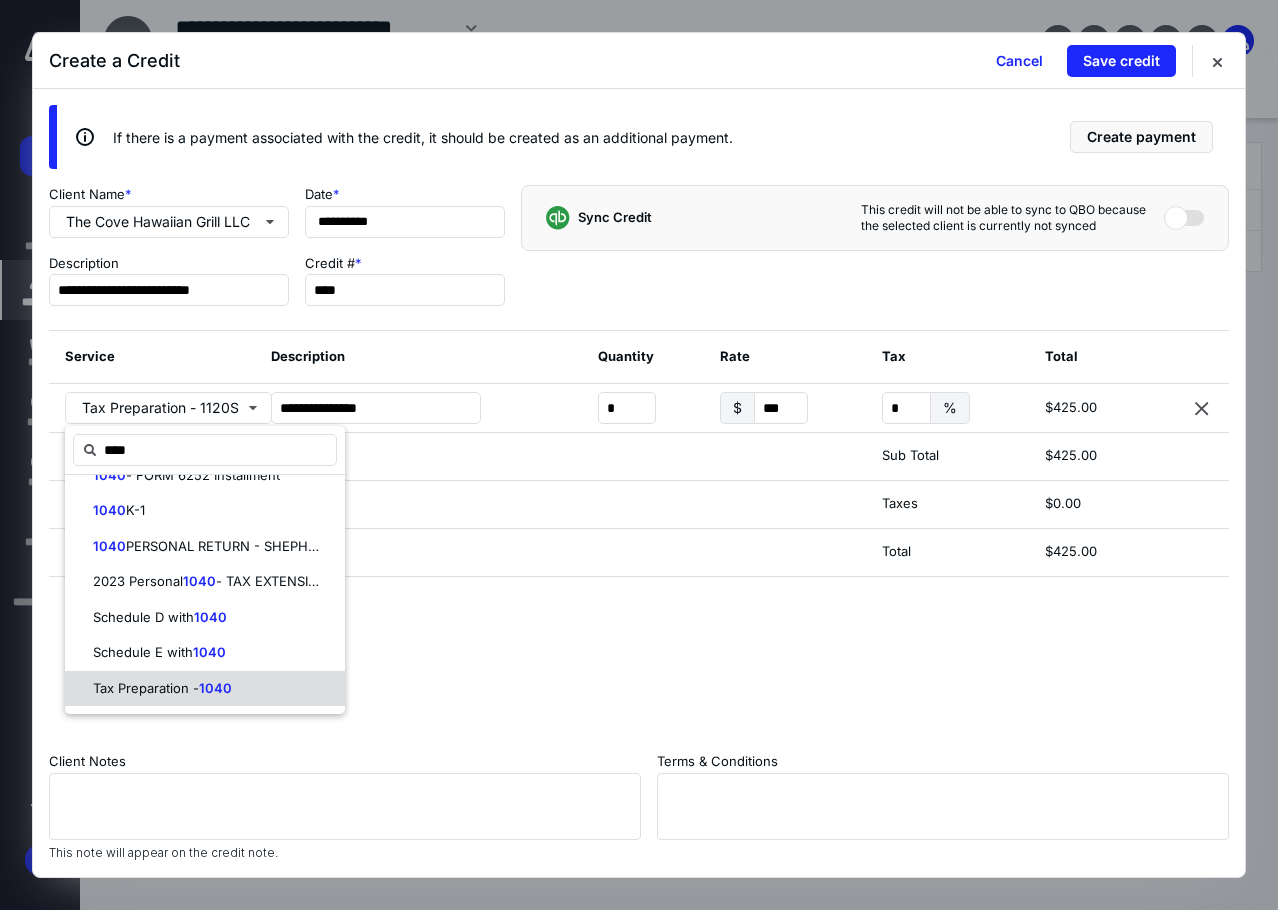 click on "Tax Preparation -" at bounding box center [146, 688] 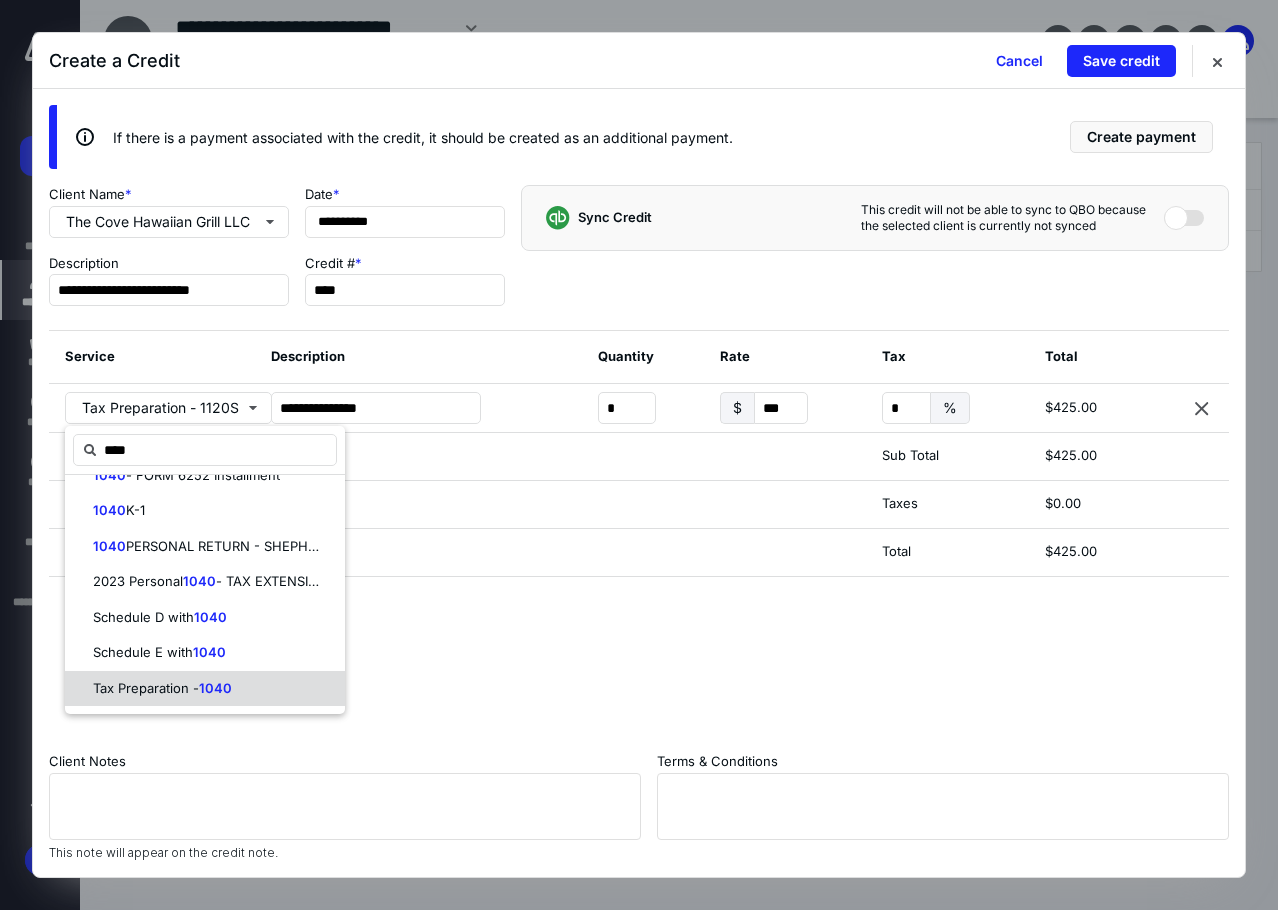 type on "****" 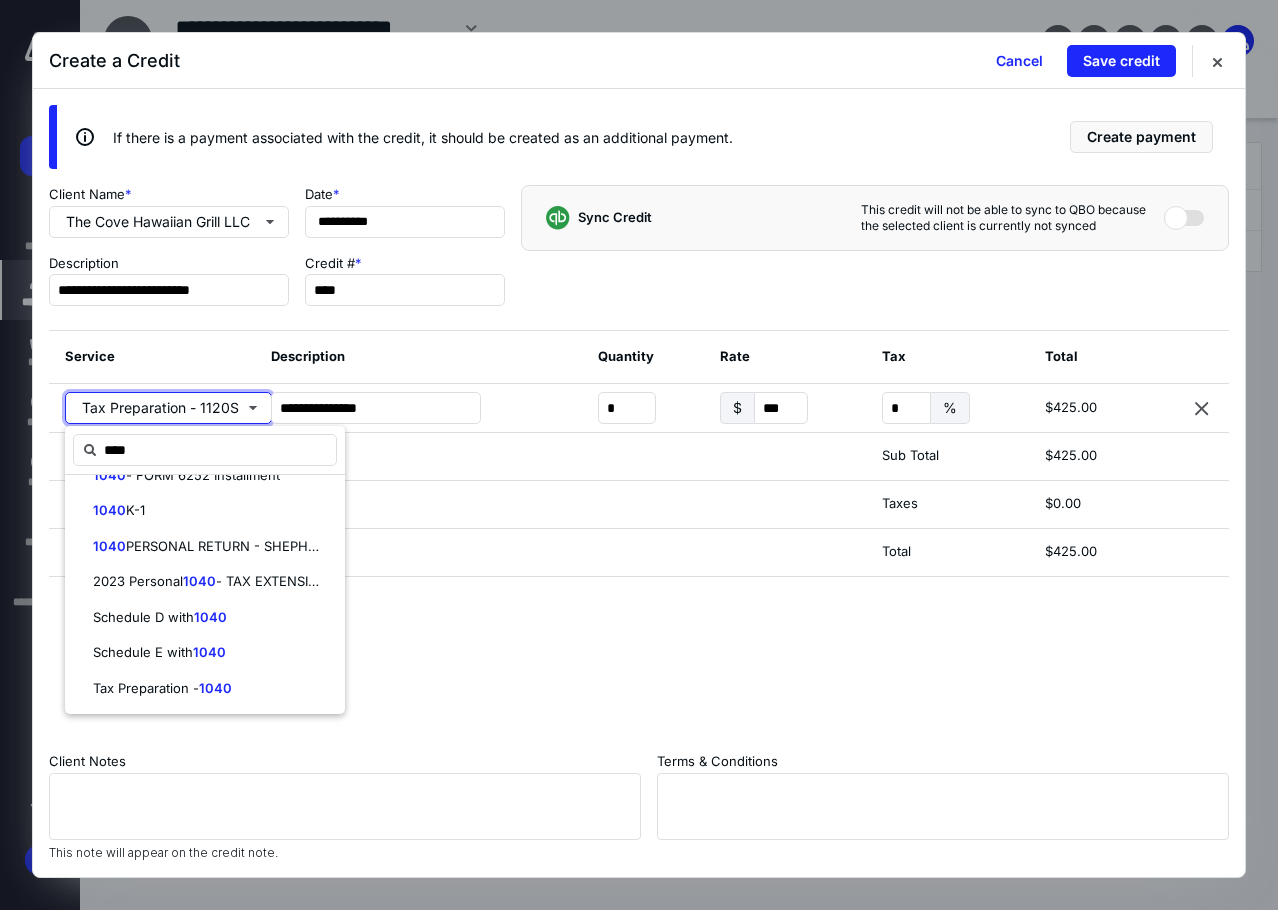 type on "**********" 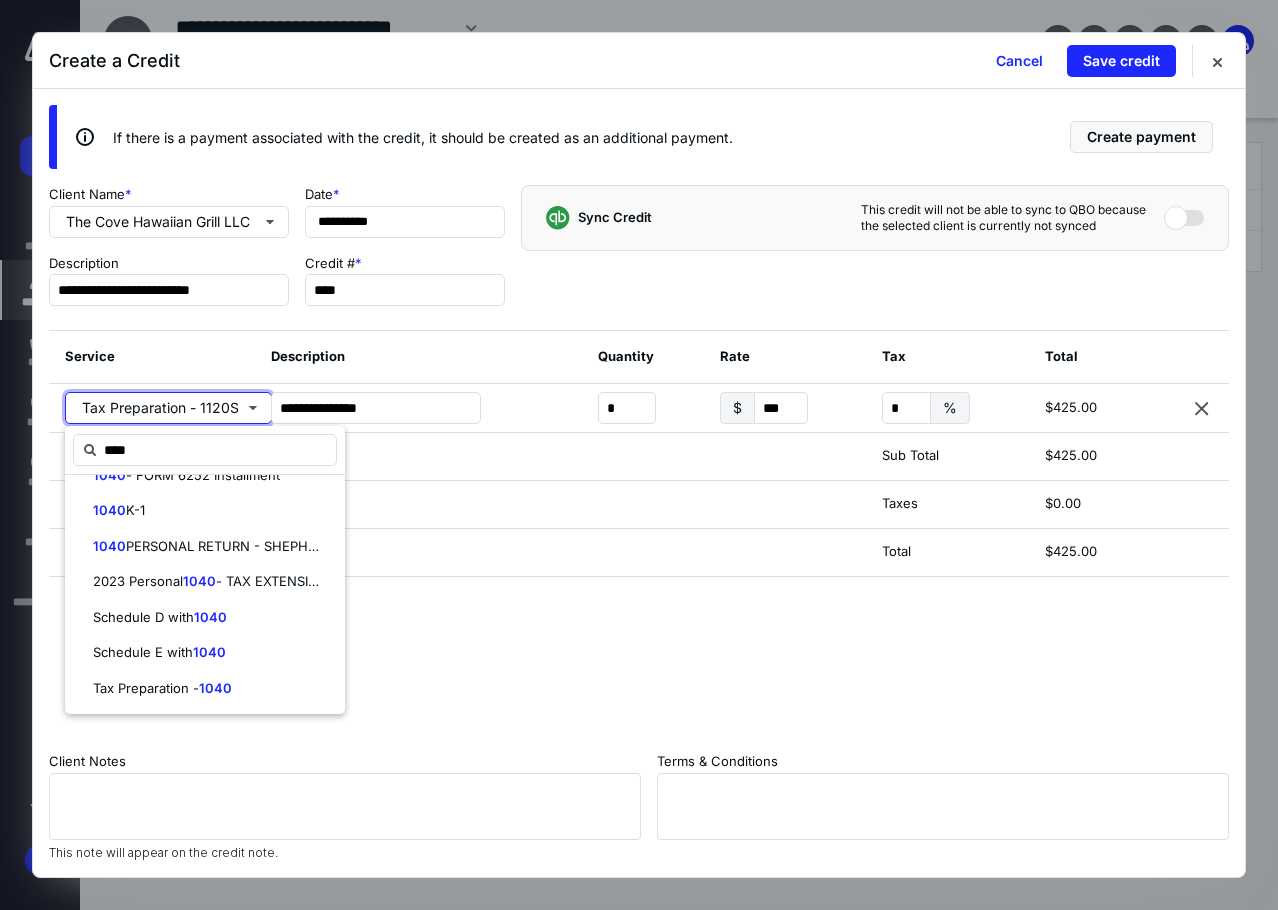 type on "***" 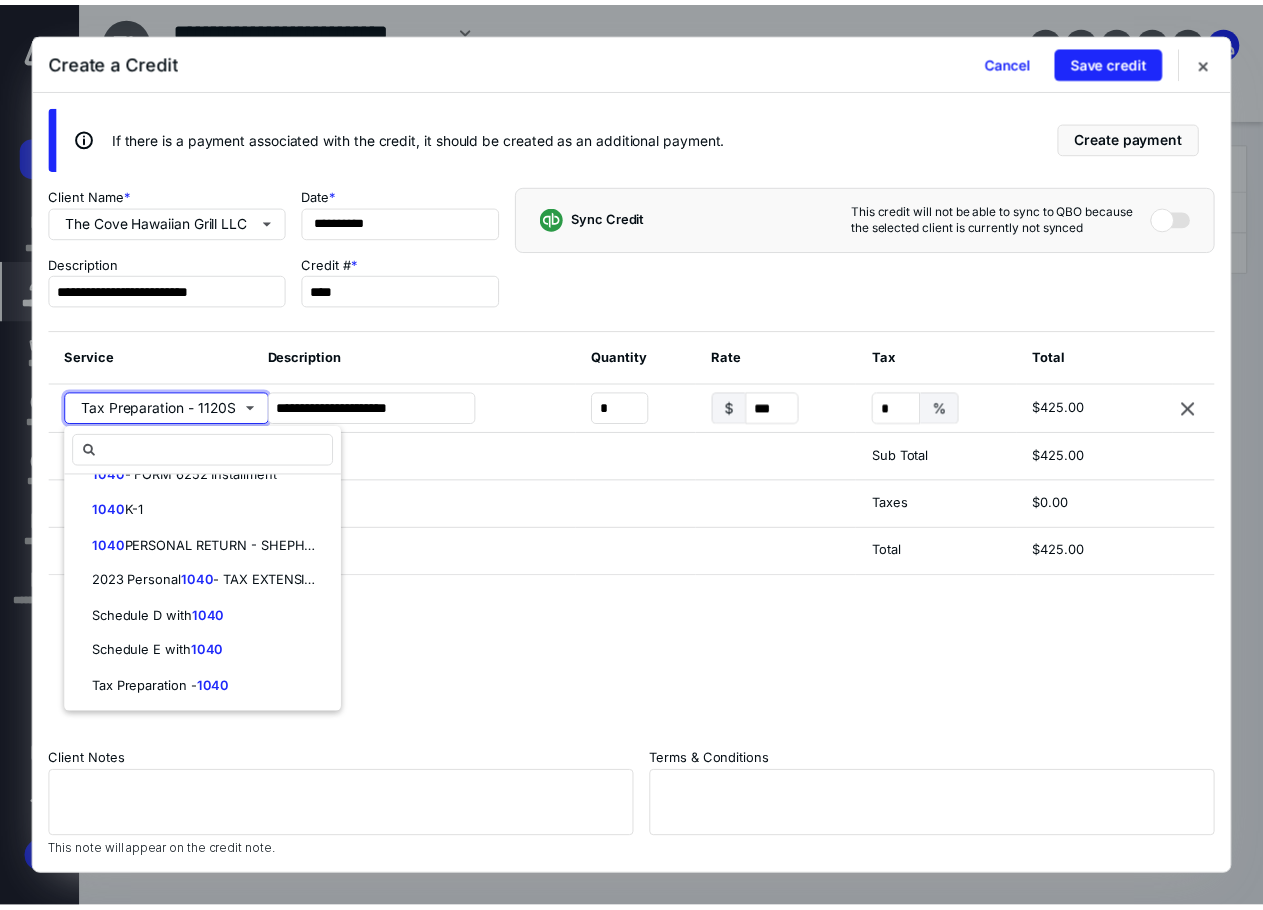 scroll, scrollTop: 0, scrollLeft: 0, axis: both 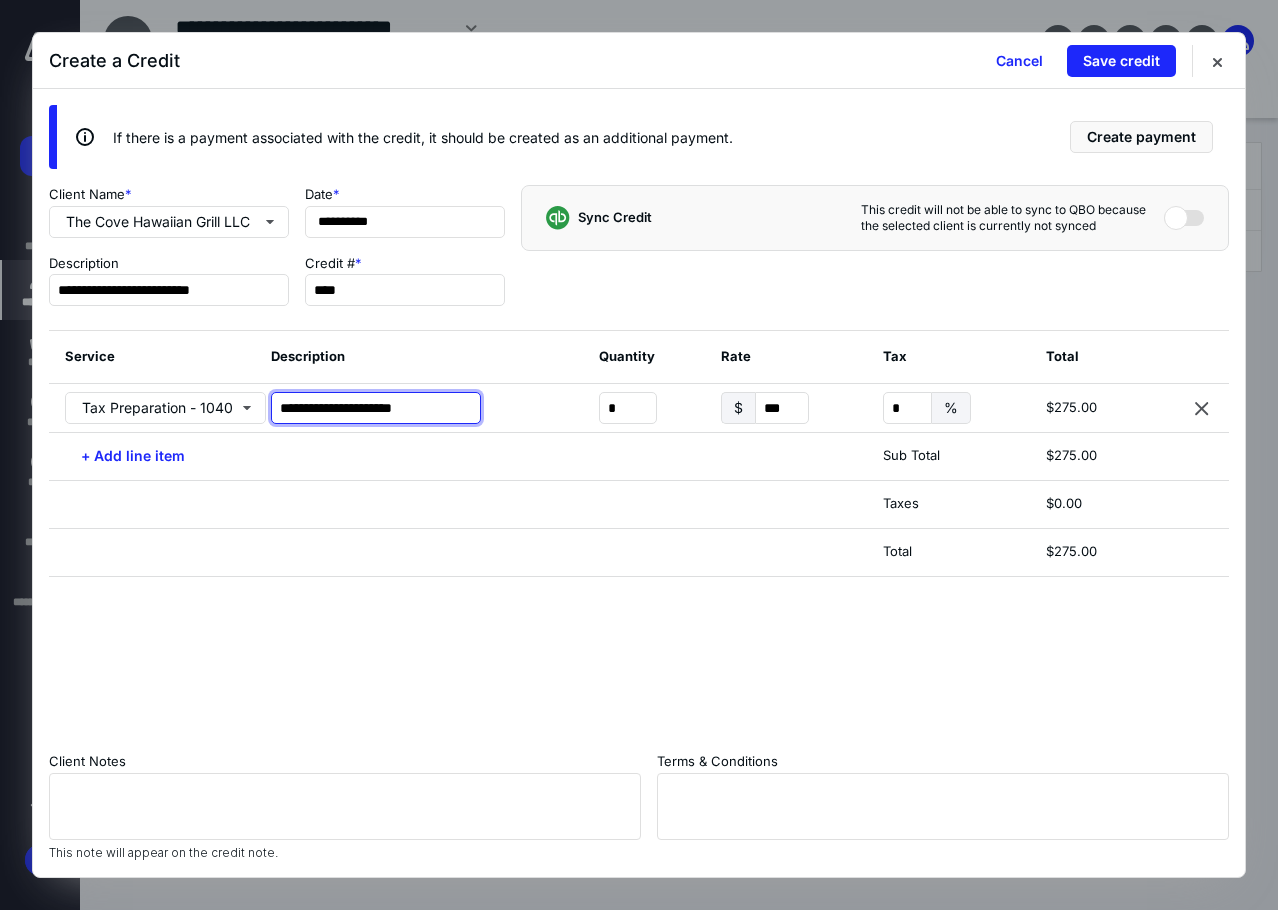 click on "**********" at bounding box center [376, 408] 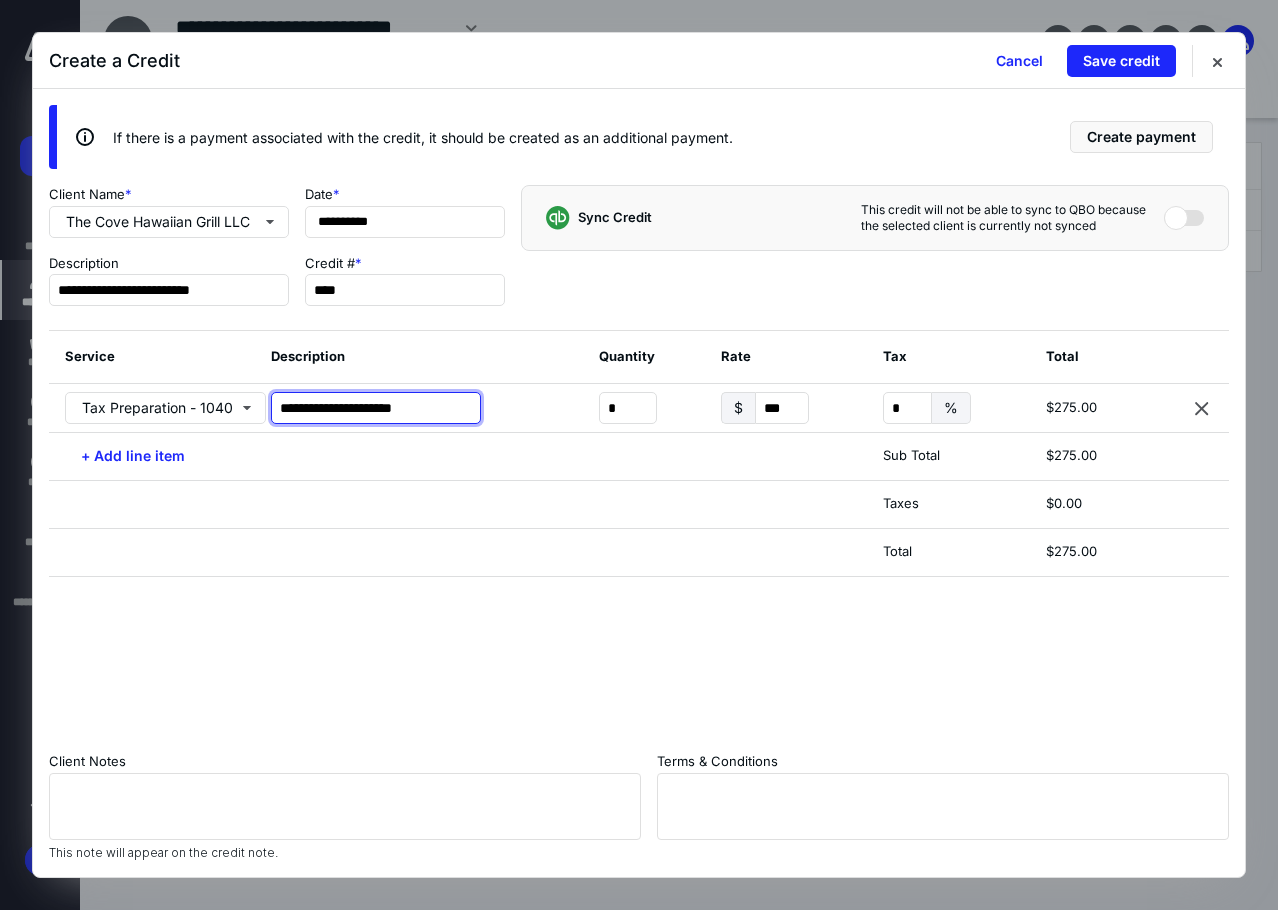 drag, startPoint x: 460, startPoint y: 408, endPoint x: 271, endPoint y: 406, distance: 189.01057 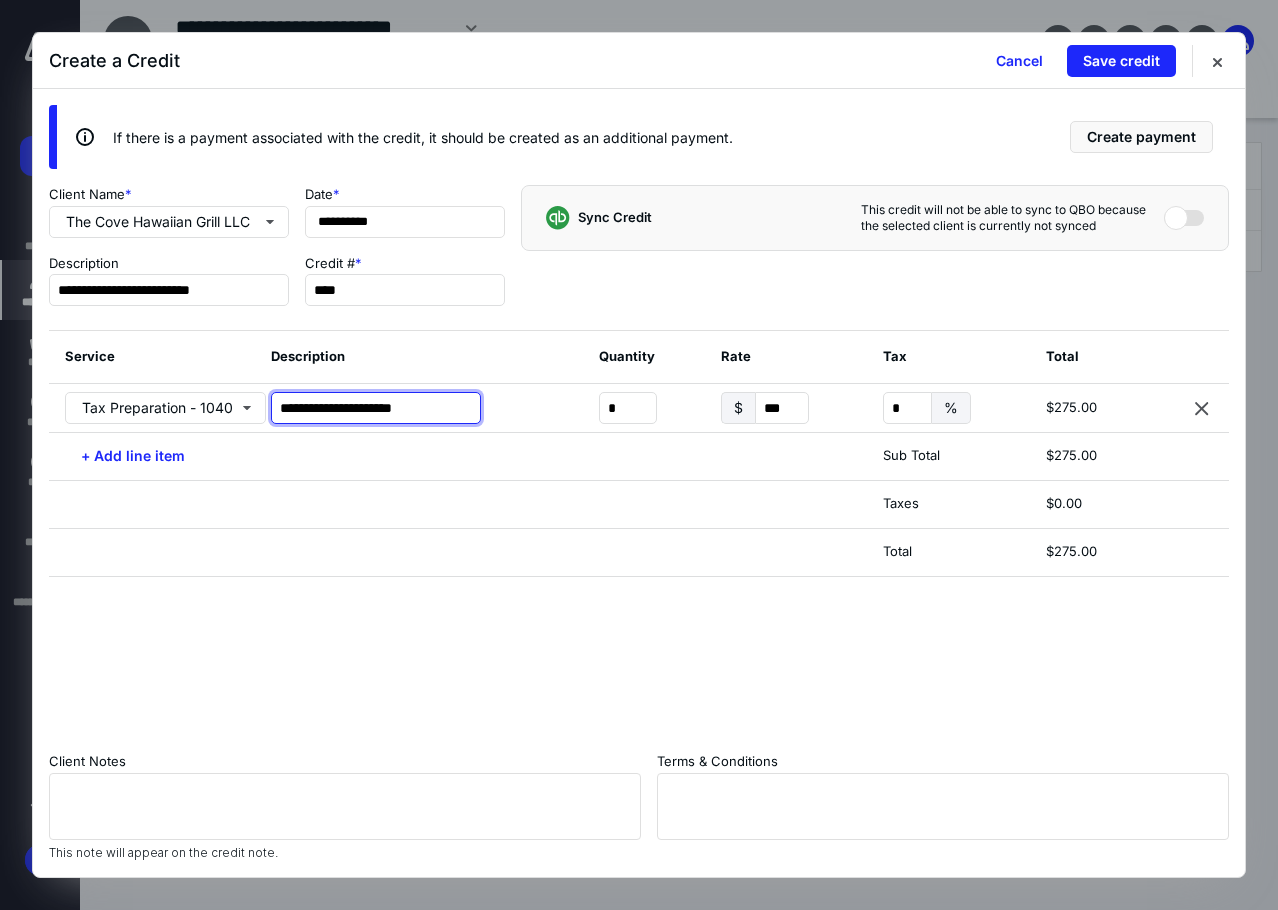 click on "**********" at bounding box center (376, 408) 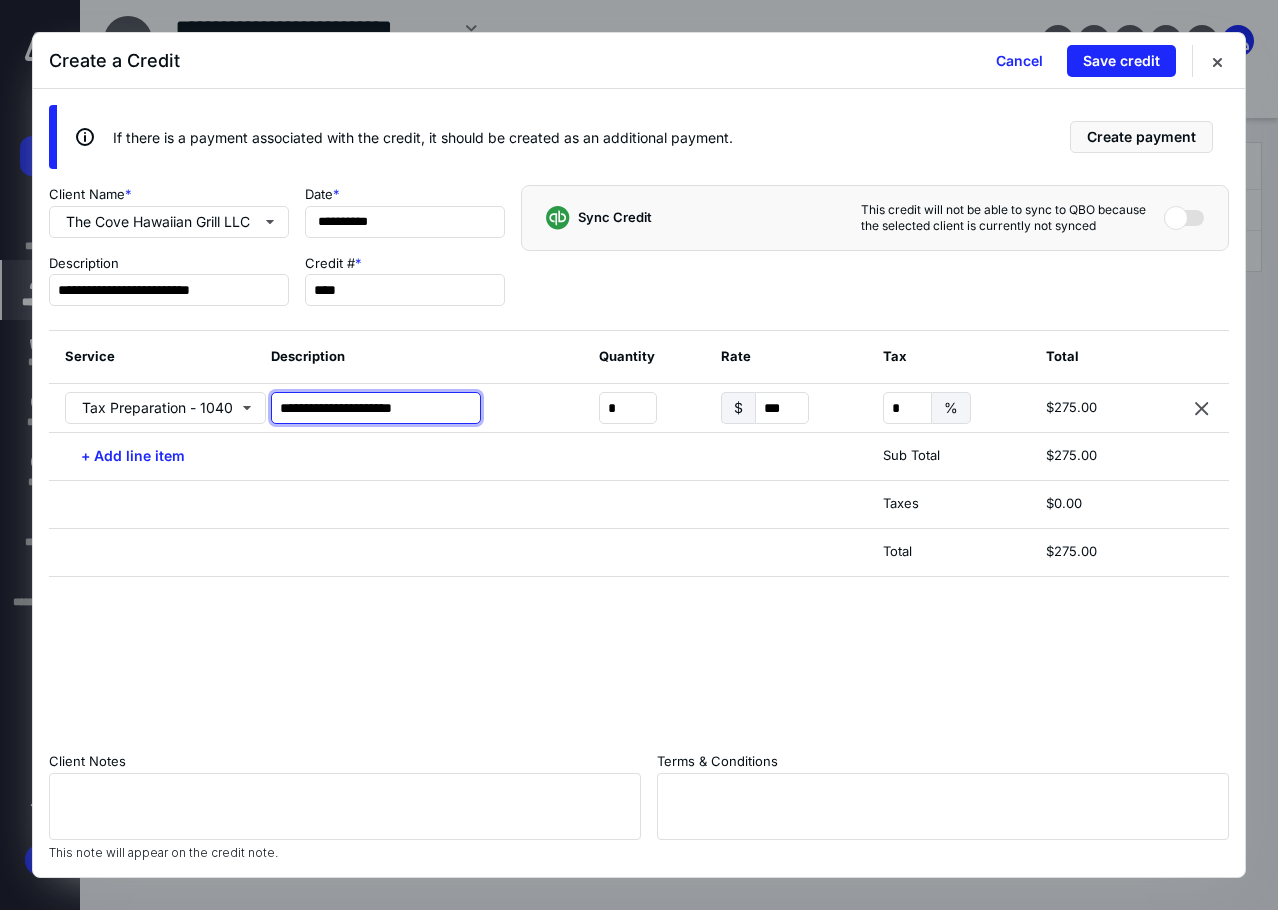 type on "**********" 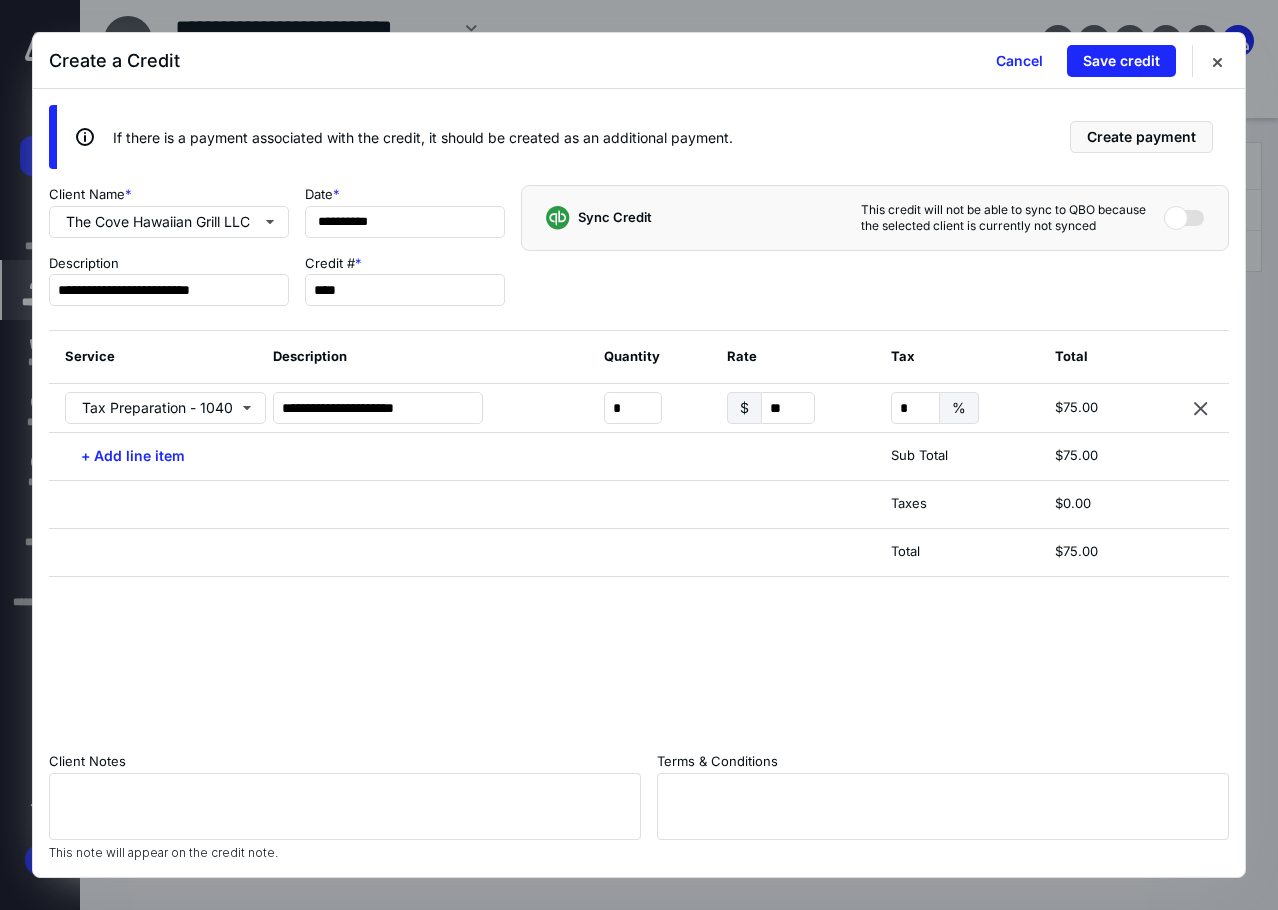drag, startPoint x: 448, startPoint y: 567, endPoint x: 470, endPoint y: 542, distance: 33.30165 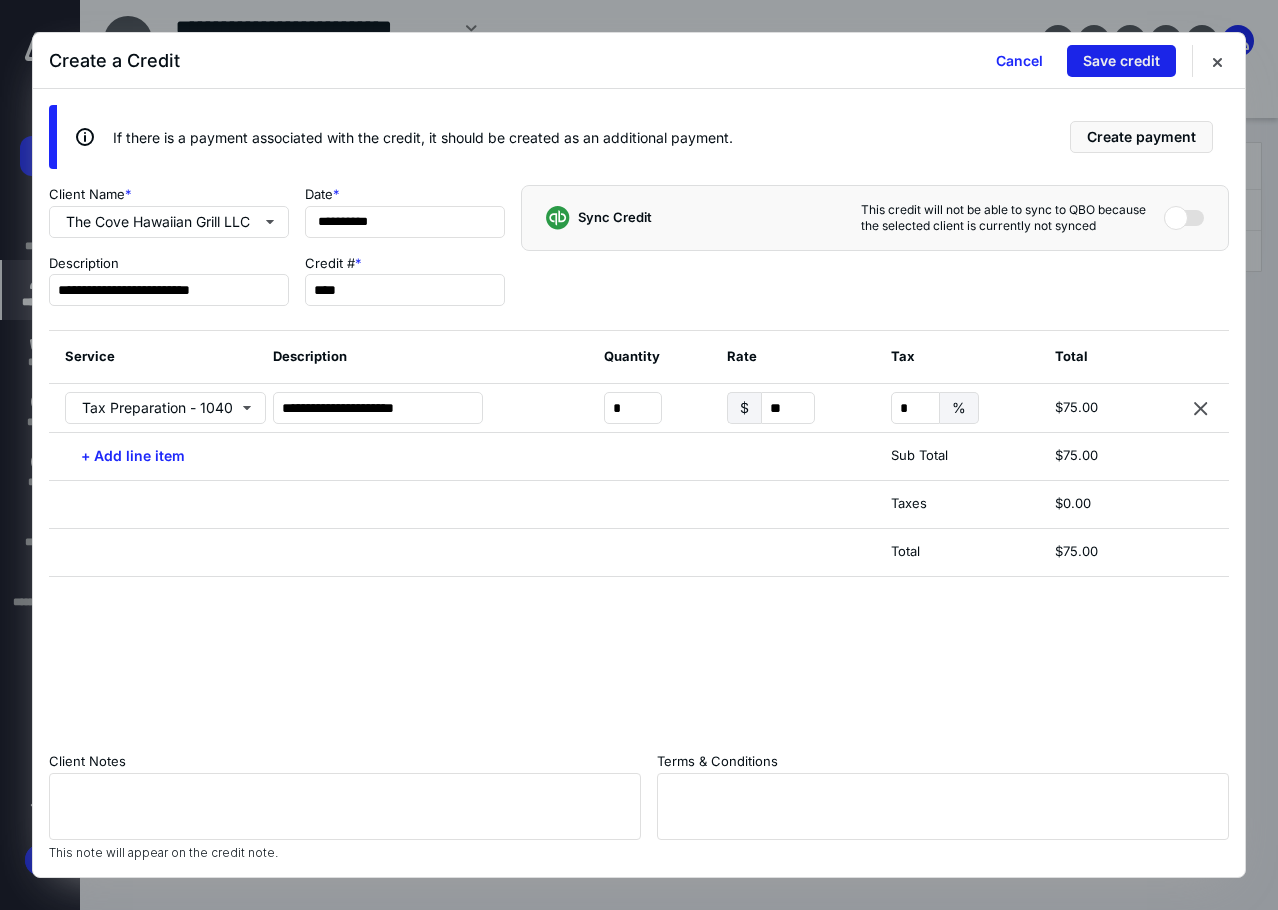 click on "Save credit" at bounding box center (1121, 61) 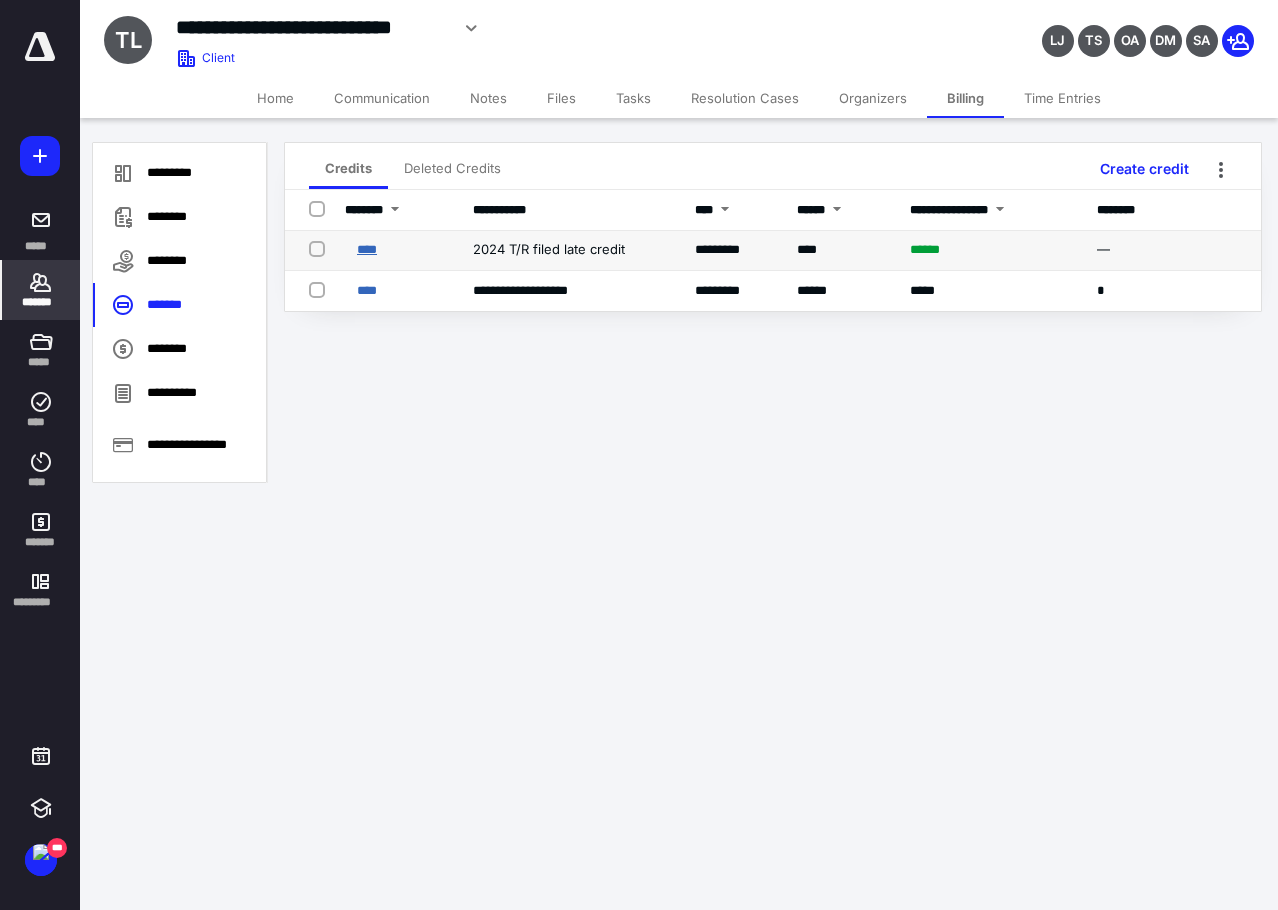 click on "****" at bounding box center (367, 249) 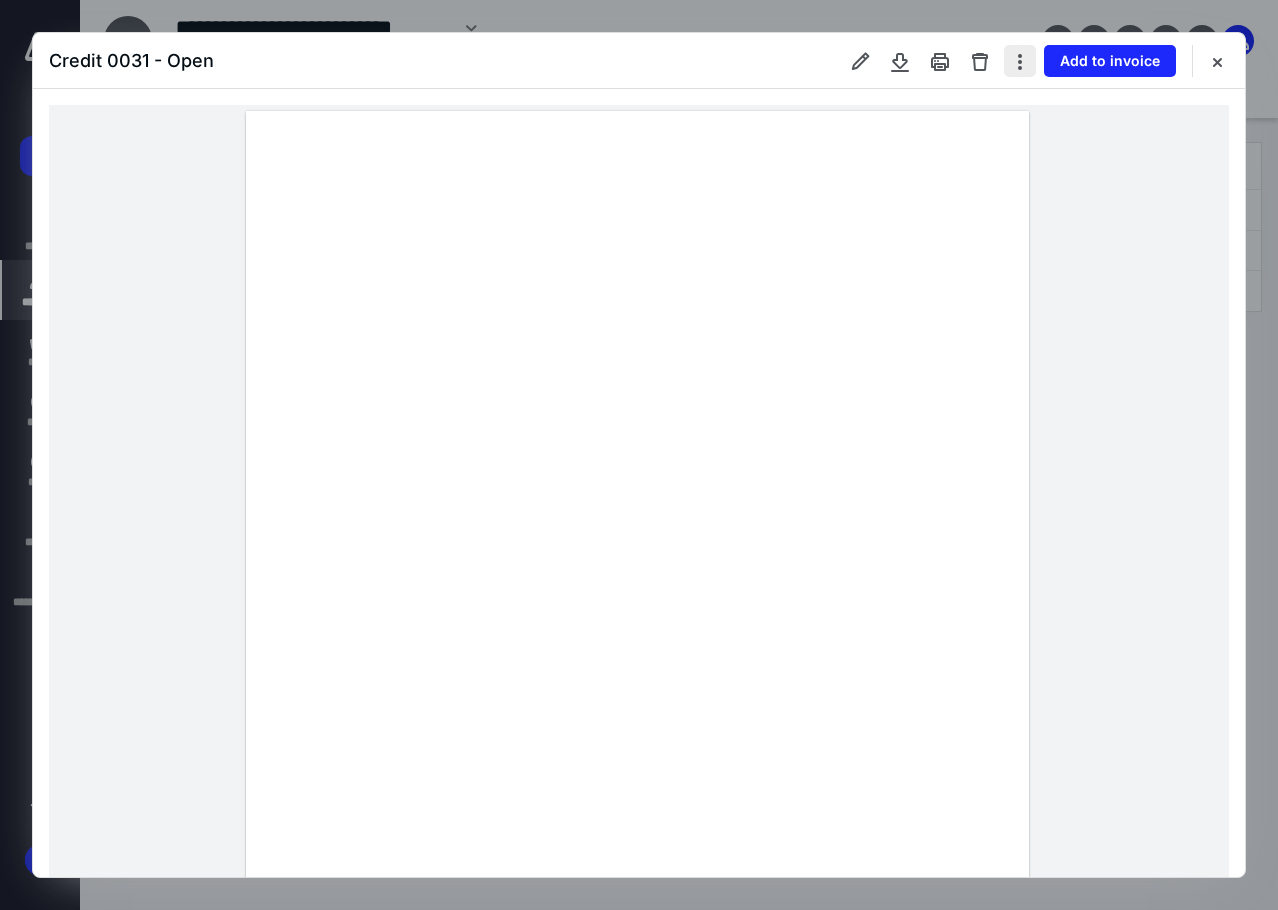 click at bounding box center (1020, 61) 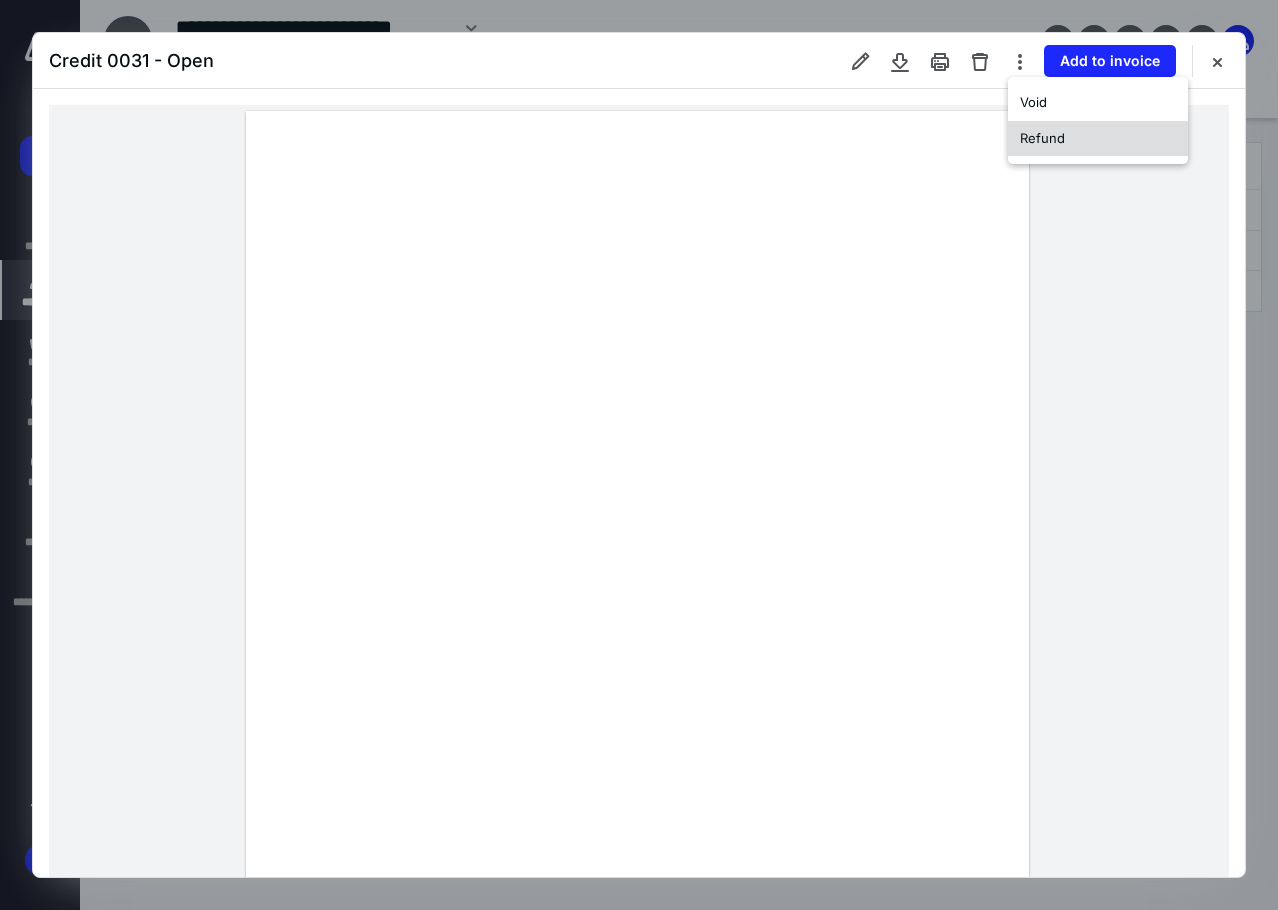 click on "Refund" at bounding box center (1098, 139) 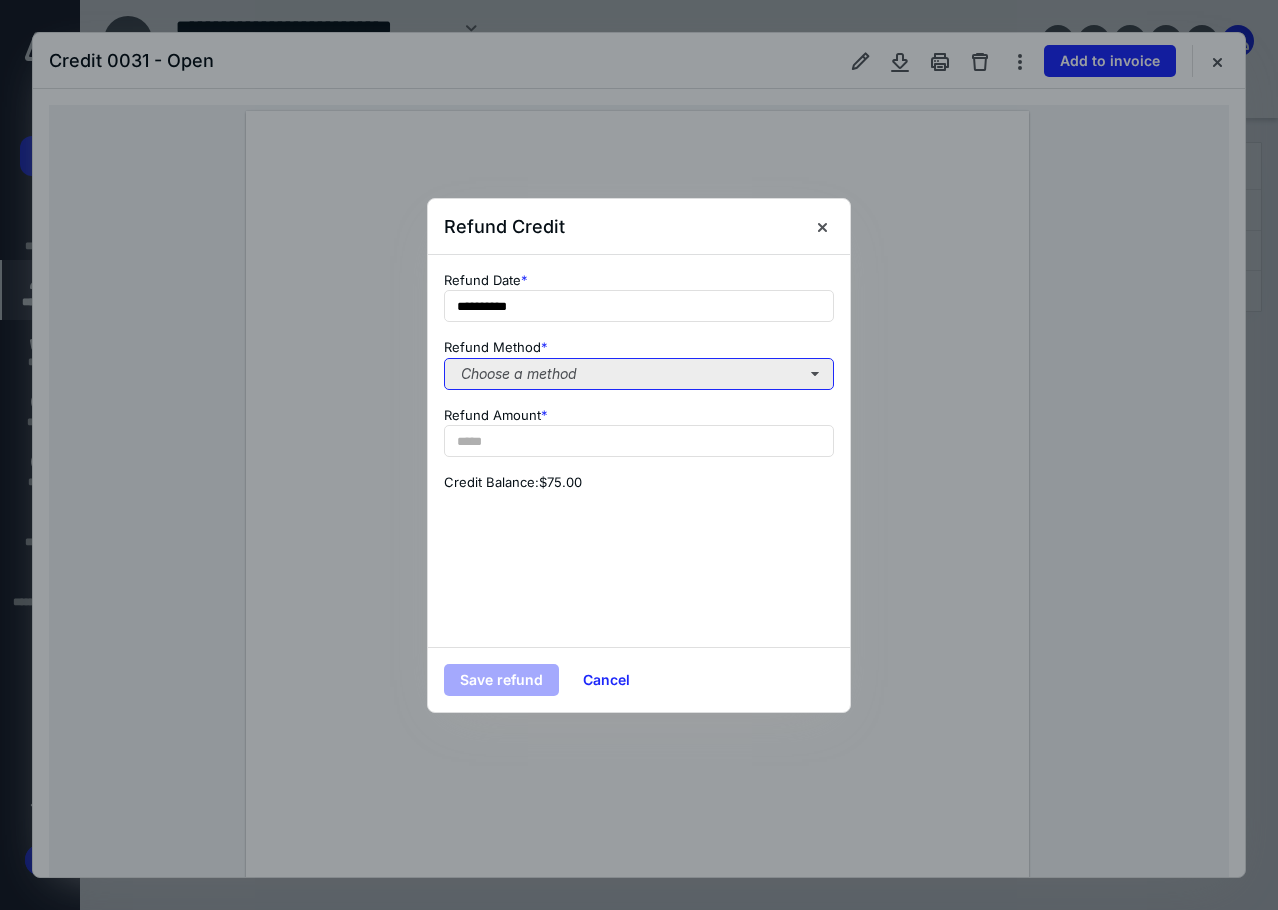click on "Choose a method" at bounding box center (639, 374) 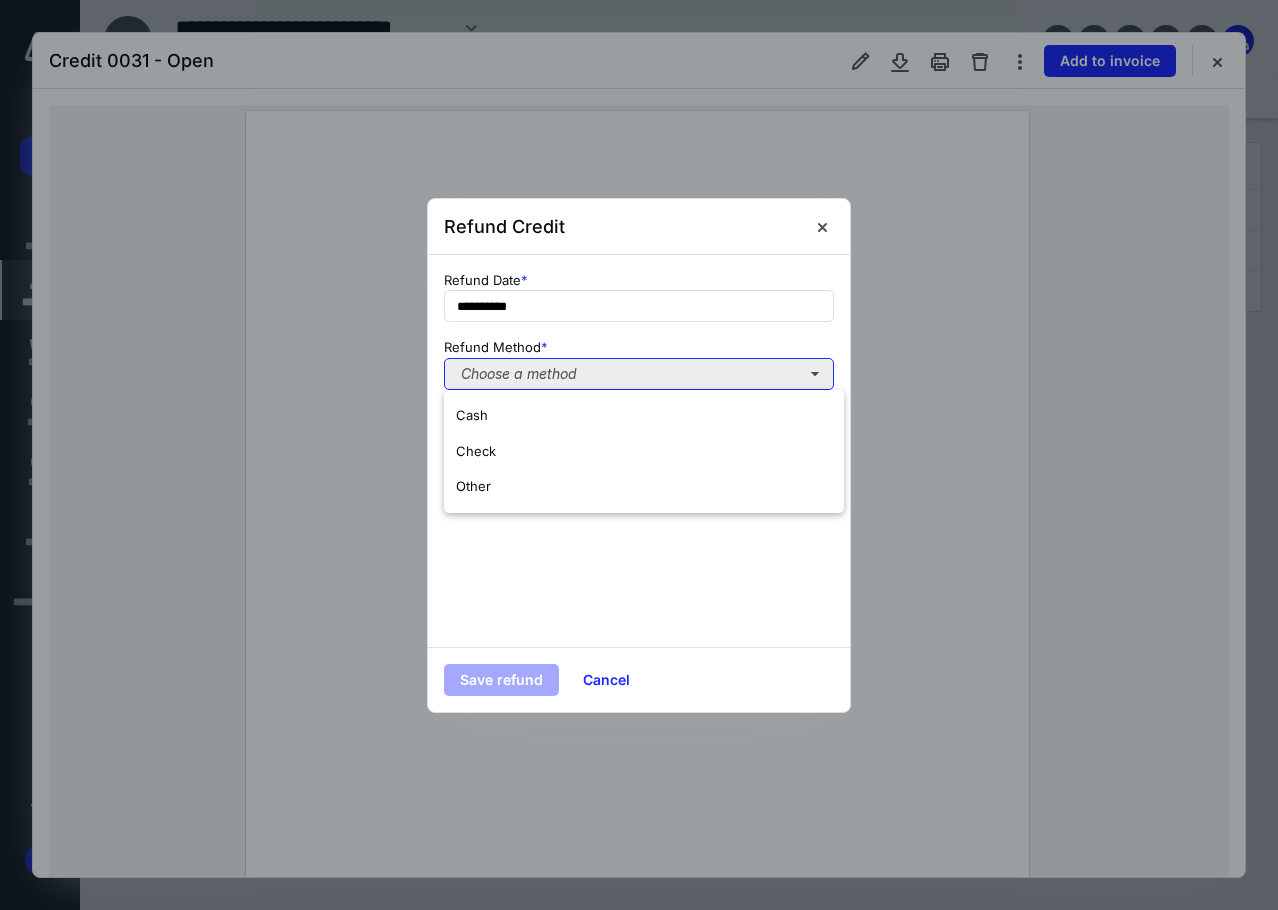 click on "Choose a method" at bounding box center (639, 374) 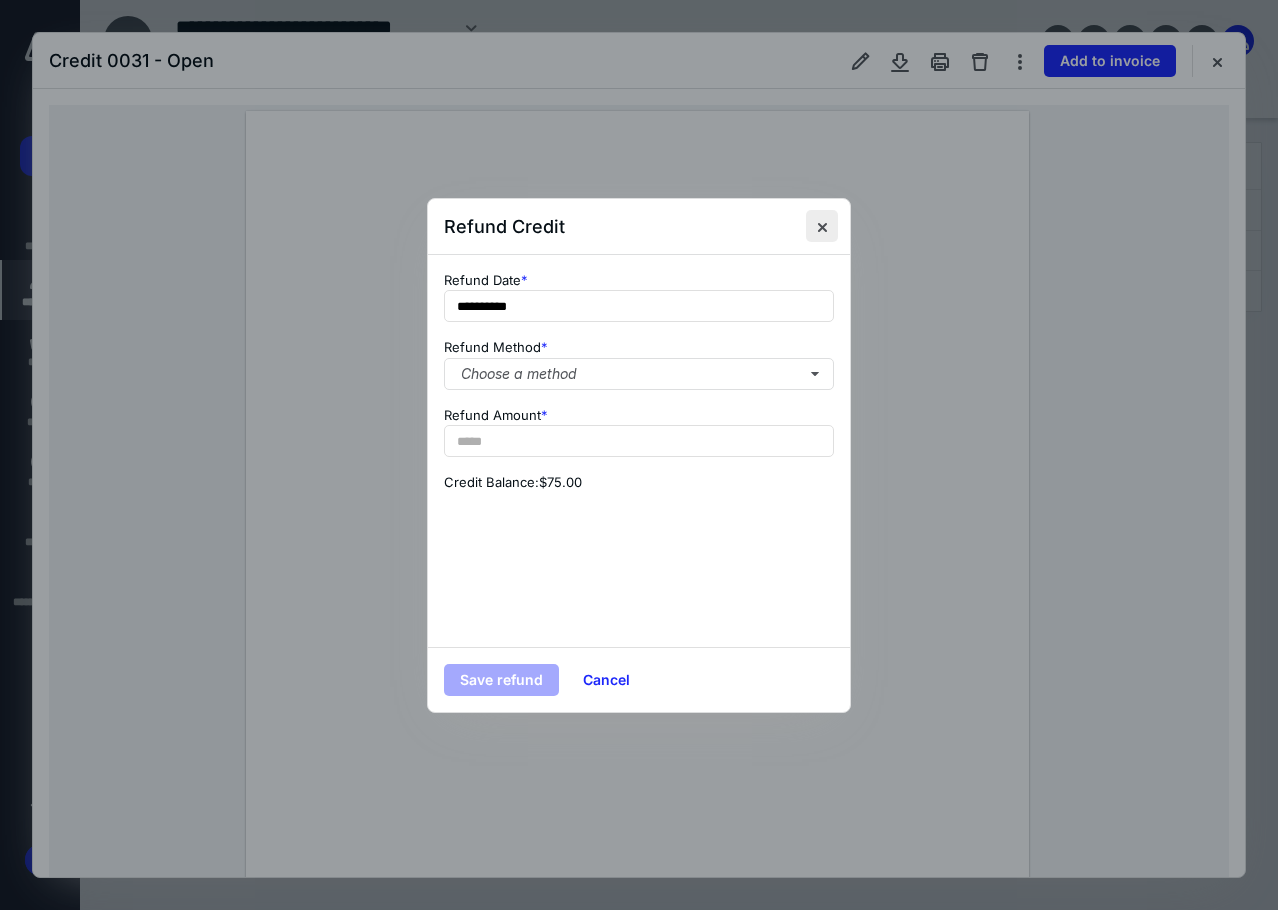 click at bounding box center [822, 226] 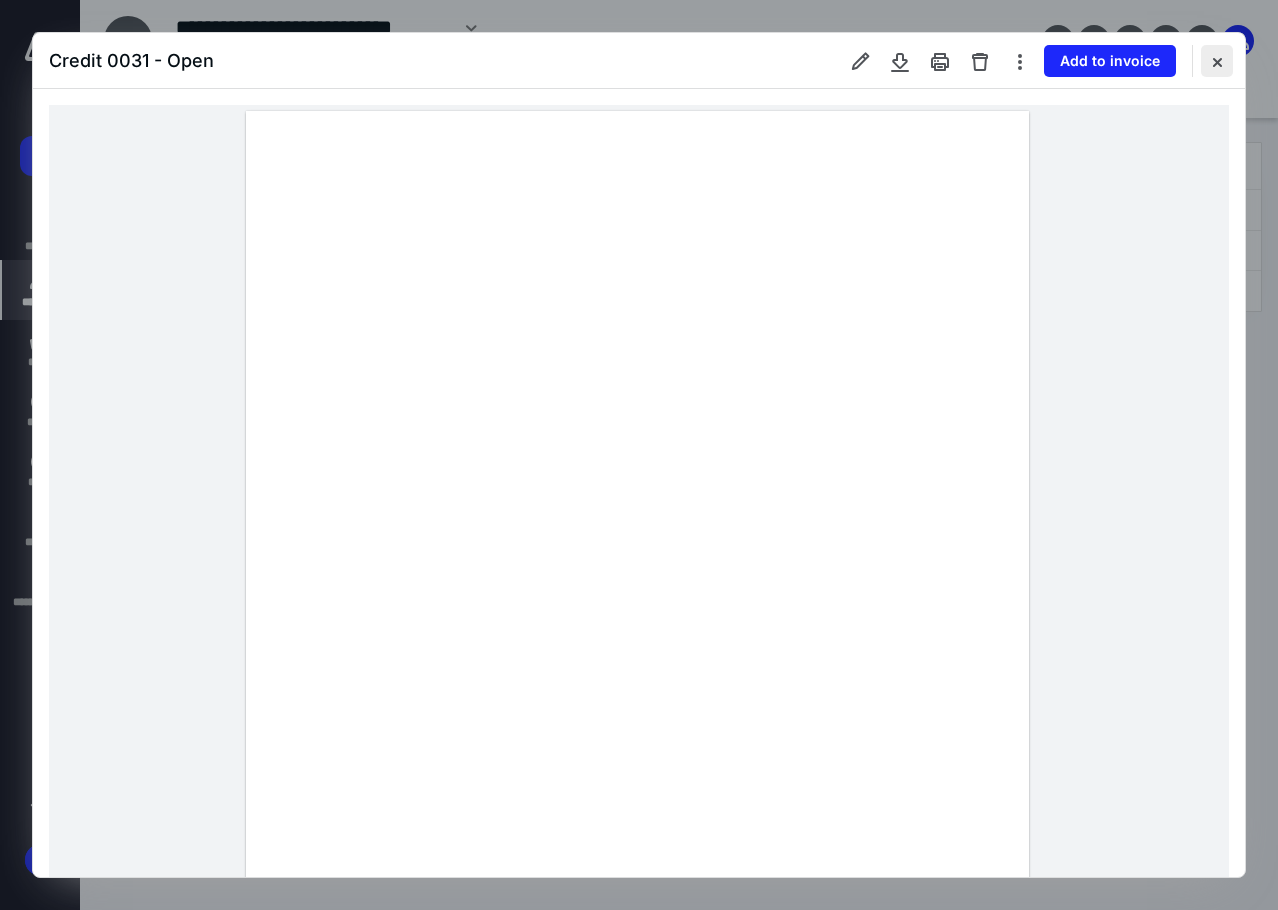 click at bounding box center [1217, 61] 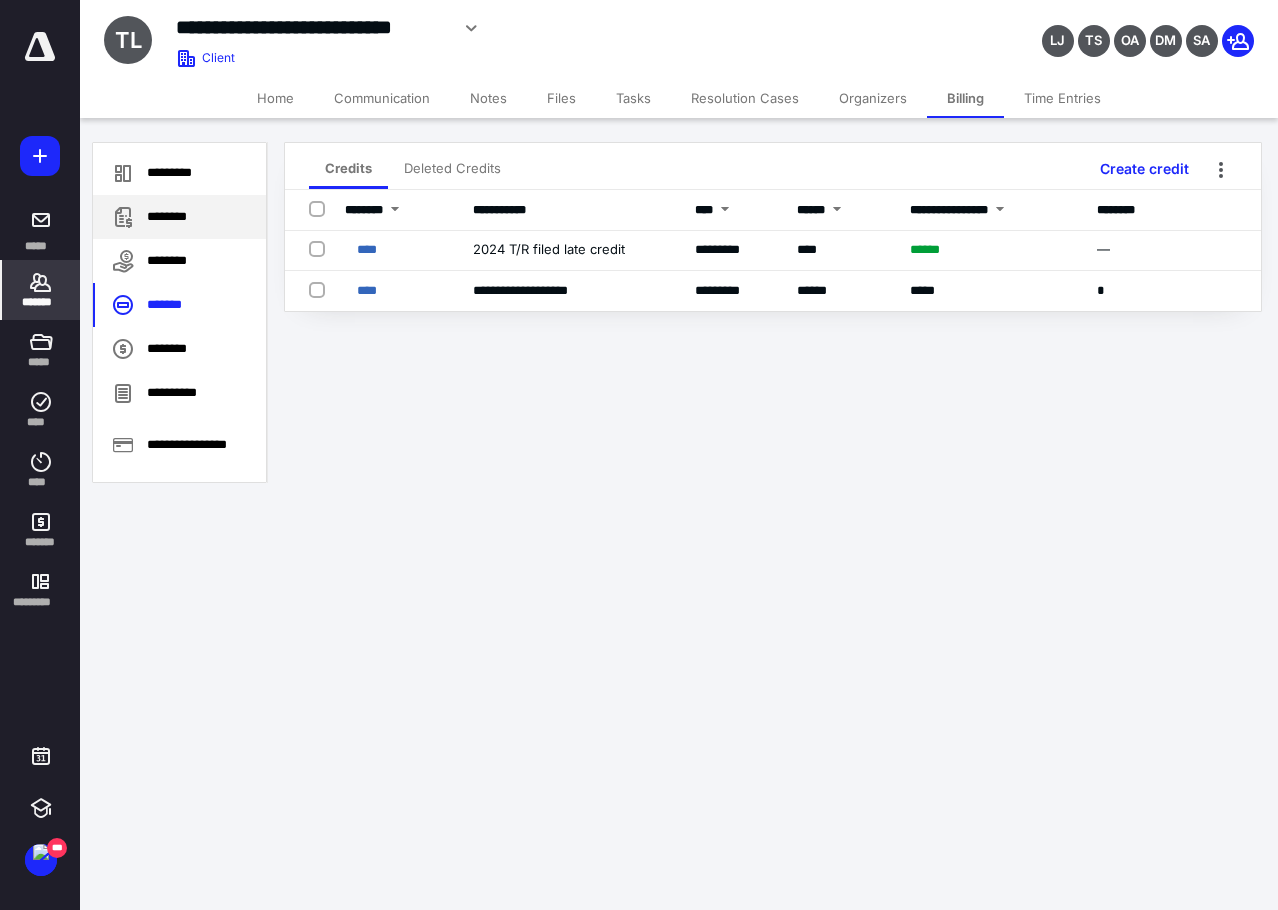 click on "********" at bounding box center (179, 217) 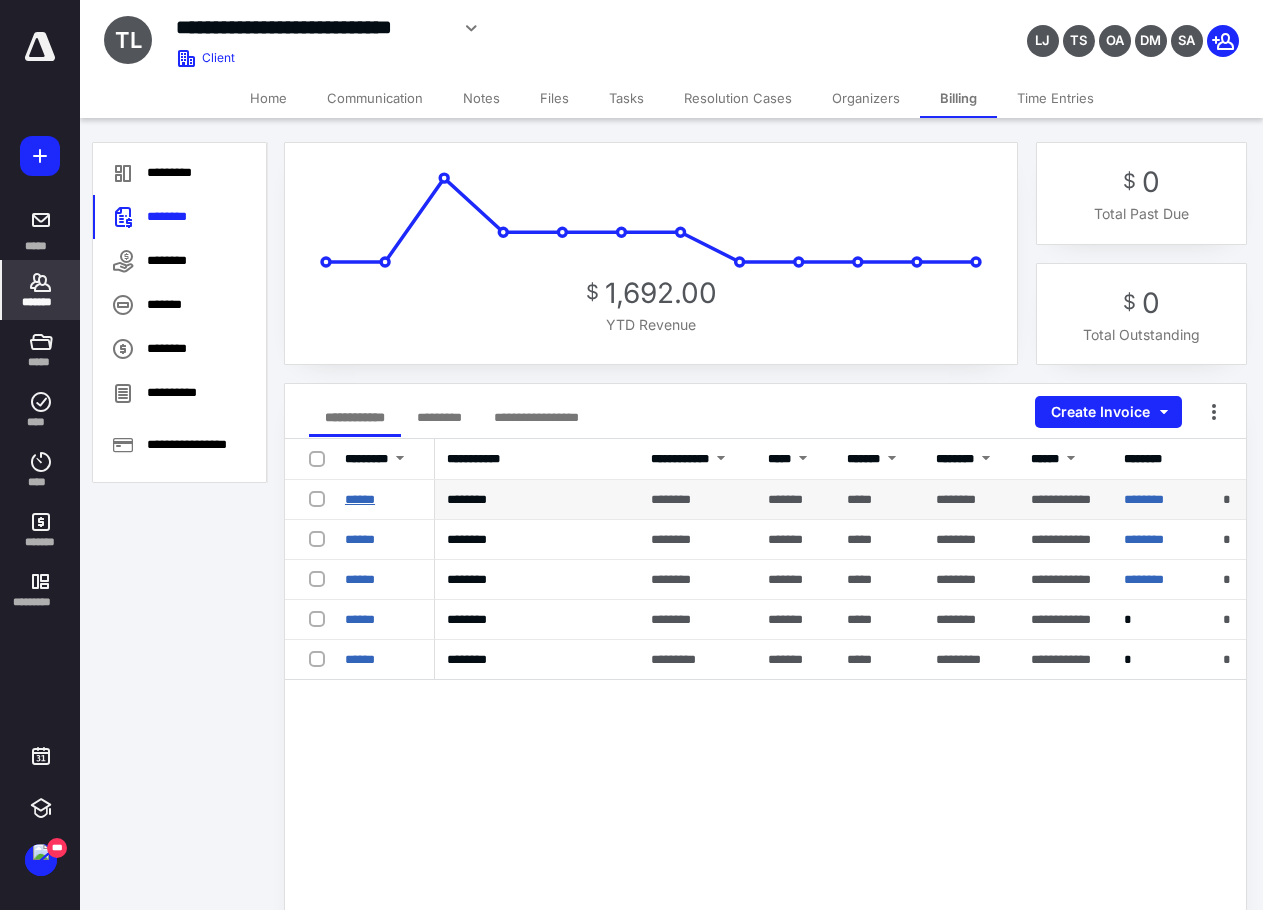 click on "******" at bounding box center [360, 499] 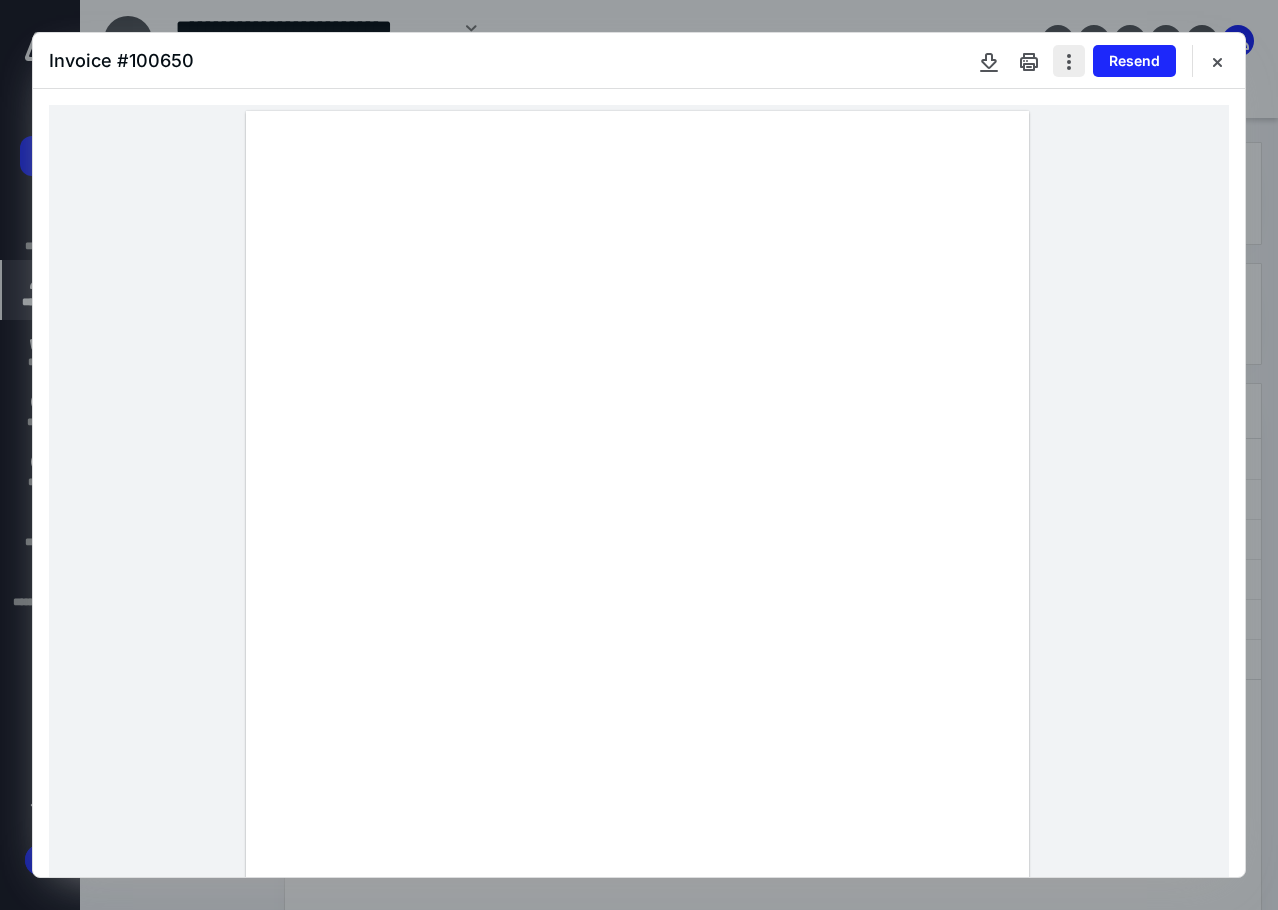 click at bounding box center (1069, 61) 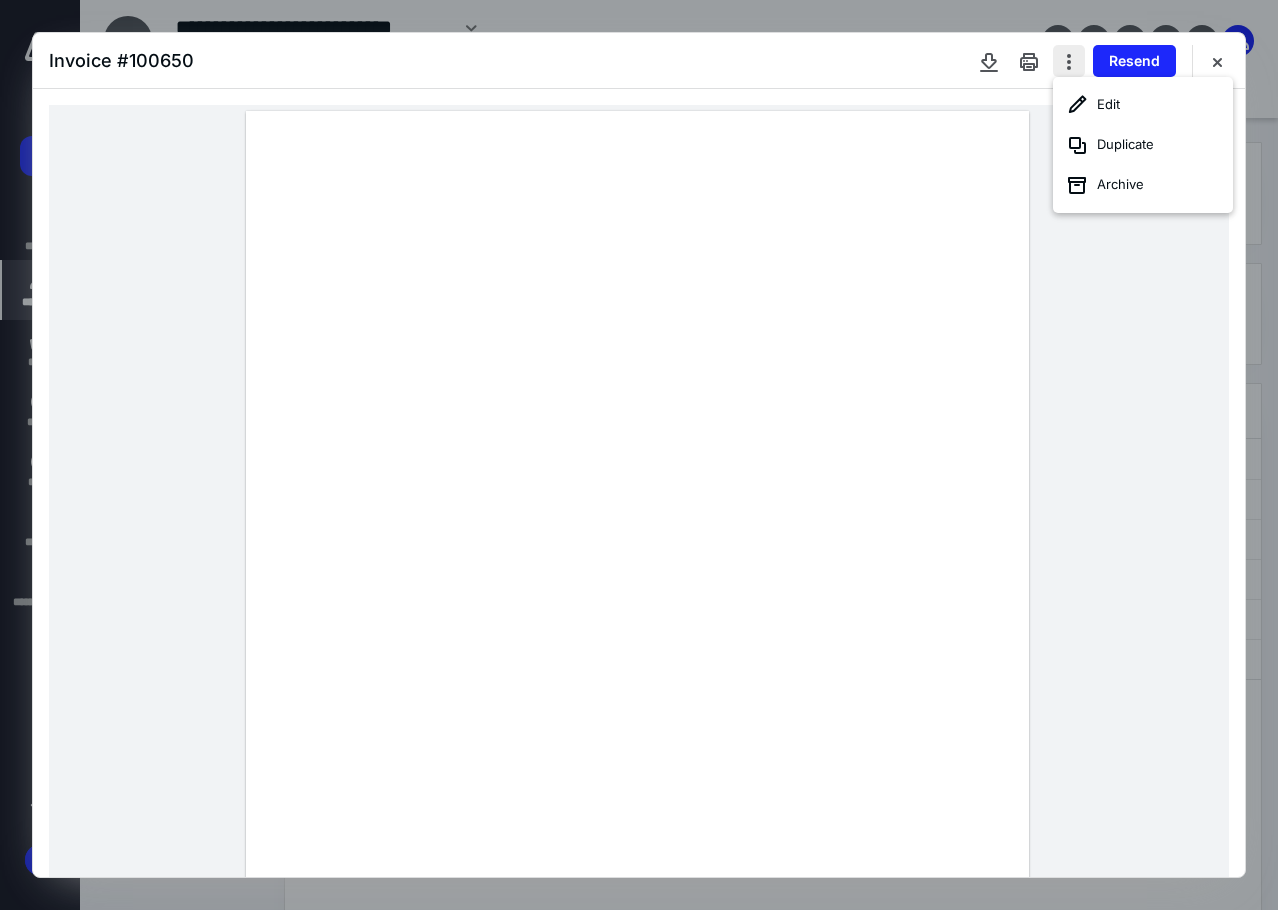click at bounding box center (1069, 61) 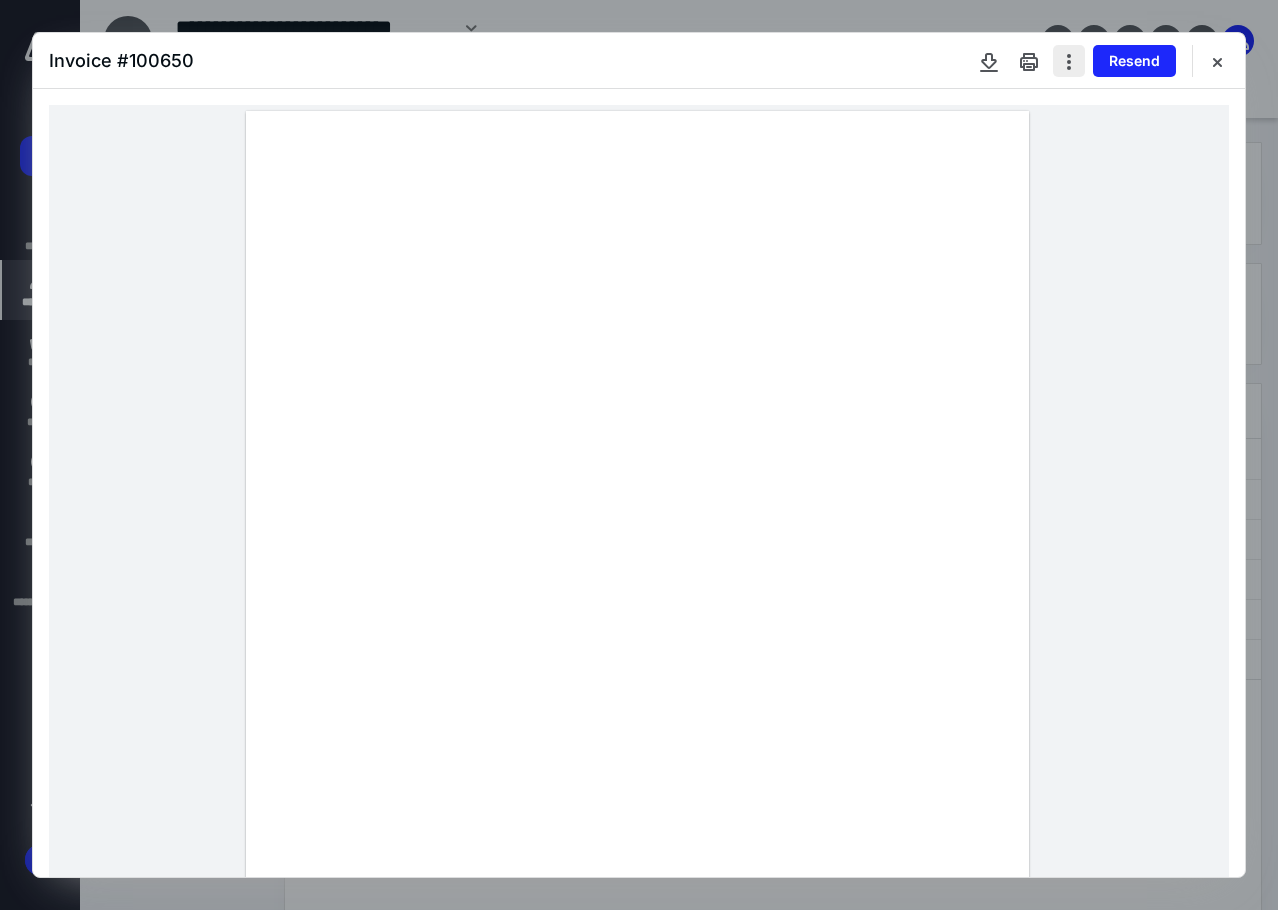 click at bounding box center [1069, 61] 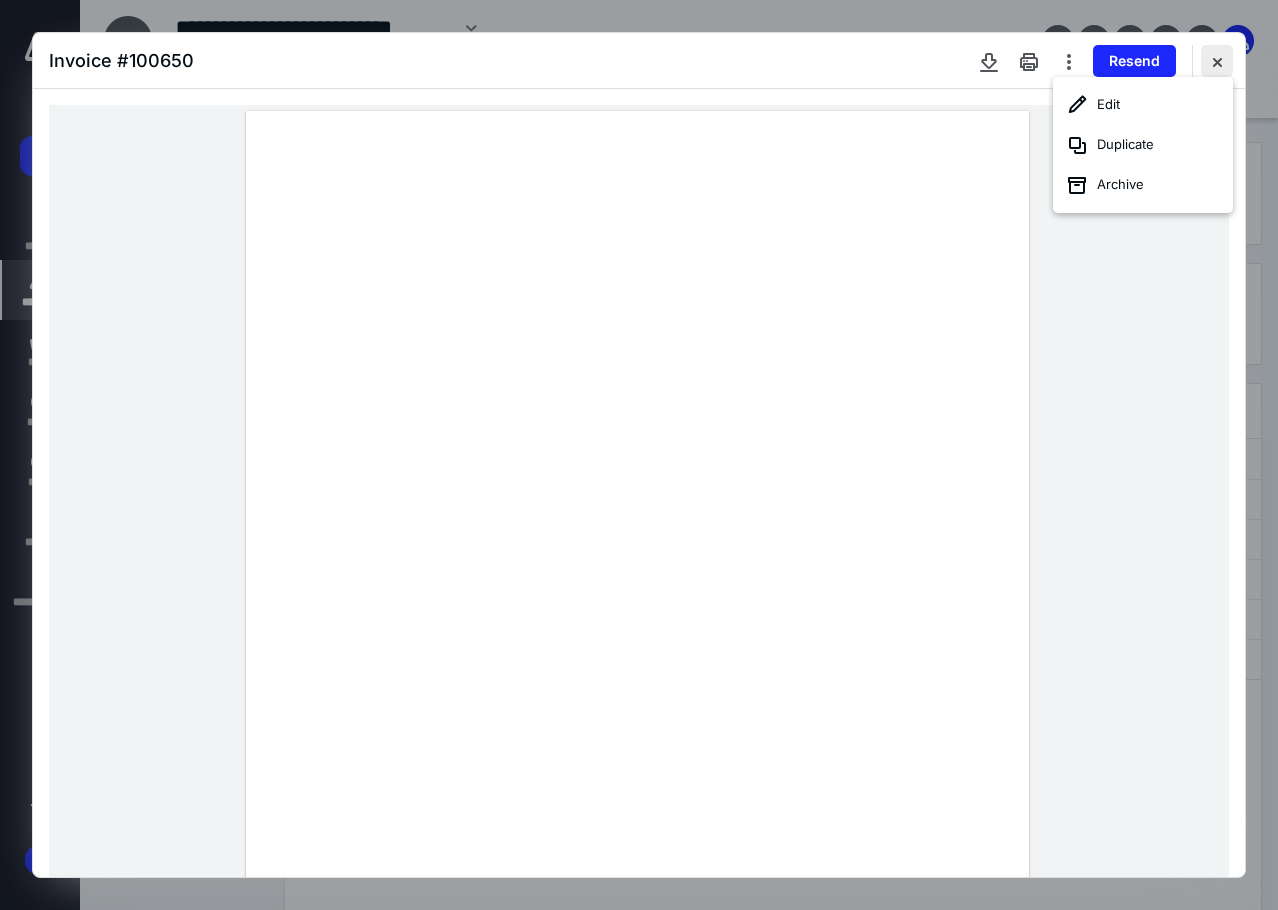 click at bounding box center (1217, 61) 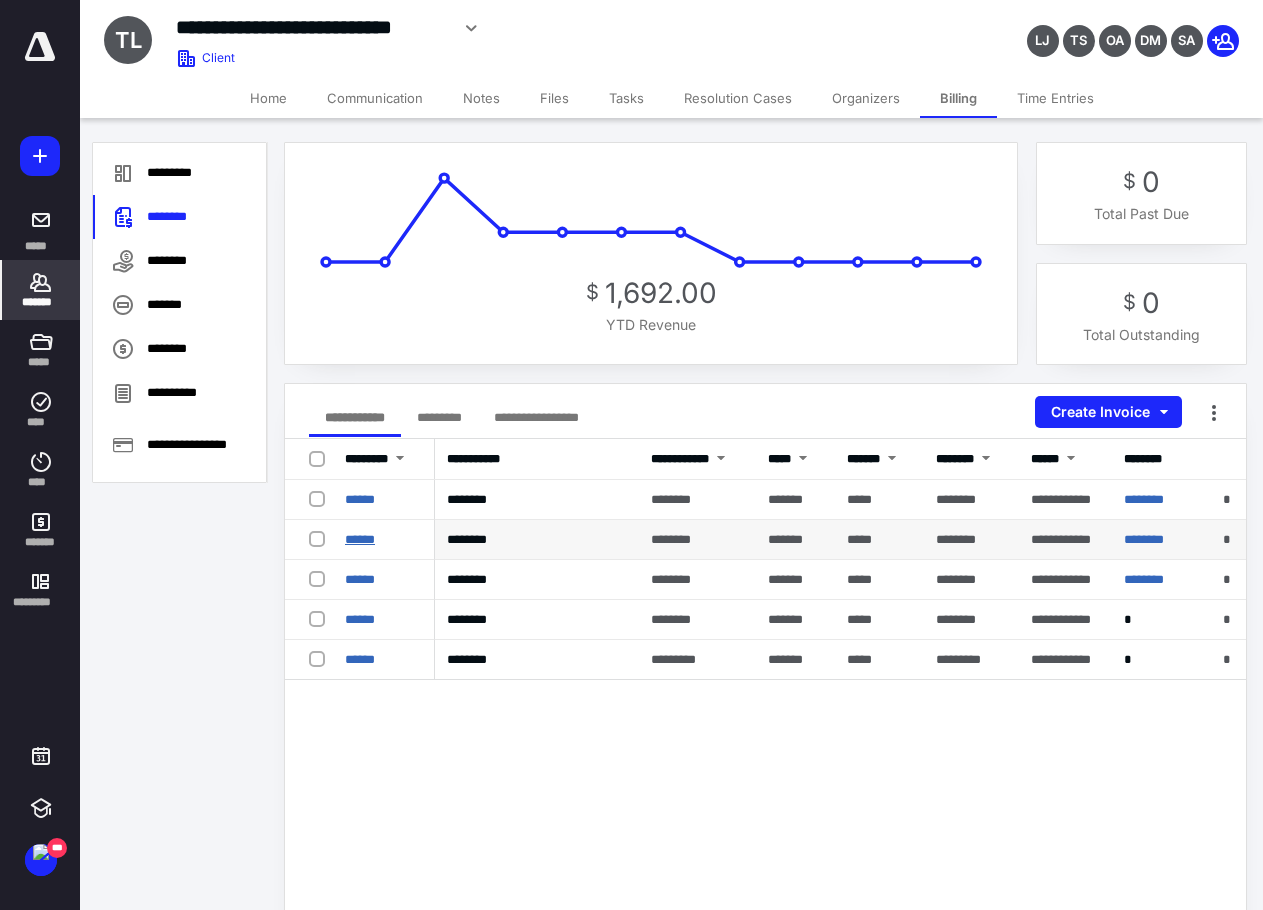 click on "******" at bounding box center (360, 539) 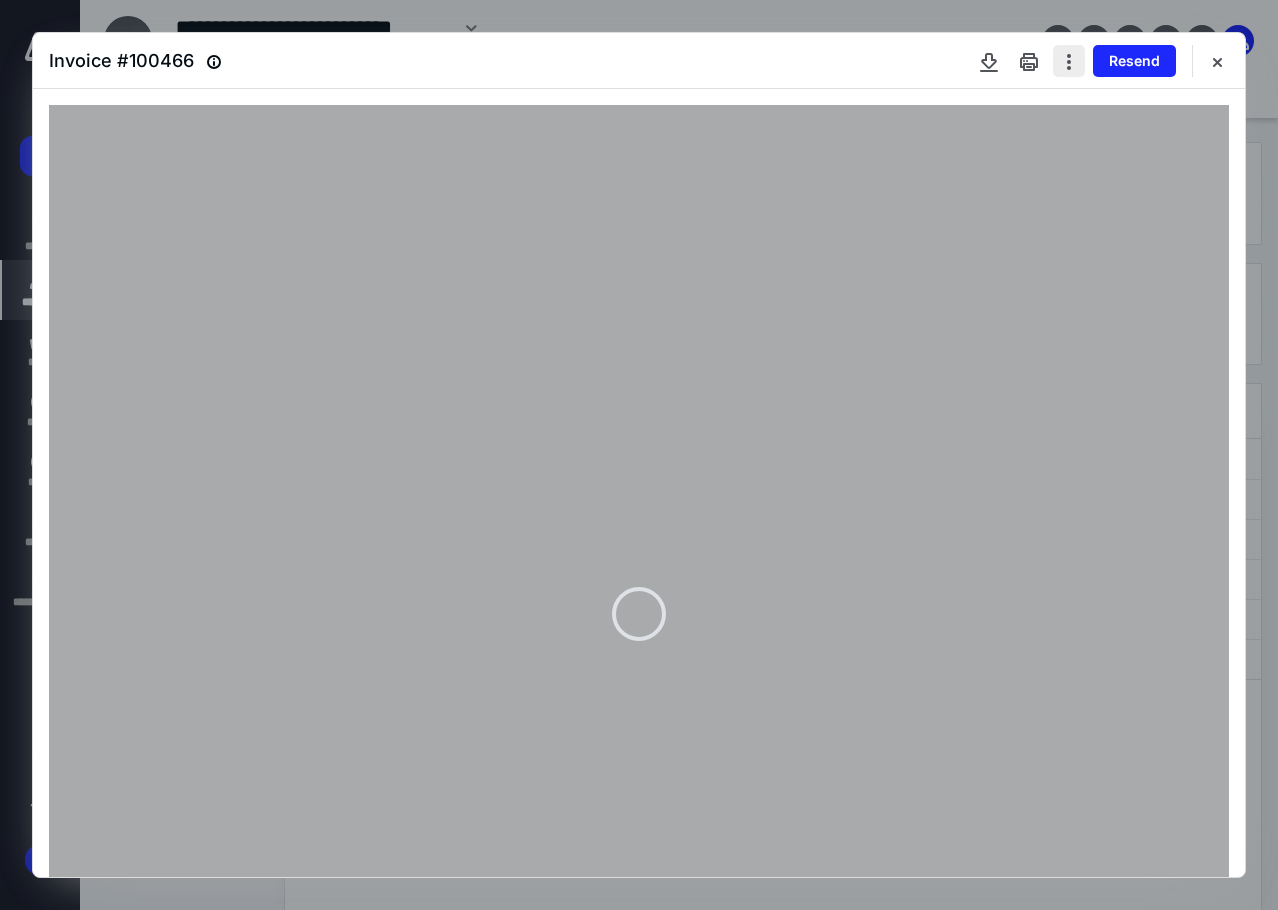 click at bounding box center (1069, 61) 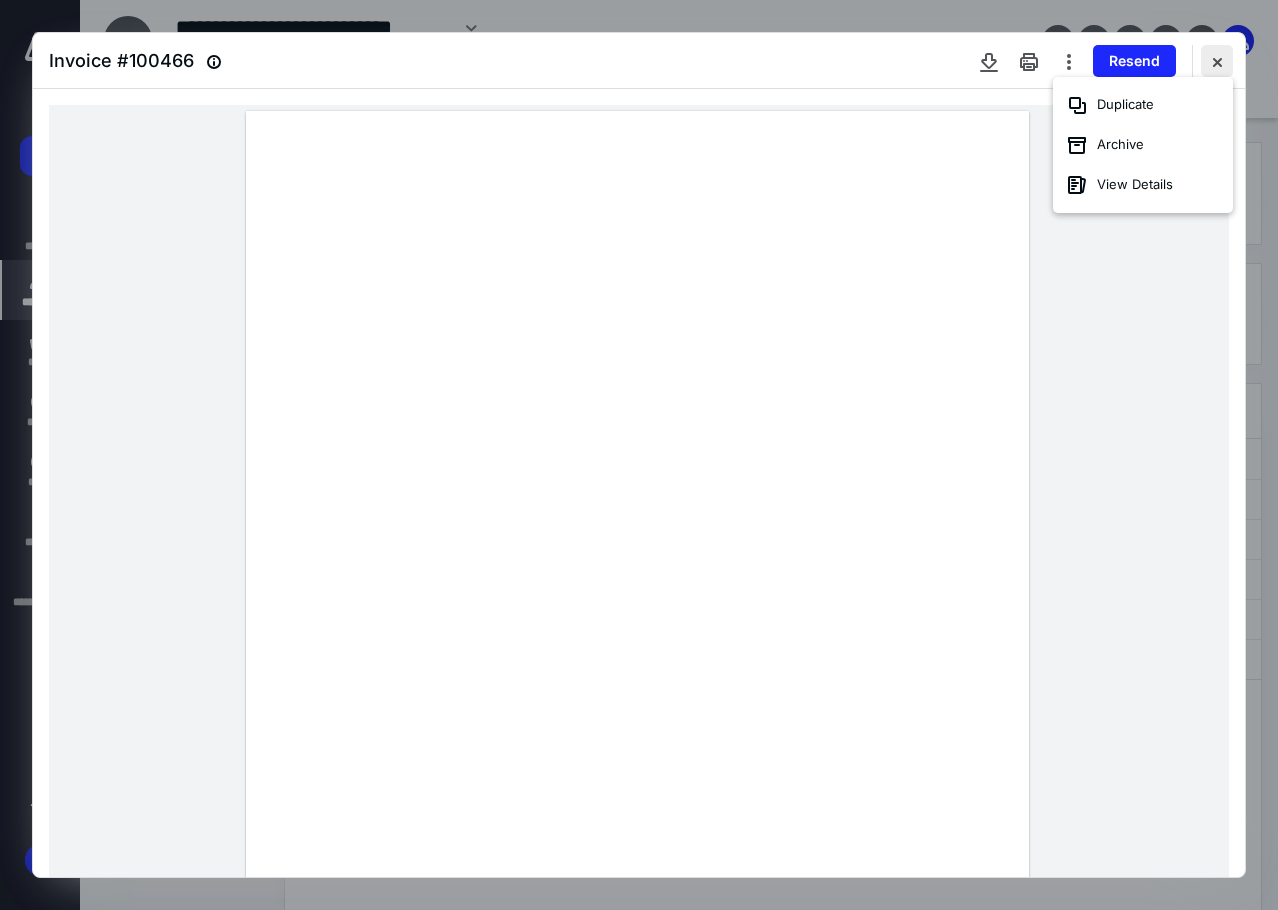 click at bounding box center (1217, 61) 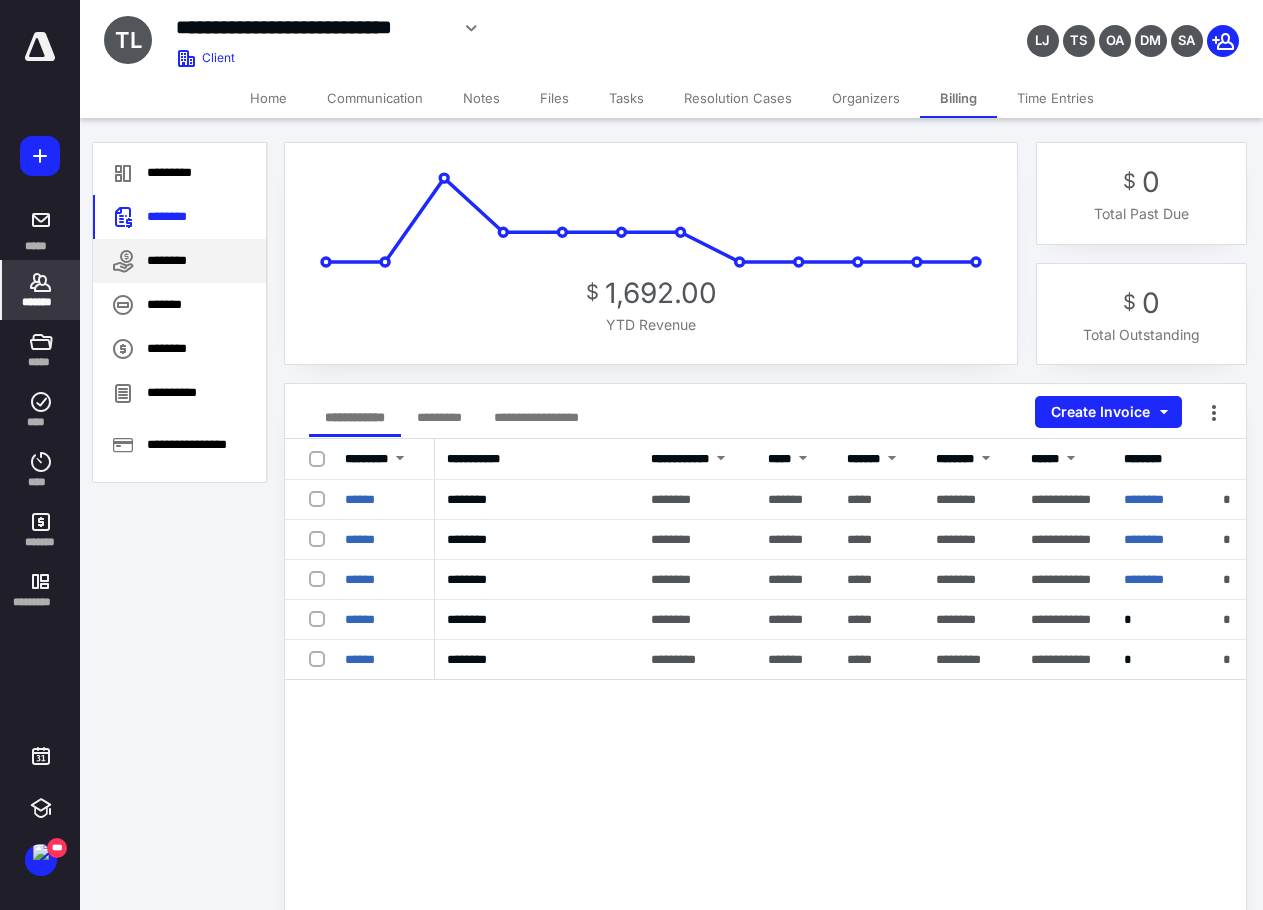 click on "********" at bounding box center (179, 261) 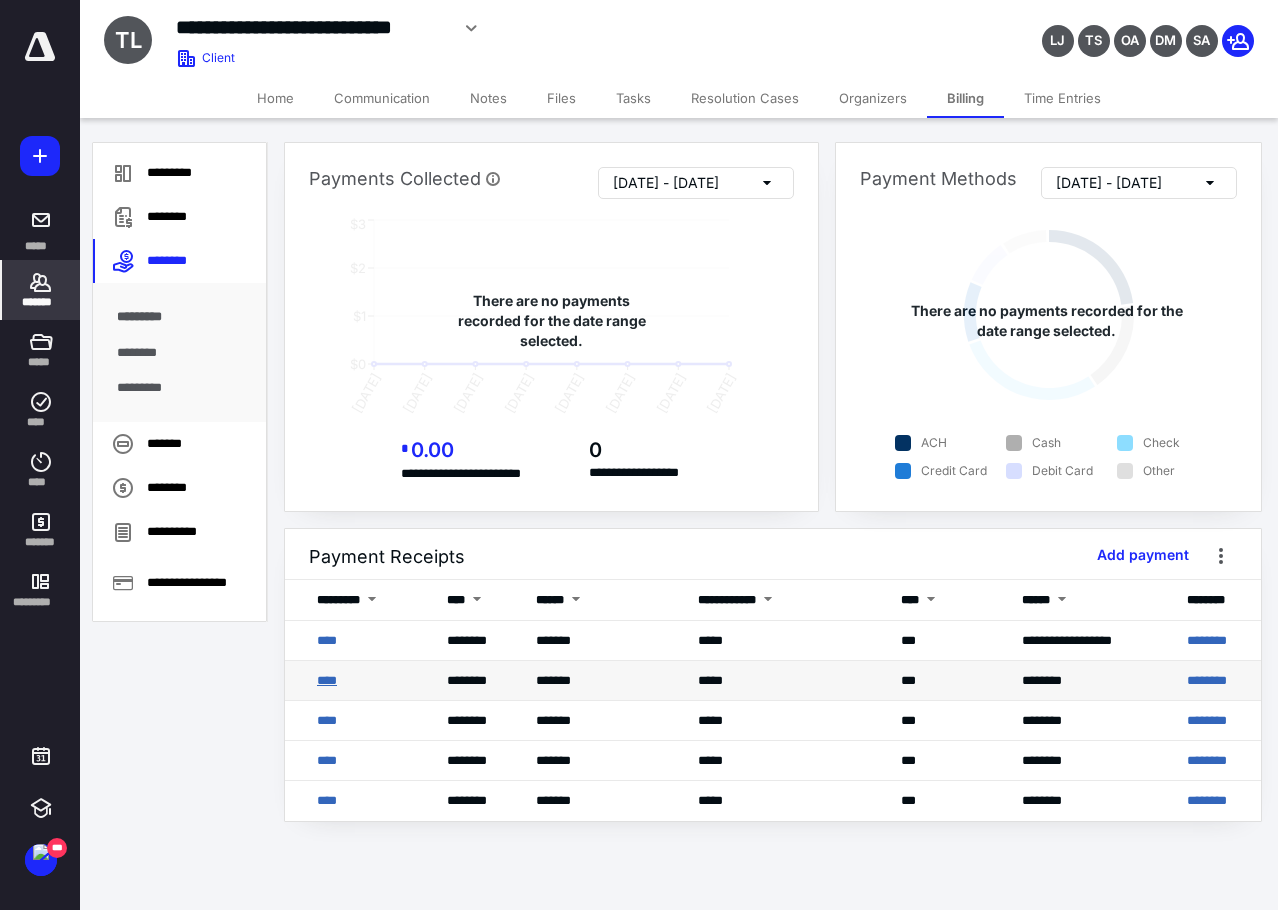 click on "****" at bounding box center (327, 680) 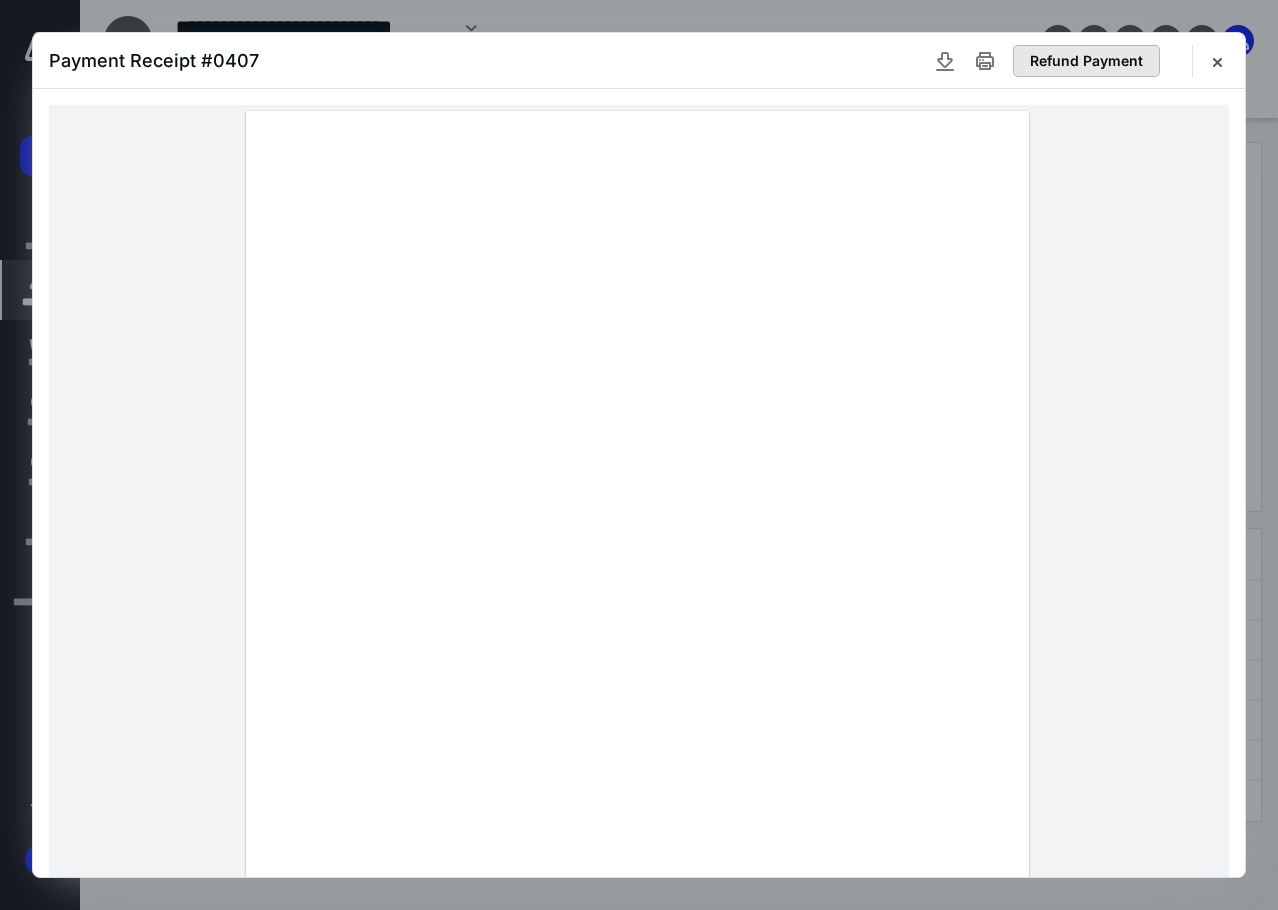 click on "Refund Payment" at bounding box center [1086, 61] 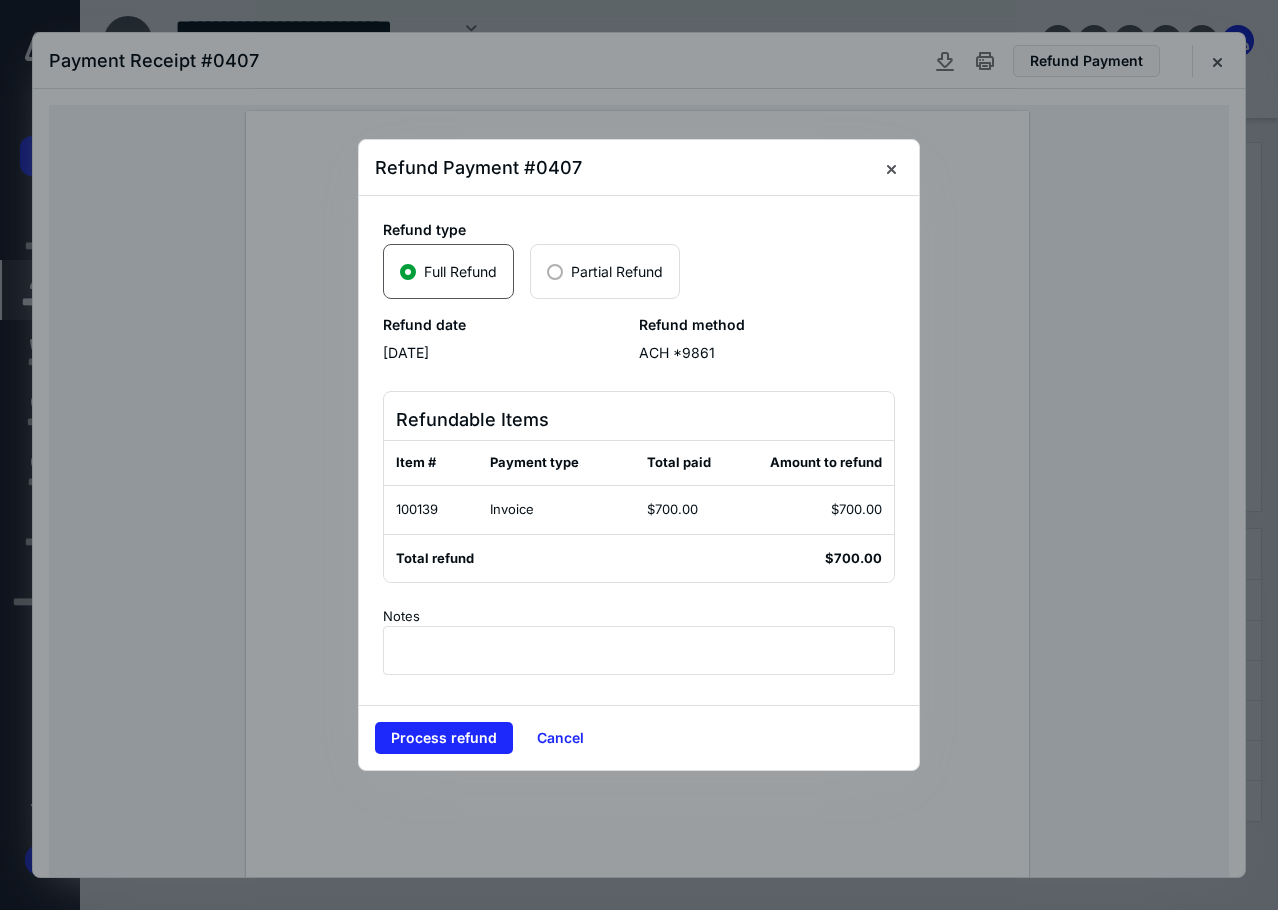 click at bounding box center (555, 272) 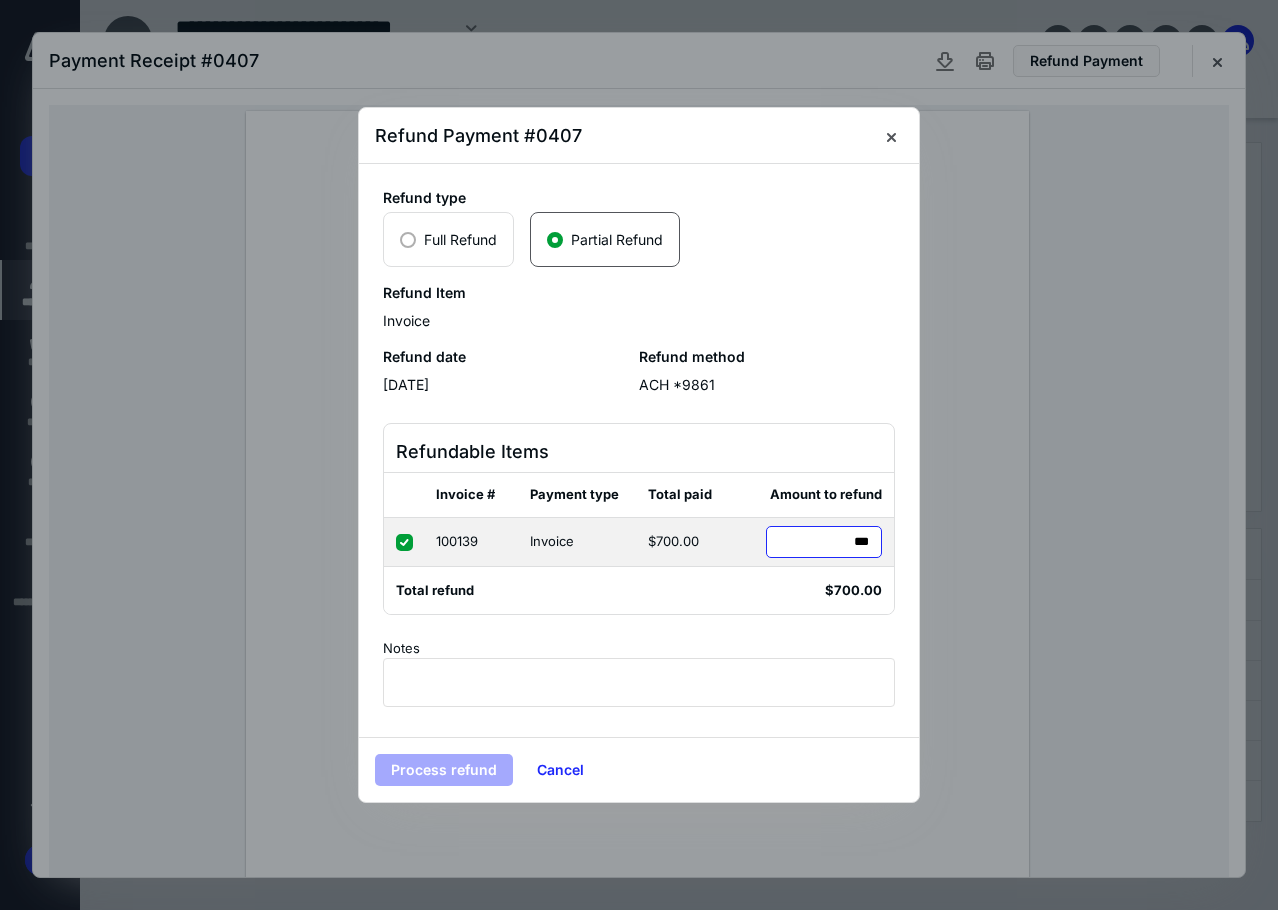 drag, startPoint x: 782, startPoint y: 541, endPoint x: 878, endPoint y: 539, distance: 96.02083 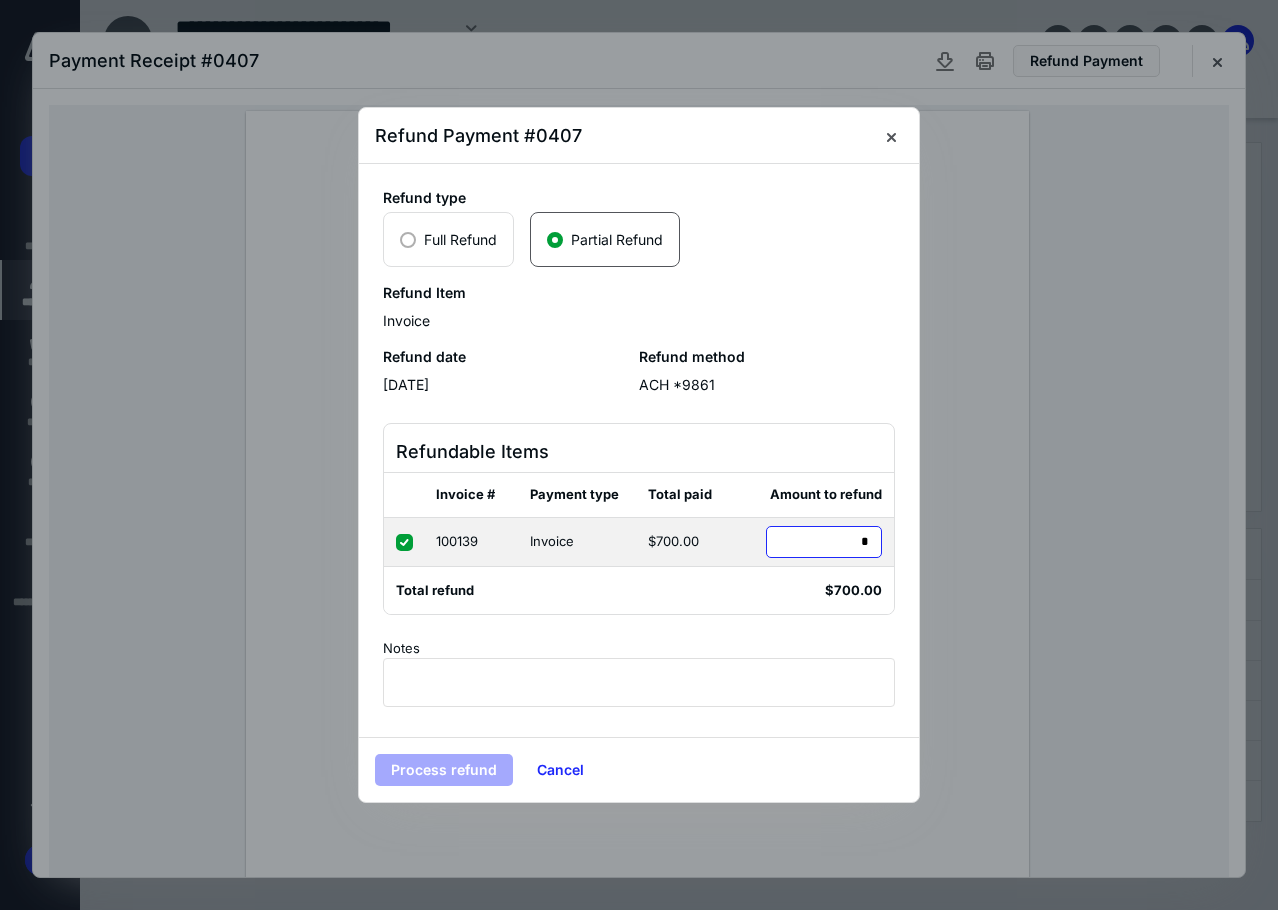 type on "**" 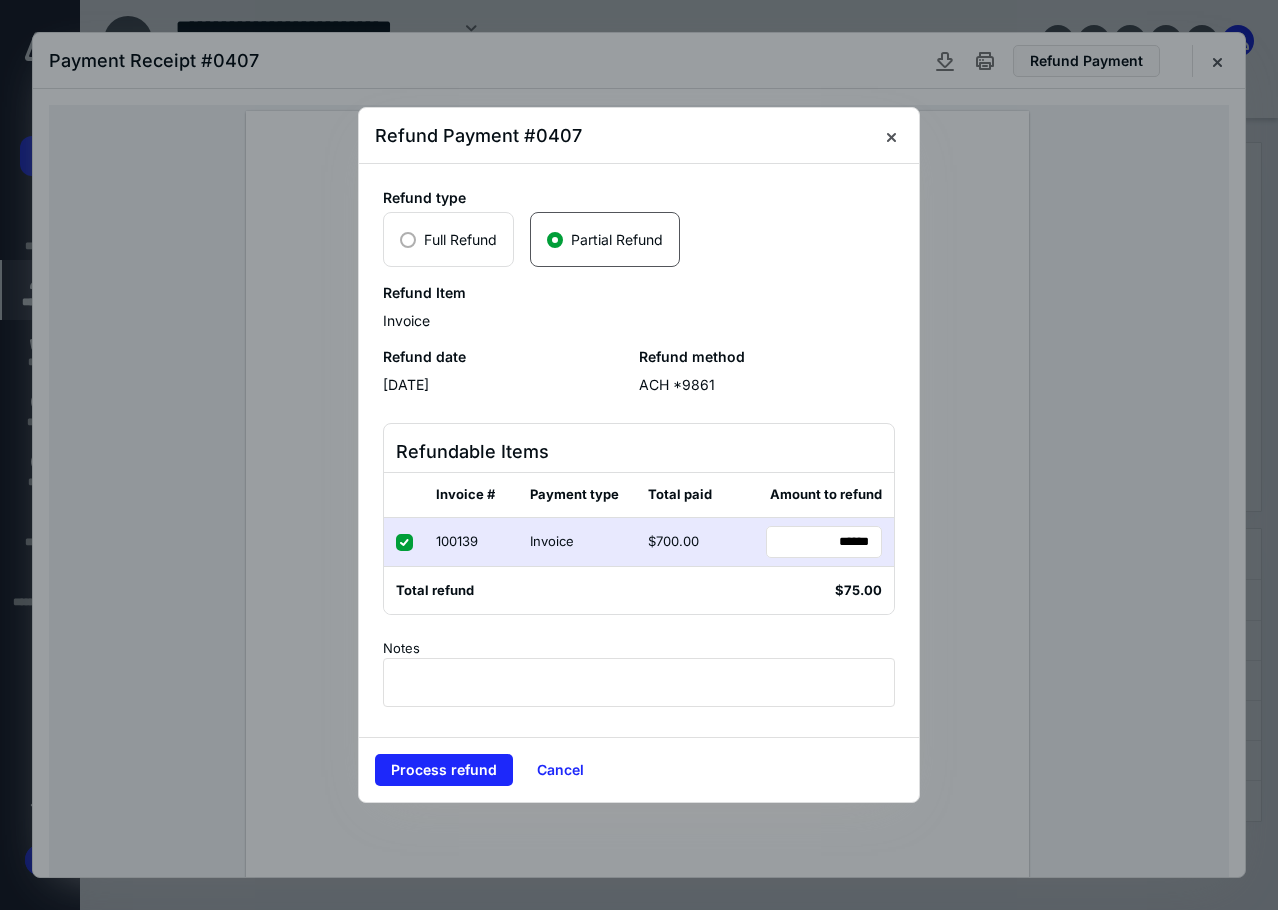 click on "Refund type Full Refund Partial Refund Refund Item Invoice Refund date 7/14/2025 Refund method ACH *9861 Refundable Items Invoice # Payment type Total paid Amount to refund 100139 Invoice $700.00 ** ****** Total refund $75.00 Notes" at bounding box center [639, 450] 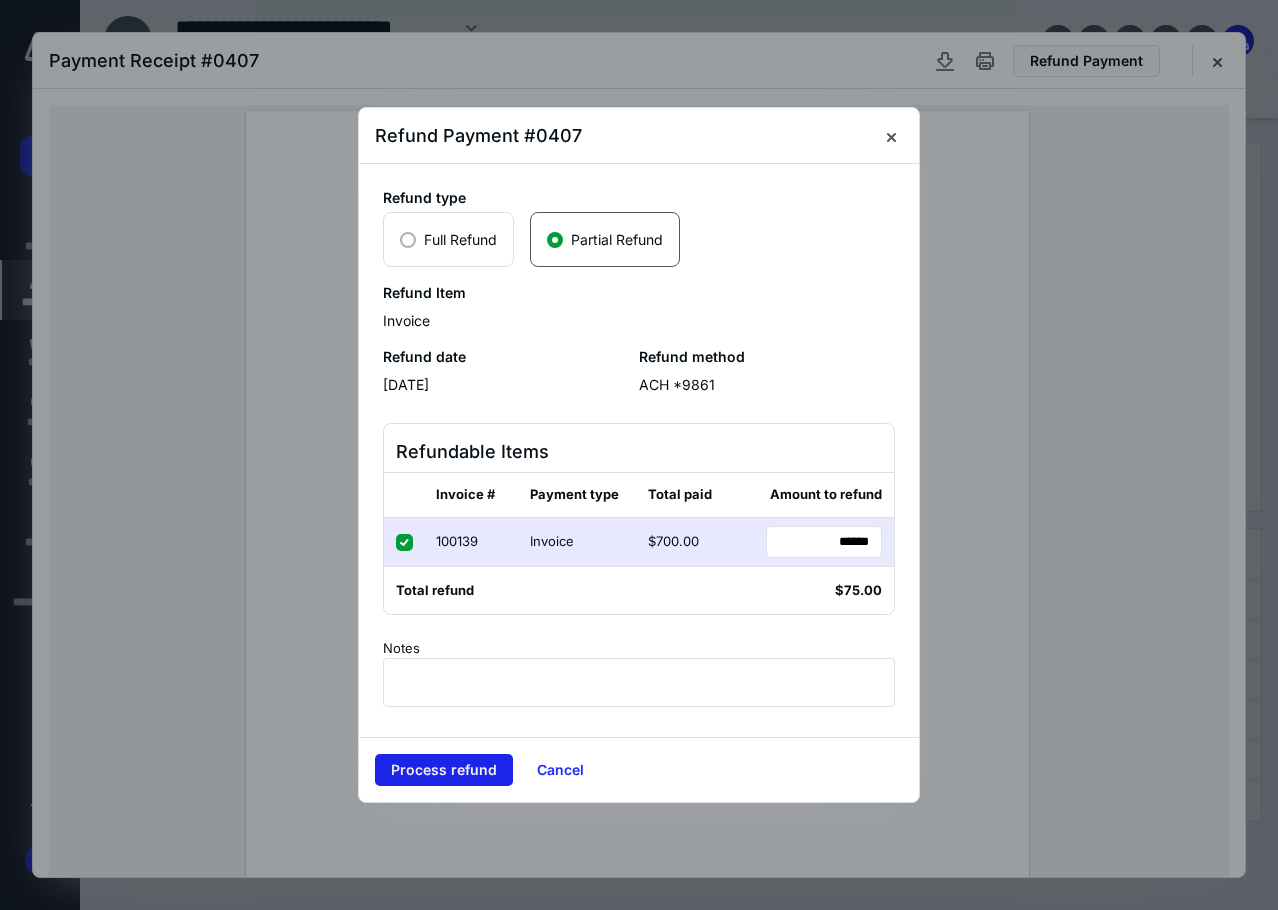 click on "Process refund" at bounding box center (444, 770) 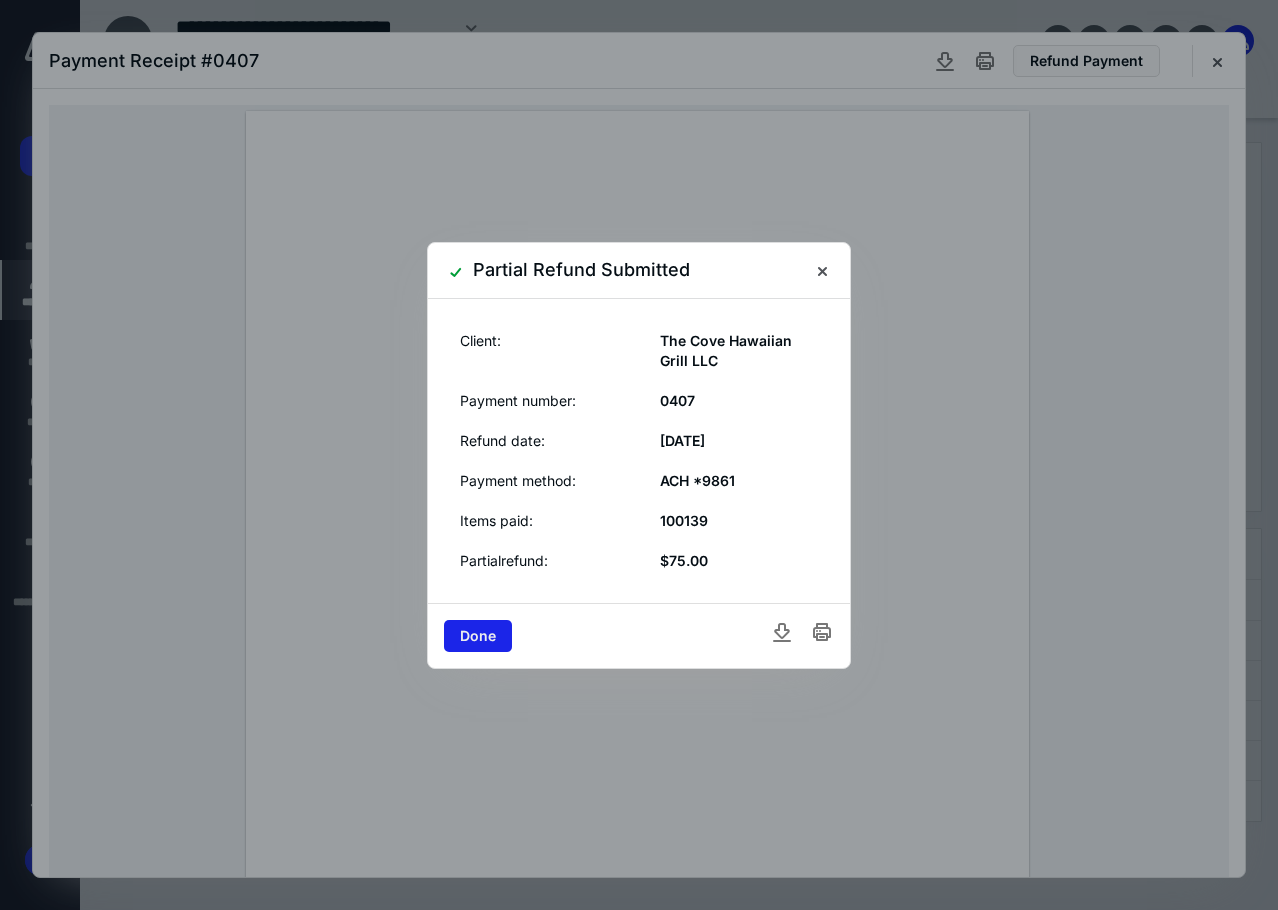 click on "Done" at bounding box center [478, 636] 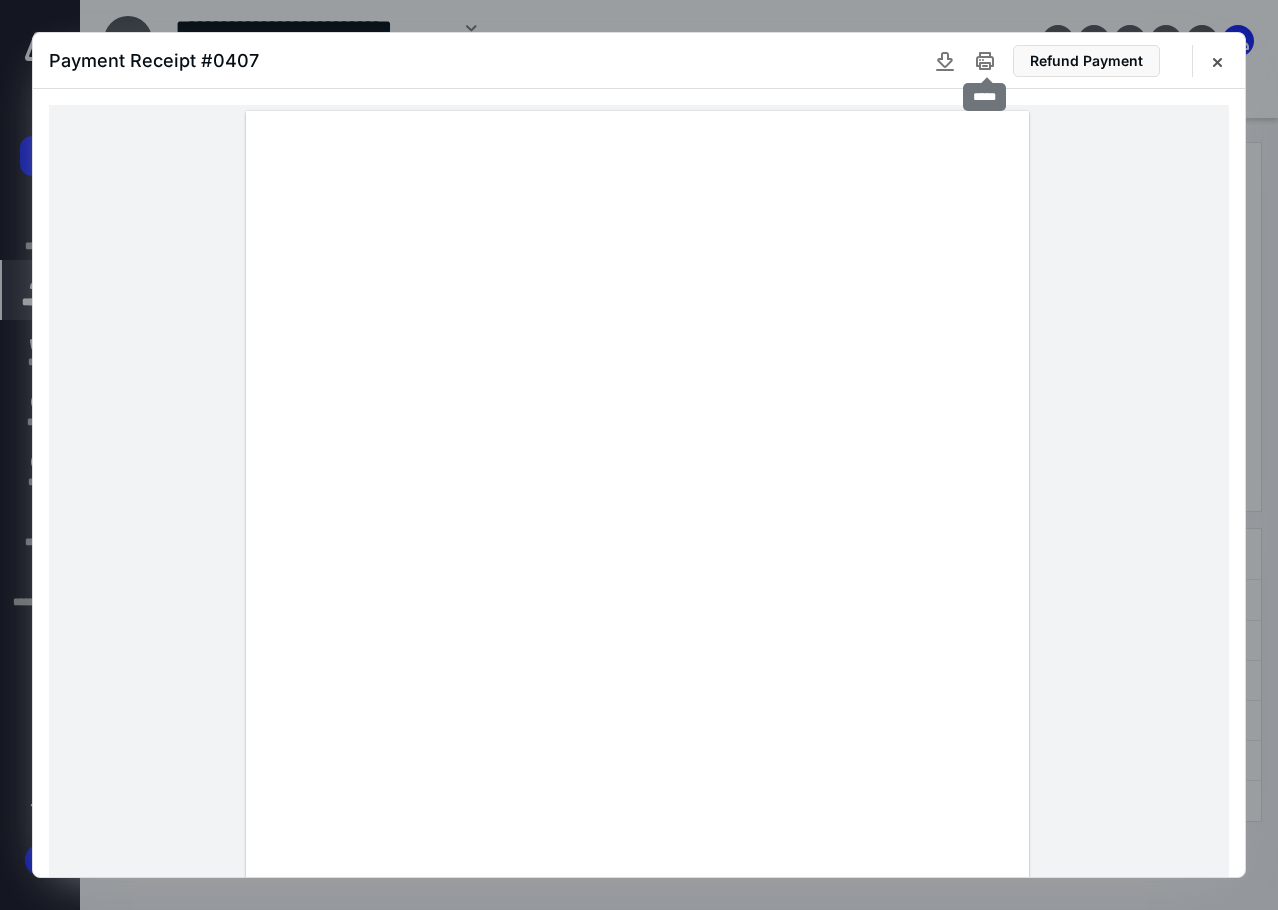 click 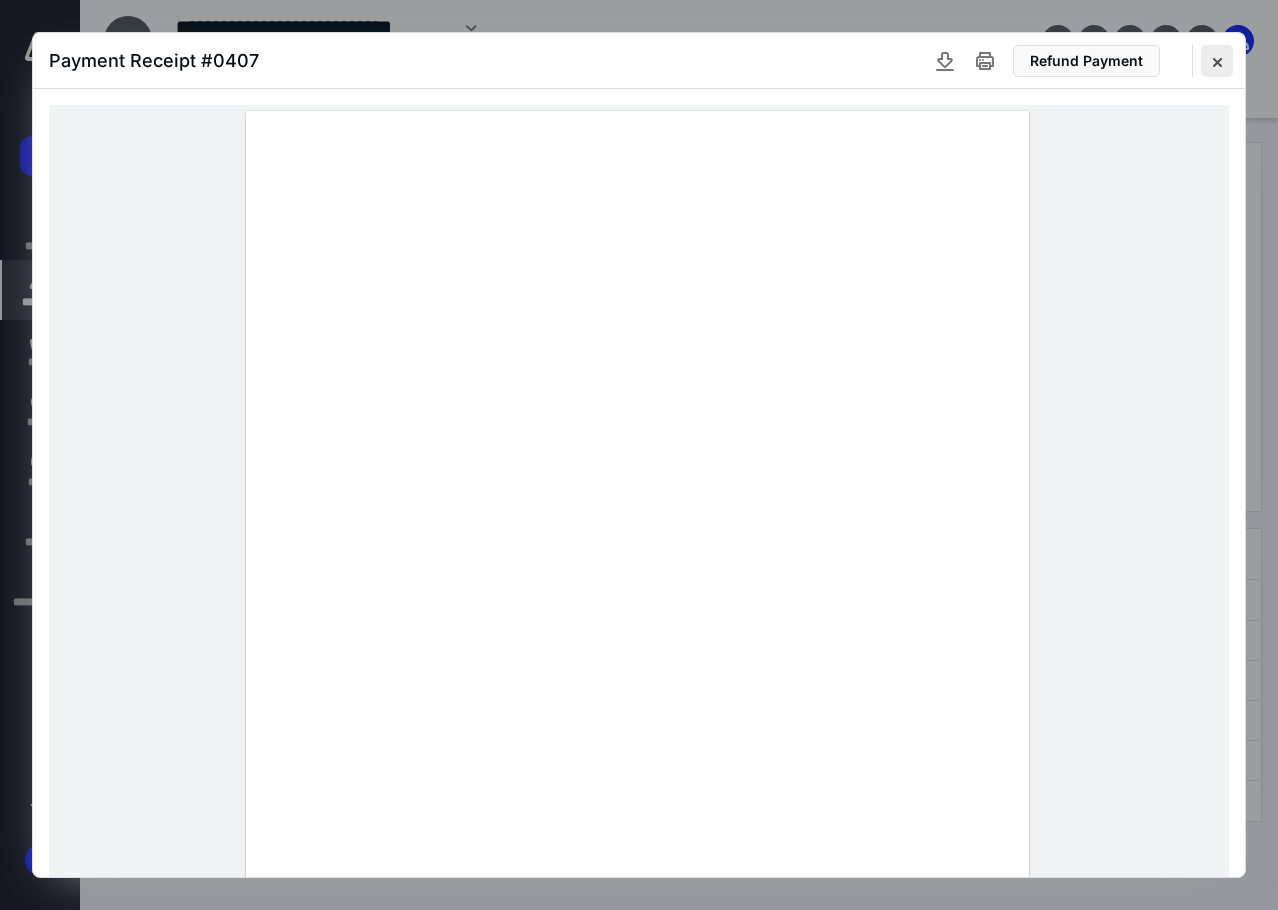 click at bounding box center [1217, 61] 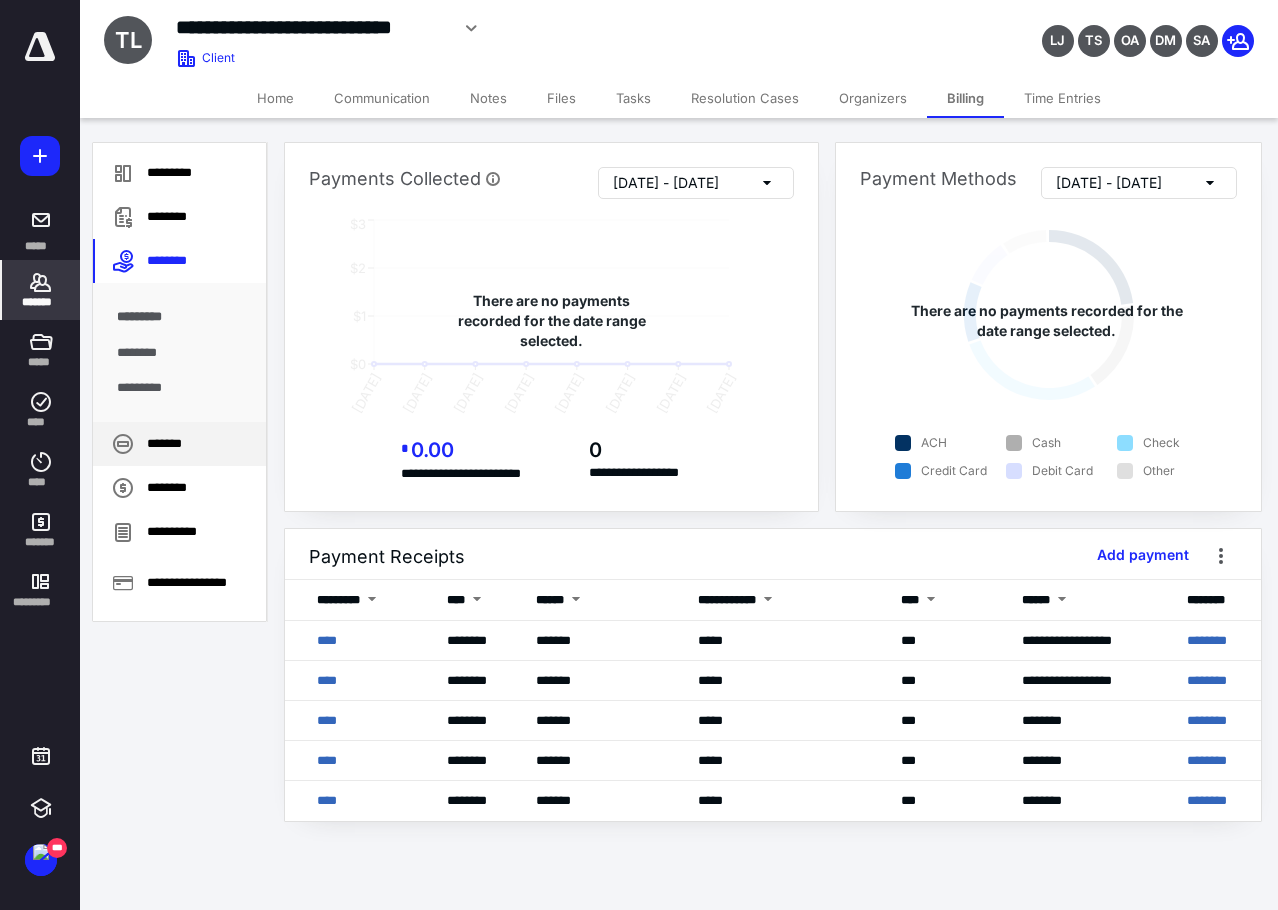 click on "*******" at bounding box center [179, 444] 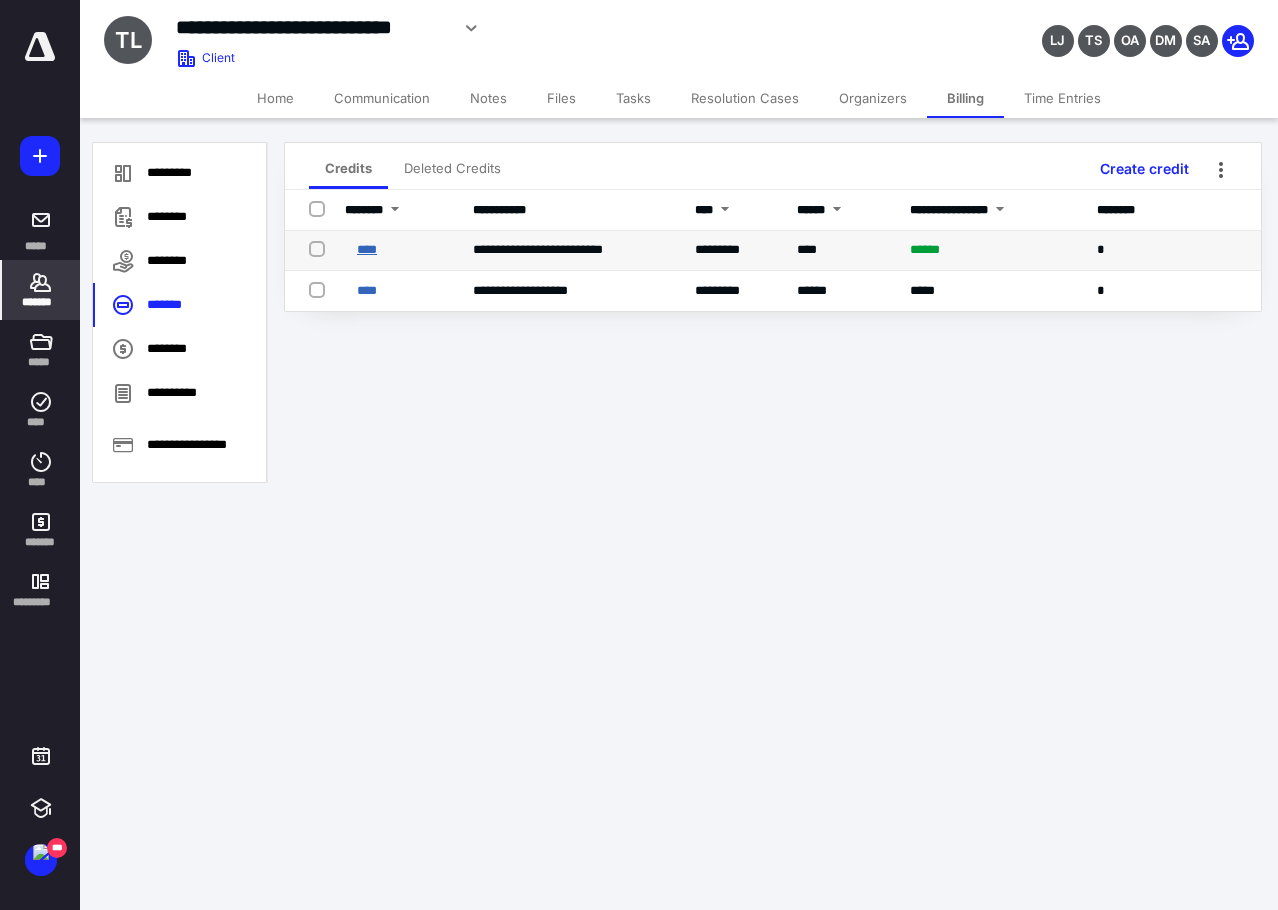 click on "****" at bounding box center [367, 249] 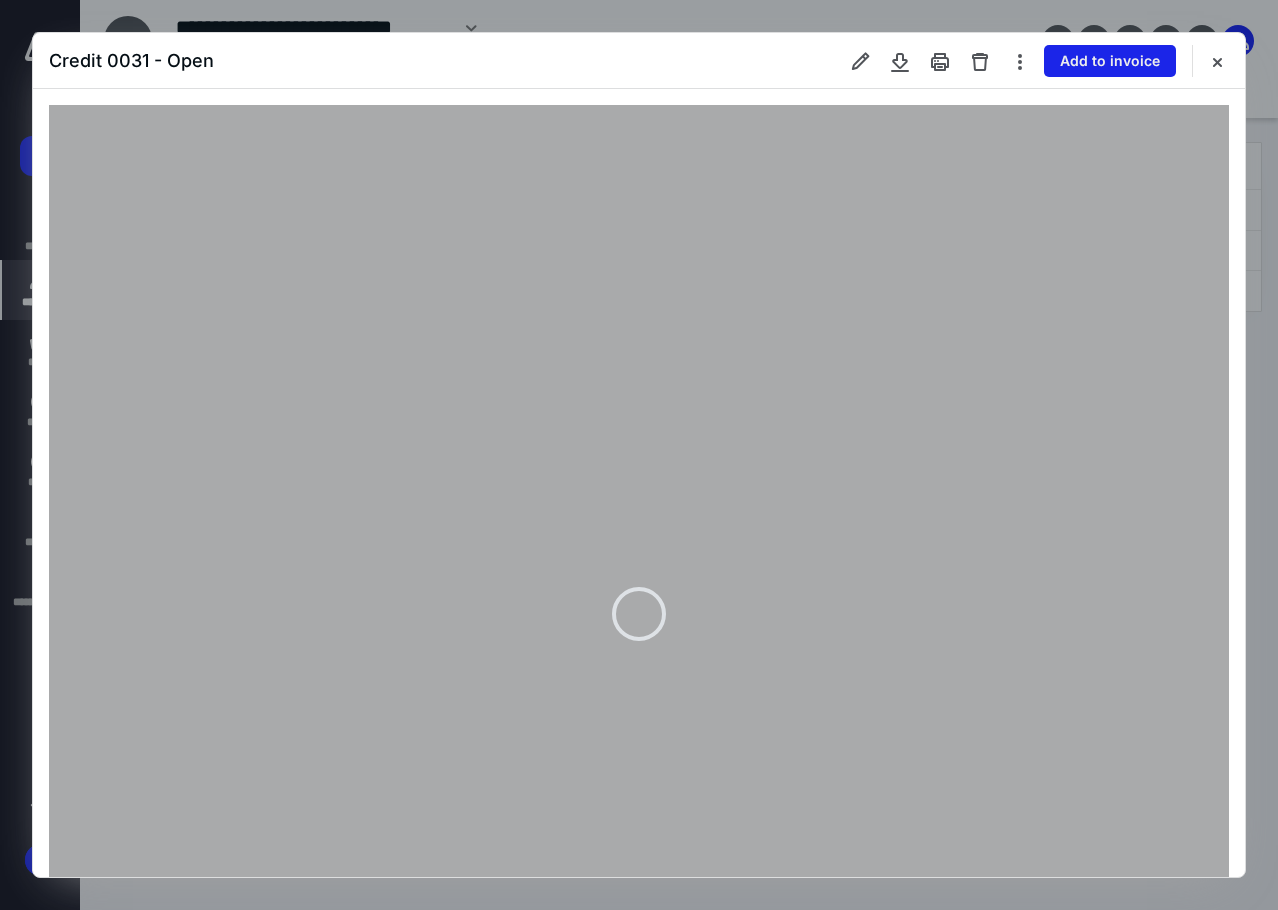 click on "Add to invoice" at bounding box center [1110, 61] 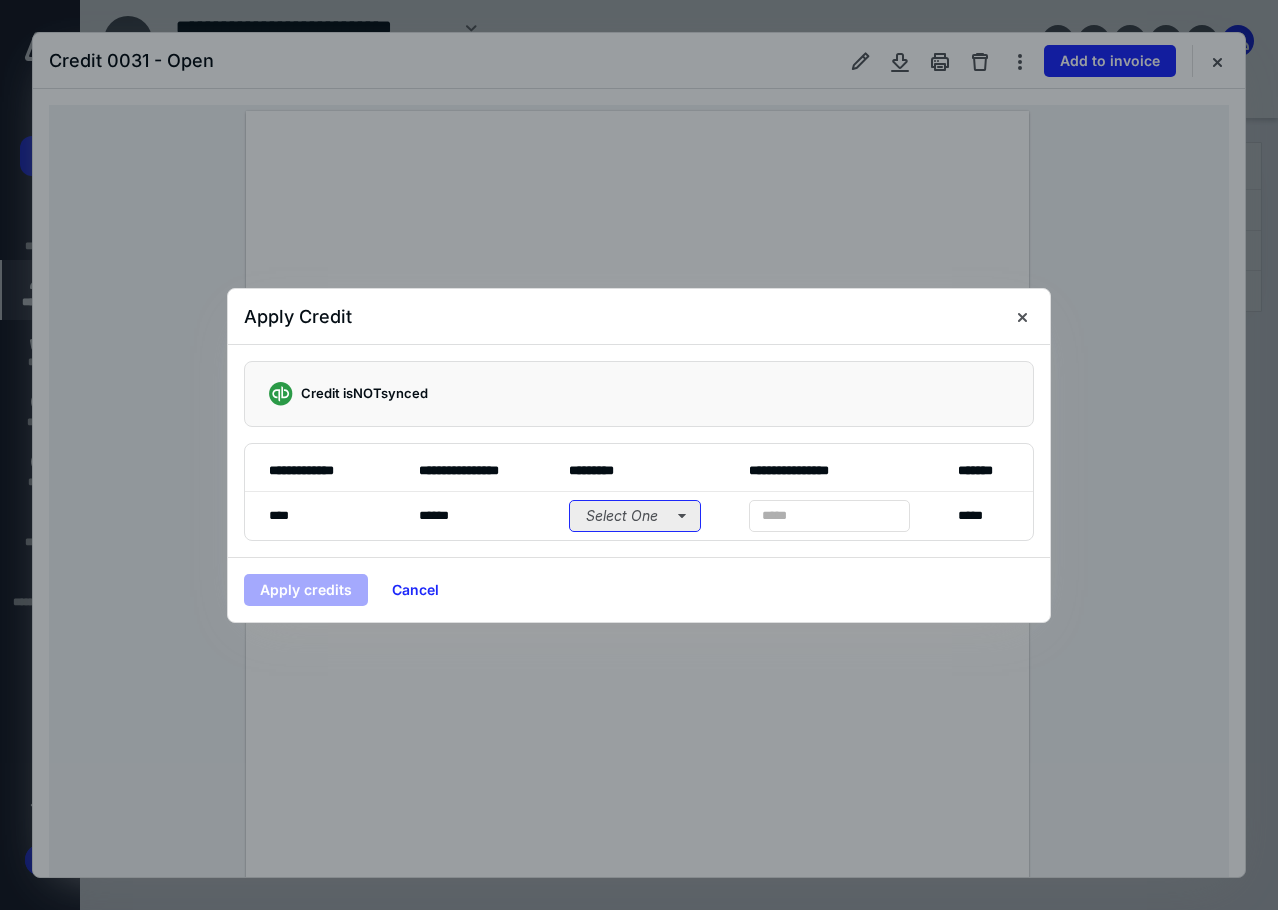 click on "Select One" at bounding box center [635, 516] 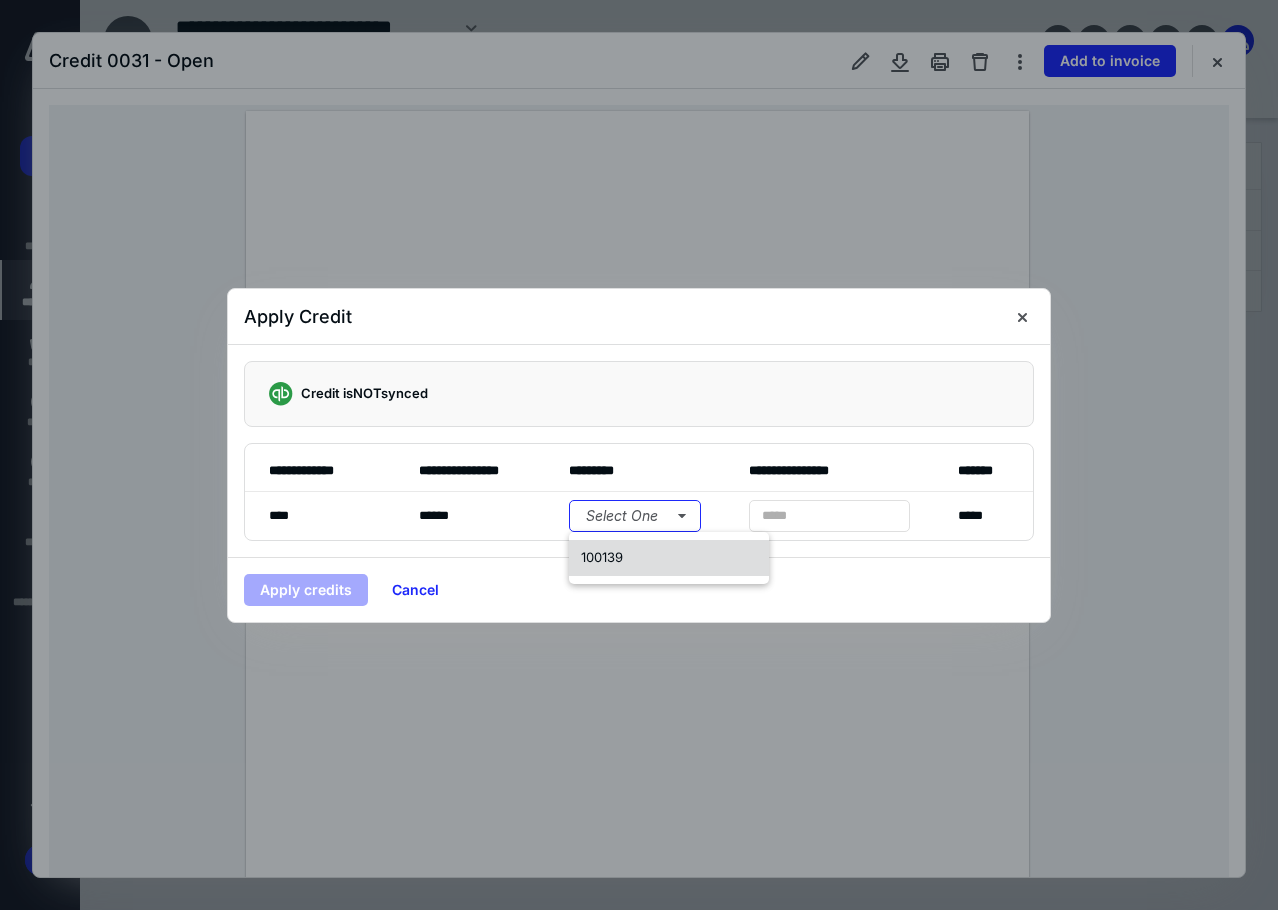 click on "100139" at bounding box center [602, 557] 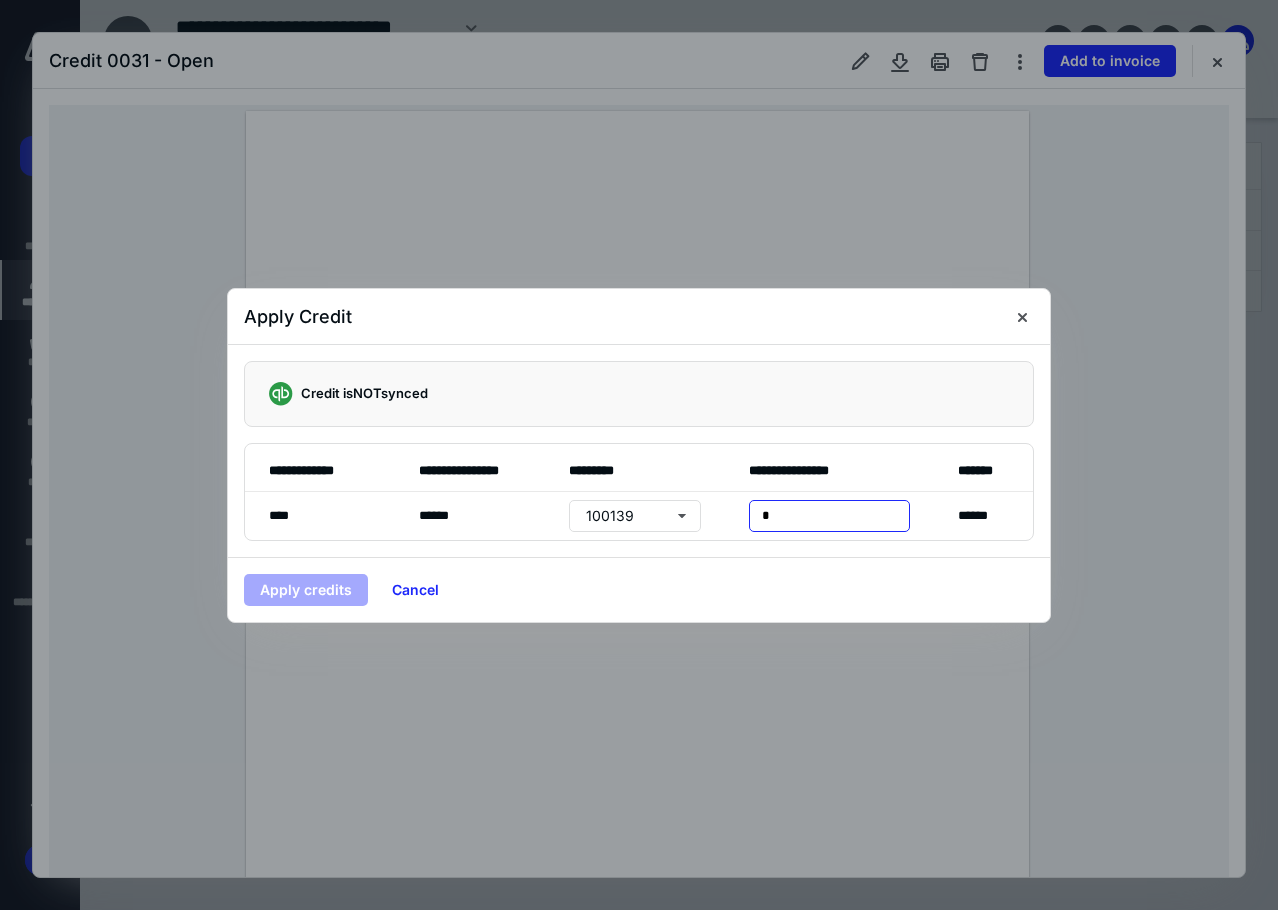 click on "* *****" at bounding box center (829, 516) 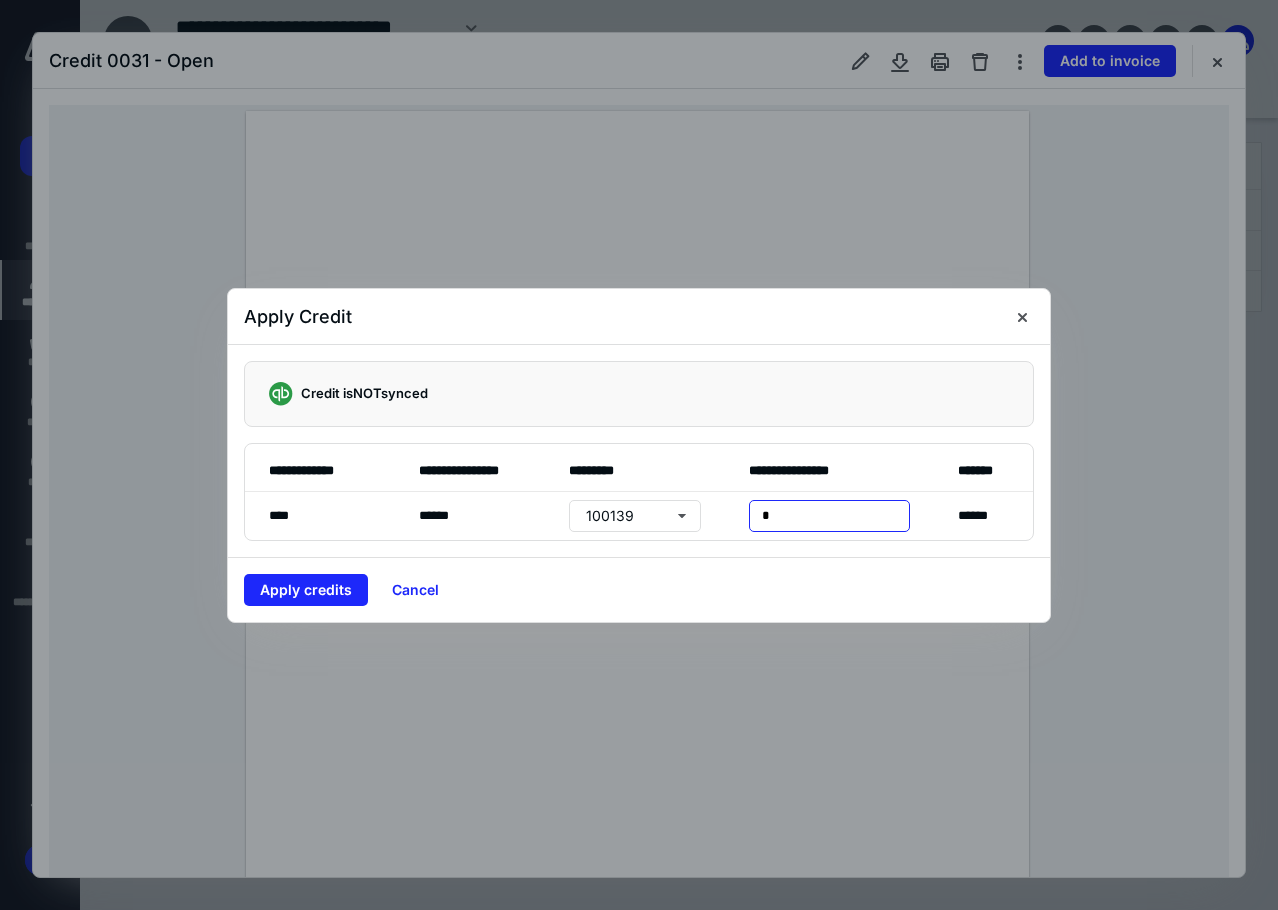 type on "**" 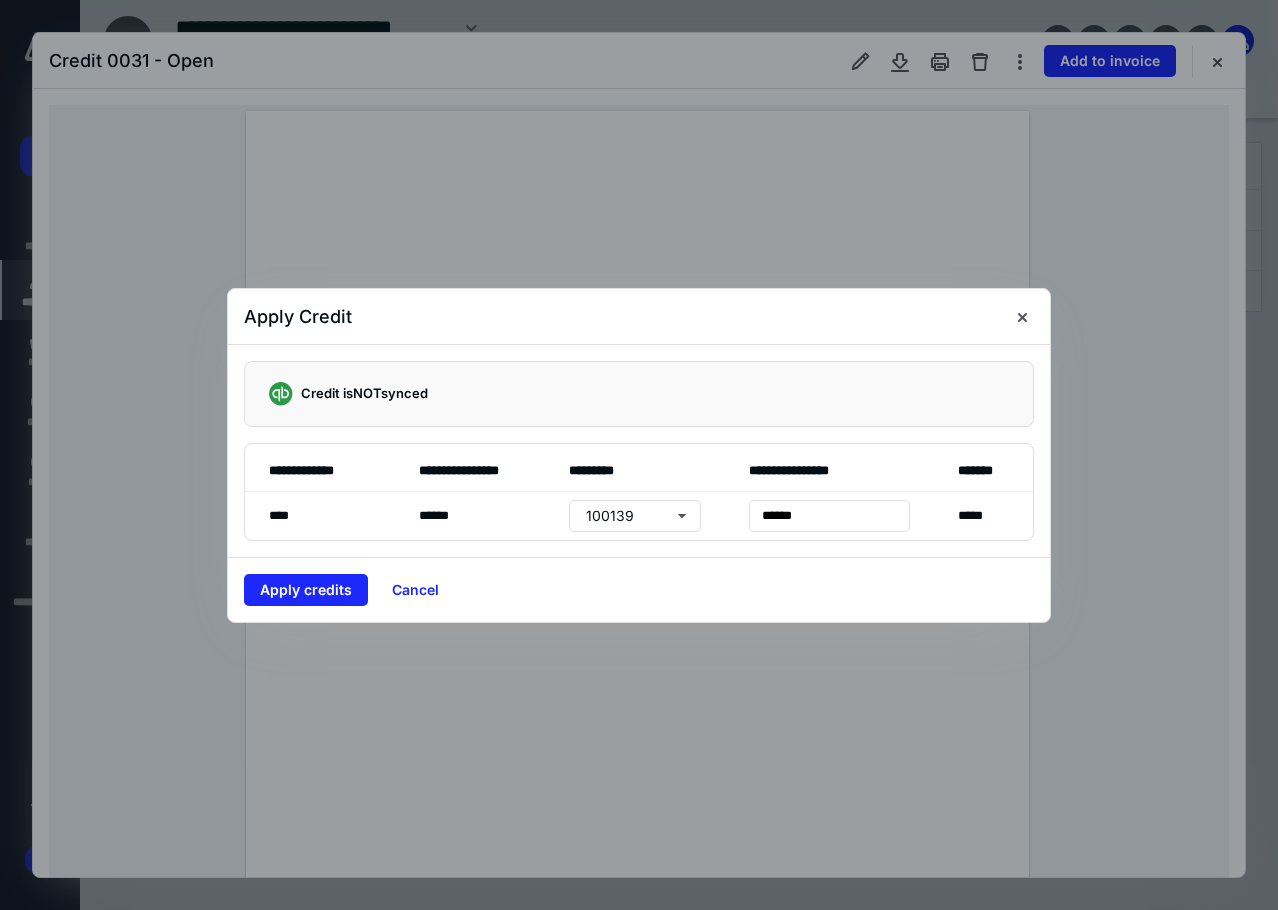 click on "Apply credits Cancel" at bounding box center [639, 589] 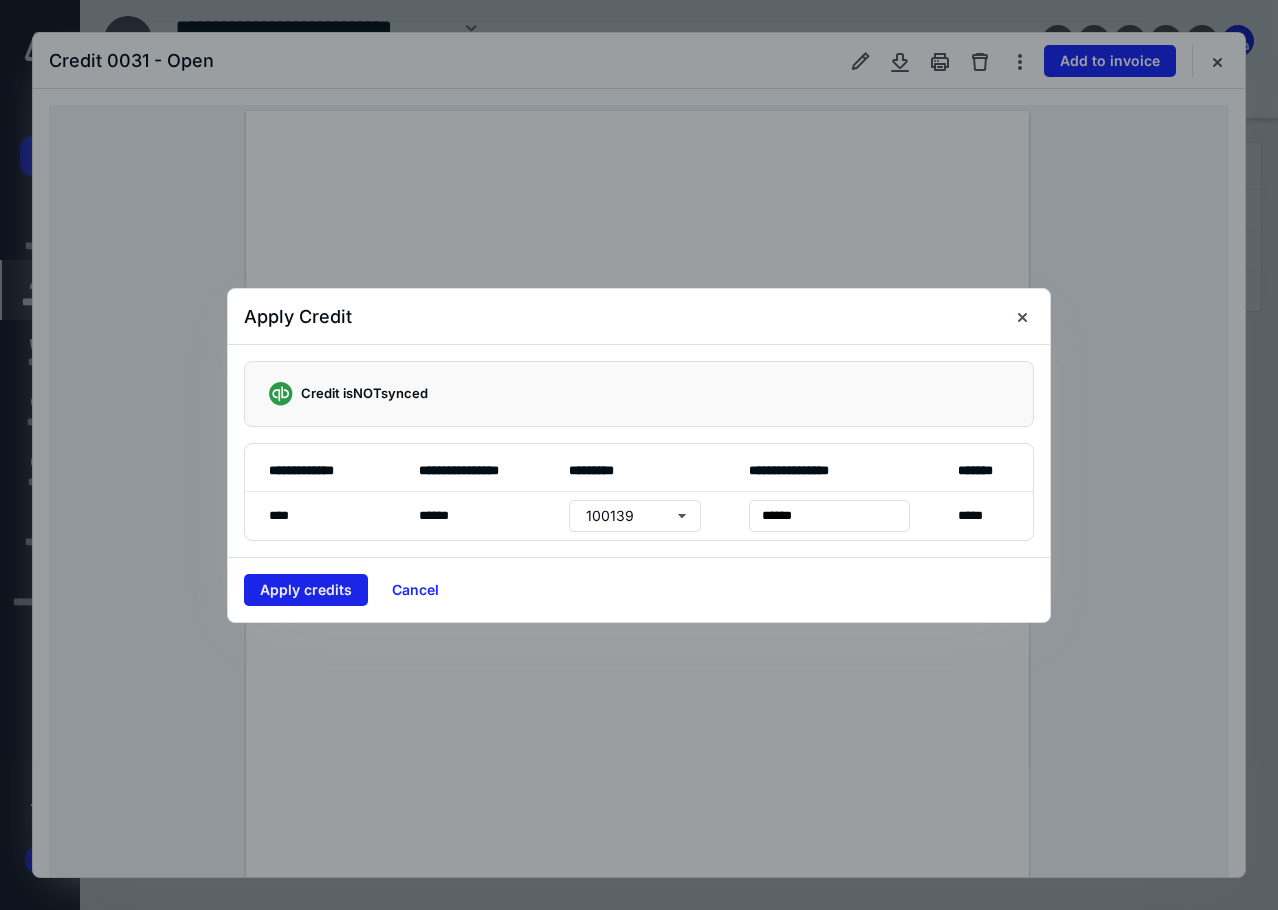 click on "Apply credits" at bounding box center [306, 590] 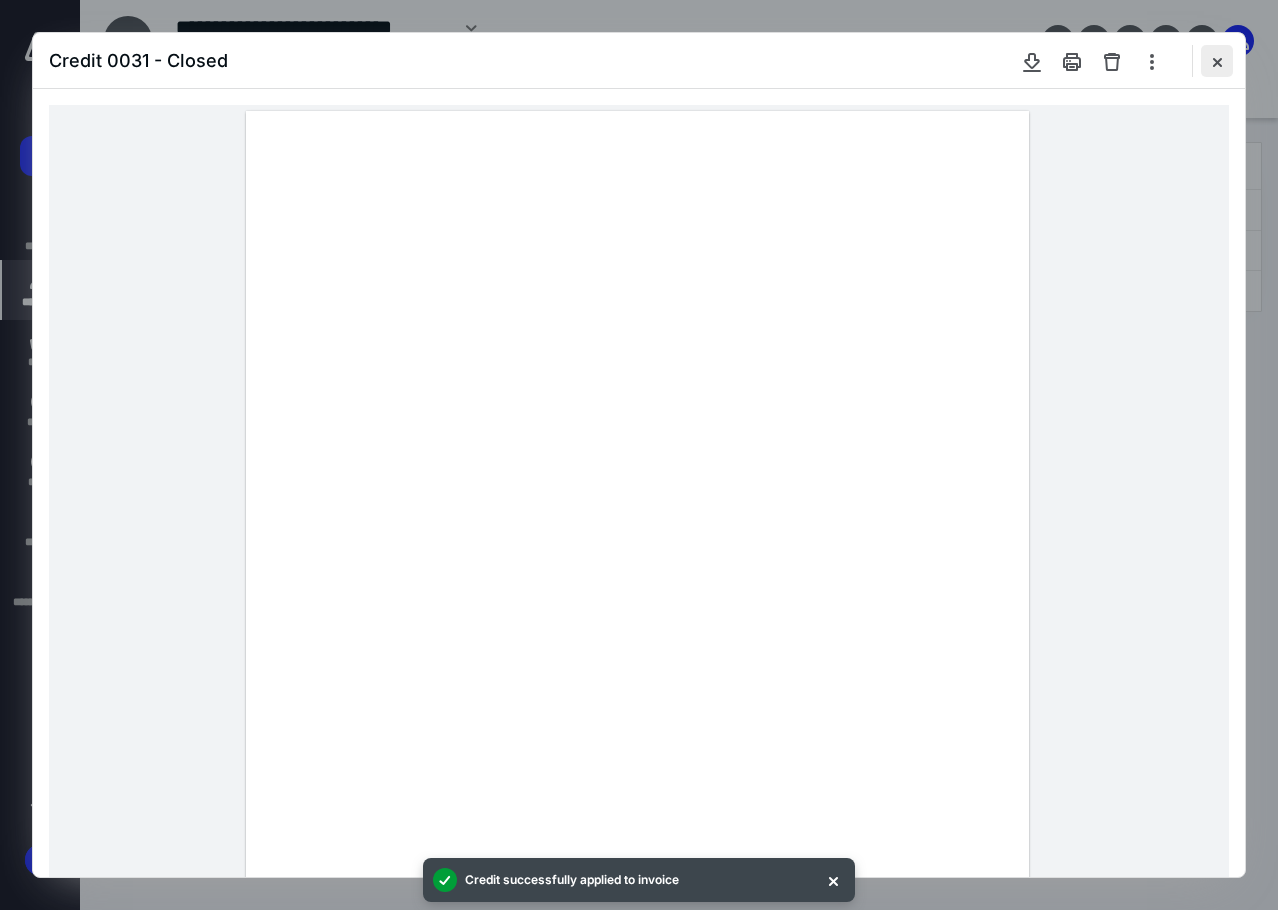 click at bounding box center (1217, 61) 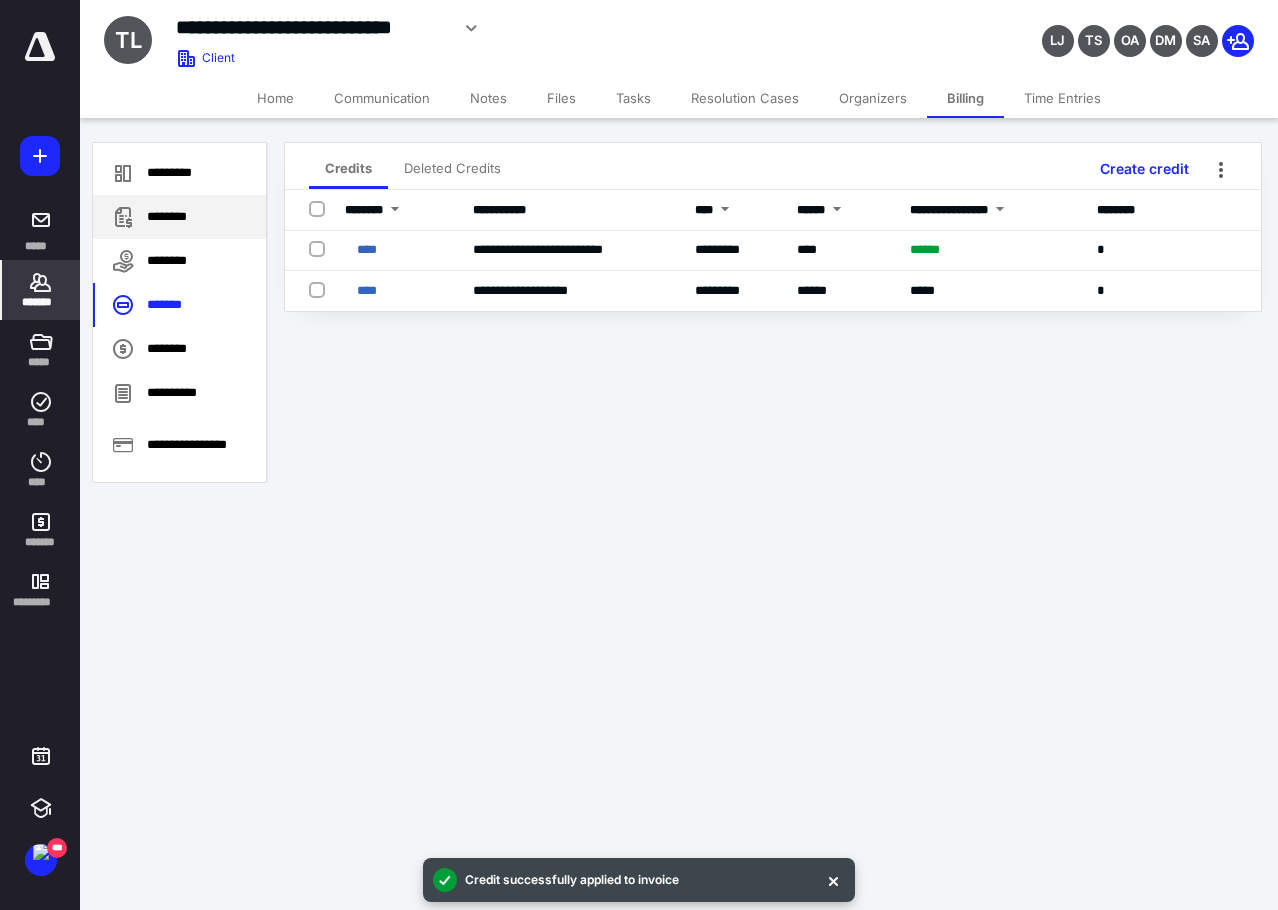 click on "********" at bounding box center [179, 217] 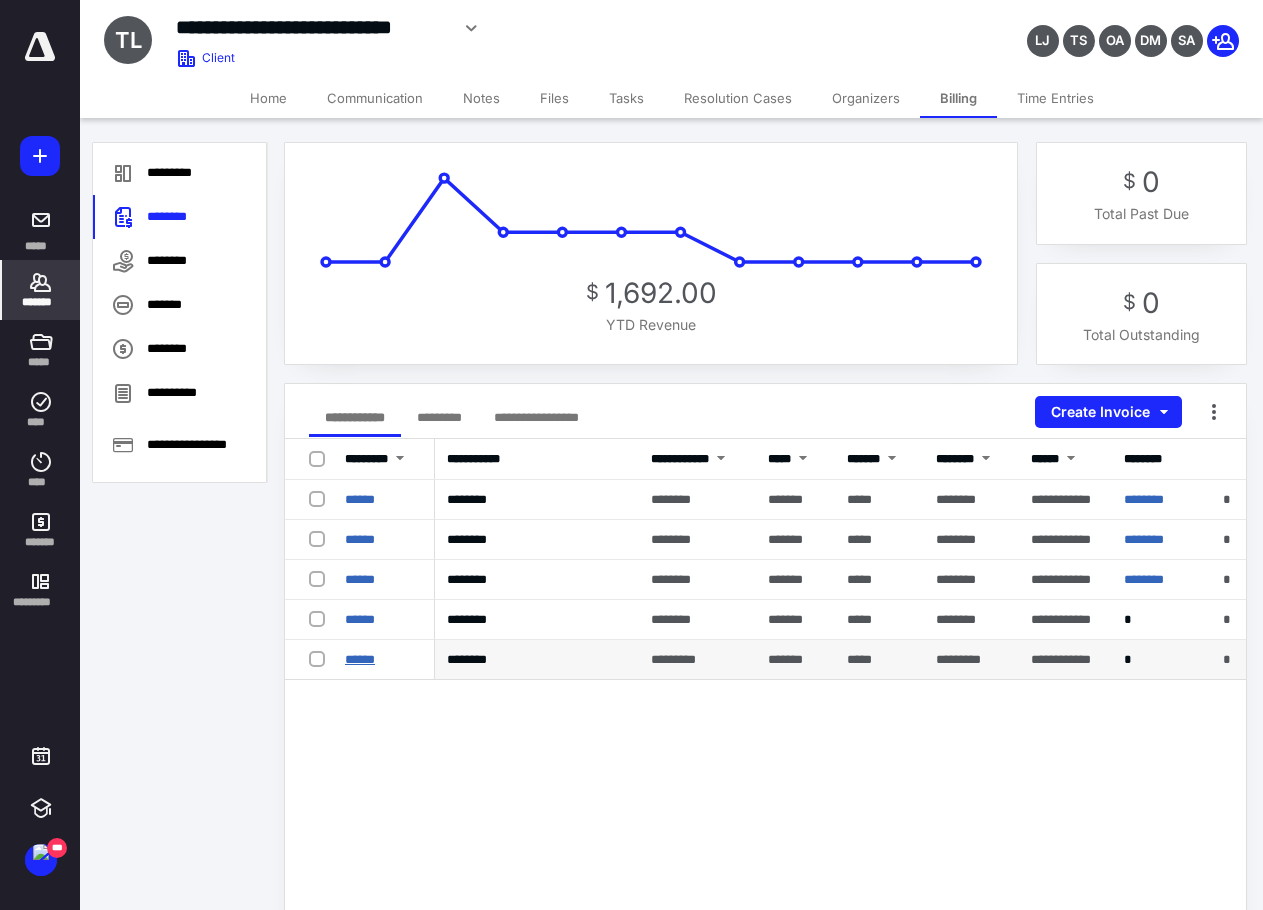 click on "******" at bounding box center (360, 659) 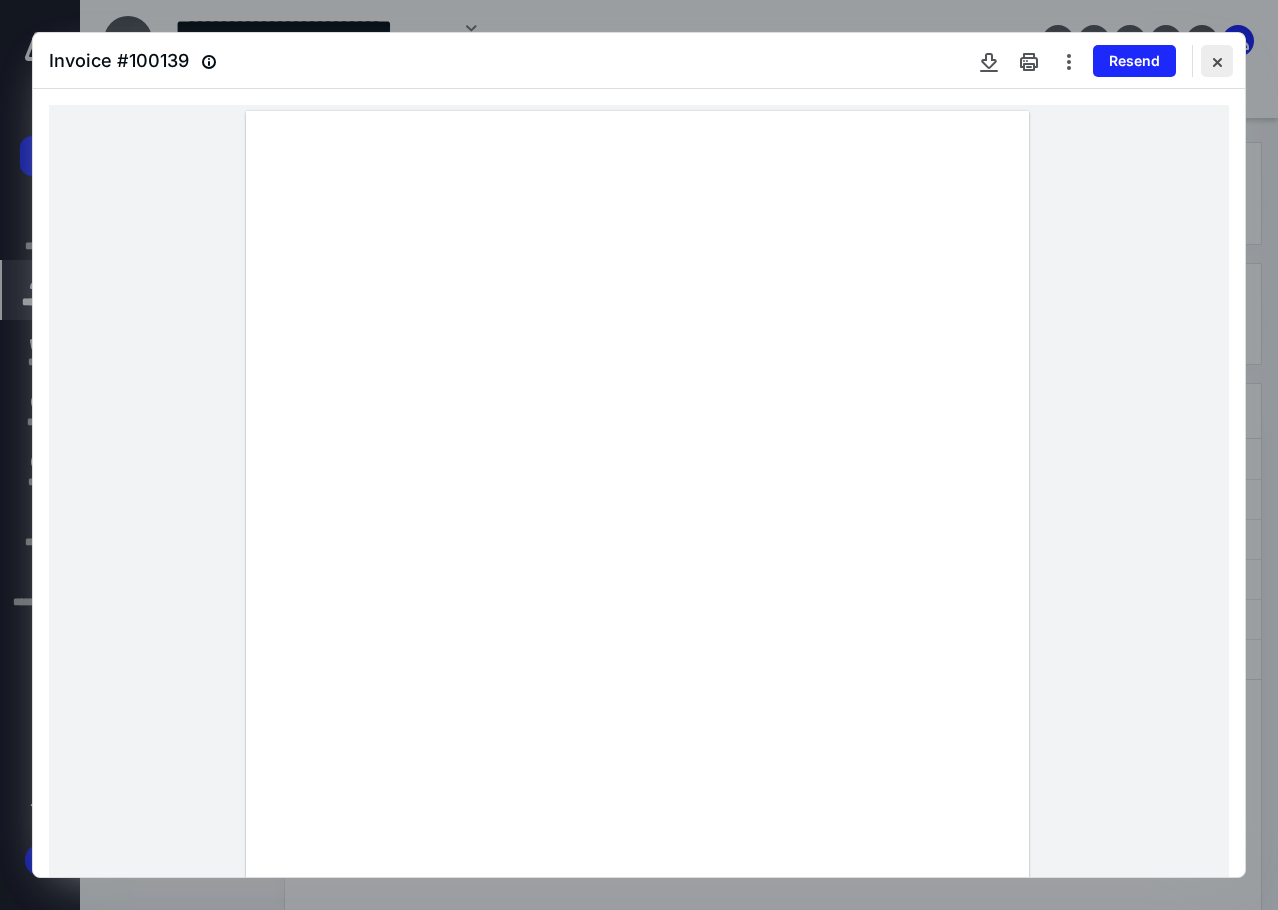 click at bounding box center (1217, 61) 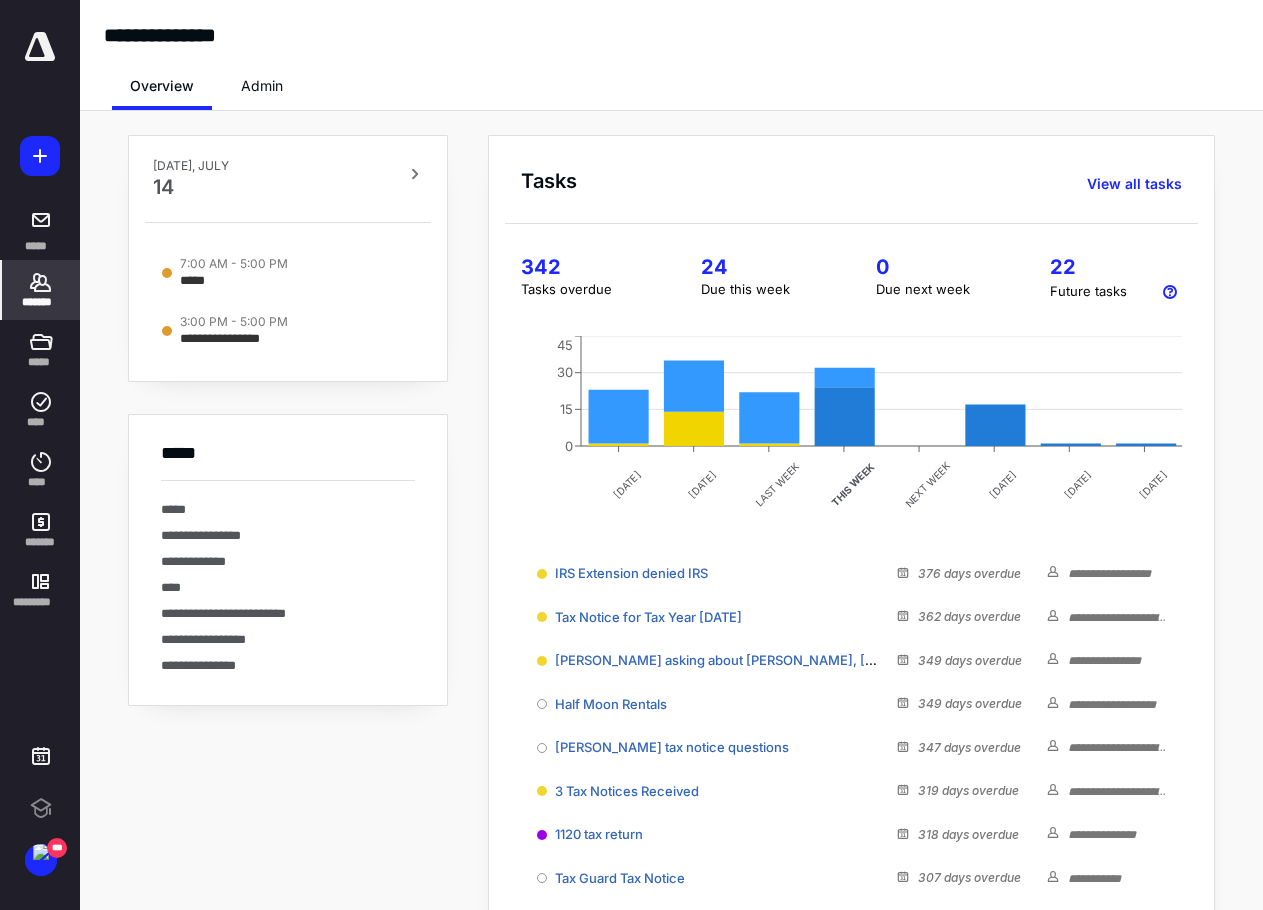 scroll, scrollTop: 0, scrollLeft: 0, axis: both 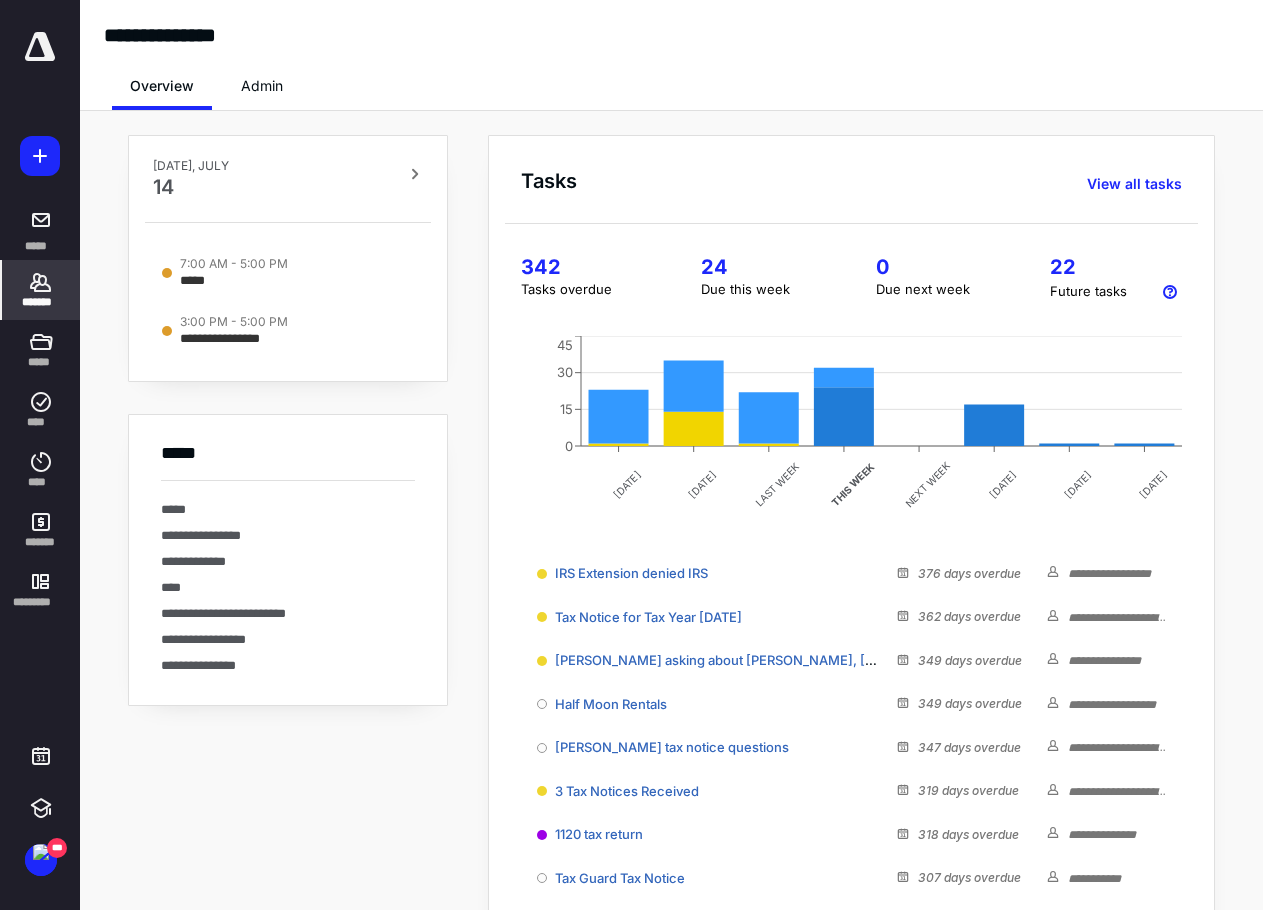click 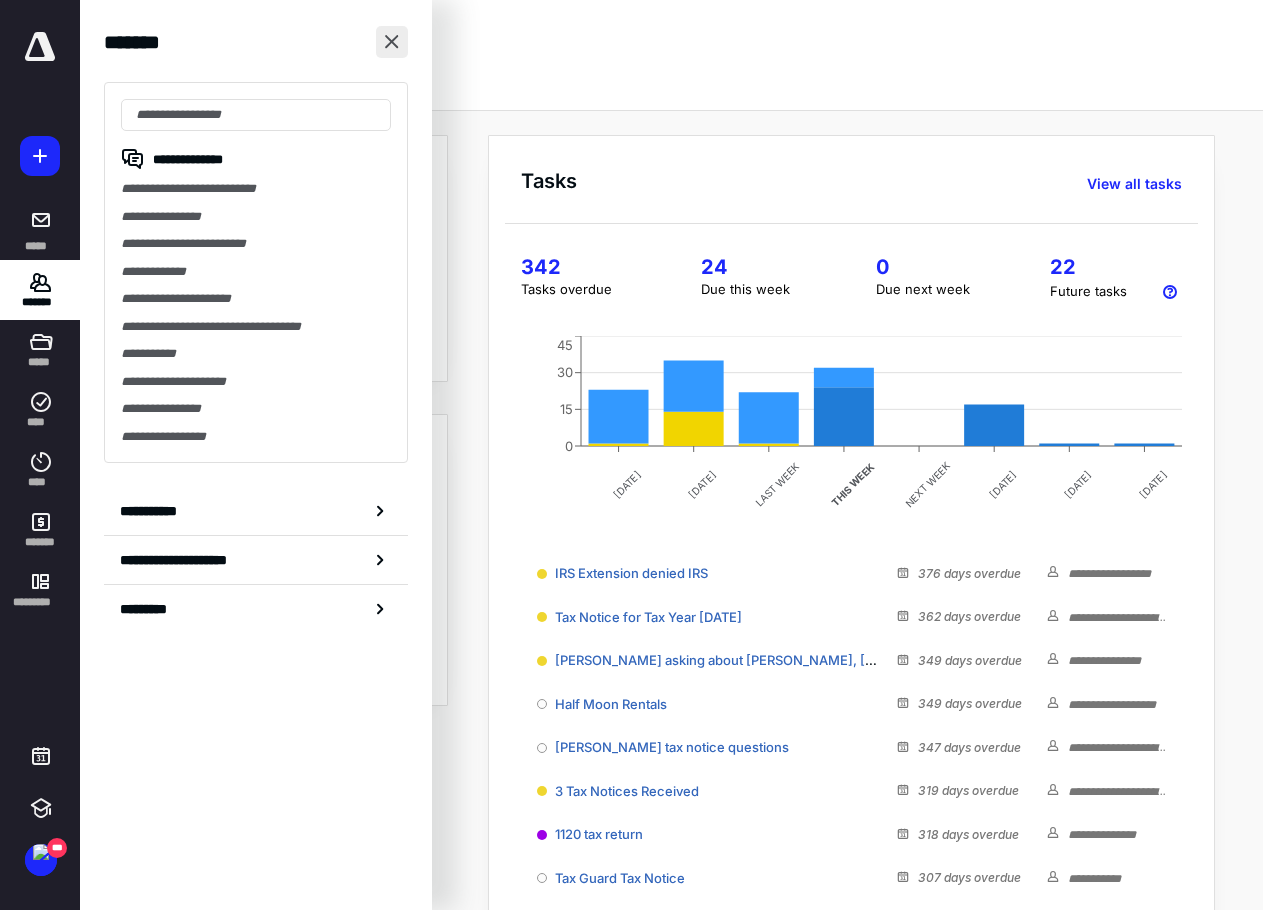 click at bounding box center (392, 42) 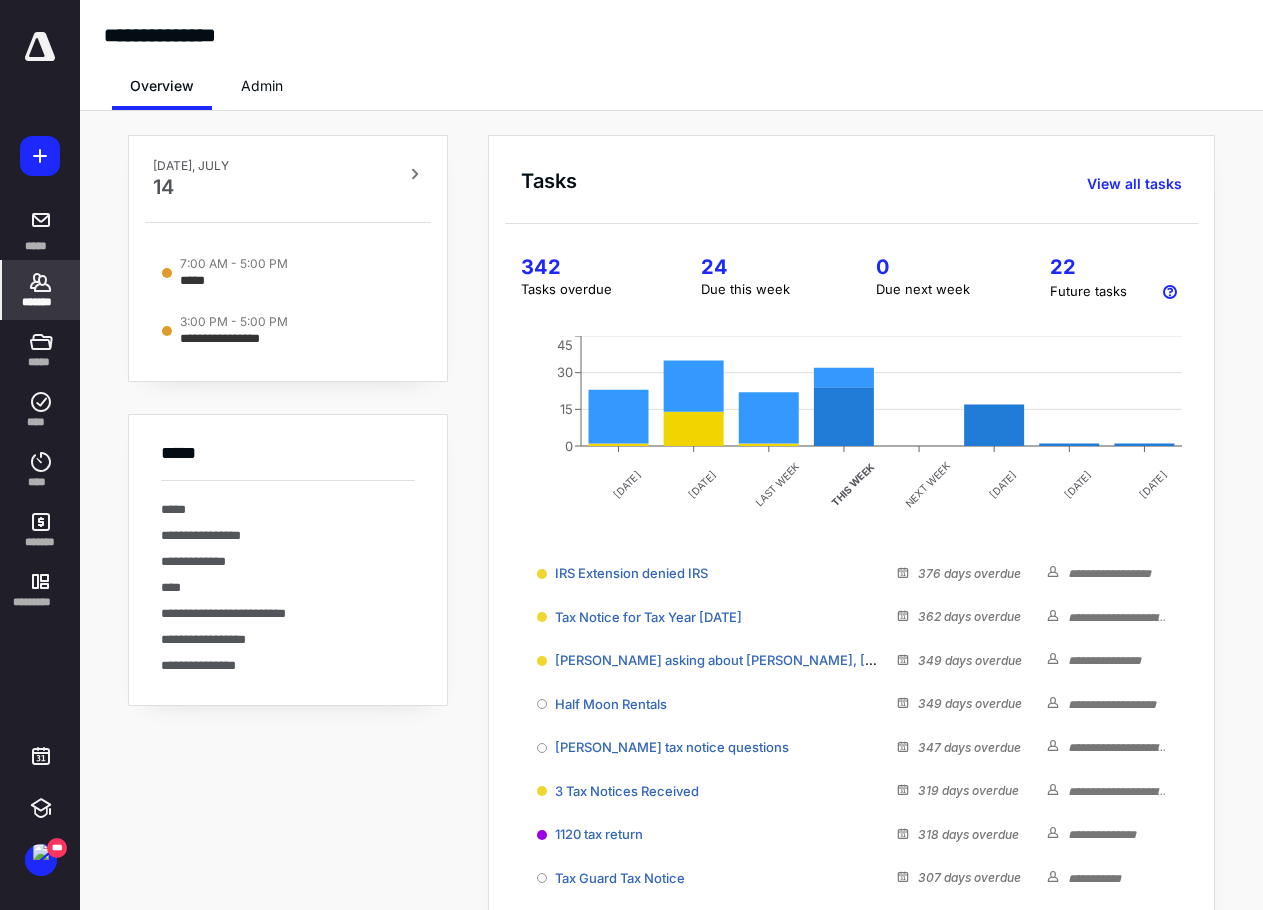 click on "*******" at bounding box center (41, 302) 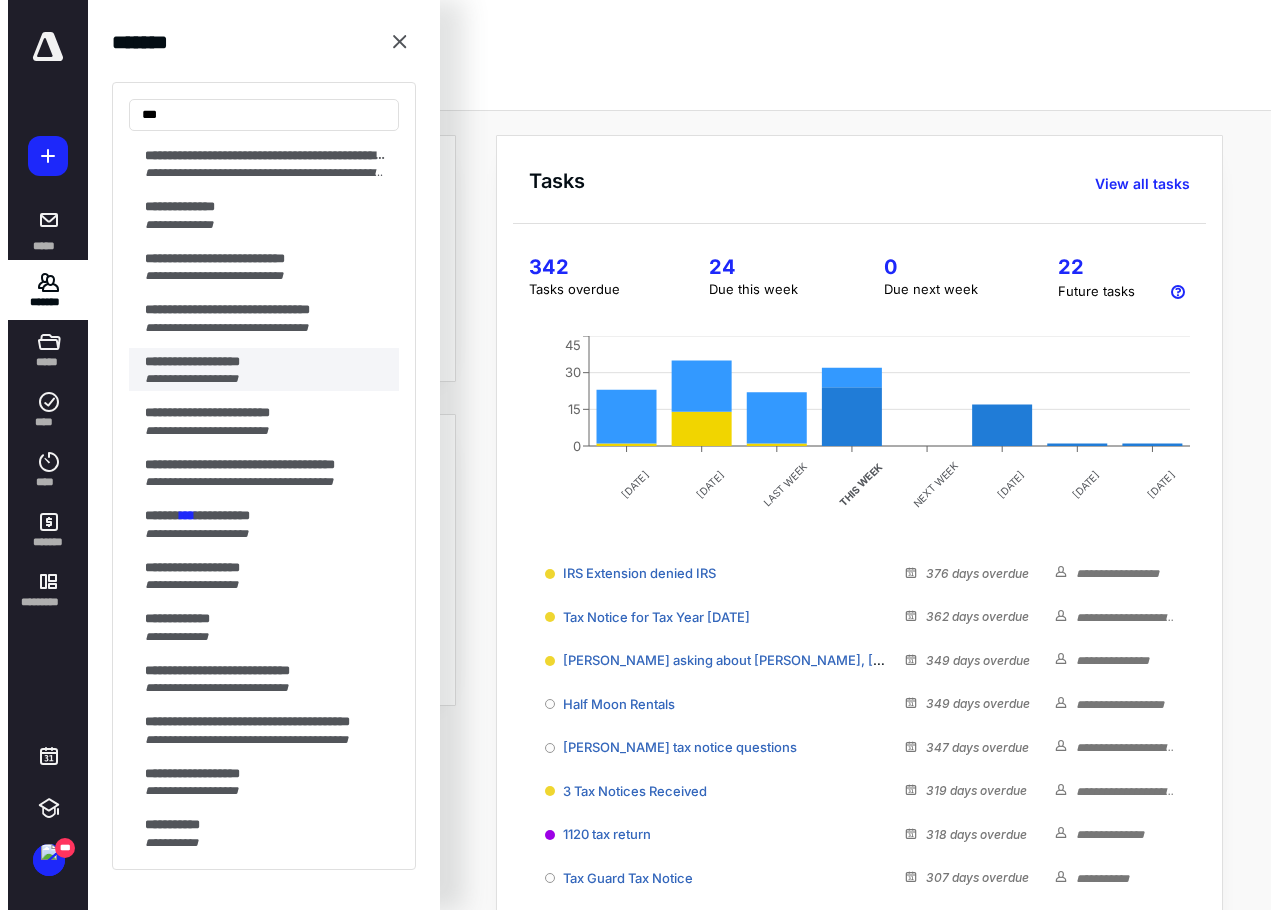 scroll, scrollTop: 300, scrollLeft: 0, axis: vertical 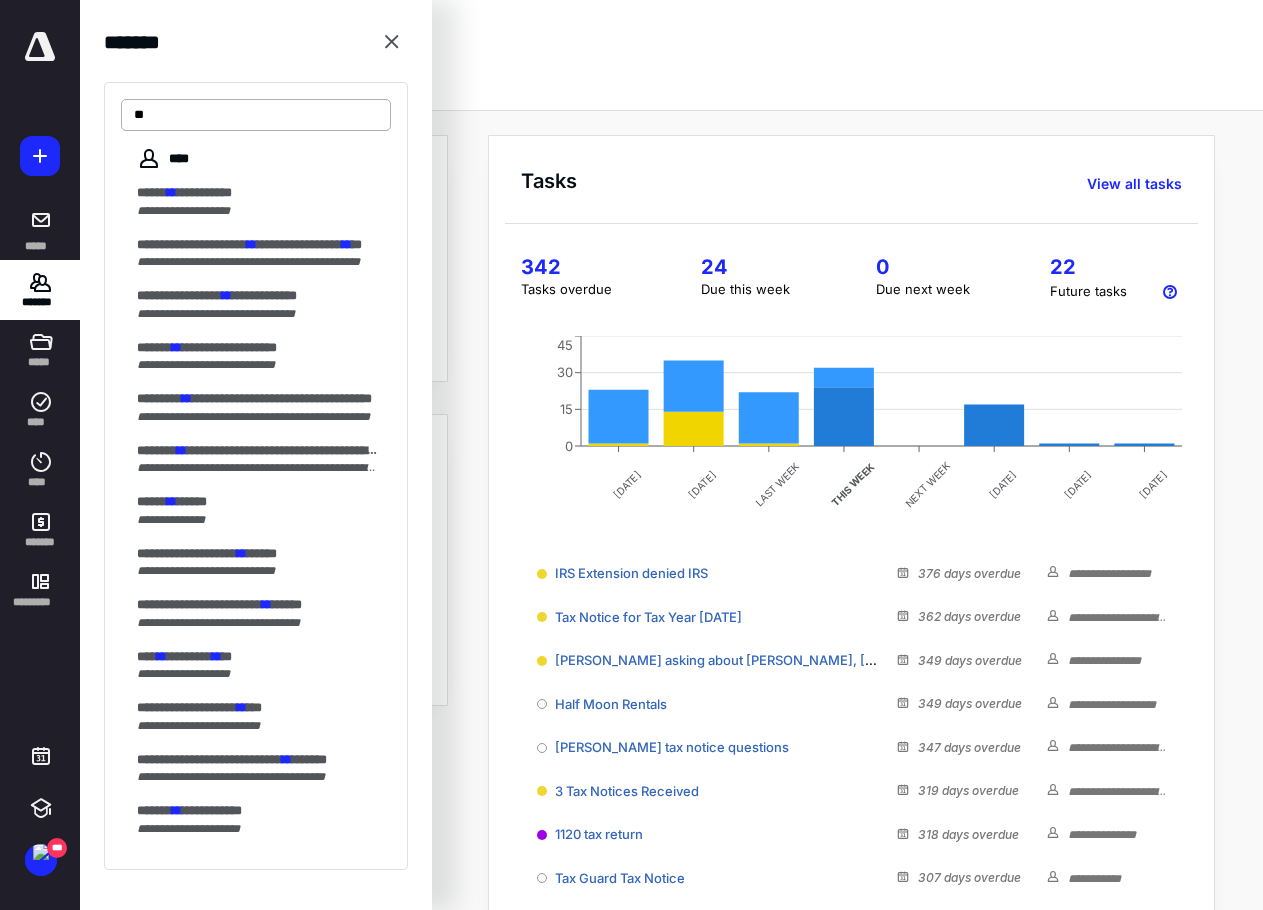 type on "***" 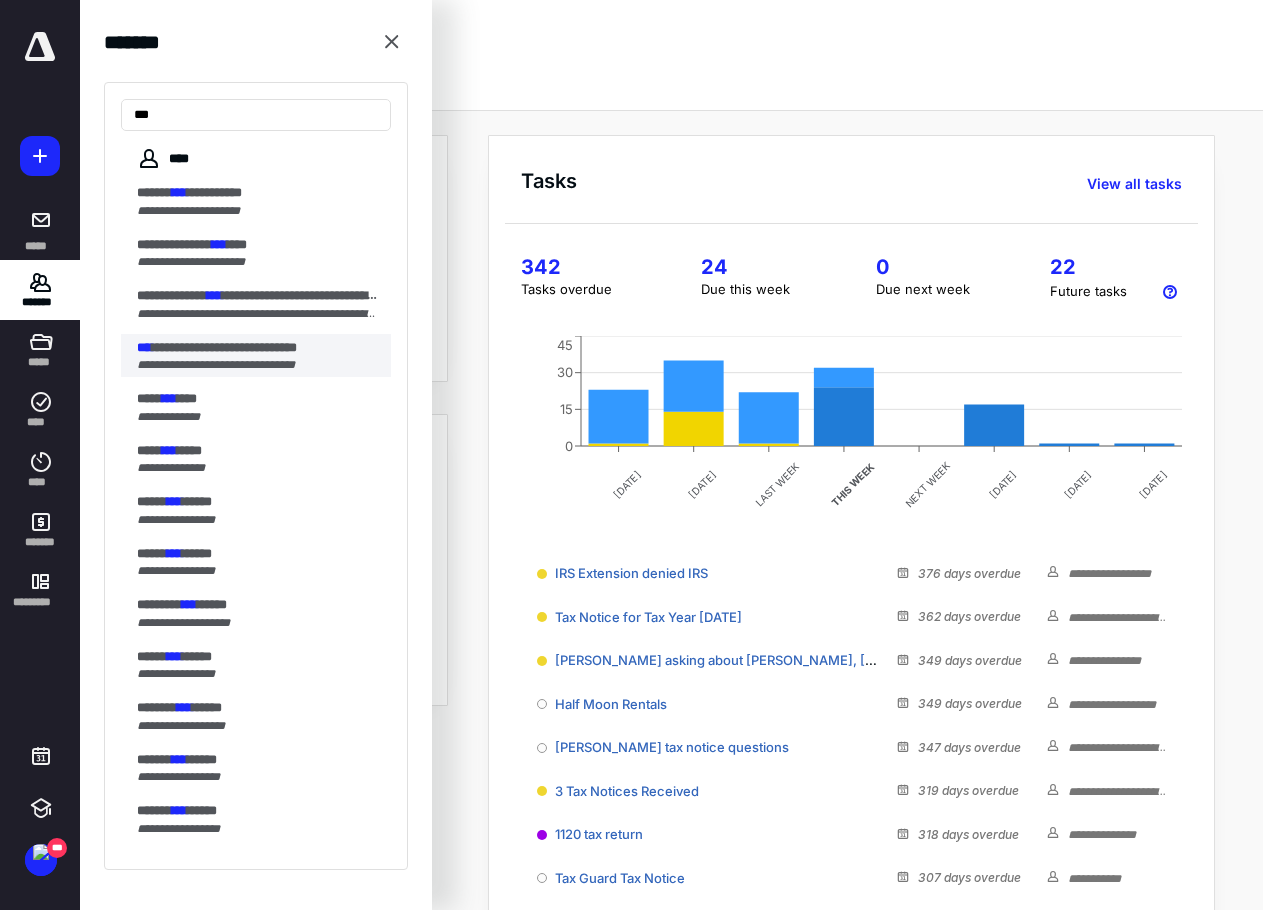 click on "**********" at bounding box center [216, 365] 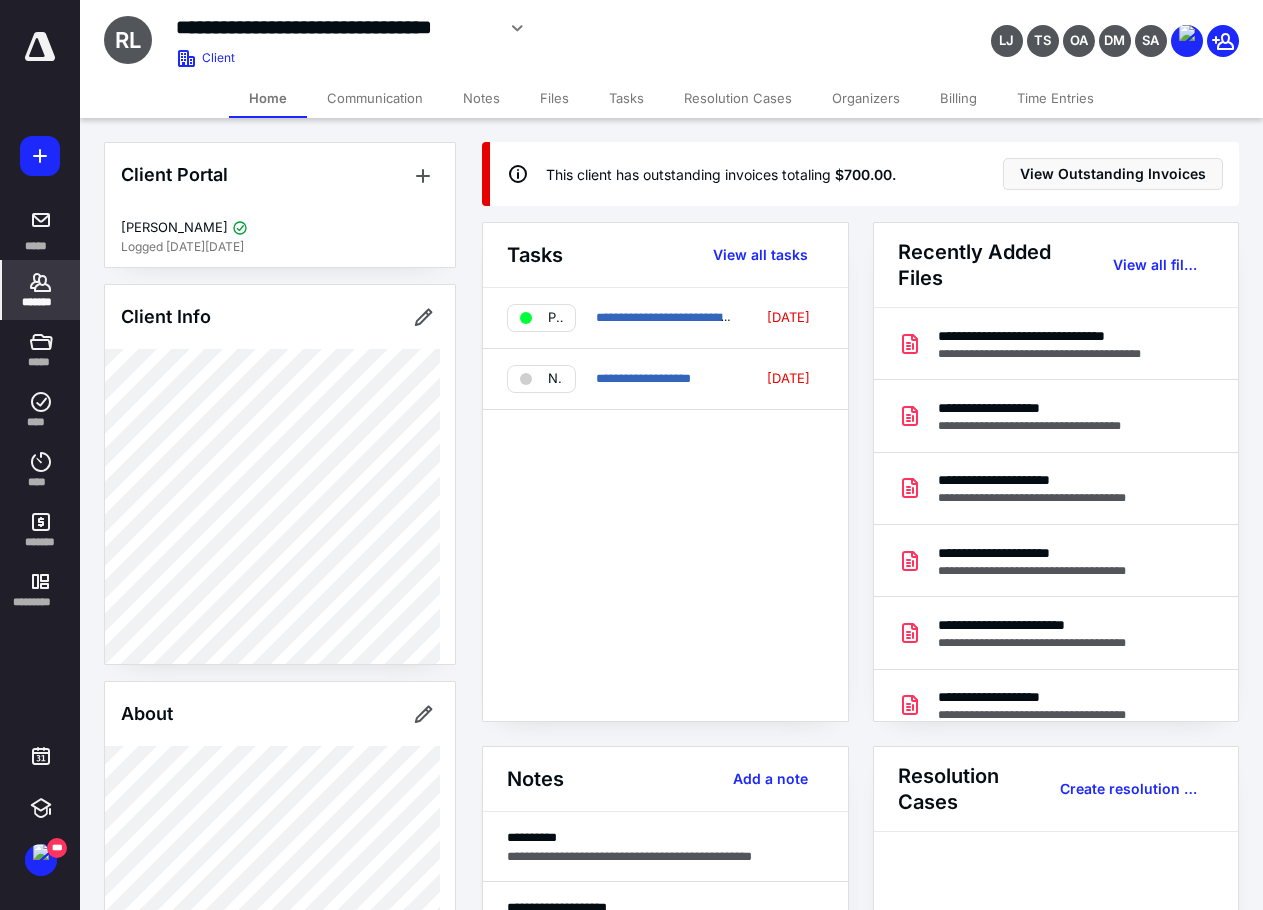 click on "Billing" at bounding box center (958, 98) 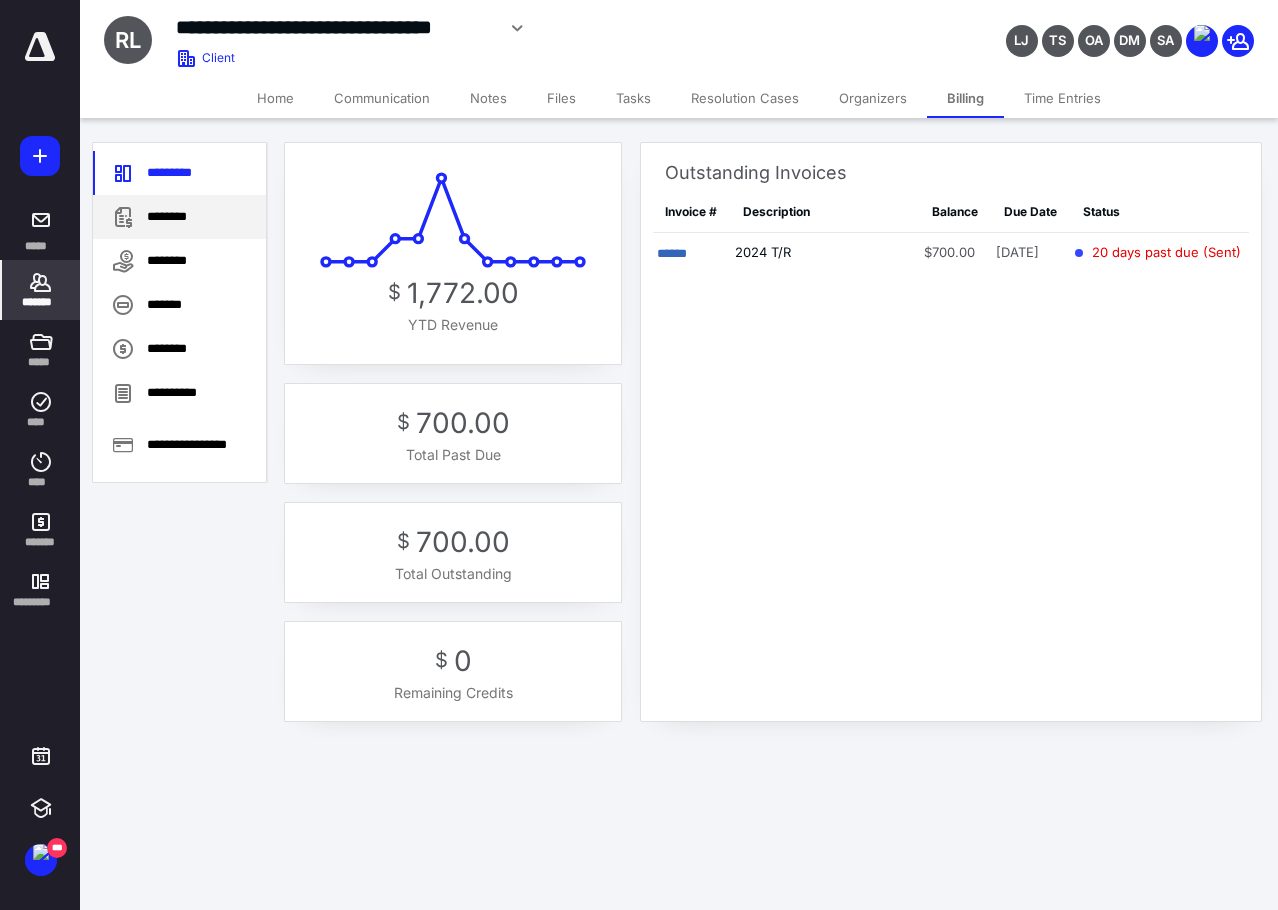 click on "********" at bounding box center (179, 217) 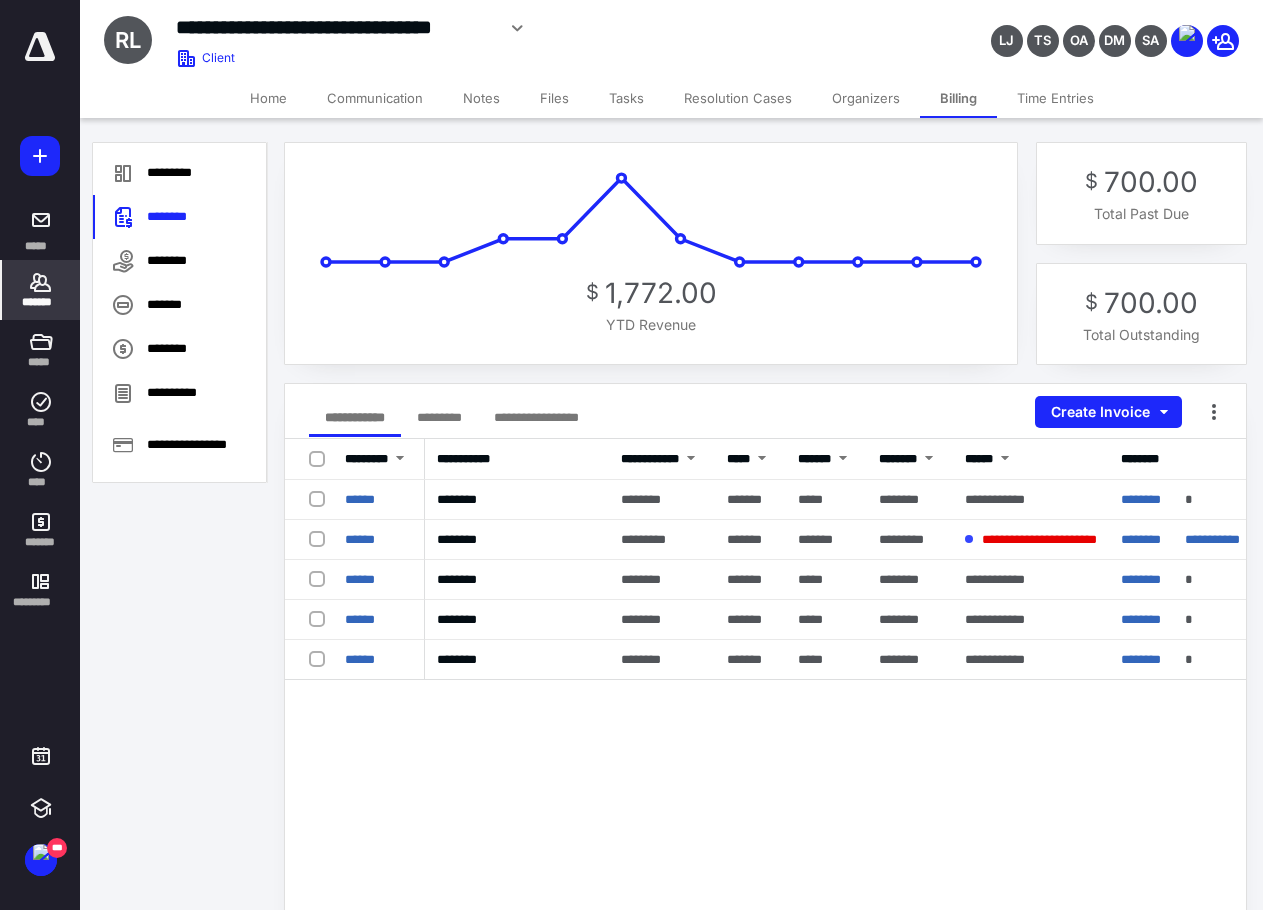 click on "Files" at bounding box center [554, 98] 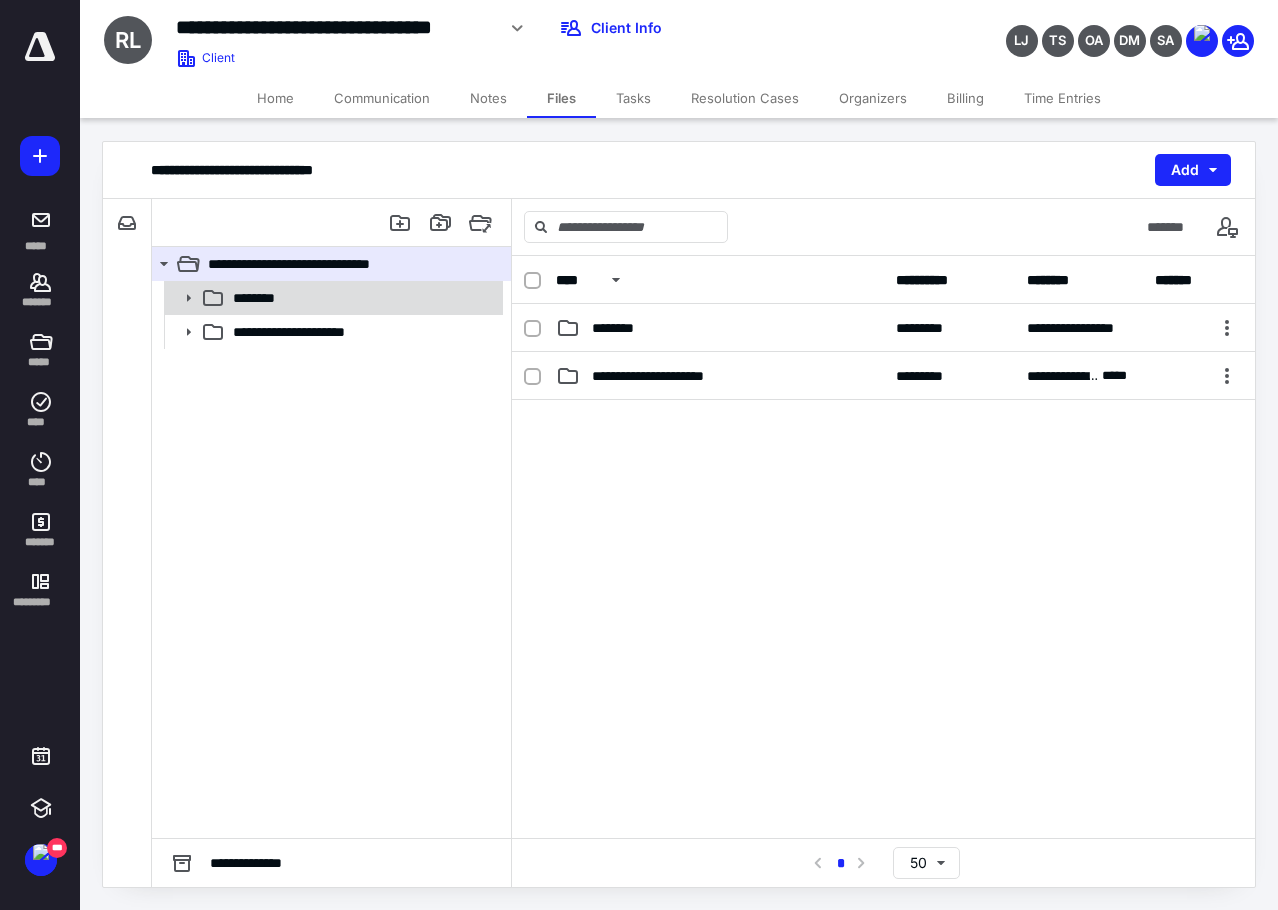 click 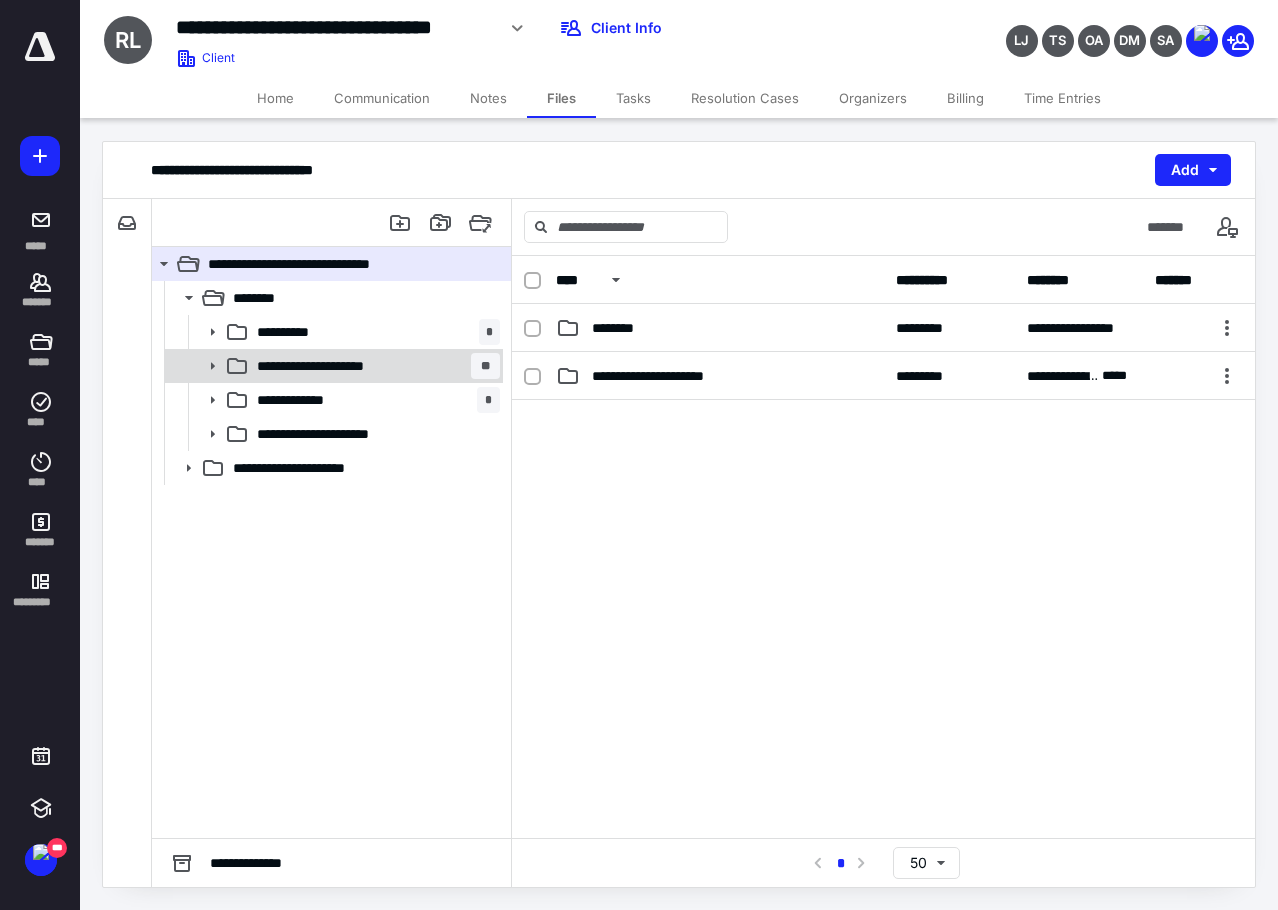 click 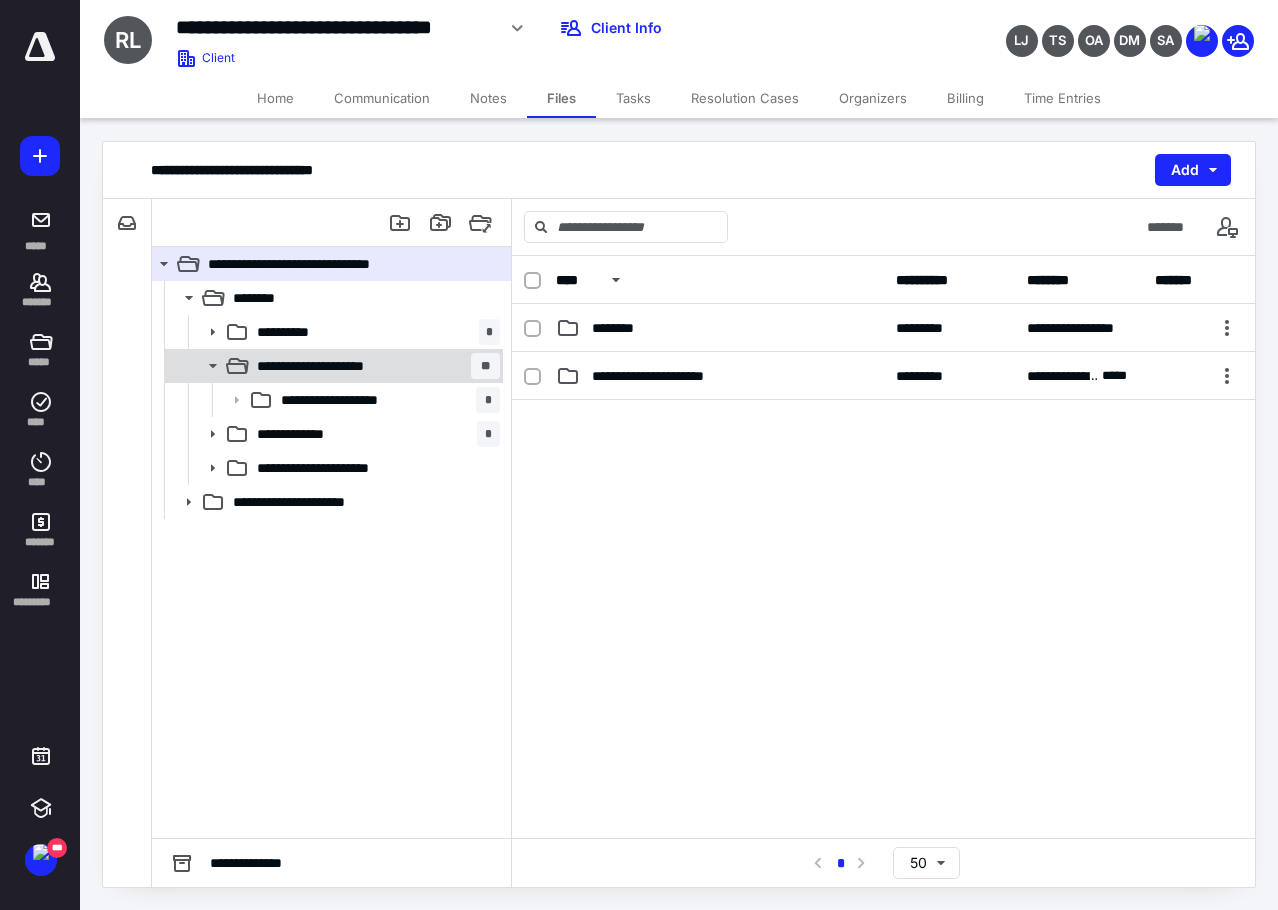 click on "**********" at bounding box center [332, 366] 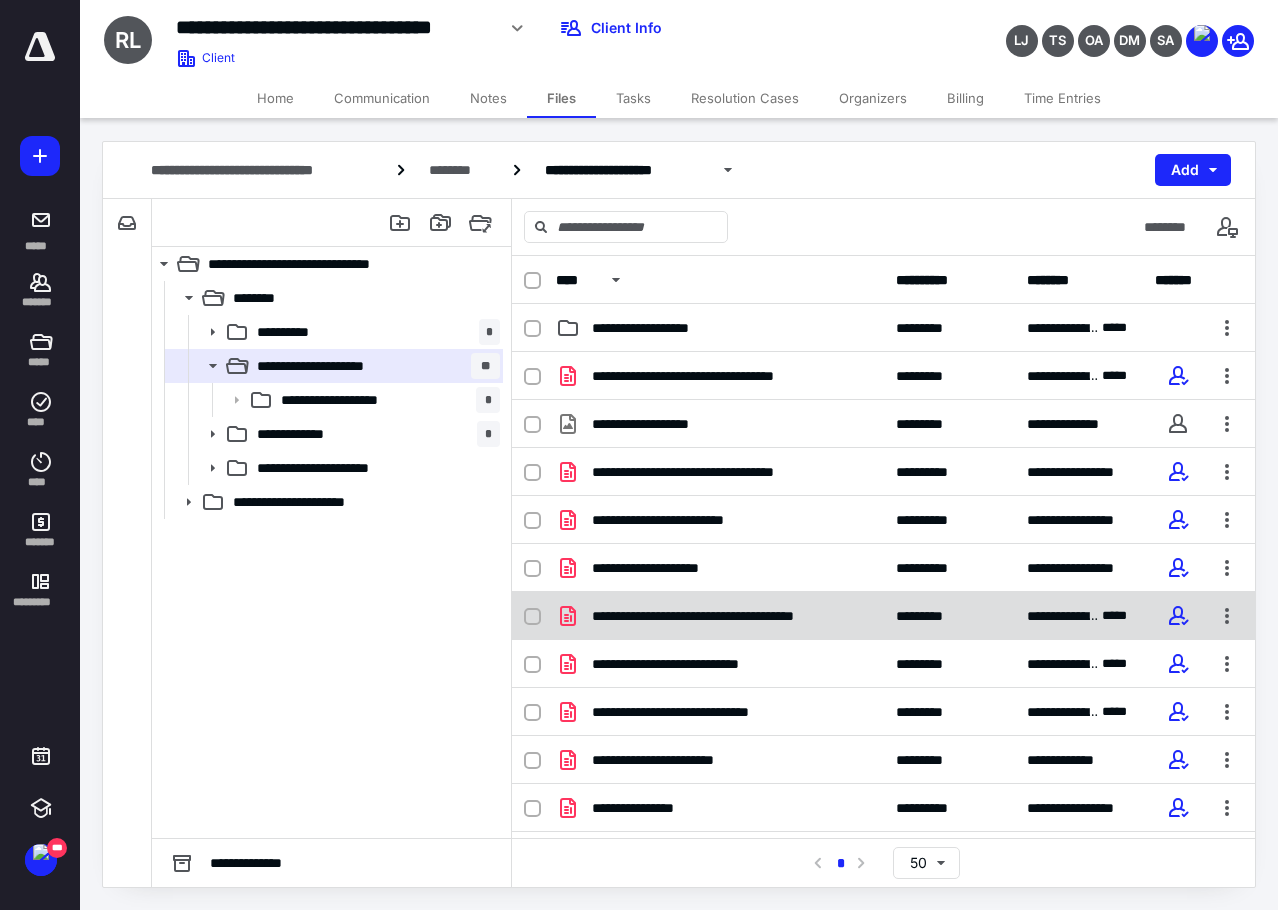 click on "**********" at bounding box center (726, 616) 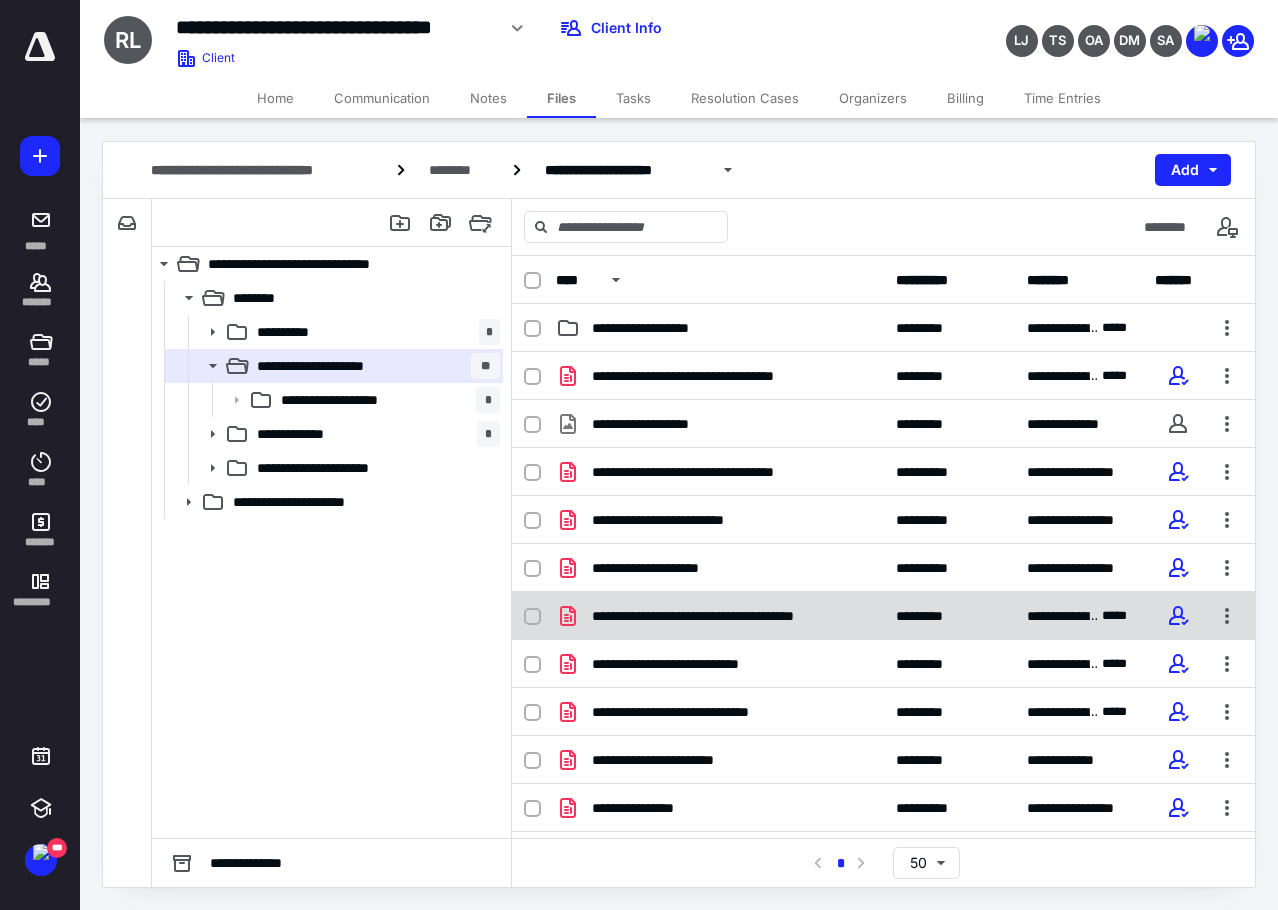 checkbox on "true" 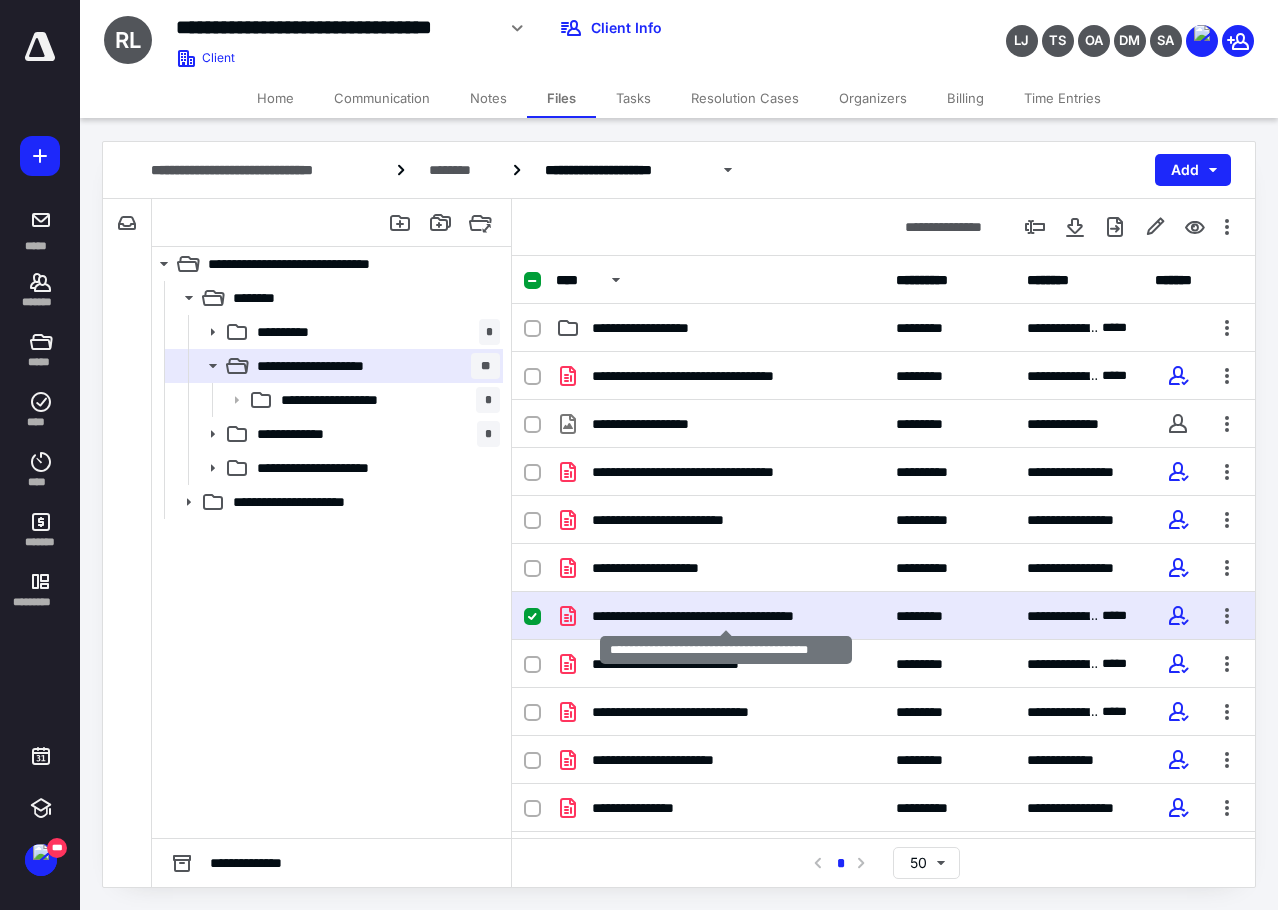 click on "**********" at bounding box center [726, 616] 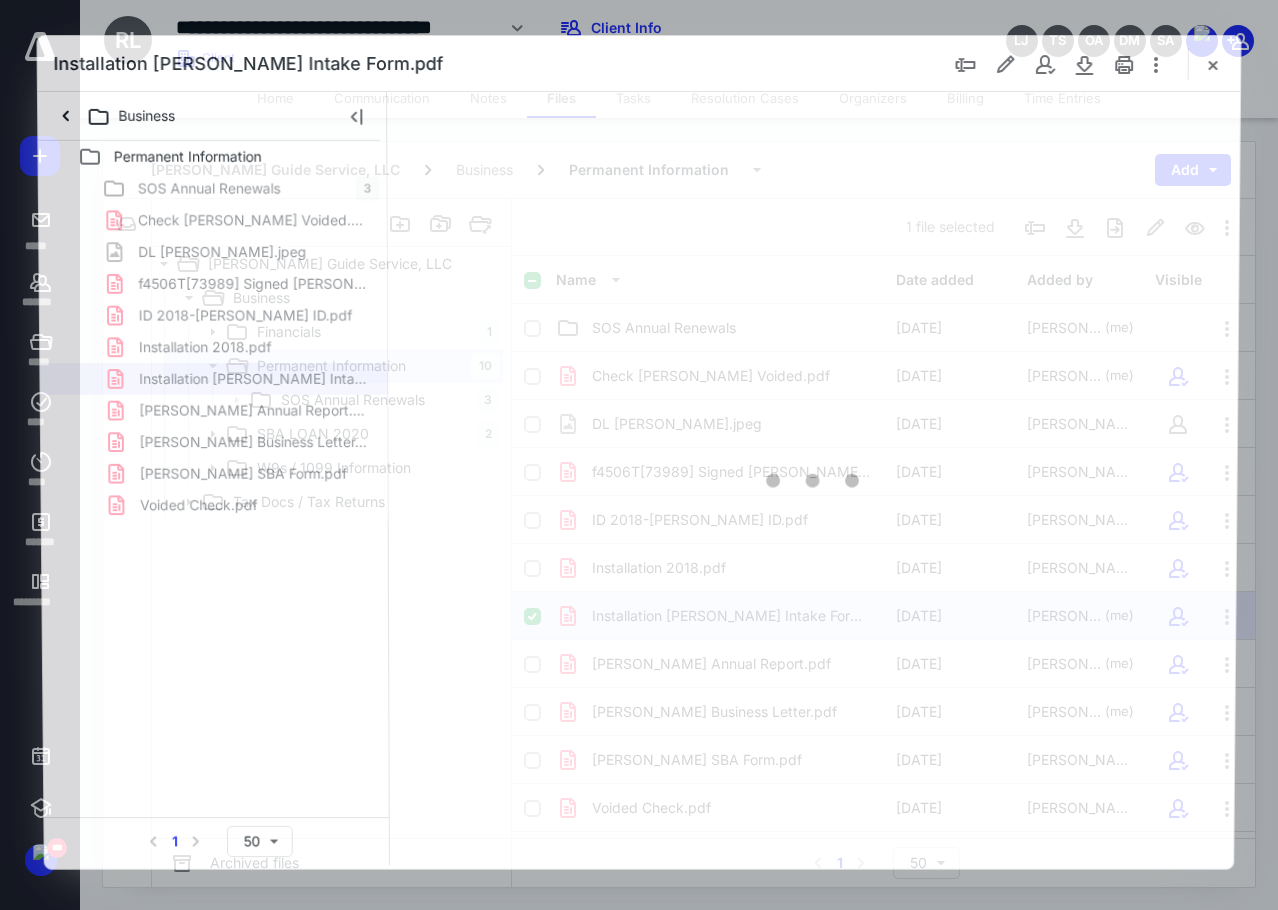 scroll, scrollTop: 0, scrollLeft: 0, axis: both 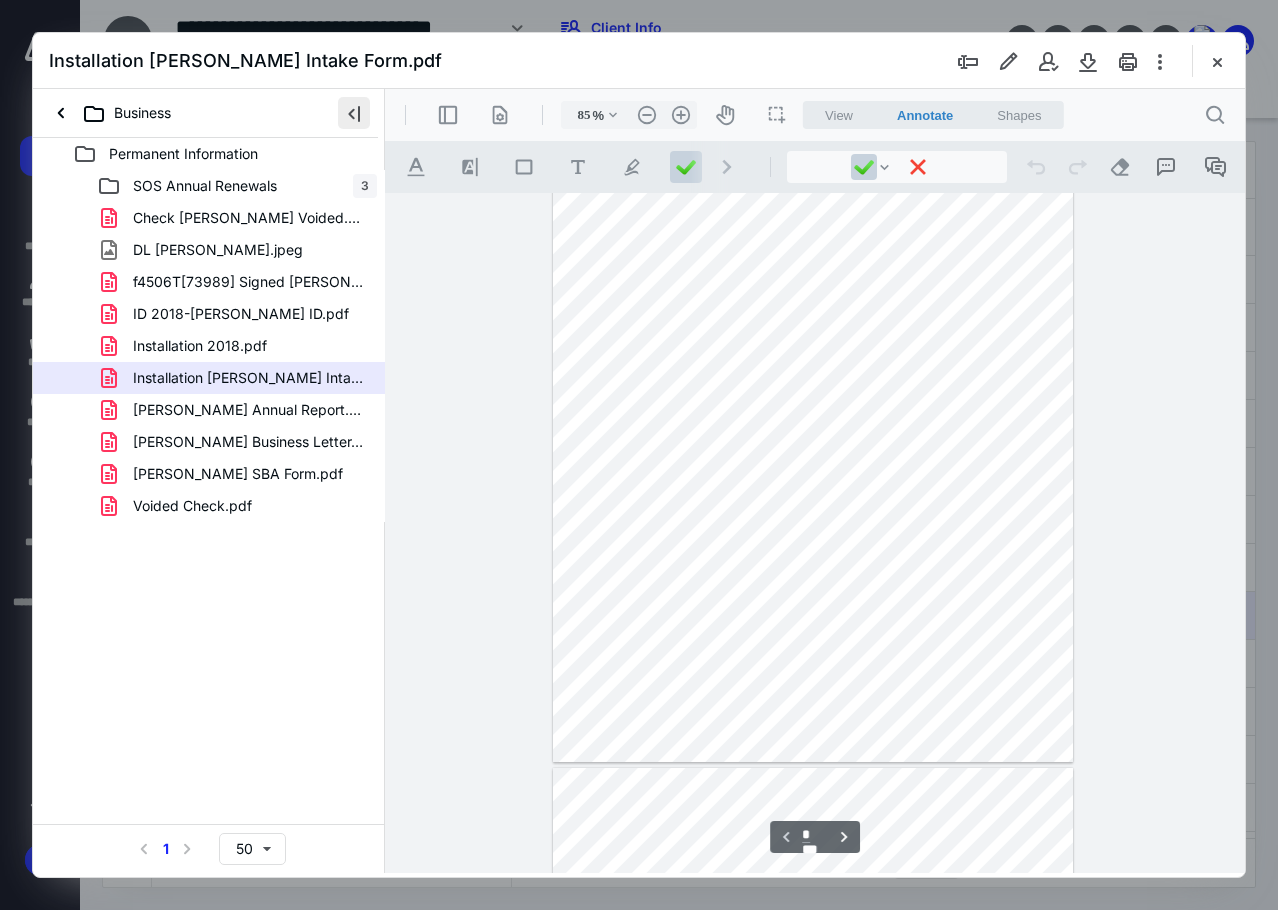 click at bounding box center [354, 113] 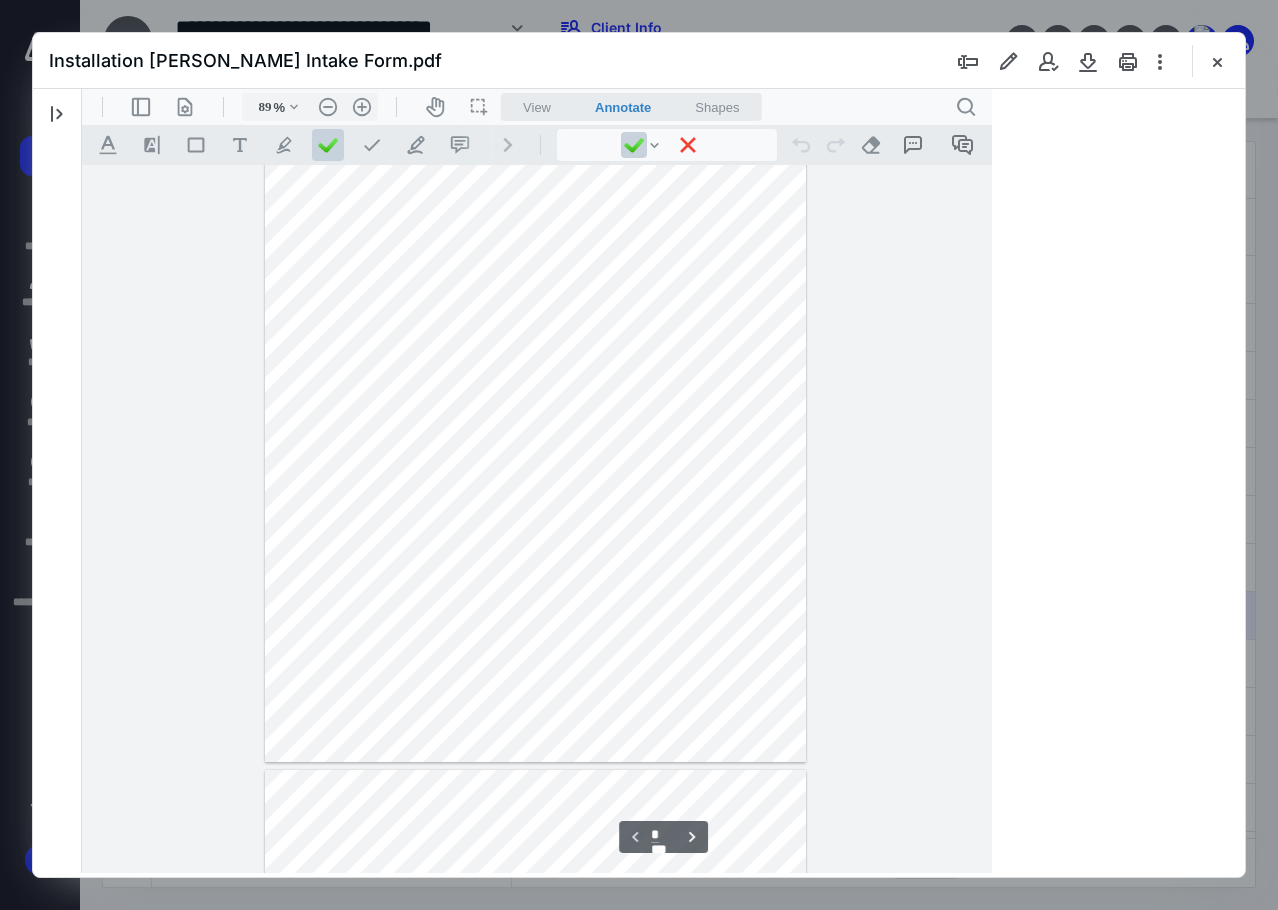 scroll, scrollTop: 80, scrollLeft: 0, axis: vertical 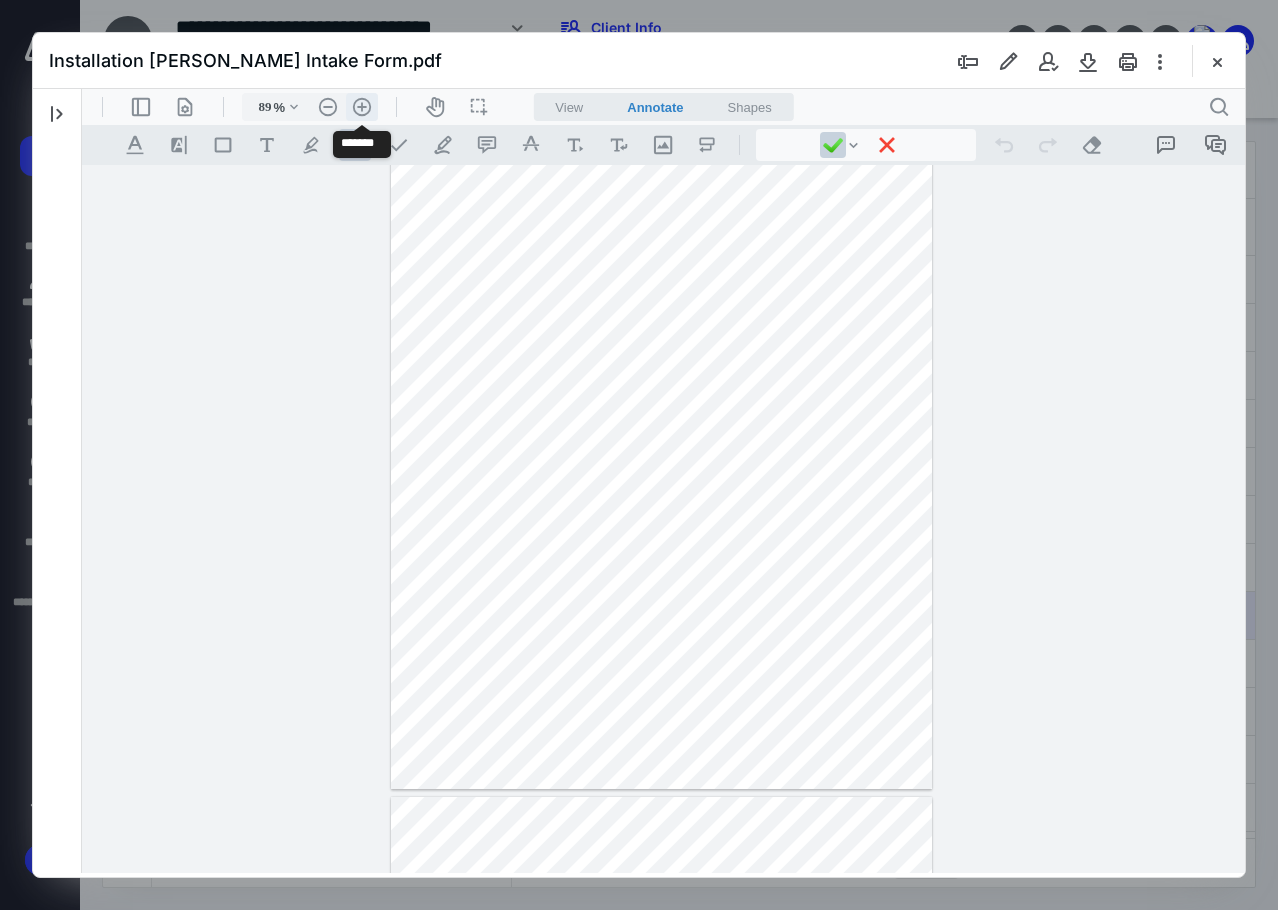 click on ".cls-1{fill:#abb0c4;} icon - header - zoom - in - line" at bounding box center (362, 107) 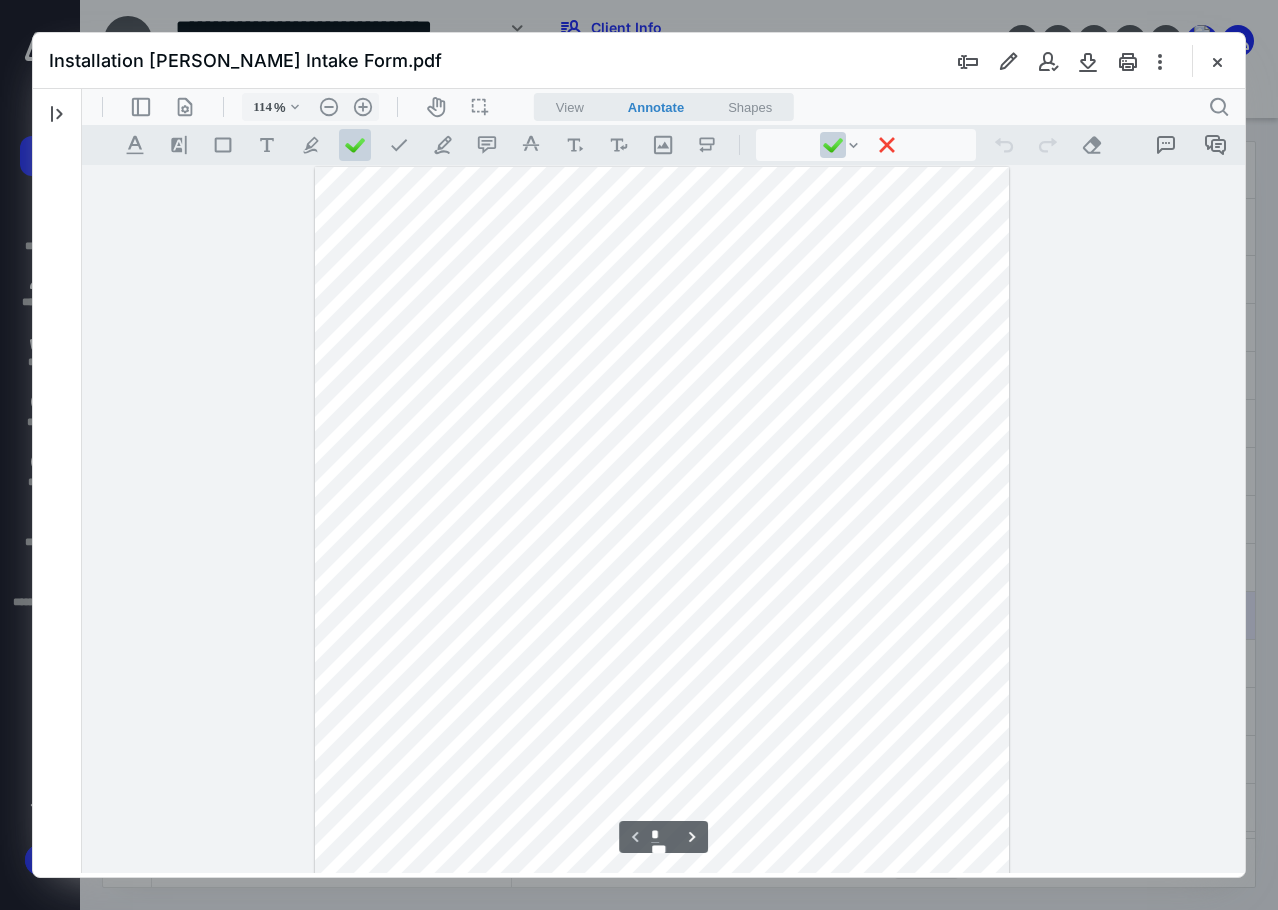 scroll, scrollTop: 0, scrollLeft: 0, axis: both 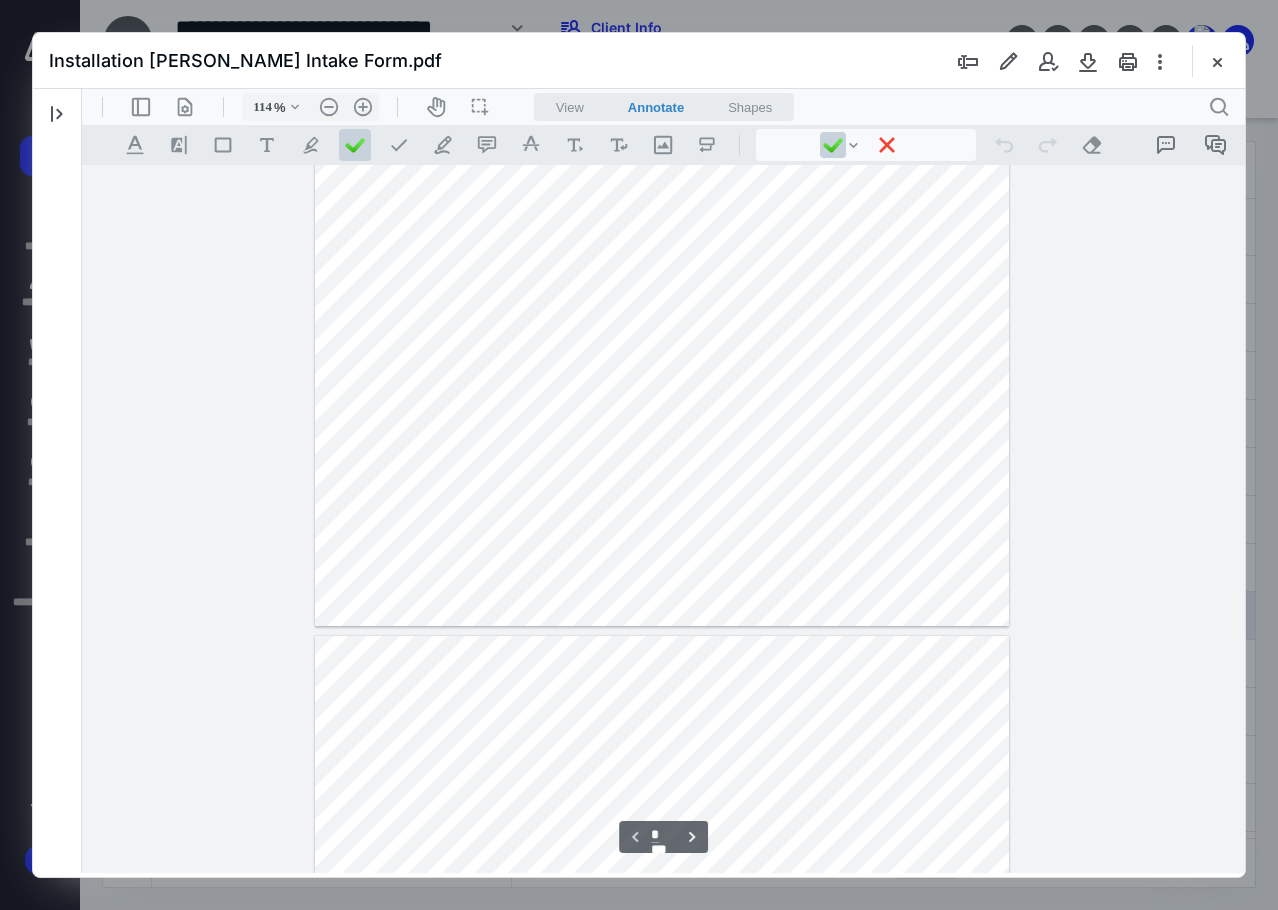 type on "*" 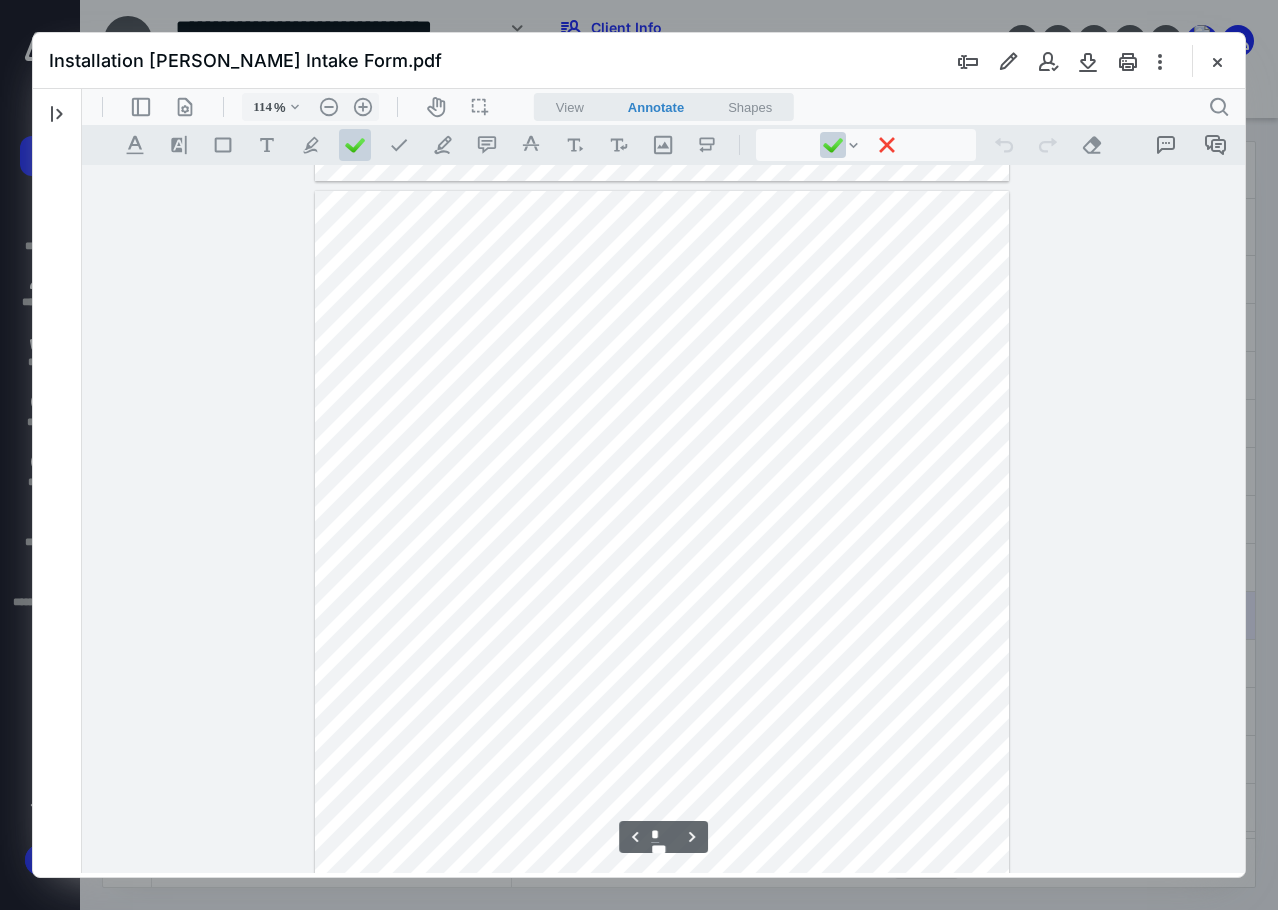 scroll, scrollTop: 900, scrollLeft: 0, axis: vertical 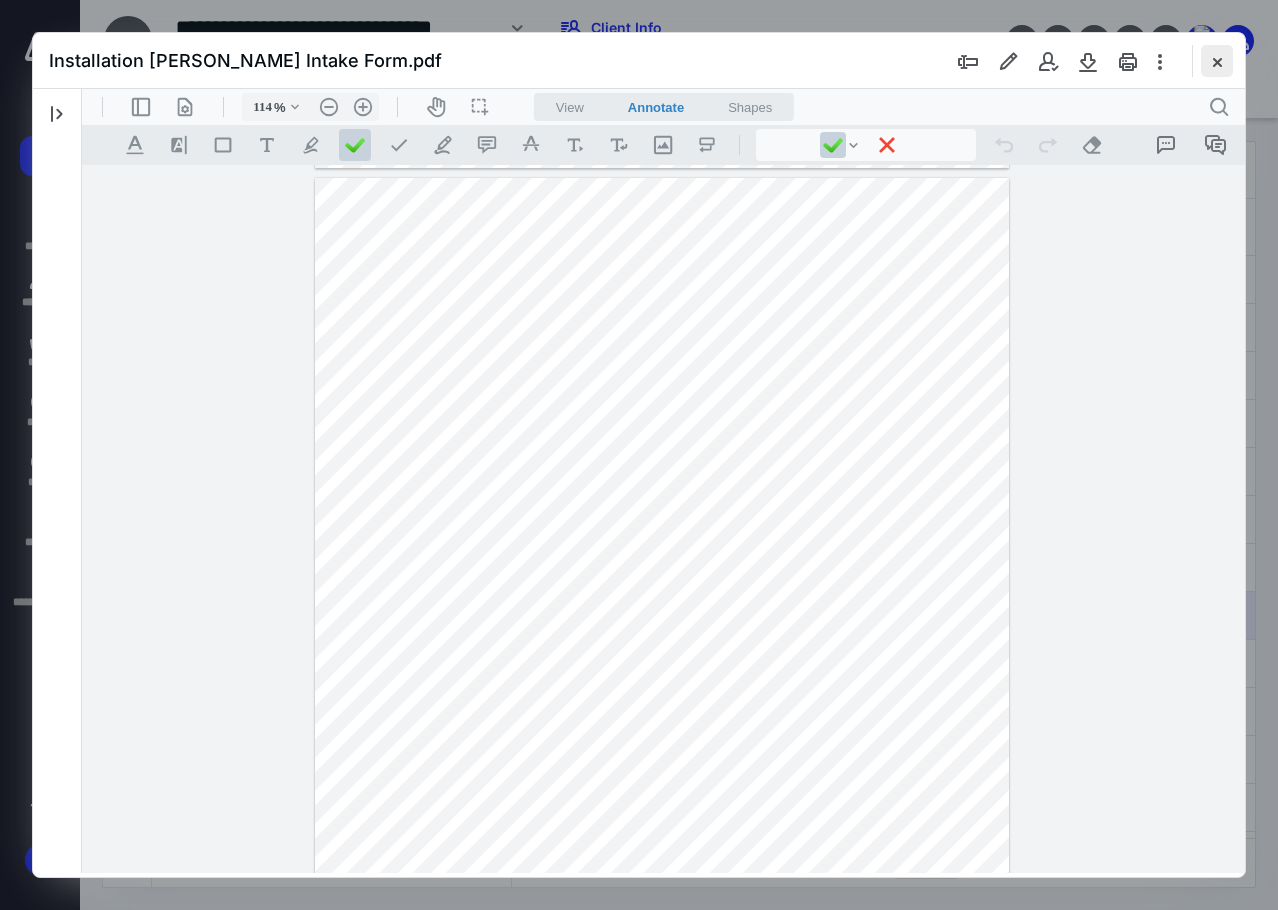 click at bounding box center [1217, 61] 